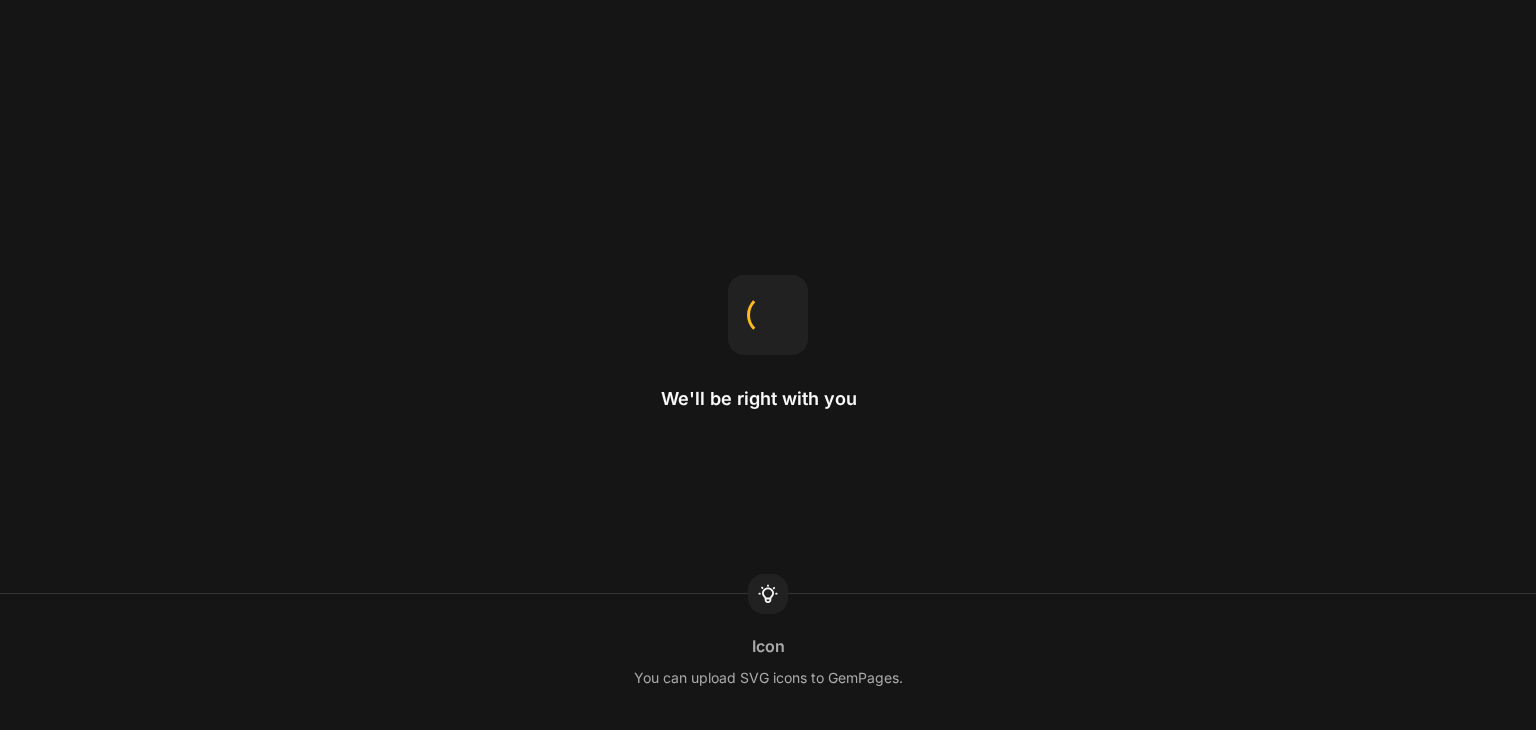 scroll, scrollTop: 0, scrollLeft: 0, axis: both 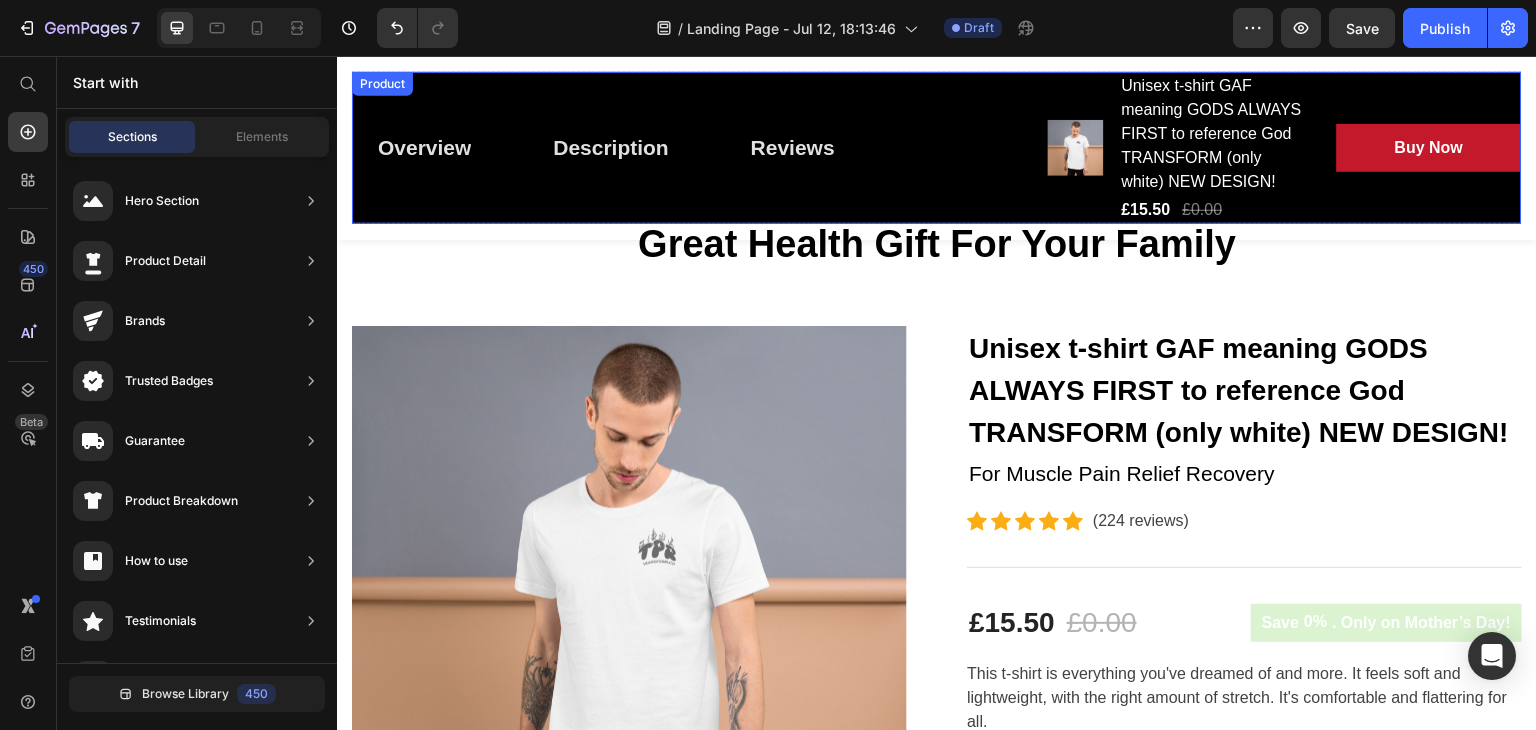 click on "Overview Button Description Button Reviews Button Row Product Images Unisex t-shirt GAF meaning GODS ALWAYS FIRST to reference God TRANSFORM (only white) NEW DESIGN! (P) Title £15.50 (P) Price £0.00 (P) Price Row Buy Now (P) Cart Button Row Row Product" at bounding box center [937, 148] 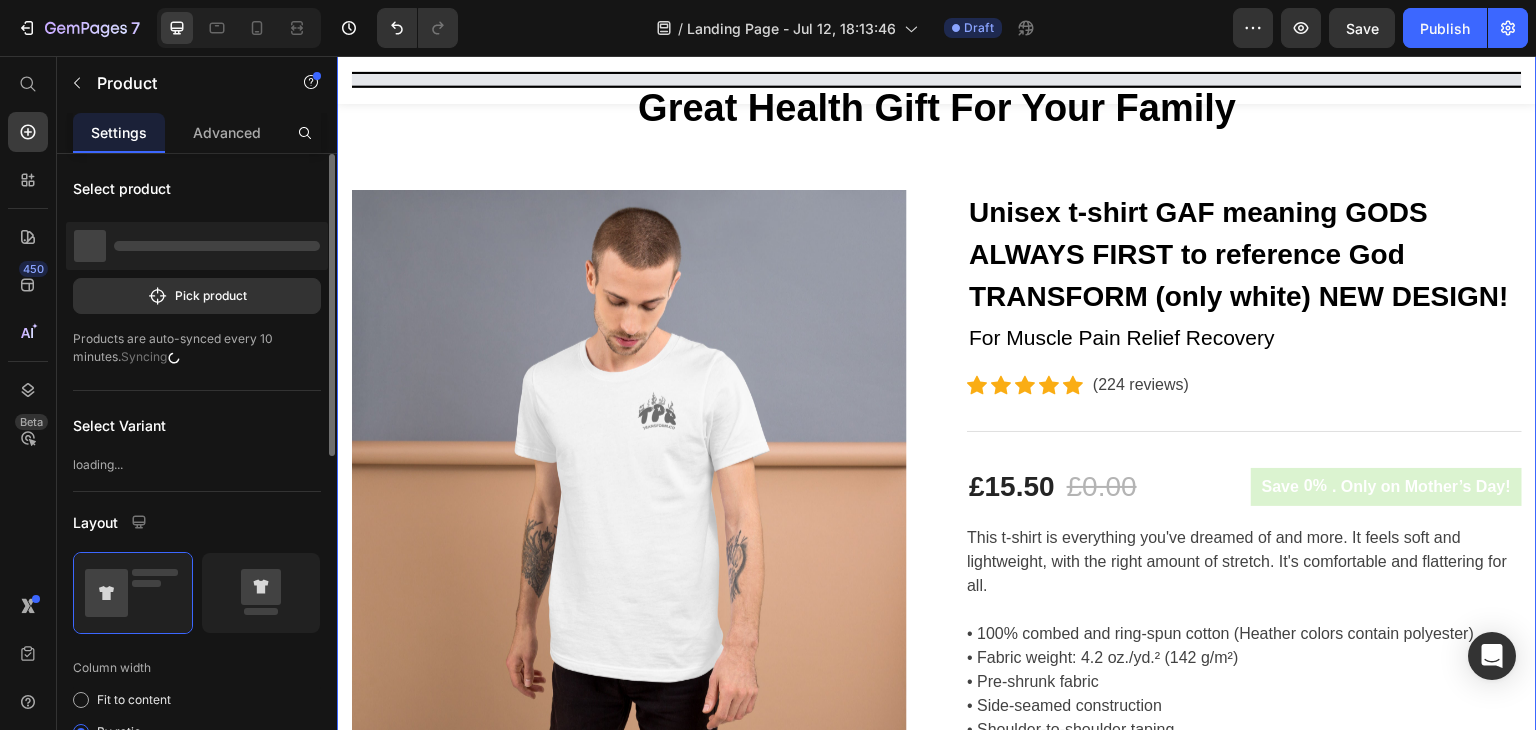 scroll, scrollTop: 0, scrollLeft: 0, axis: both 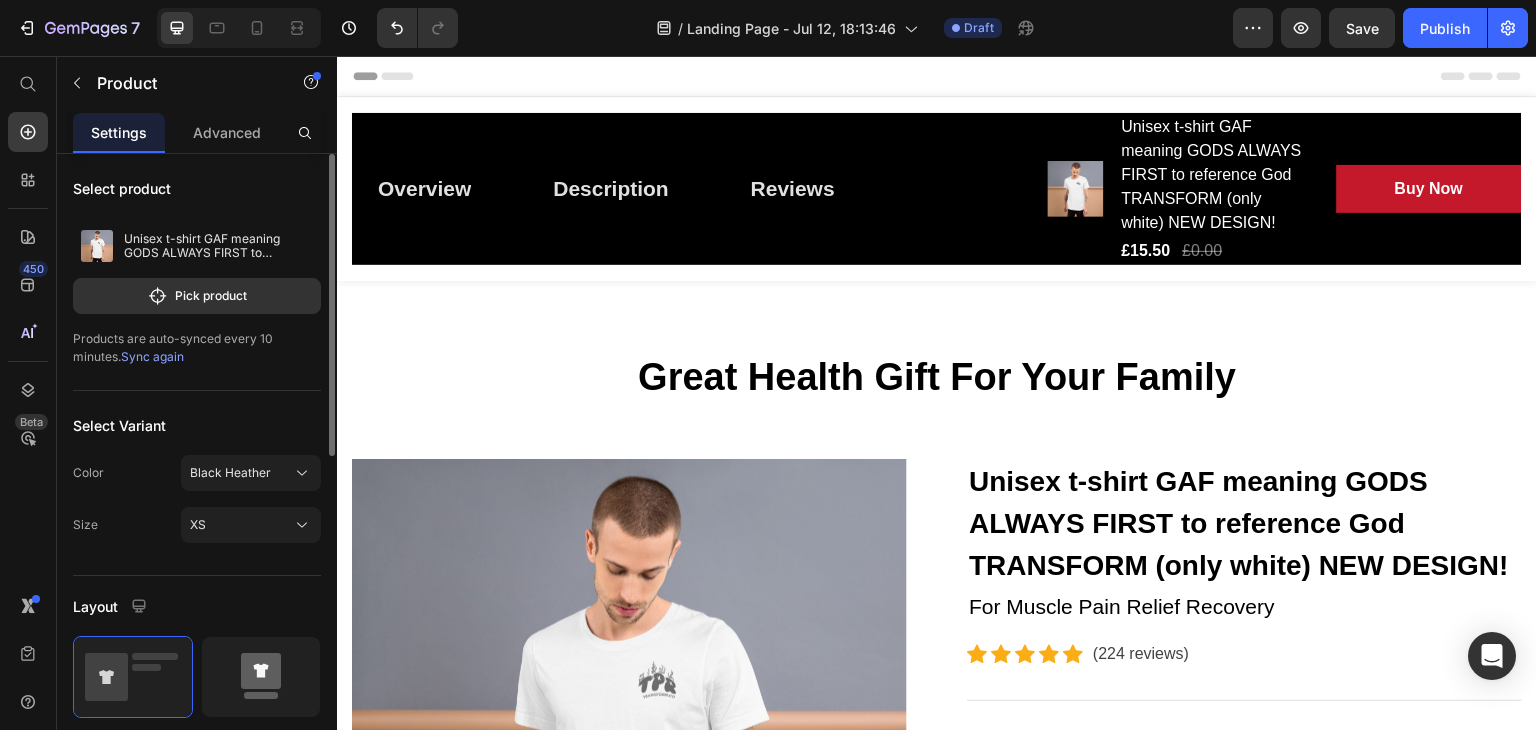 click 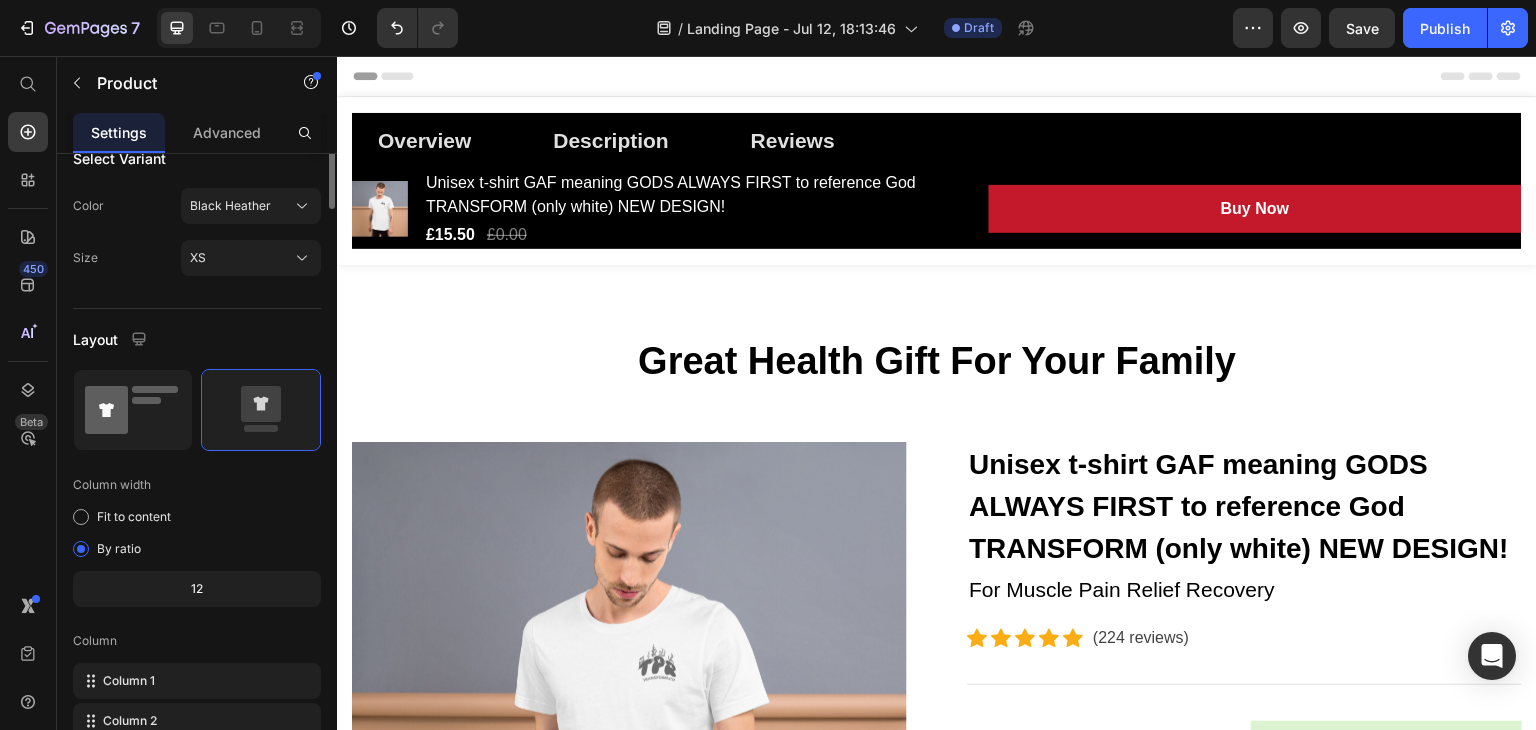 scroll, scrollTop: 0, scrollLeft: 0, axis: both 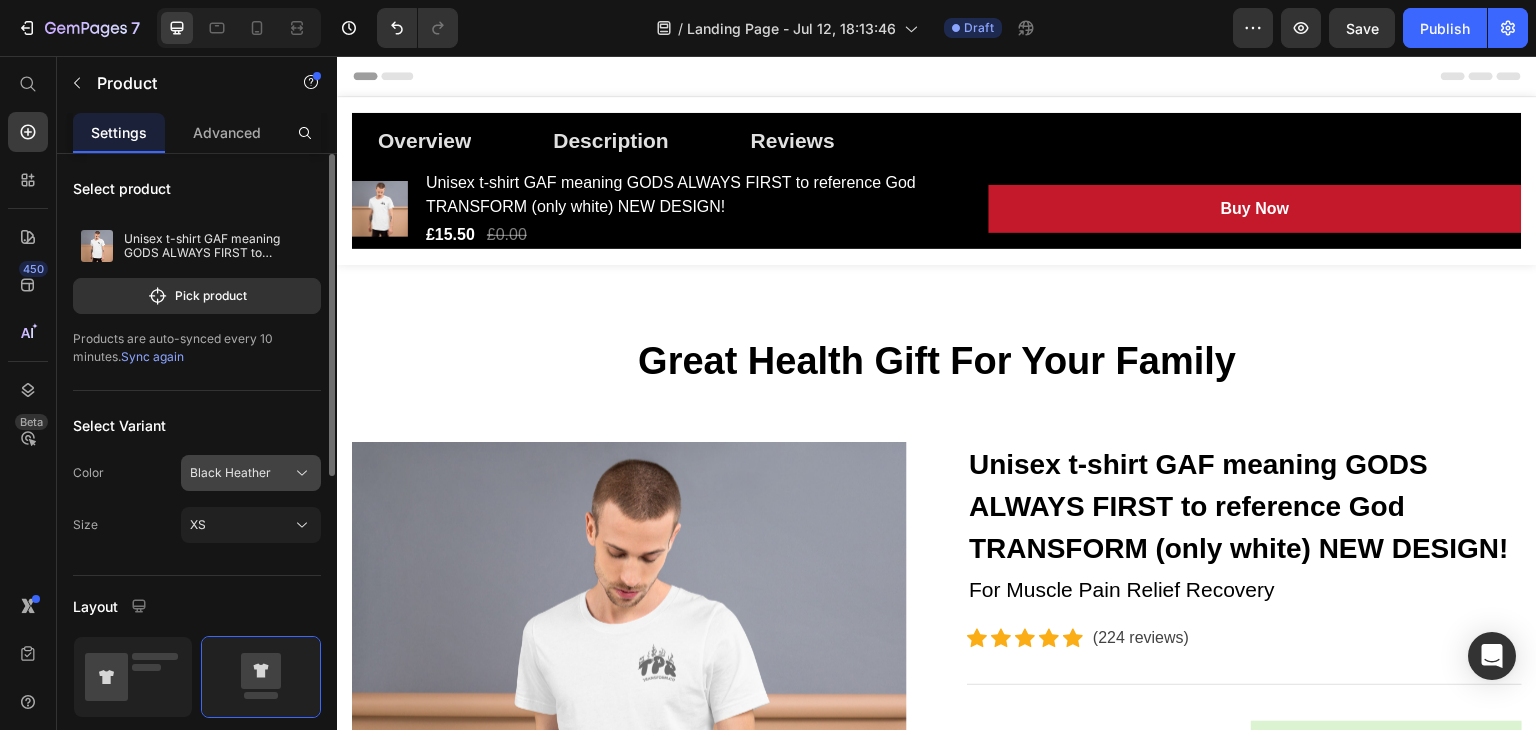 click on "Black Heather" at bounding box center [230, 473] 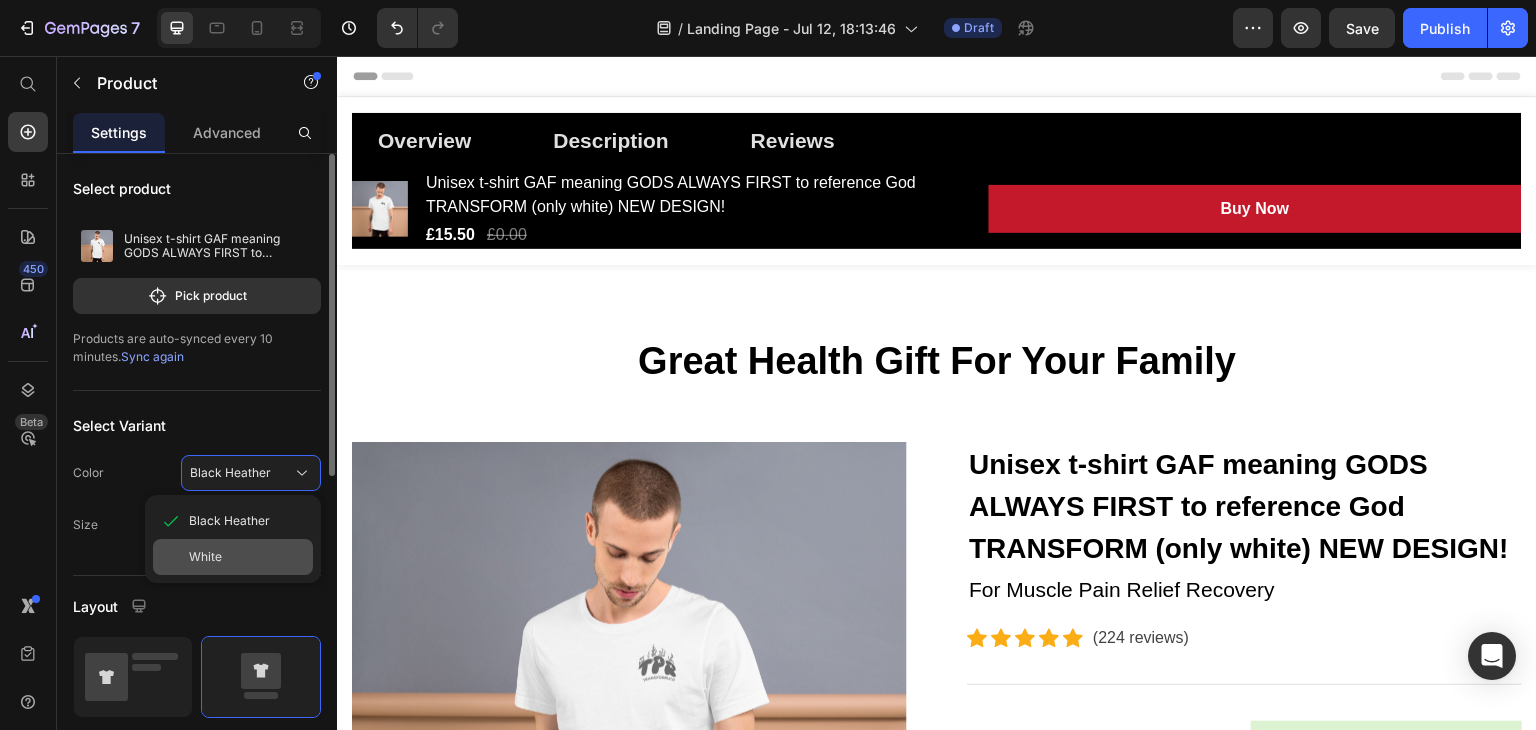 click on "White" at bounding box center (205, 557) 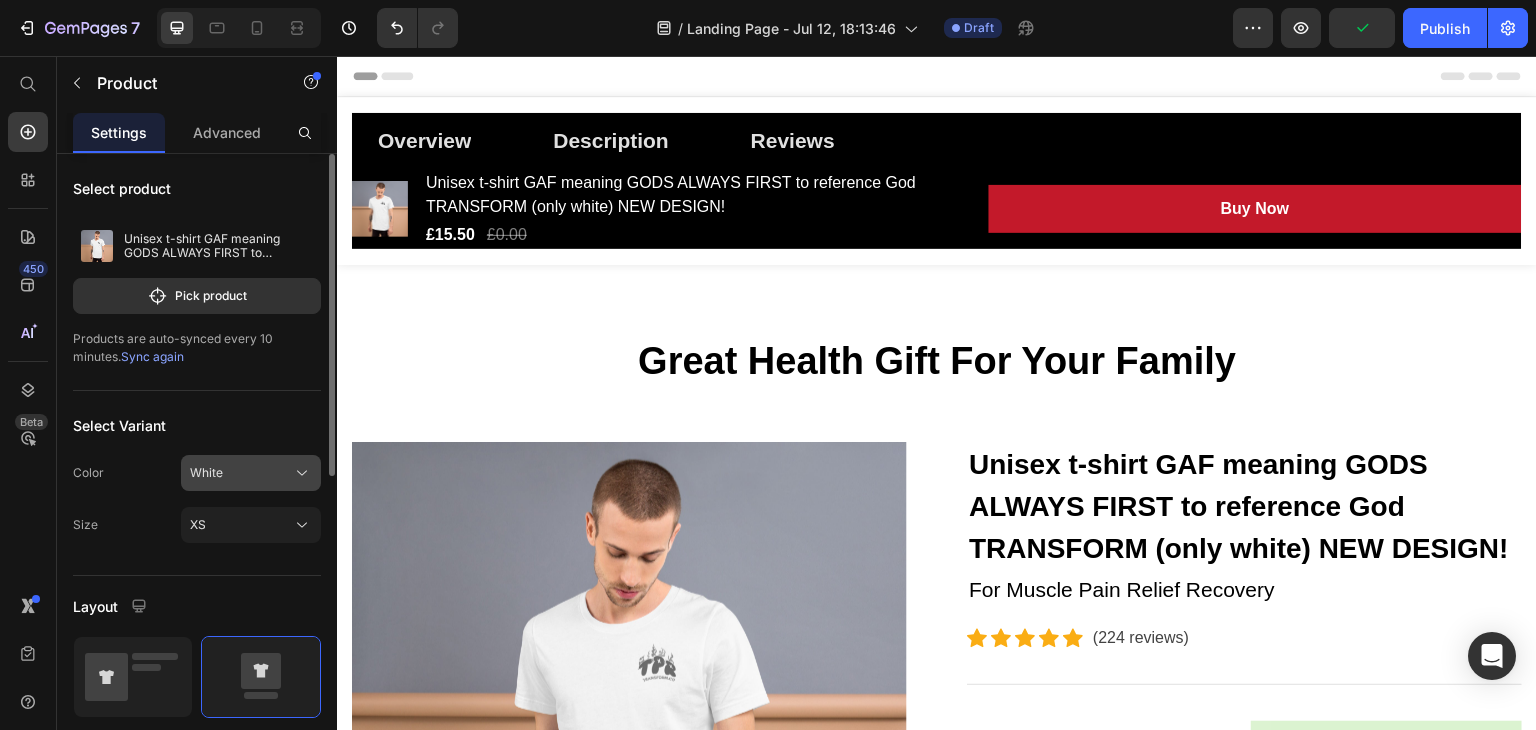 click on "White" 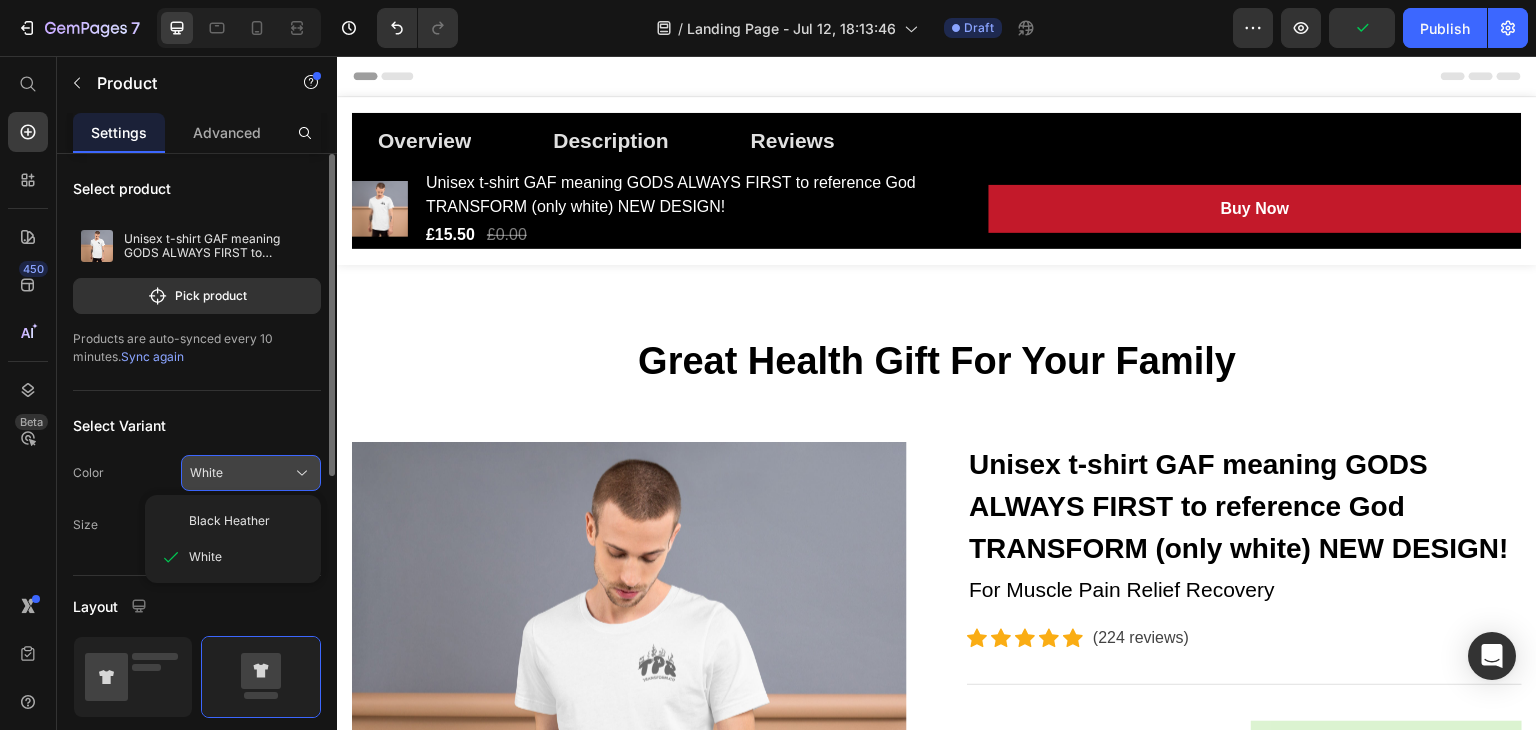 click on "White" 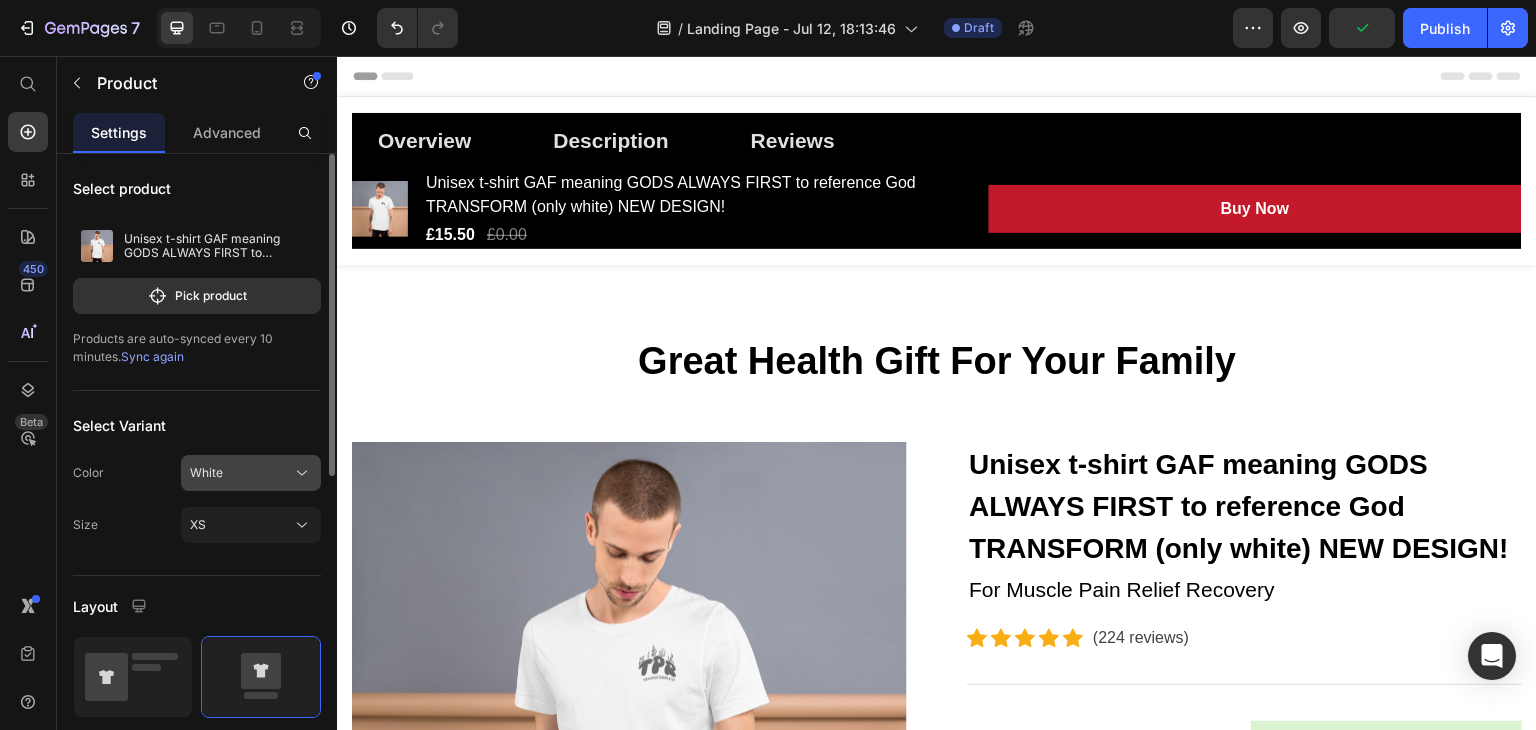 click on "White" 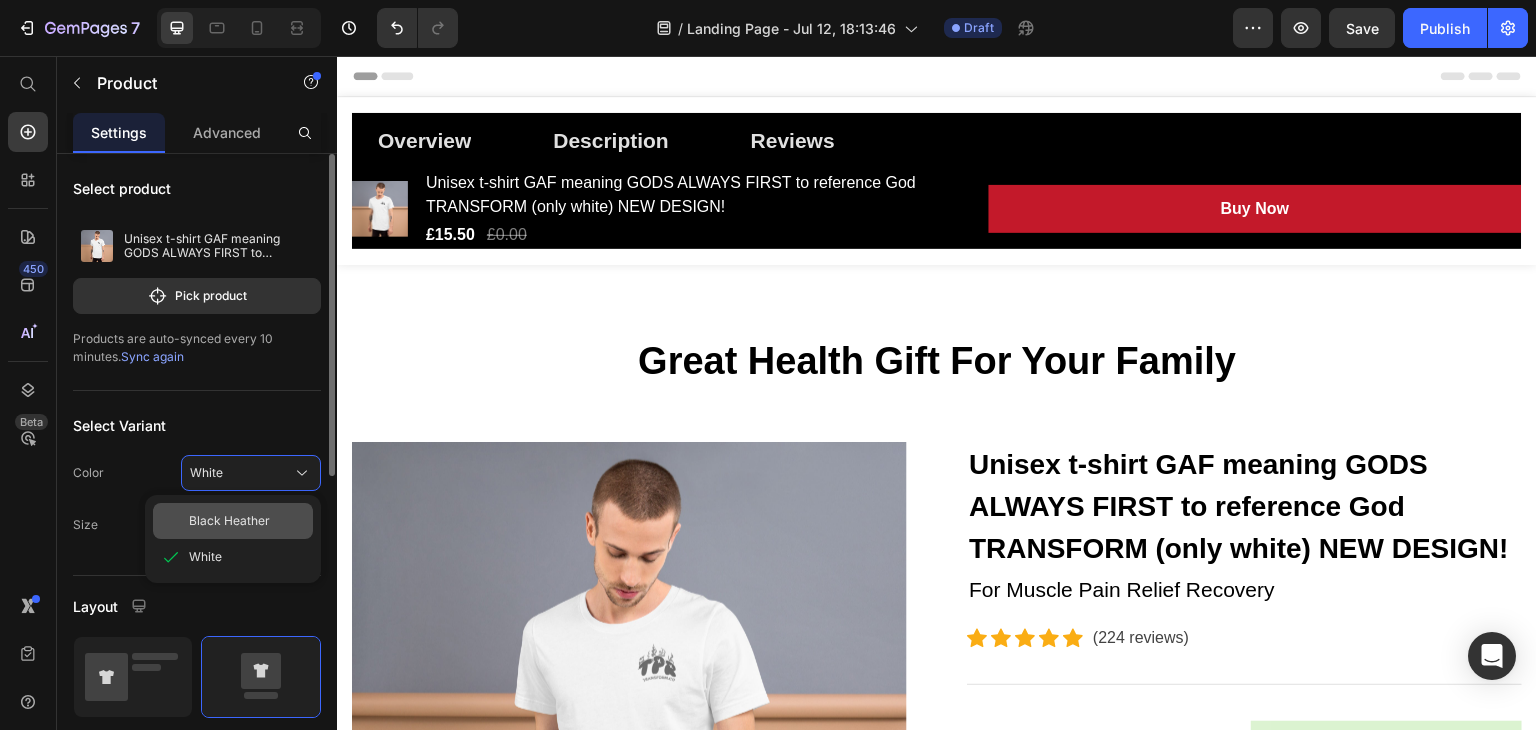 click on "Black Heather" at bounding box center (247, 521) 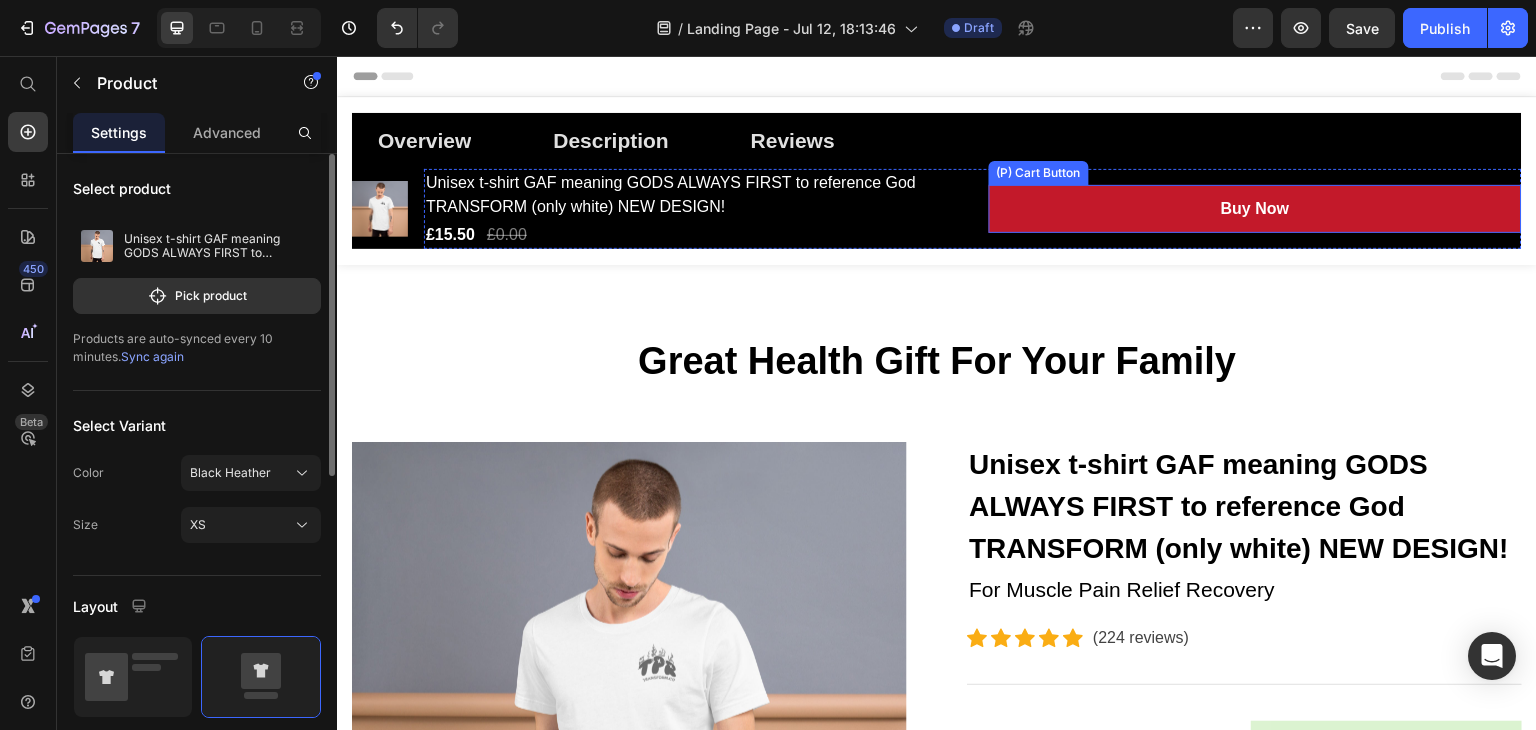 click on "Overview Button Description Button Reviews Button Row" at bounding box center (937, 141) 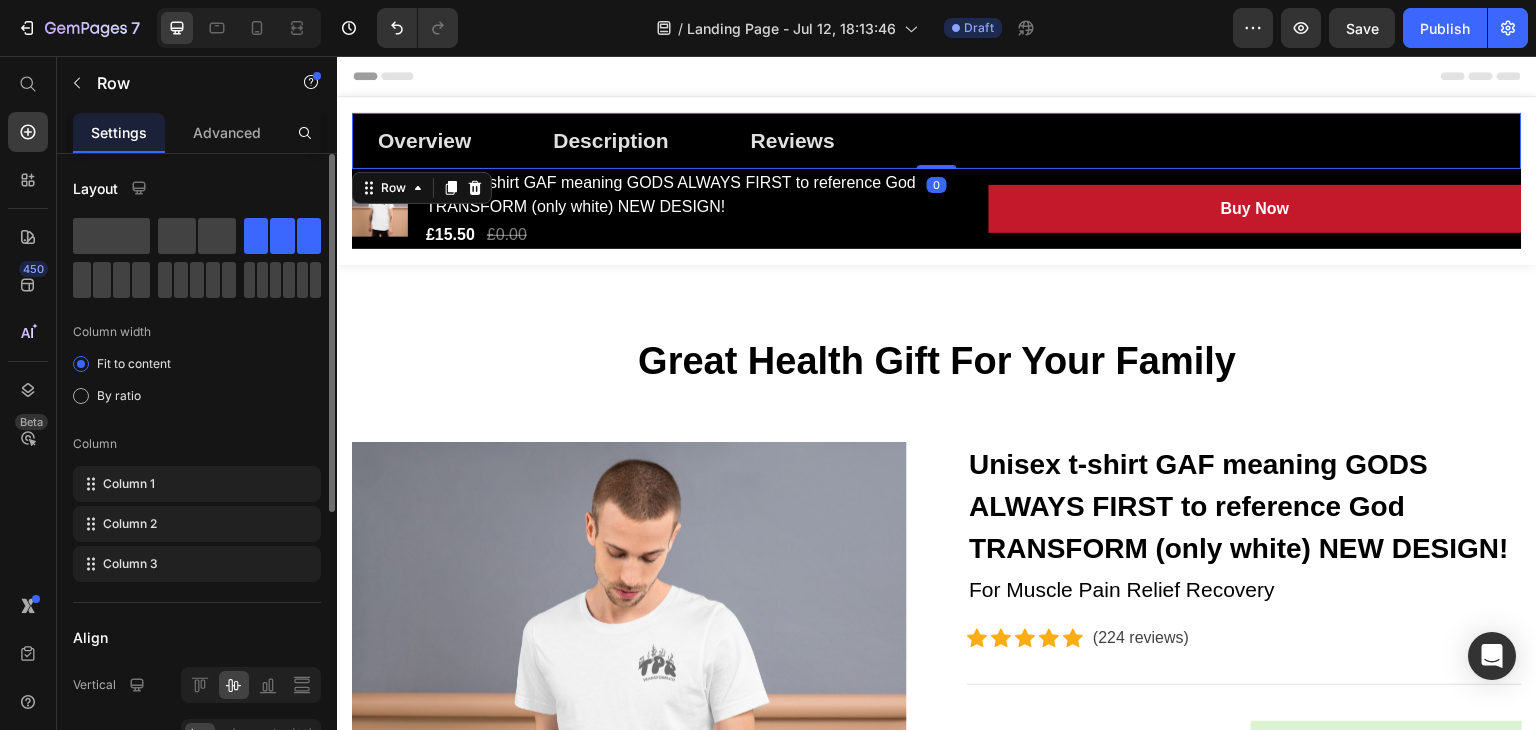 click on "Overview Button Description Button Reviews Button Row   0" at bounding box center [937, 141] 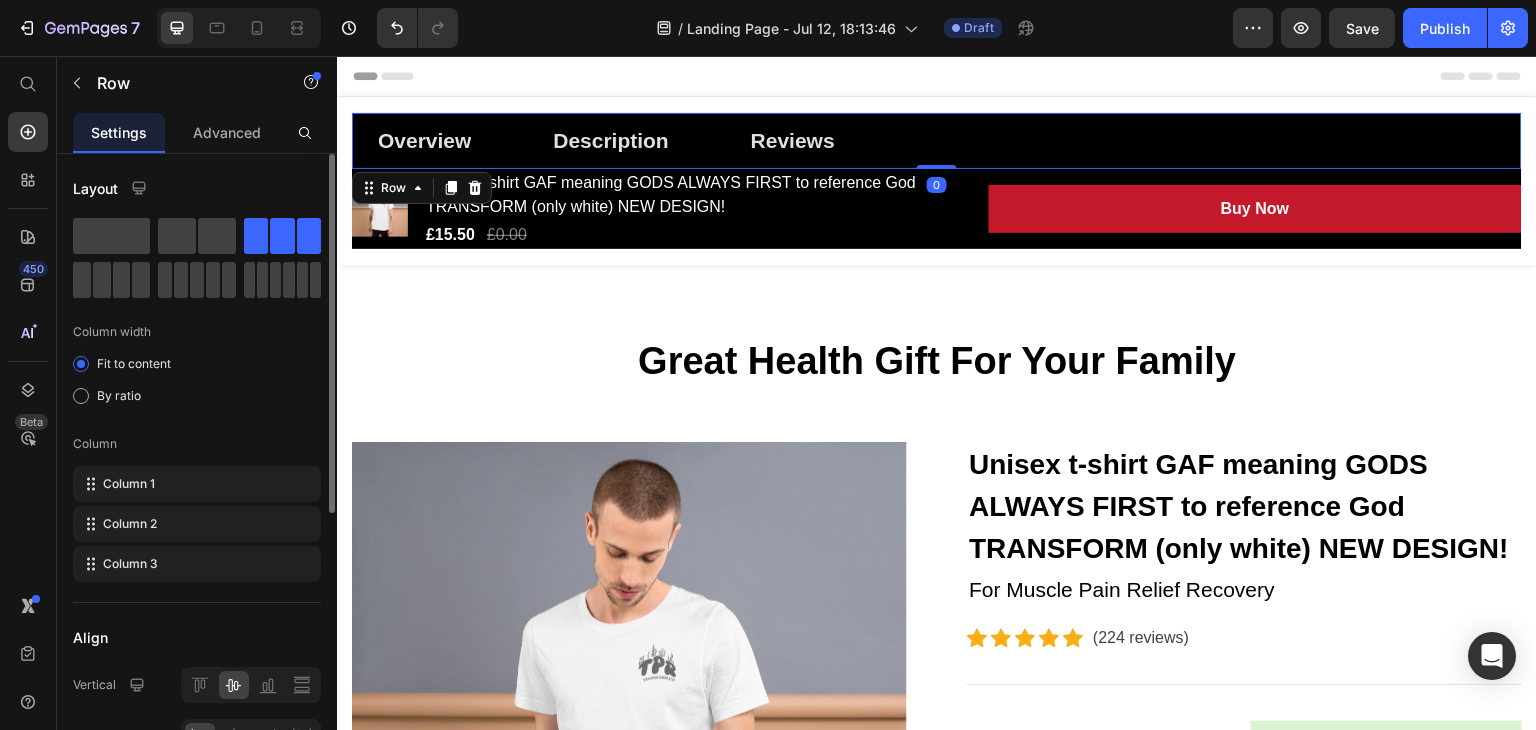 click on "Overview Button Description Button Reviews Button Row   0" at bounding box center [937, 141] 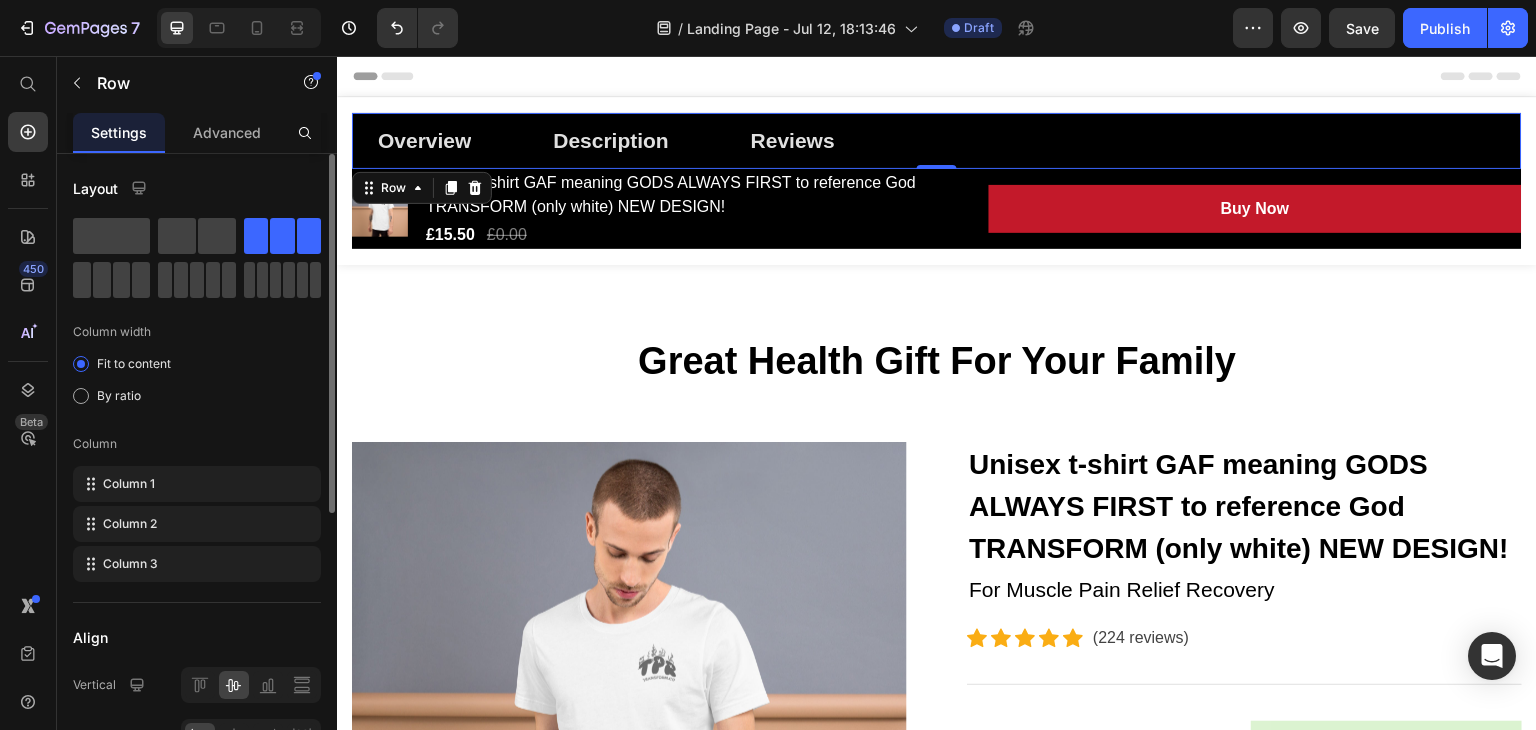 click on "Overview Button Description Button Reviews Button Row   0" at bounding box center (937, 141) 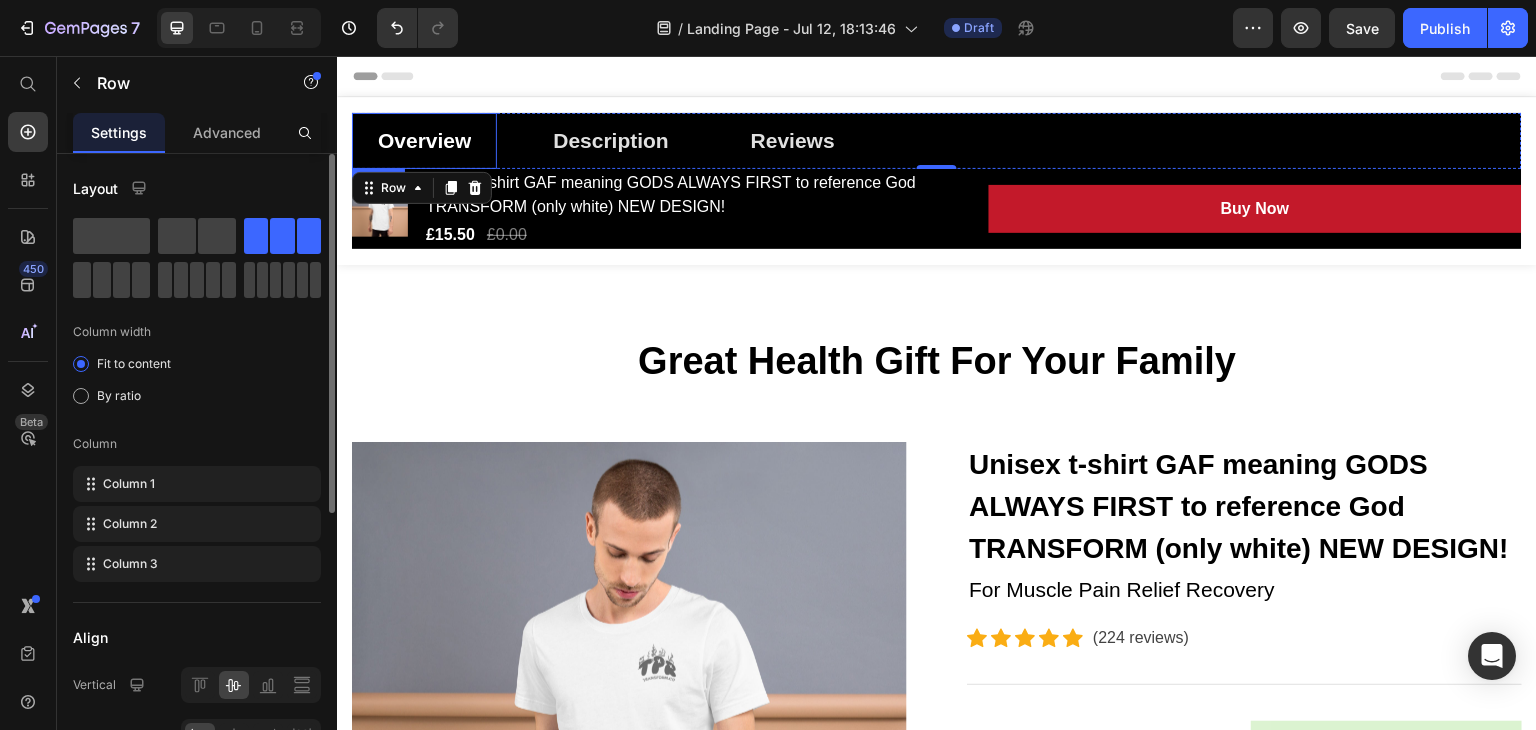 click on "Overview" at bounding box center [424, 141] 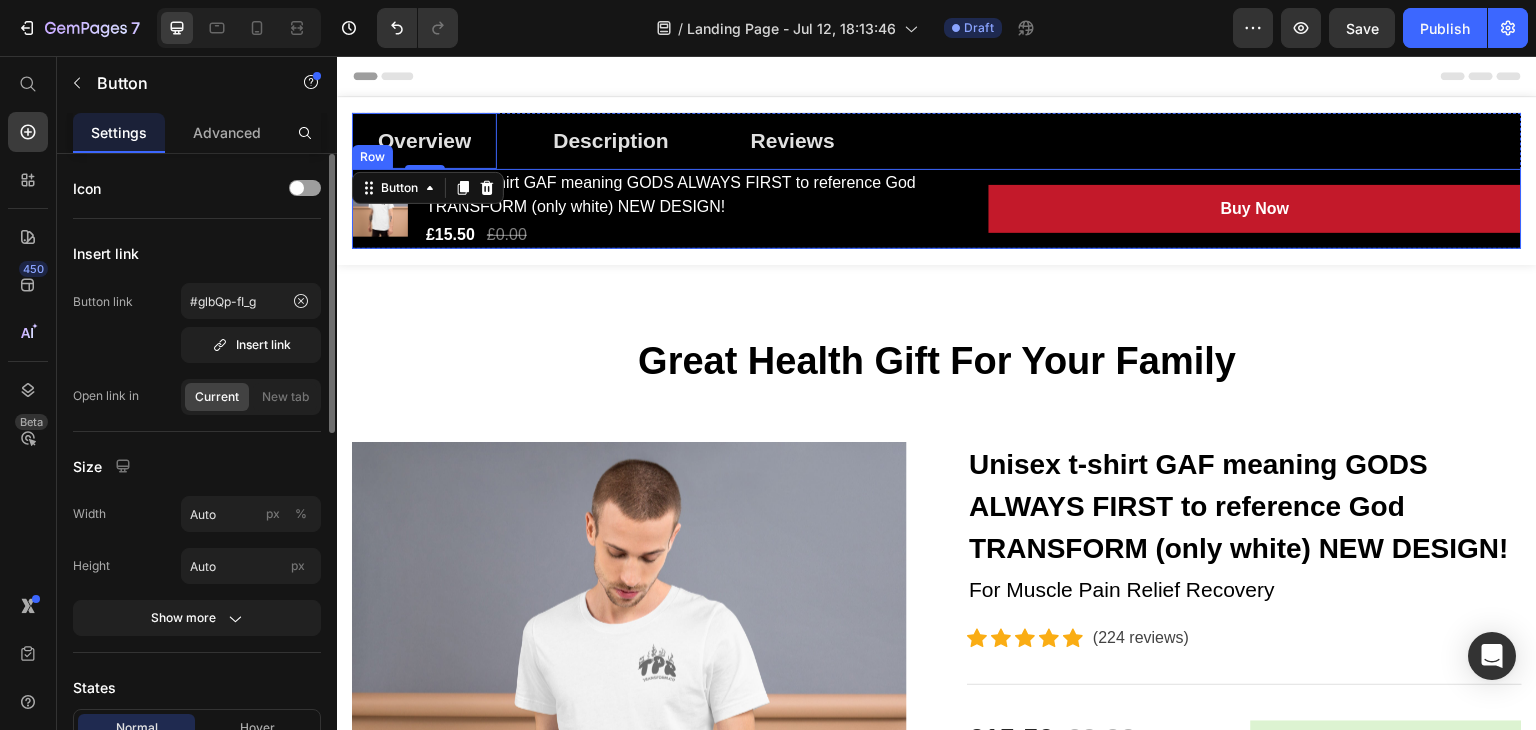 click on "Product Images" at bounding box center [388, 209] 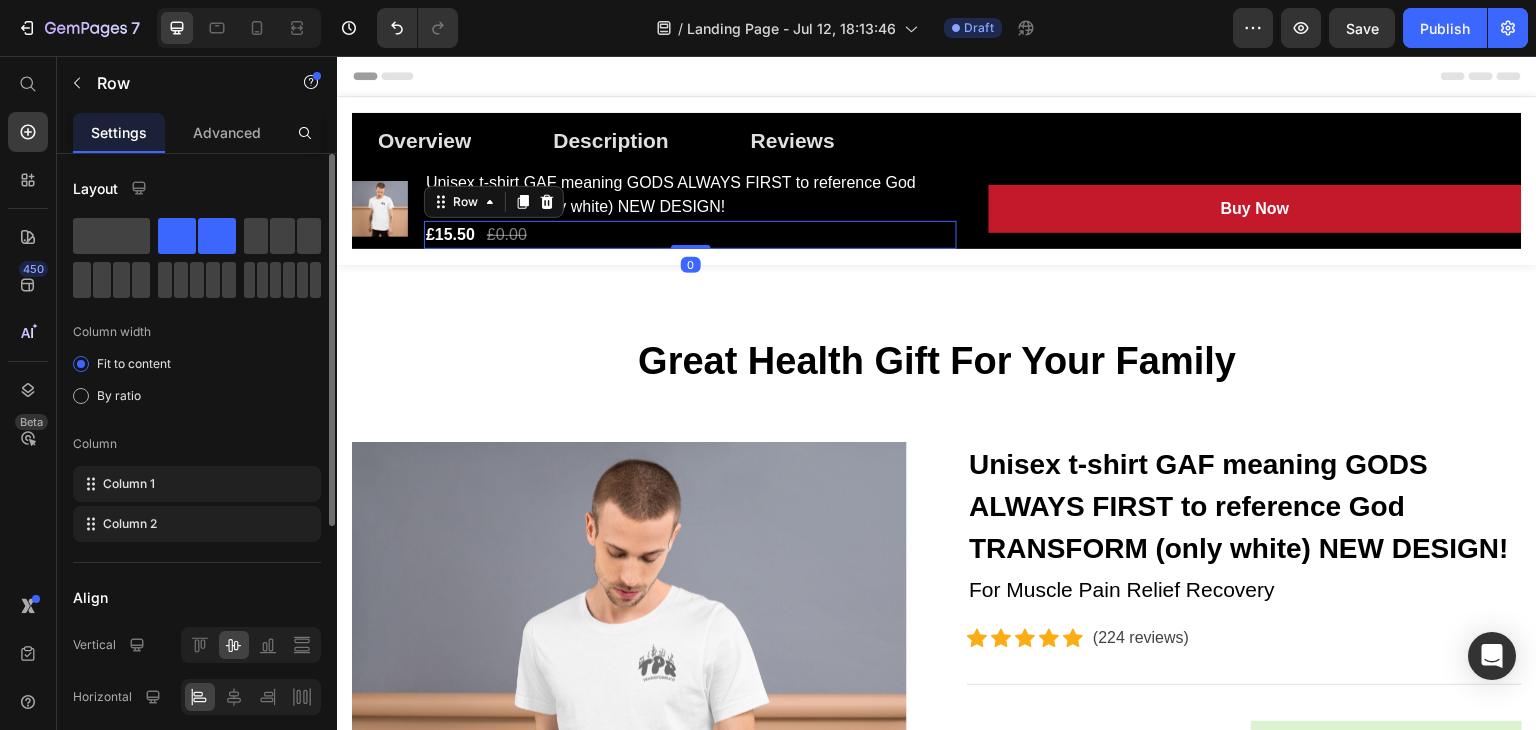 click on "£15.50 (P) Price £0.00 (P) Price Row   0" at bounding box center (690, 235) 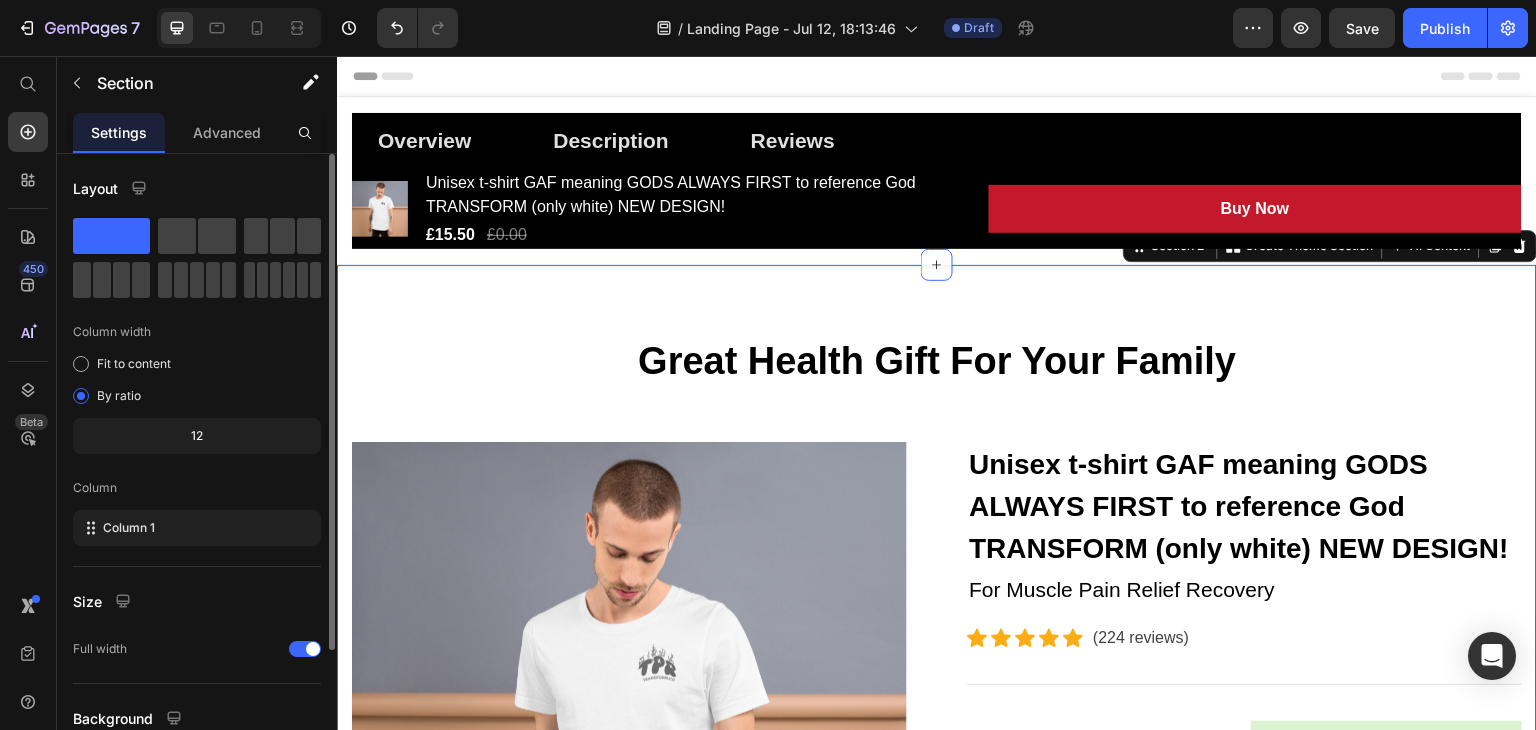 click on "Great Health Gift For Your Family Heading Row Product Images Unisex t-shirt GAF meaning GODS ALWAYS FIRST to reference God TRANSFORM (only white) NEW DESIGN! (P) Title For Muscle Pain Relief Recovery Text block                Icon                Icon                Icon                Icon                Icon Icon List Hoz (224 reviews) Text block Row                Title Line £15.50 (P) Price £0.00 (P) Price Row Save 0% . Only on Mother’s Day! (P) Tag Row This t-shirt is everything you've dreamed of and more. It feels soft and lightweight, with the right amount of stretch. It's comfortable and flattering for all.
• 100% combed and ring-spun cotton (Heather colors contain polyester)
• Fabric weight: 4.2 oz./yd.² (142 g/m²)
• Pre-shrunk fabric
• Side-seamed construction
• Shoulder-to-shoulder taping
• Blank product sourced from Nicaragua, Mexico, Honduras, or the US
Size guide
LENGTH (inches)
WIDTH (inches)
CHEST (inches)
XS
27
16 ½
31-34
S
28" at bounding box center [937, 1323] 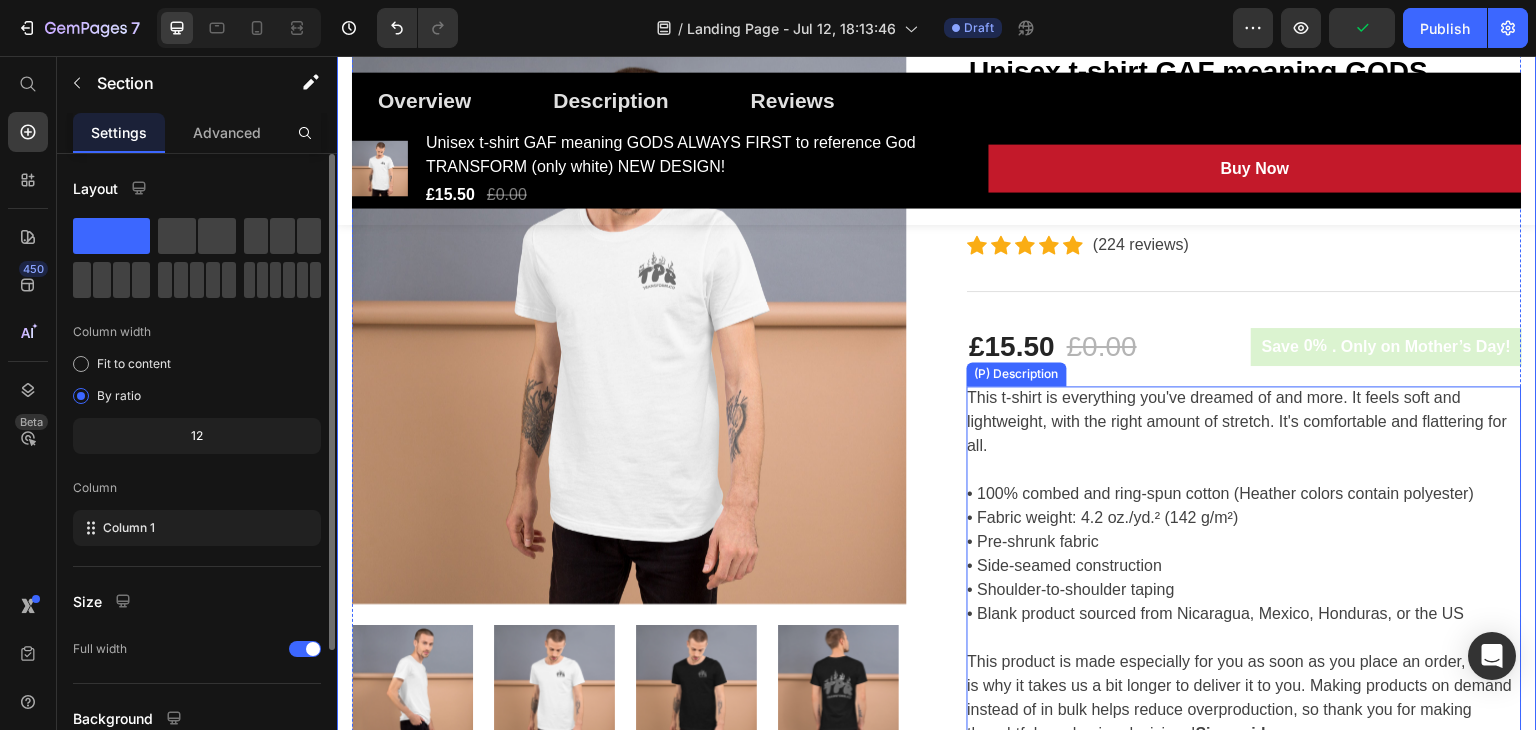 scroll, scrollTop: 266, scrollLeft: 0, axis: vertical 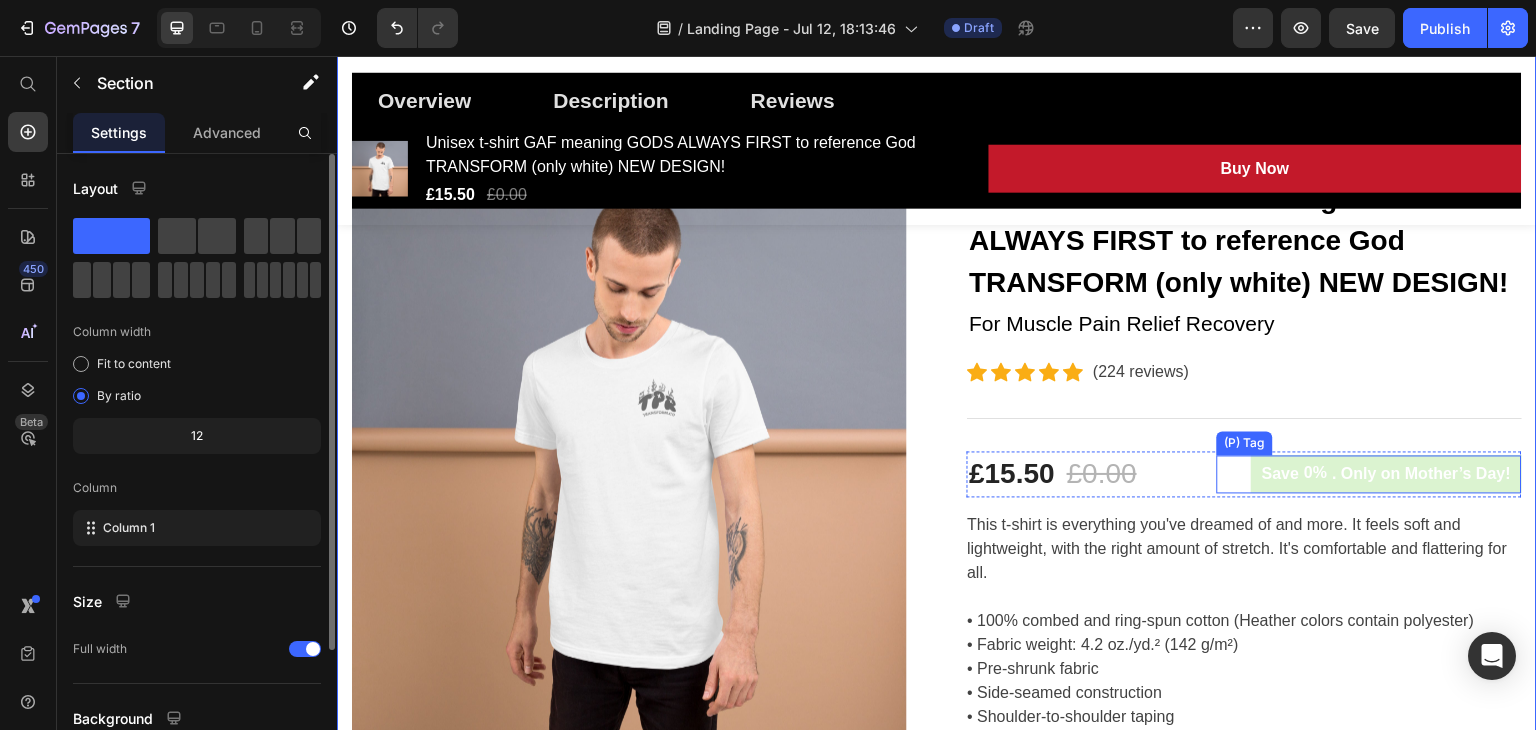 click on ". Only on Mother’s Day!" at bounding box center [1421, 474] 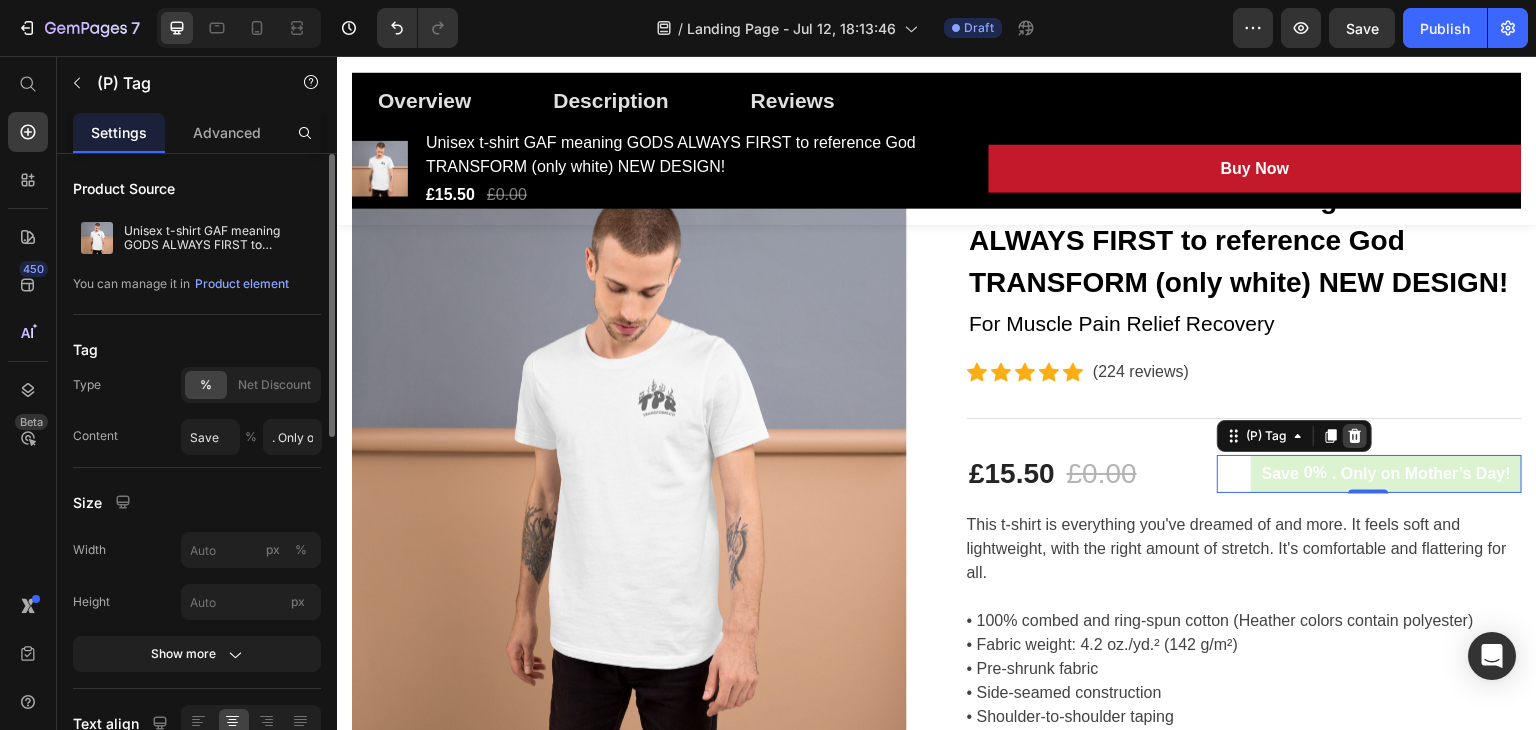 click 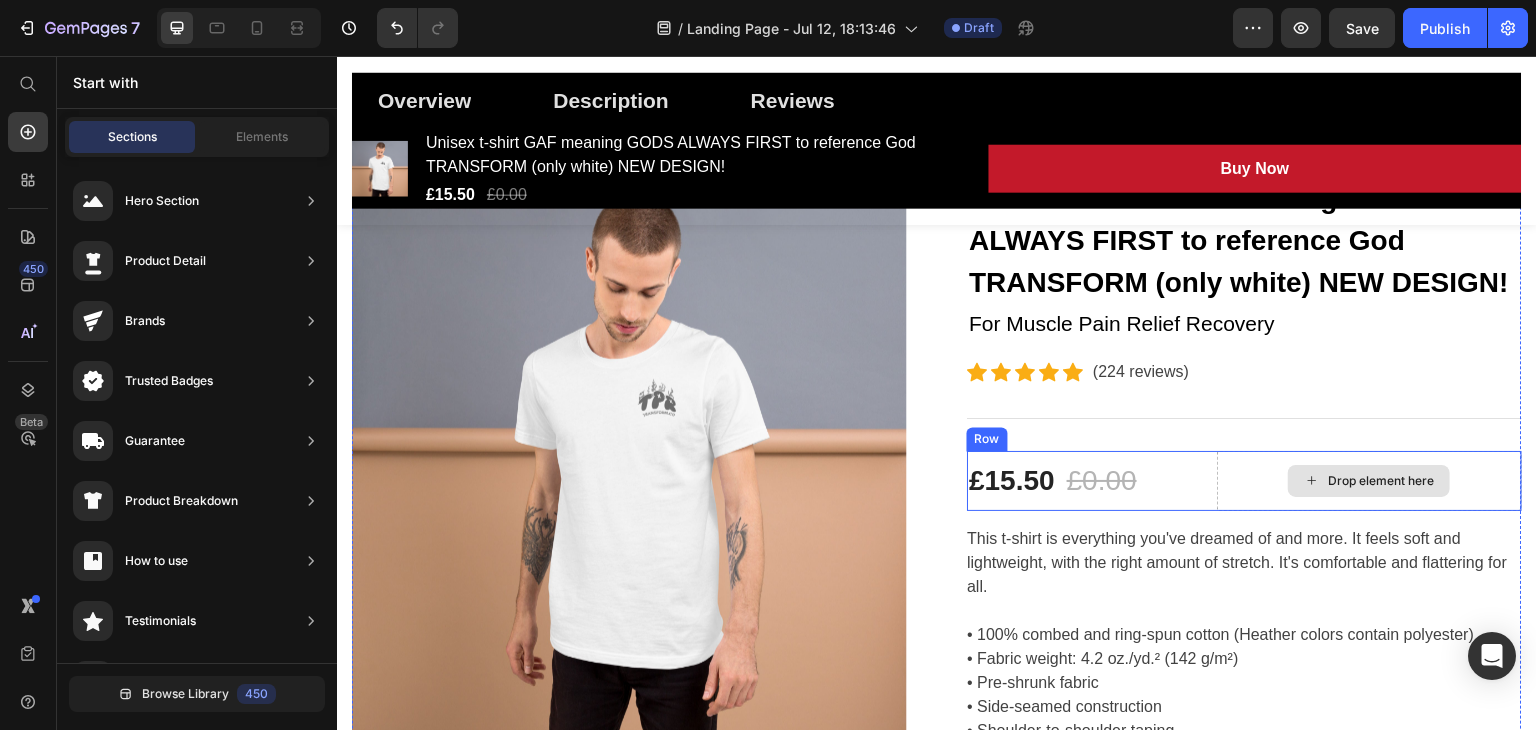 click on "Drop element here" at bounding box center (1369, 481) 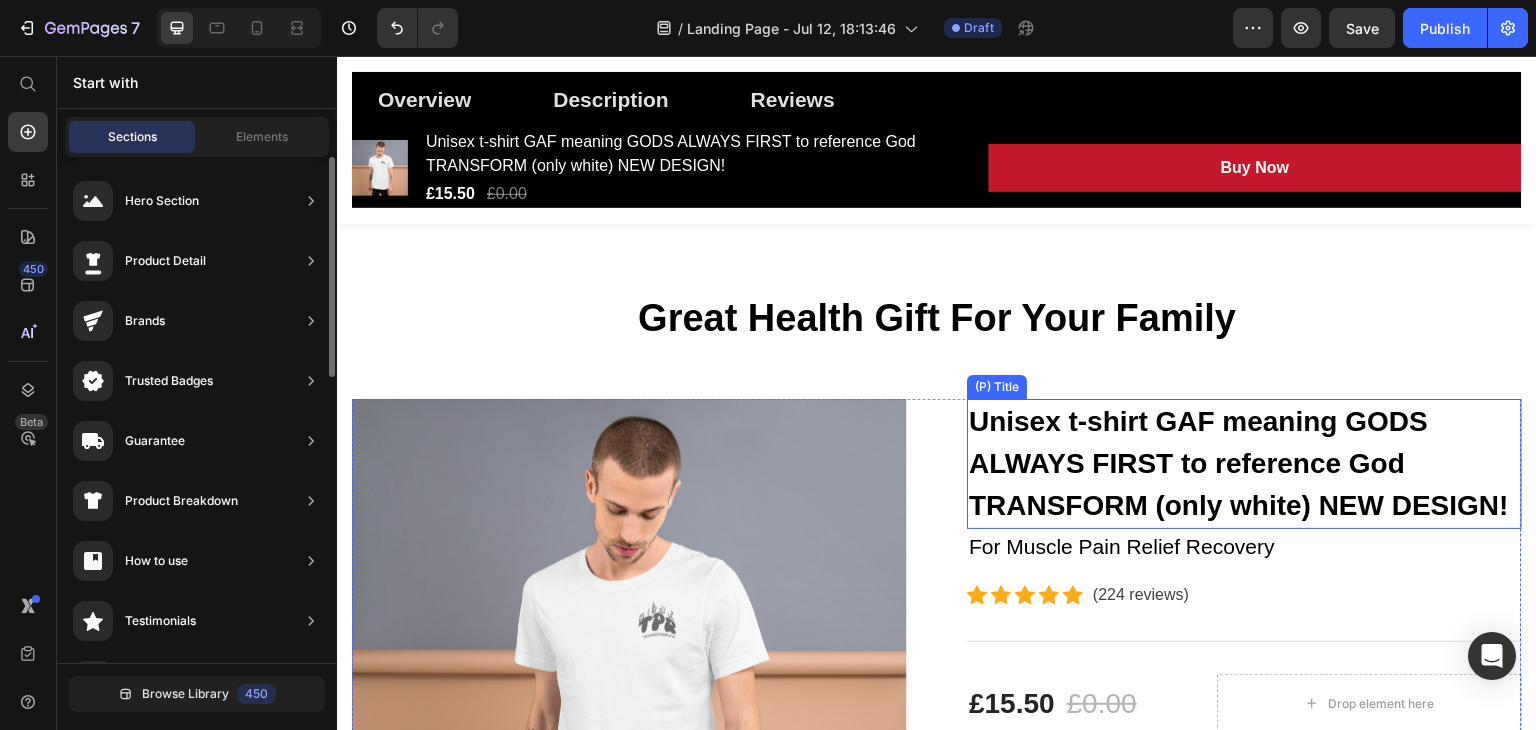 scroll, scrollTop: 0, scrollLeft: 0, axis: both 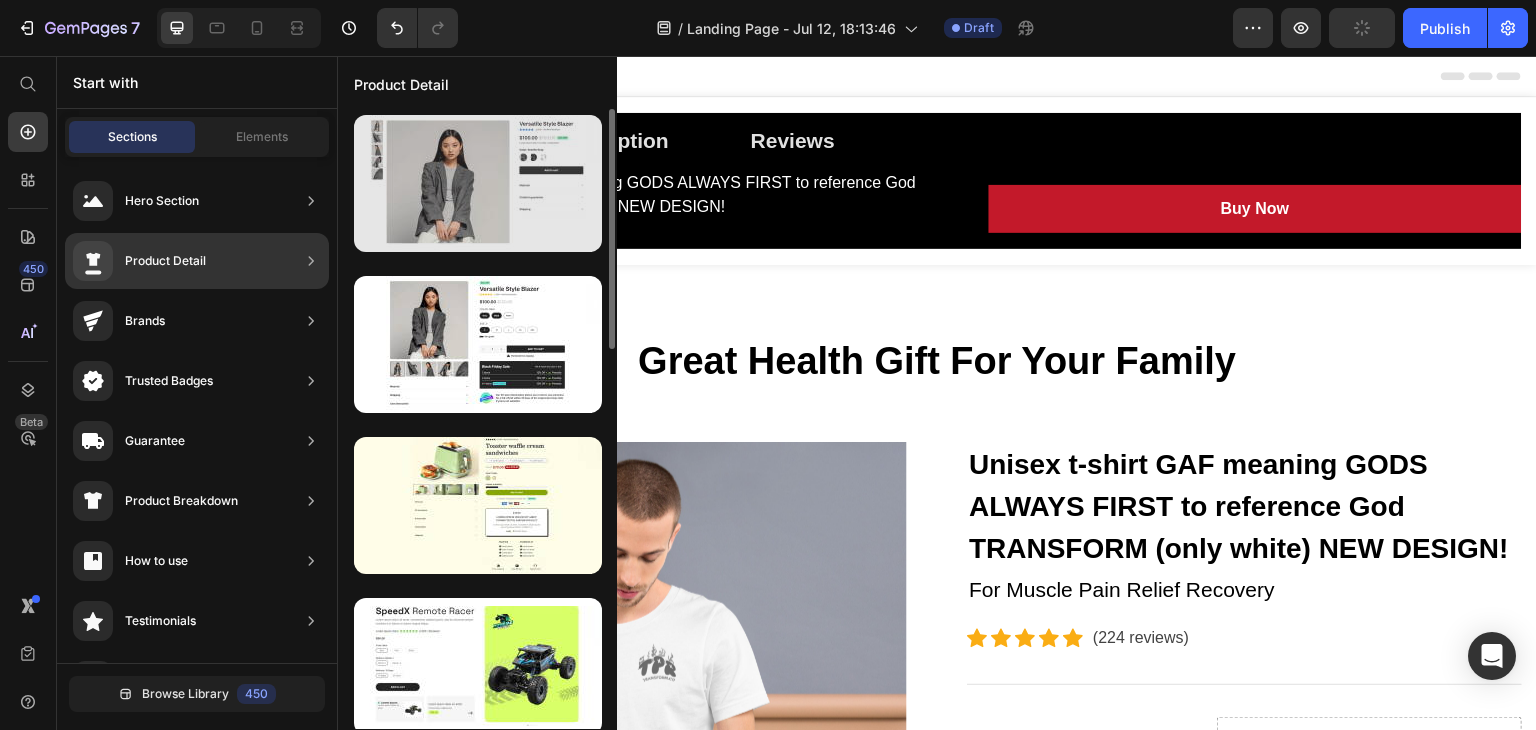 click at bounding box center (478, 183) 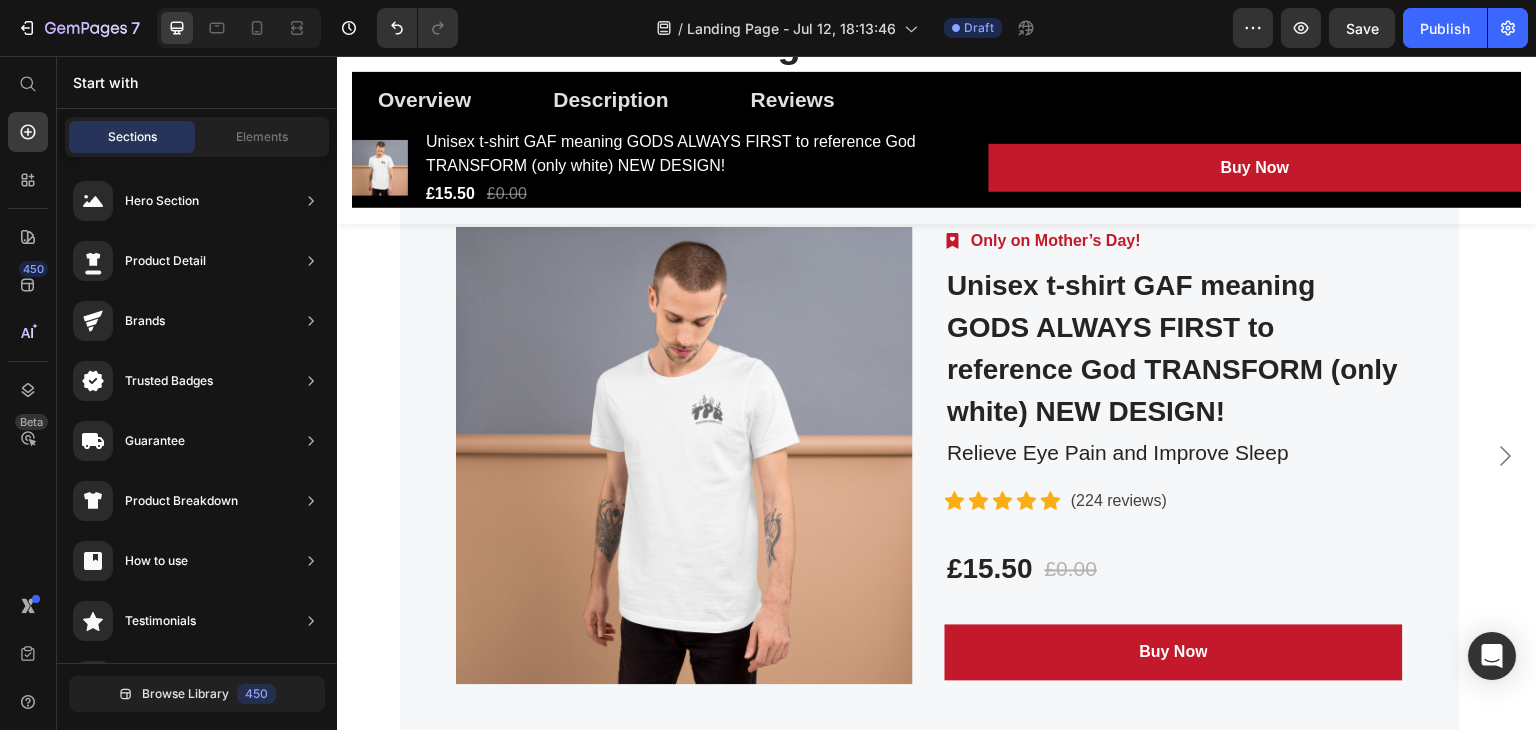 scroll, scrollTop: 5982, scrollLeft: 0, axis: vertical 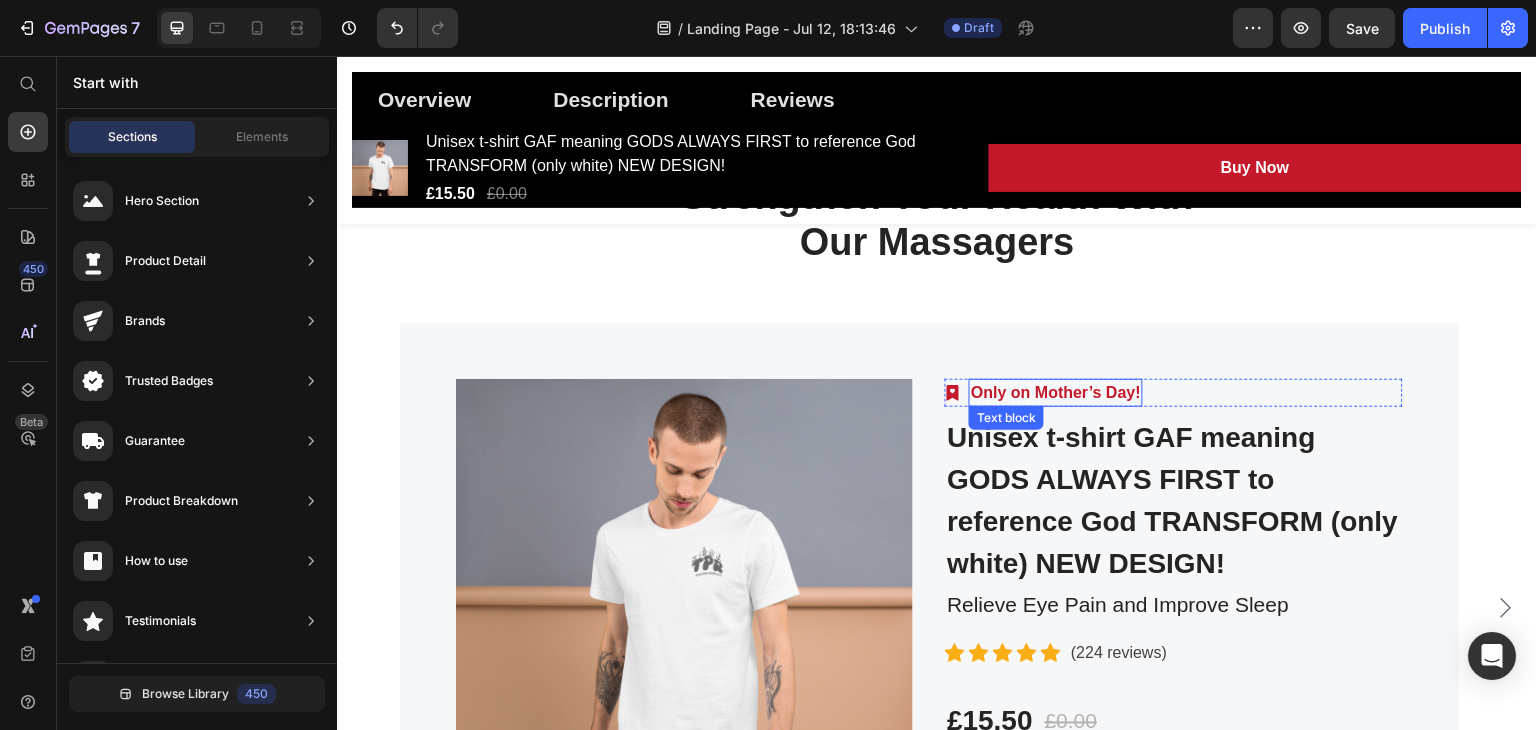 click on "Only on Mother’s Day!" at bounding box center [1056, 393] 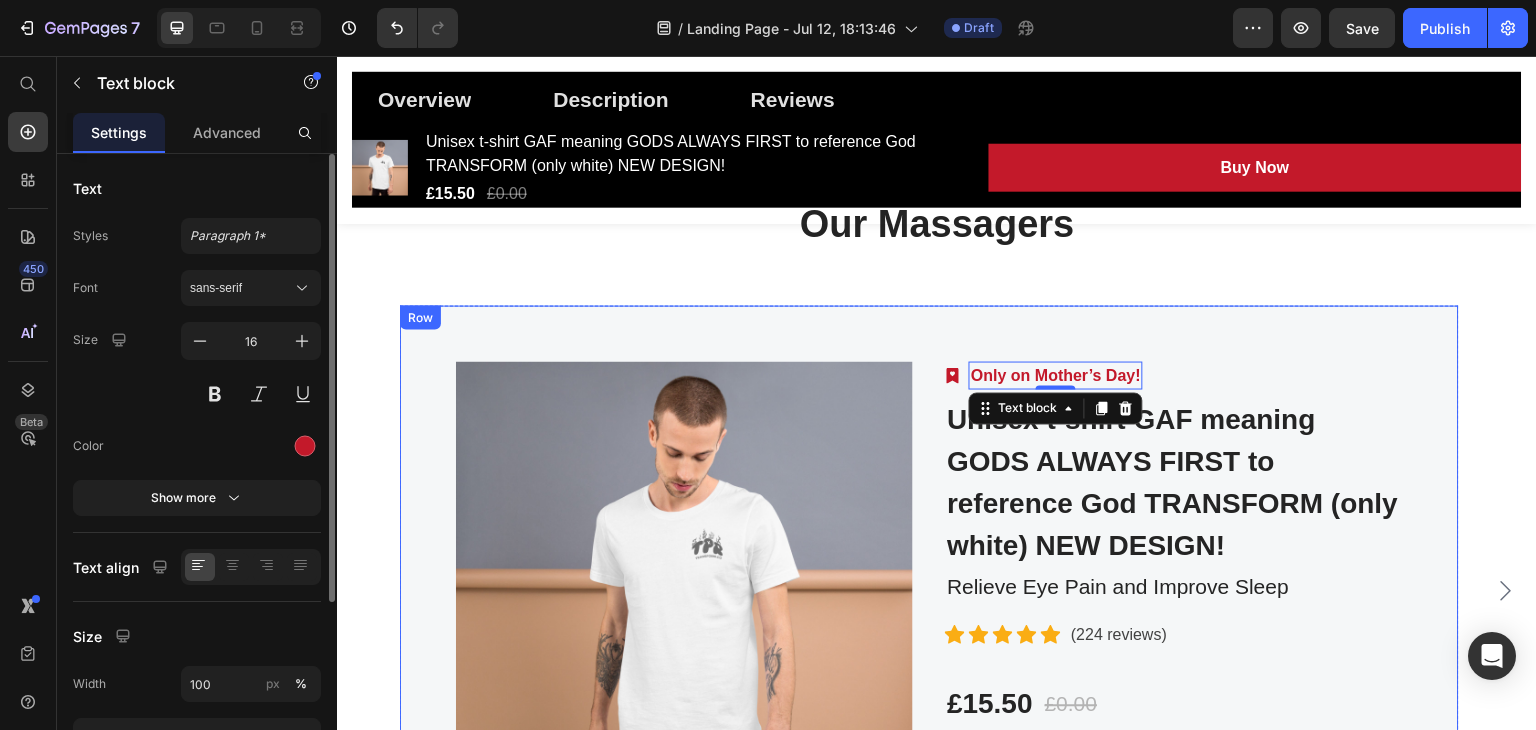 scroll, scrollTop: 6249, scrollLeft: 0, axis: vertical 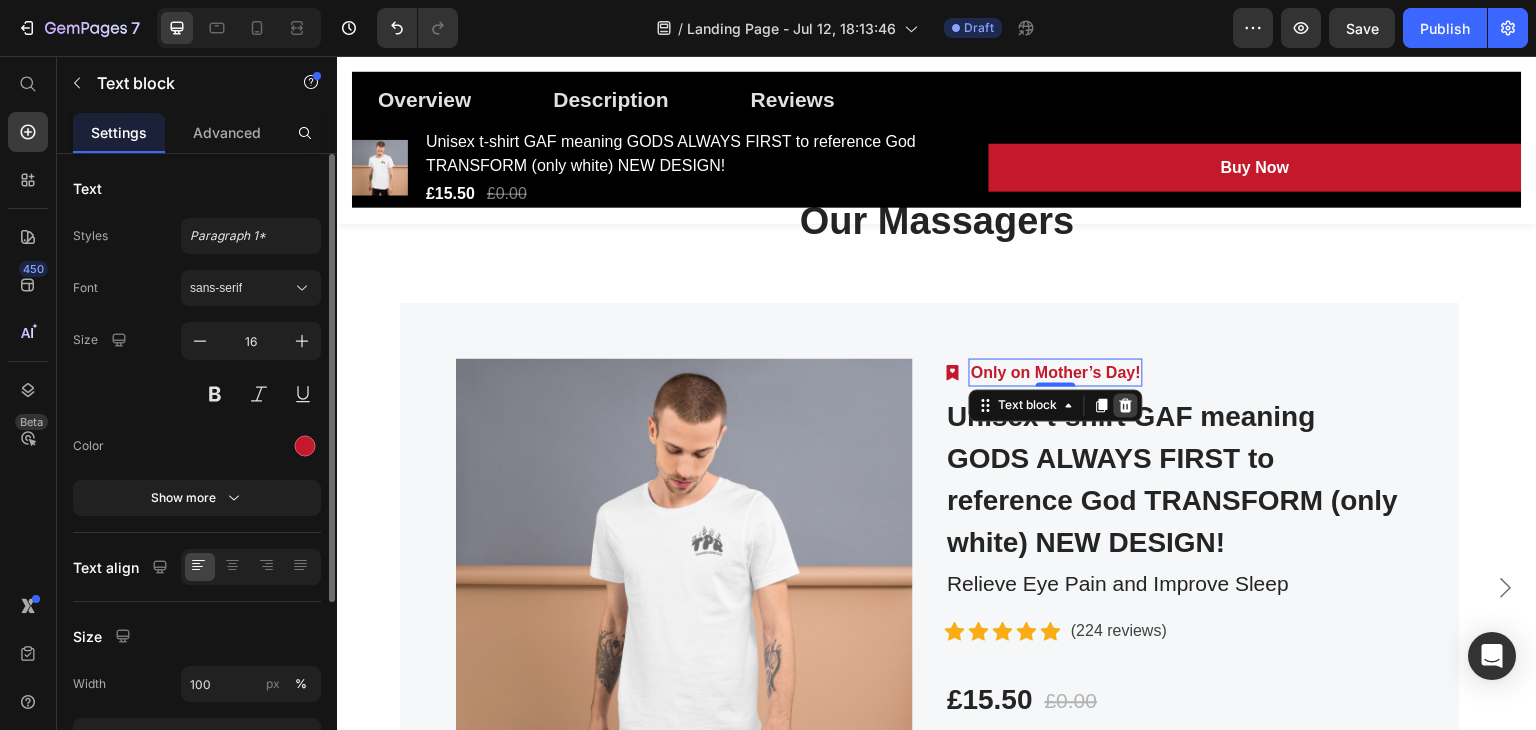 click at bounding box center [1126, 406] 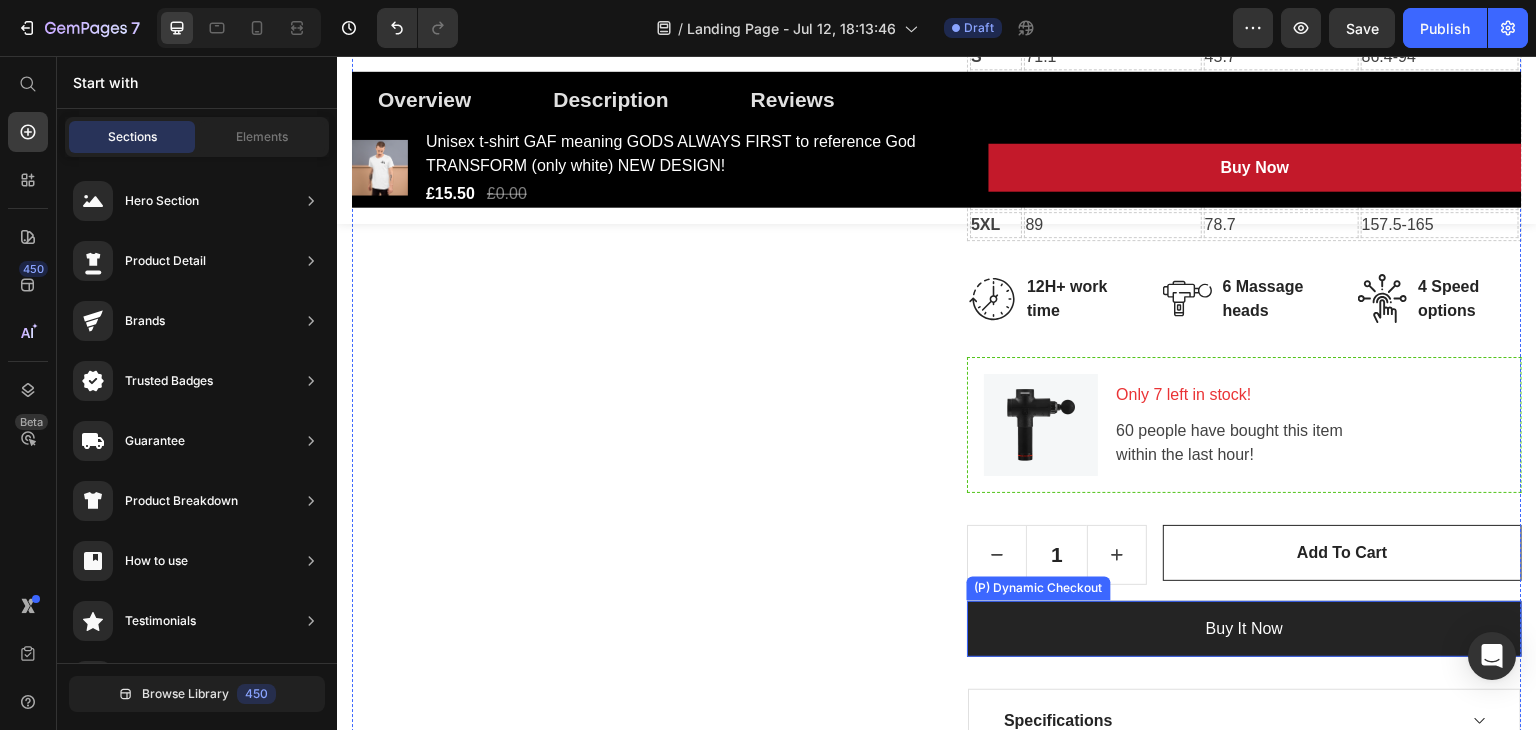 scroll, scrollTop: 1449, scrollLeft: 0, axis: vertical 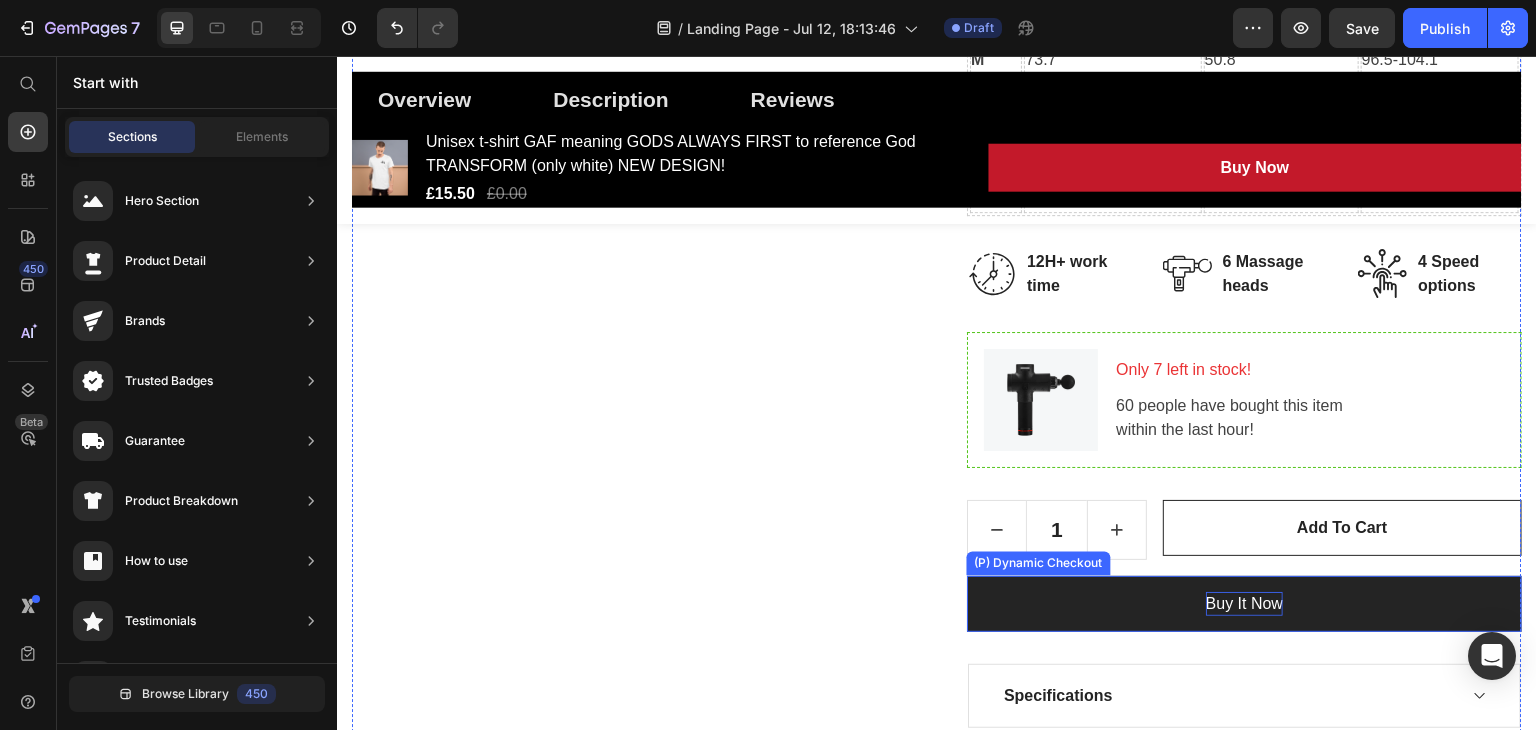 click on "buy it now" at bounding box center (1244, 604) 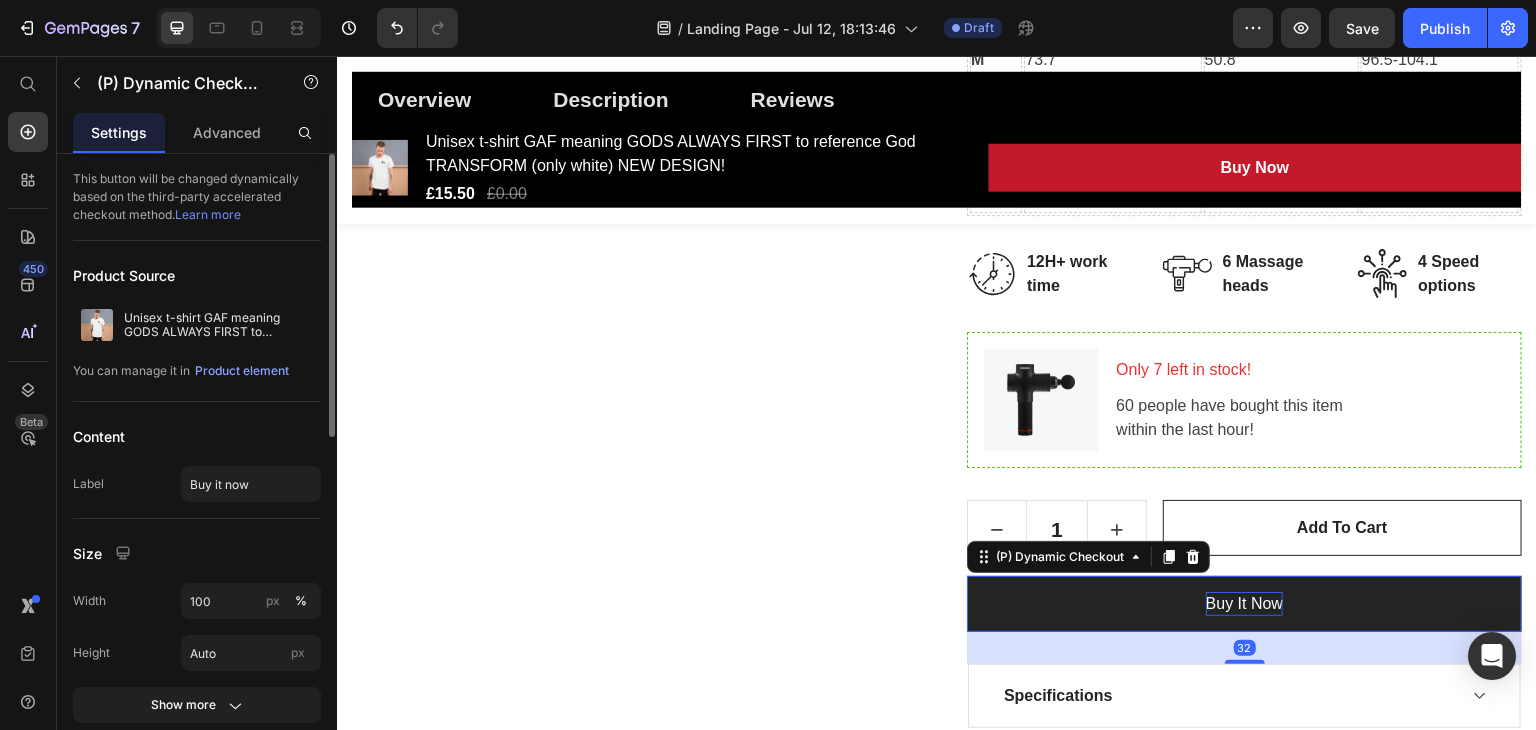 click on "buy it now" at bounding box center (1244, 604) 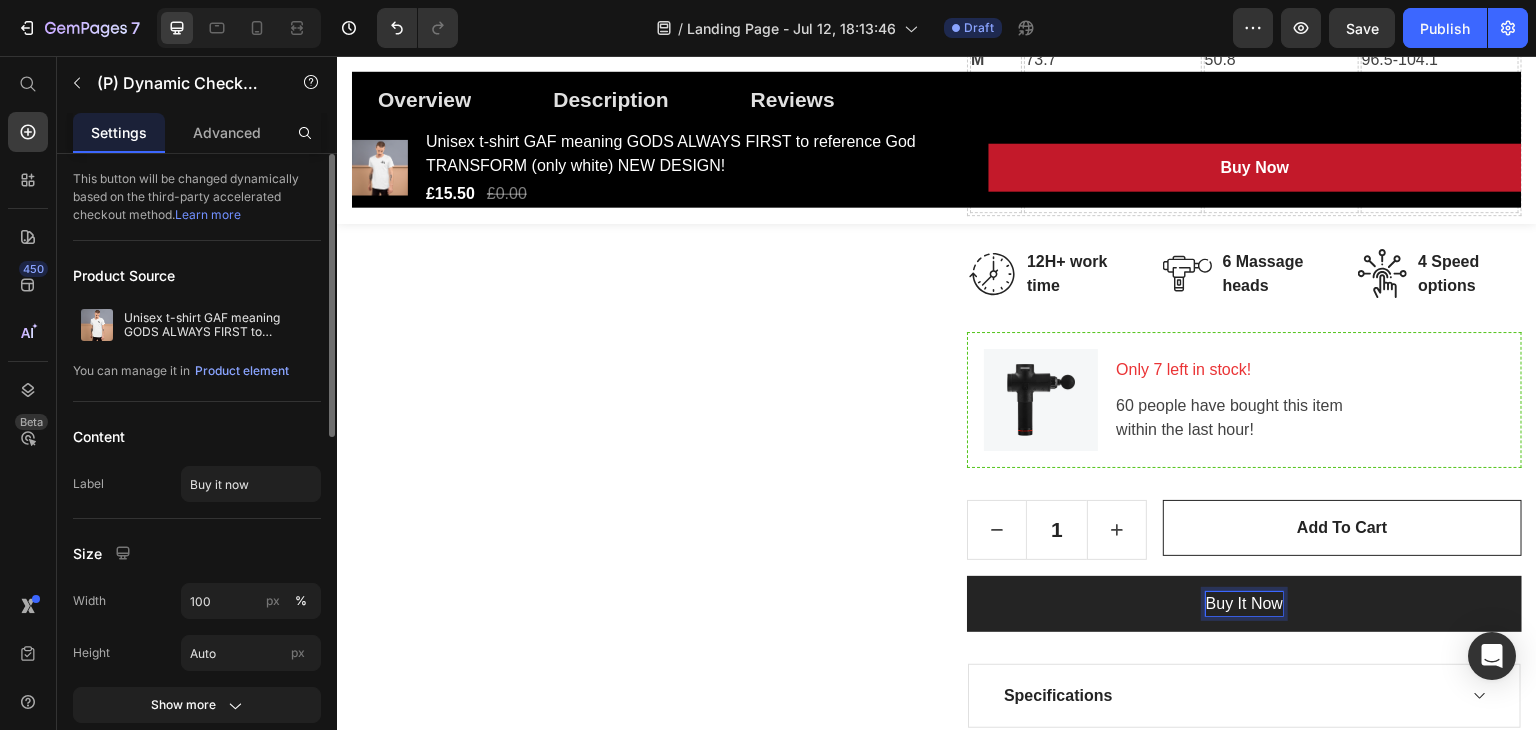 click on "buy it now" at bounding box center [1244, 604] 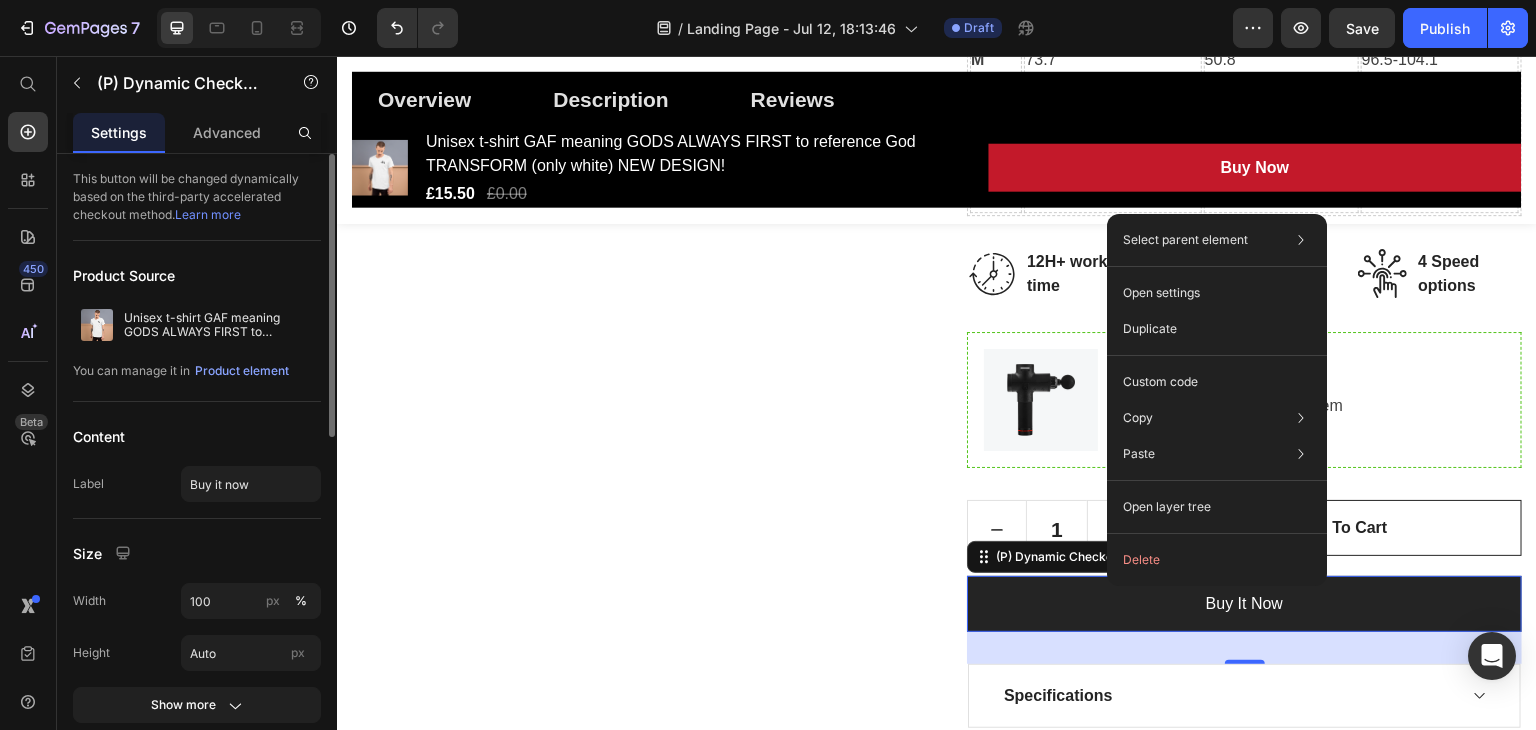 click on "buy it now" at bounding box center [1244, 604] 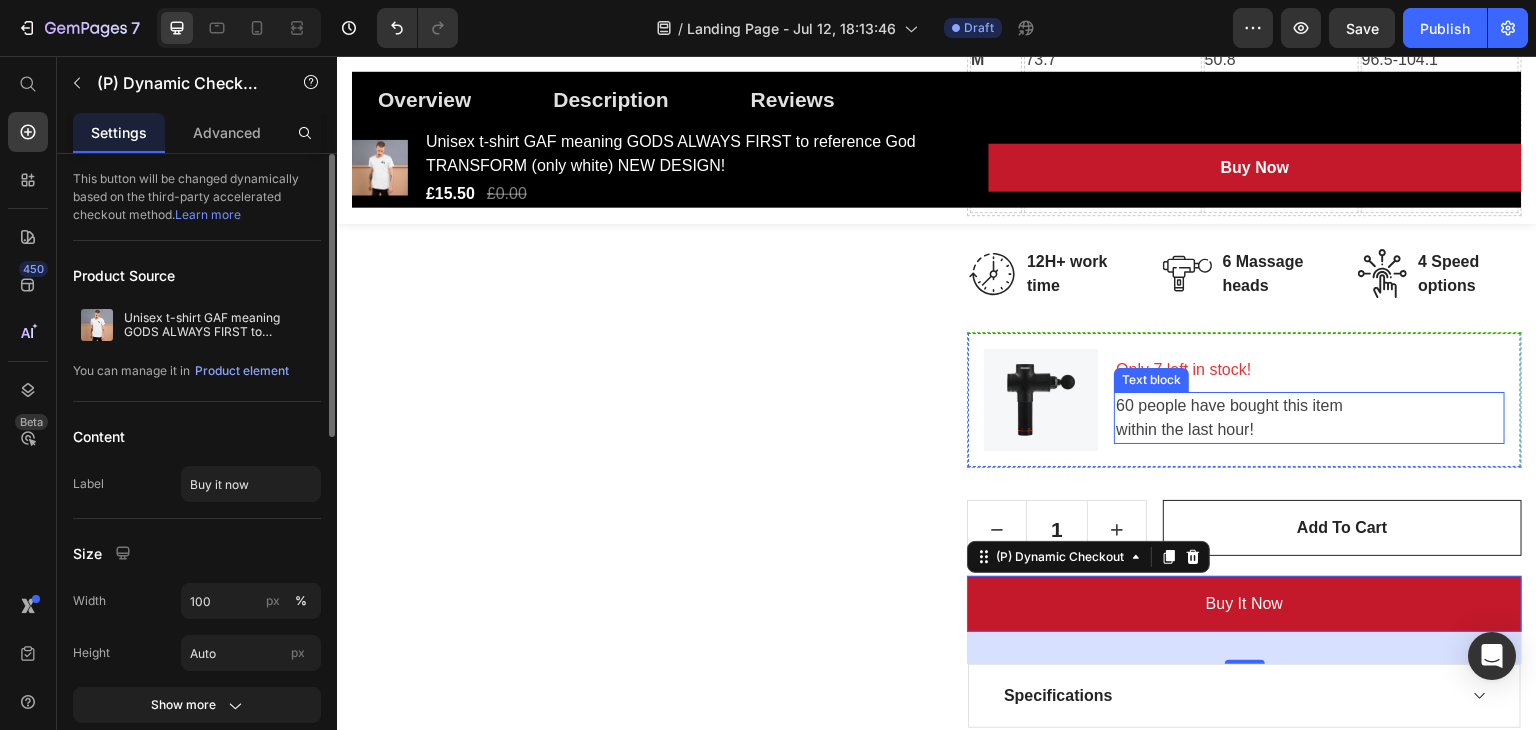 click on "60 people have bought this item within the last hour!" at bounding box center (1309, 418) 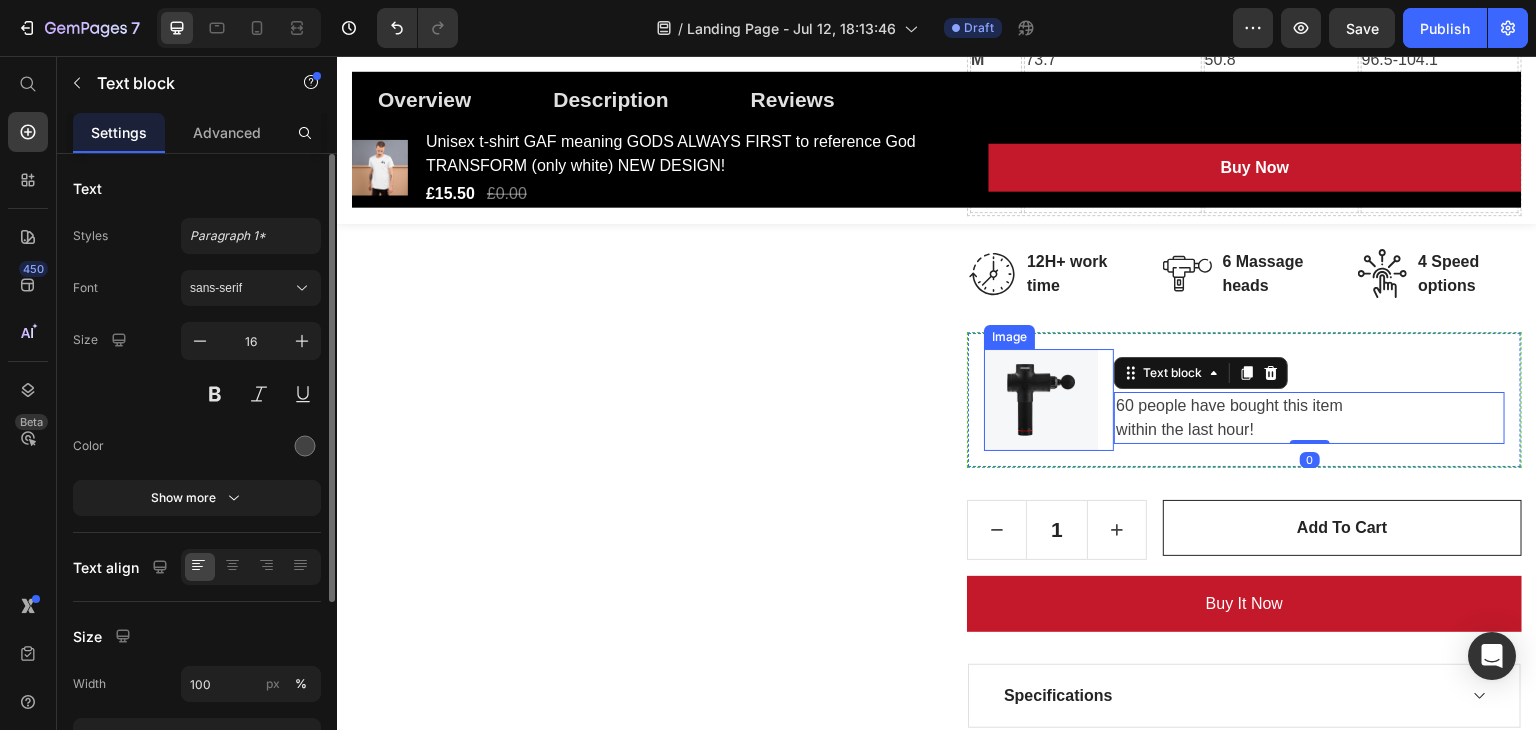 click at bounding box center [1049, 400] 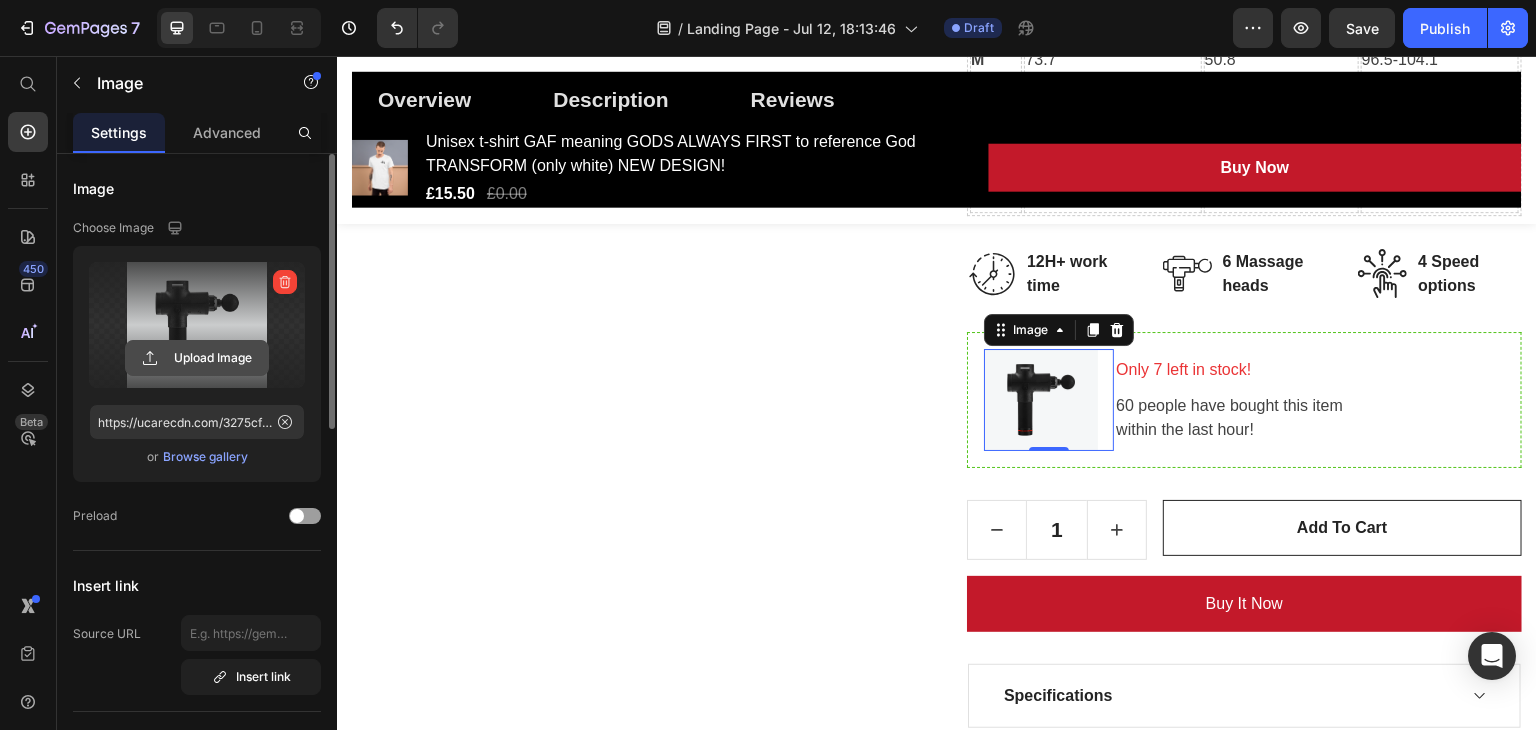 click 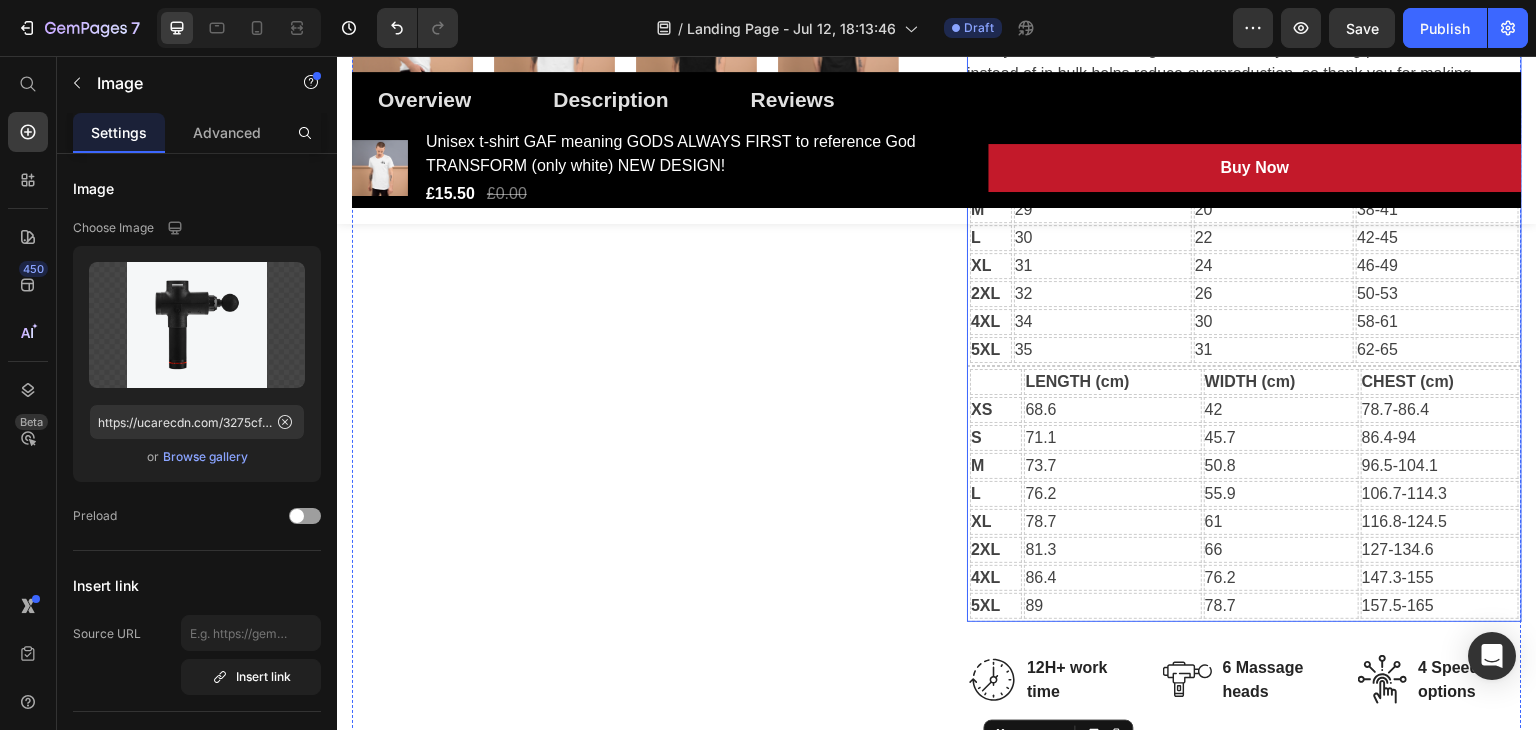 scroll, scrollTop: 1182, scrollLeft: 0, axis: vertical 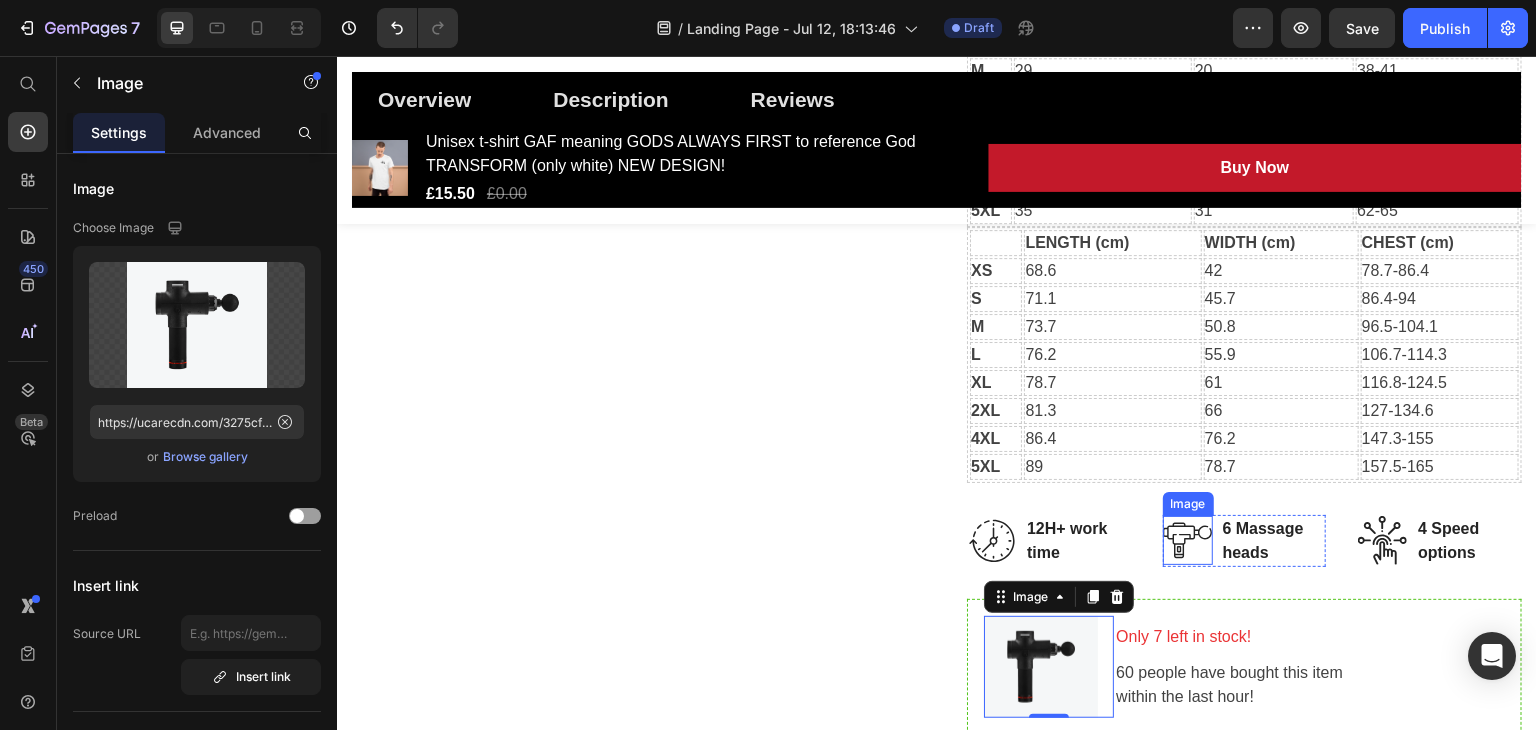 click at bounding box center (1188, 540) 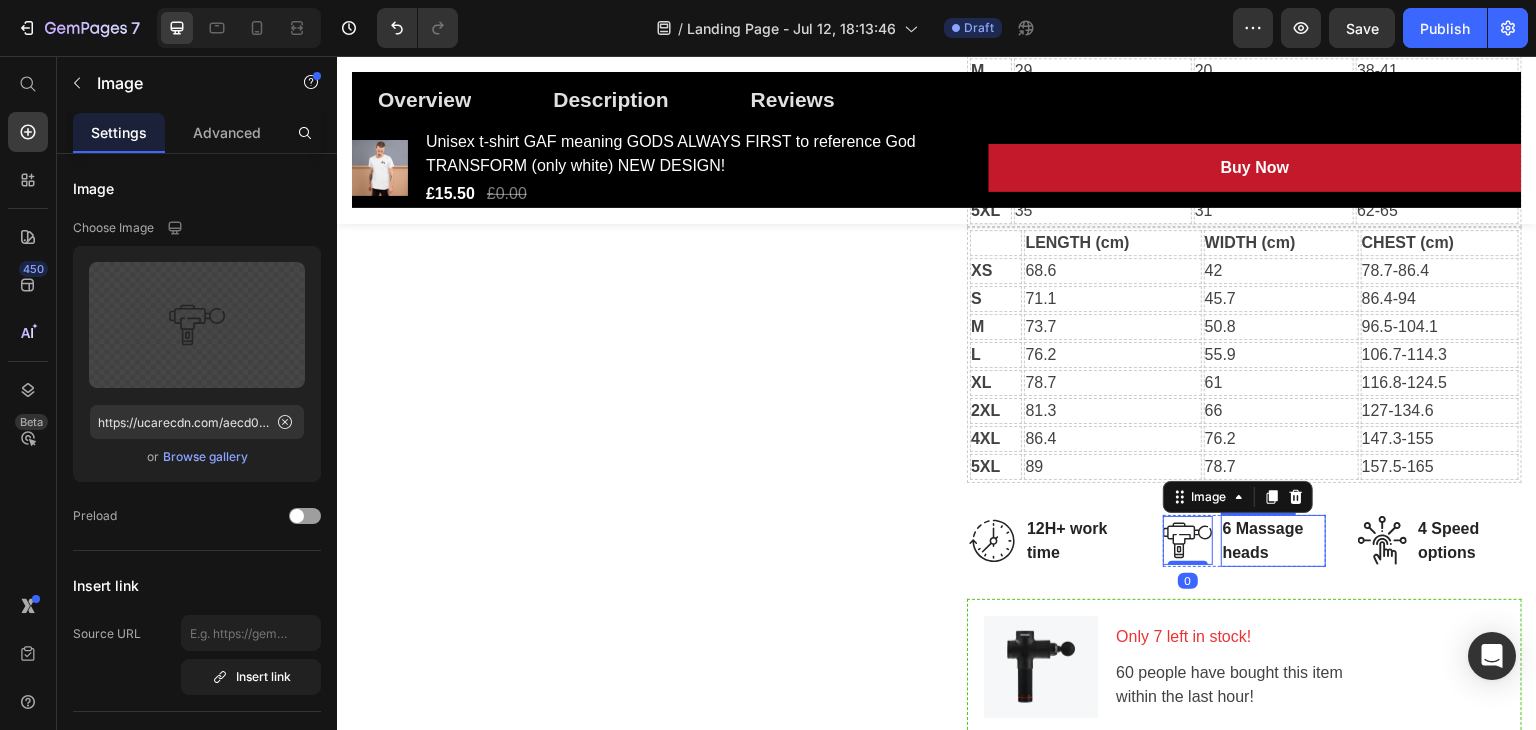 click on "6 Massage heads" at bounding box center (1274, 541) 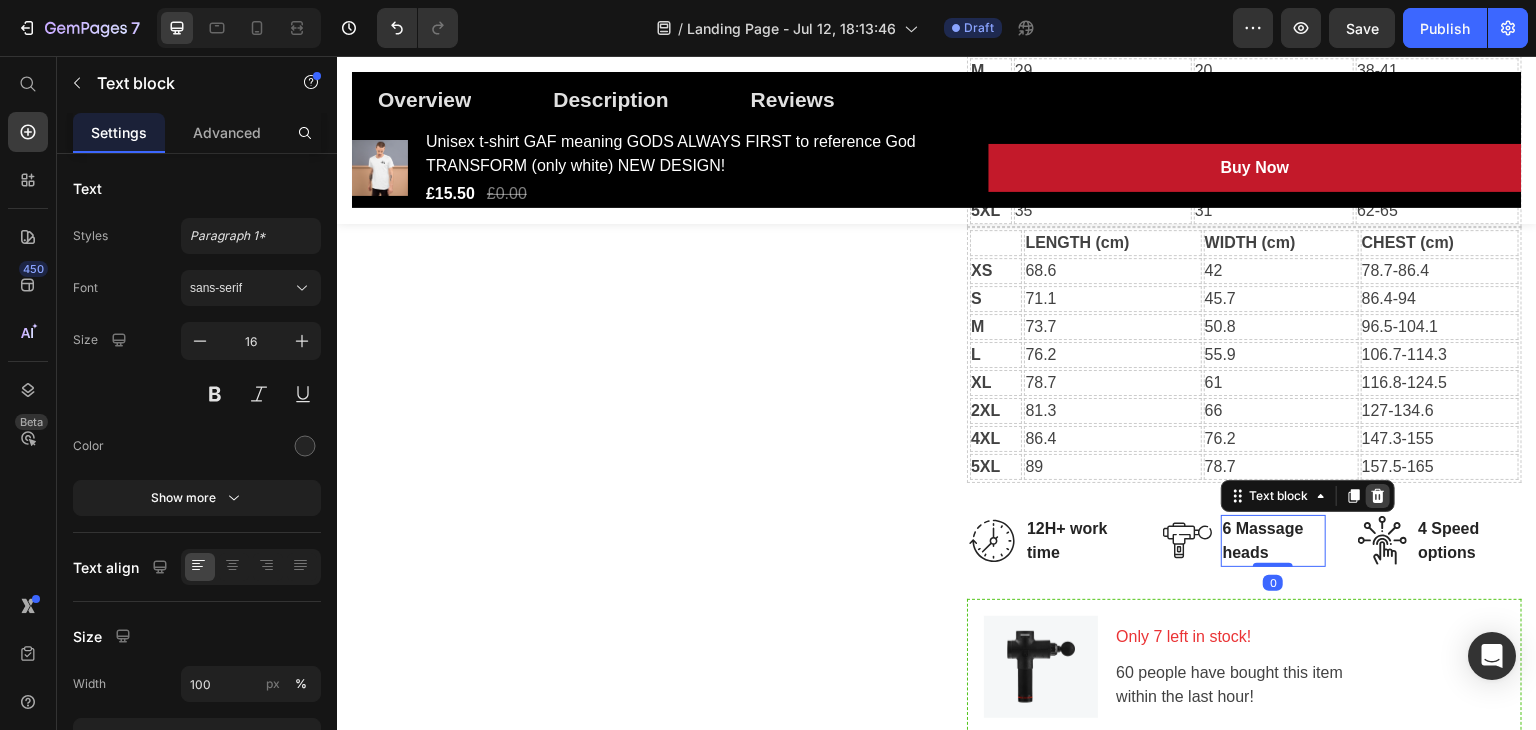 click at bounding box center [1378, 496] 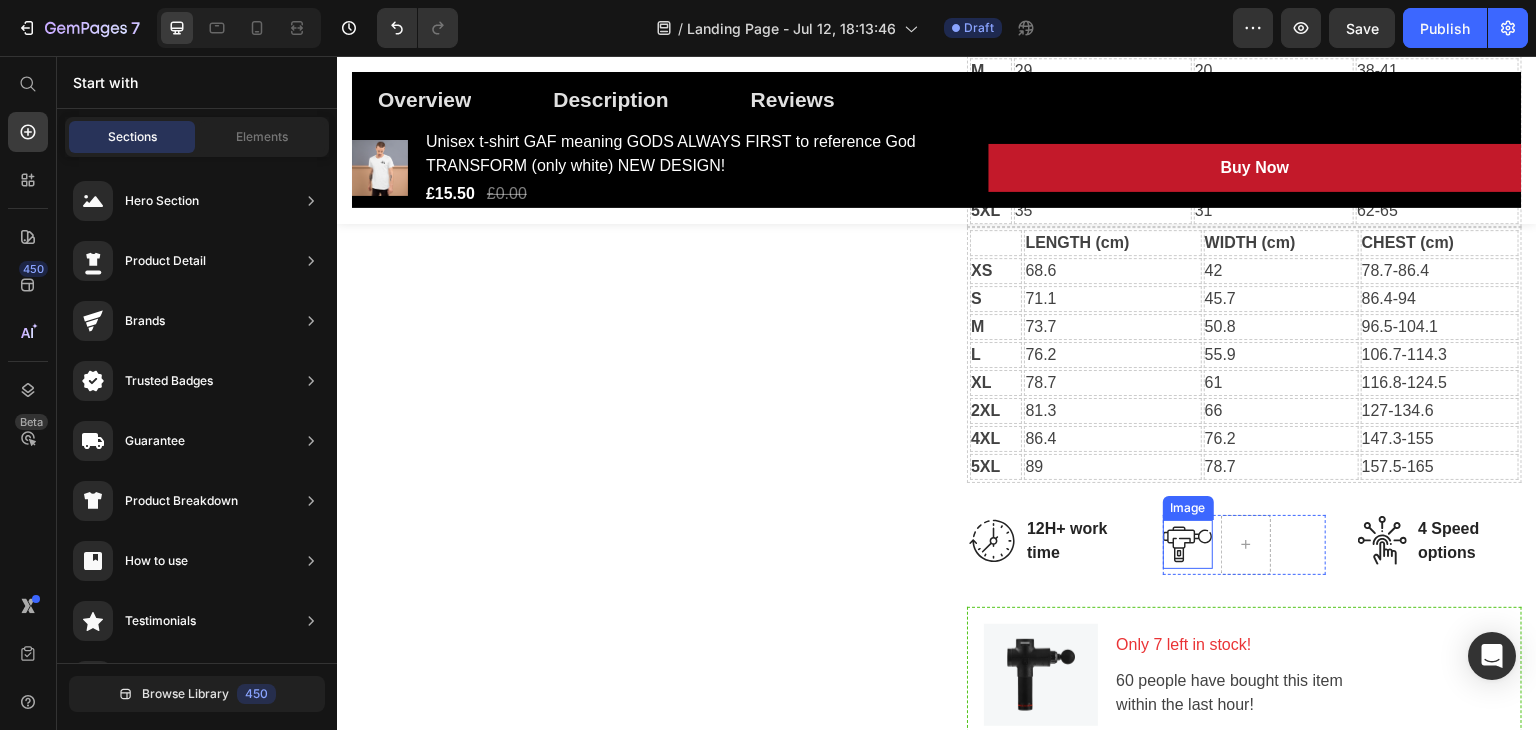 click at bounding box center [1188, 544] 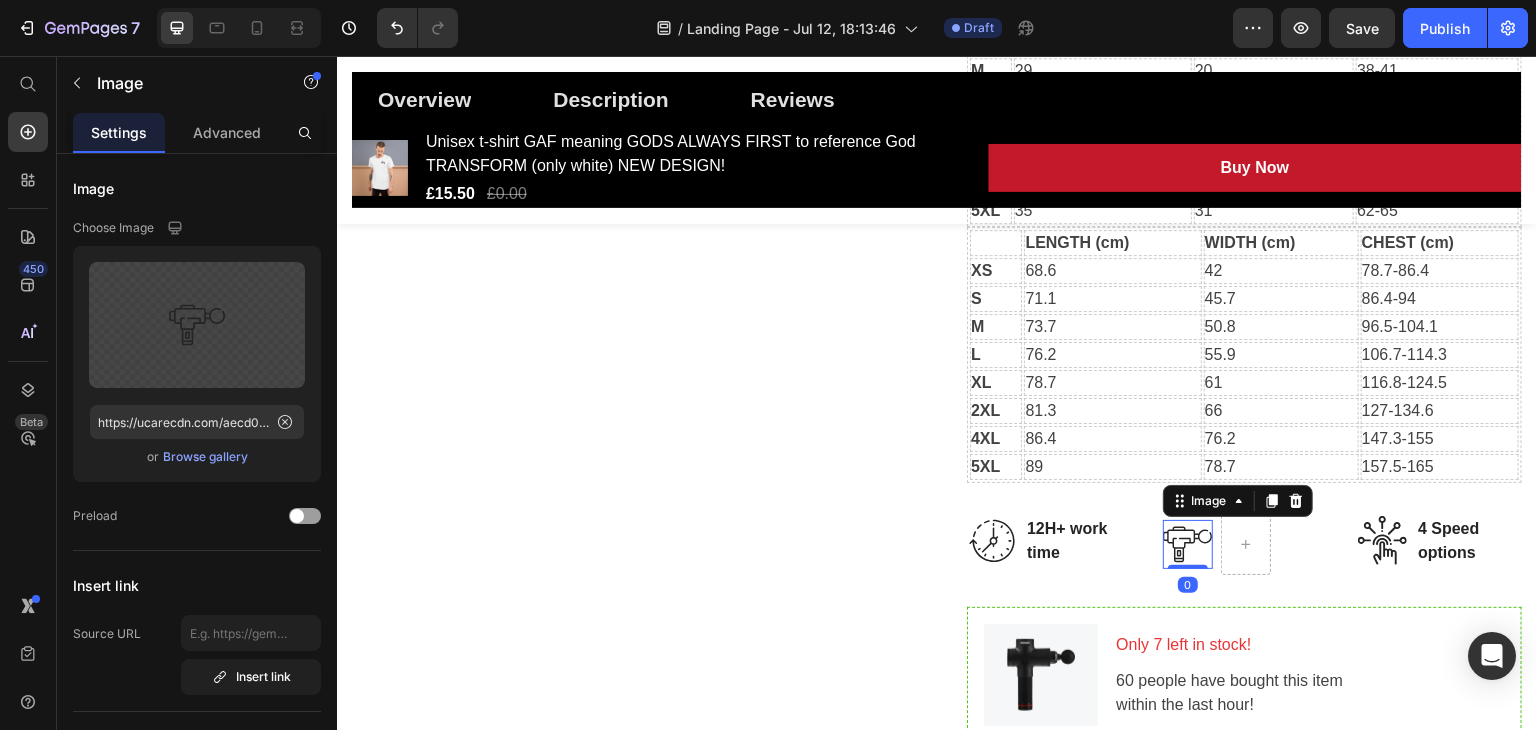 click on "Image" at bounding box center [1238, 501] 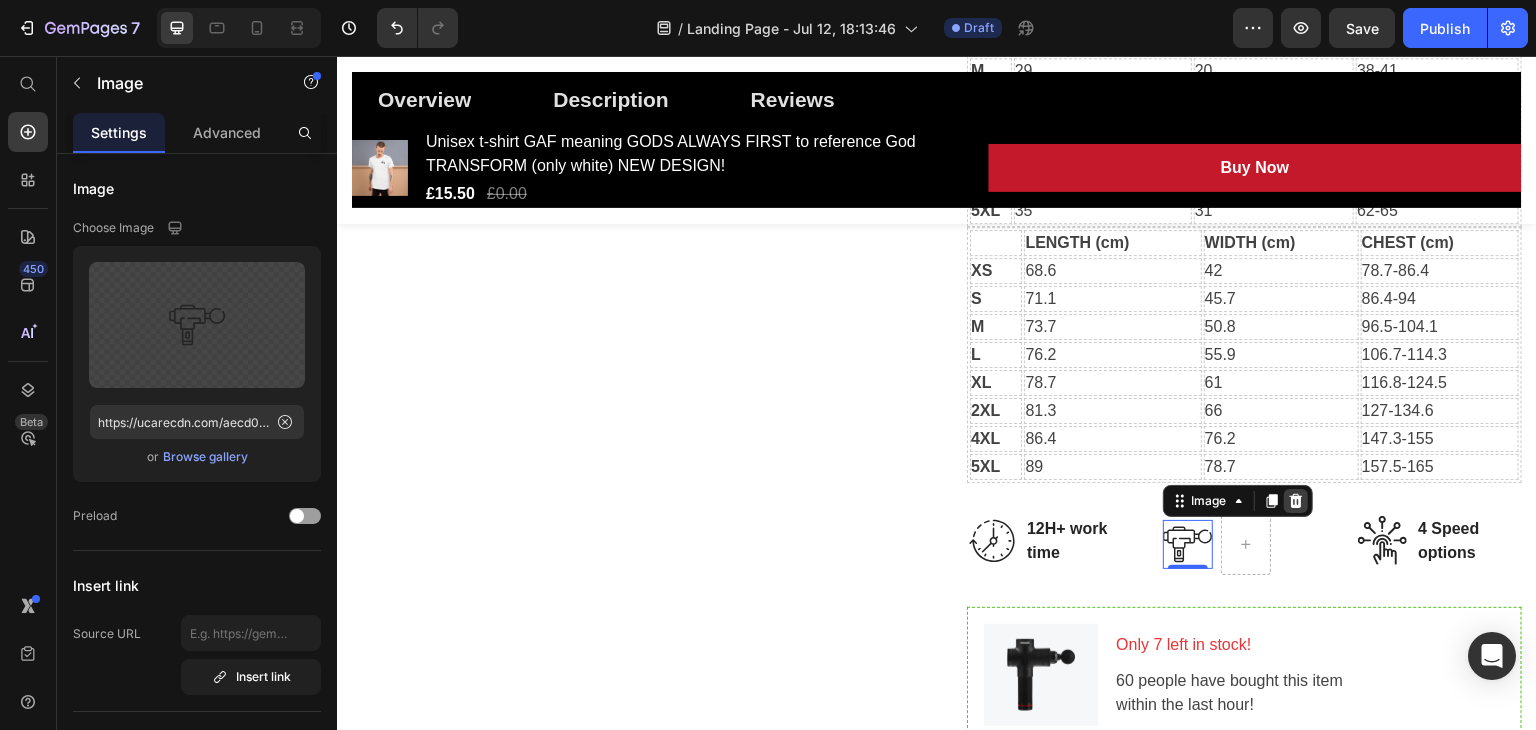 click 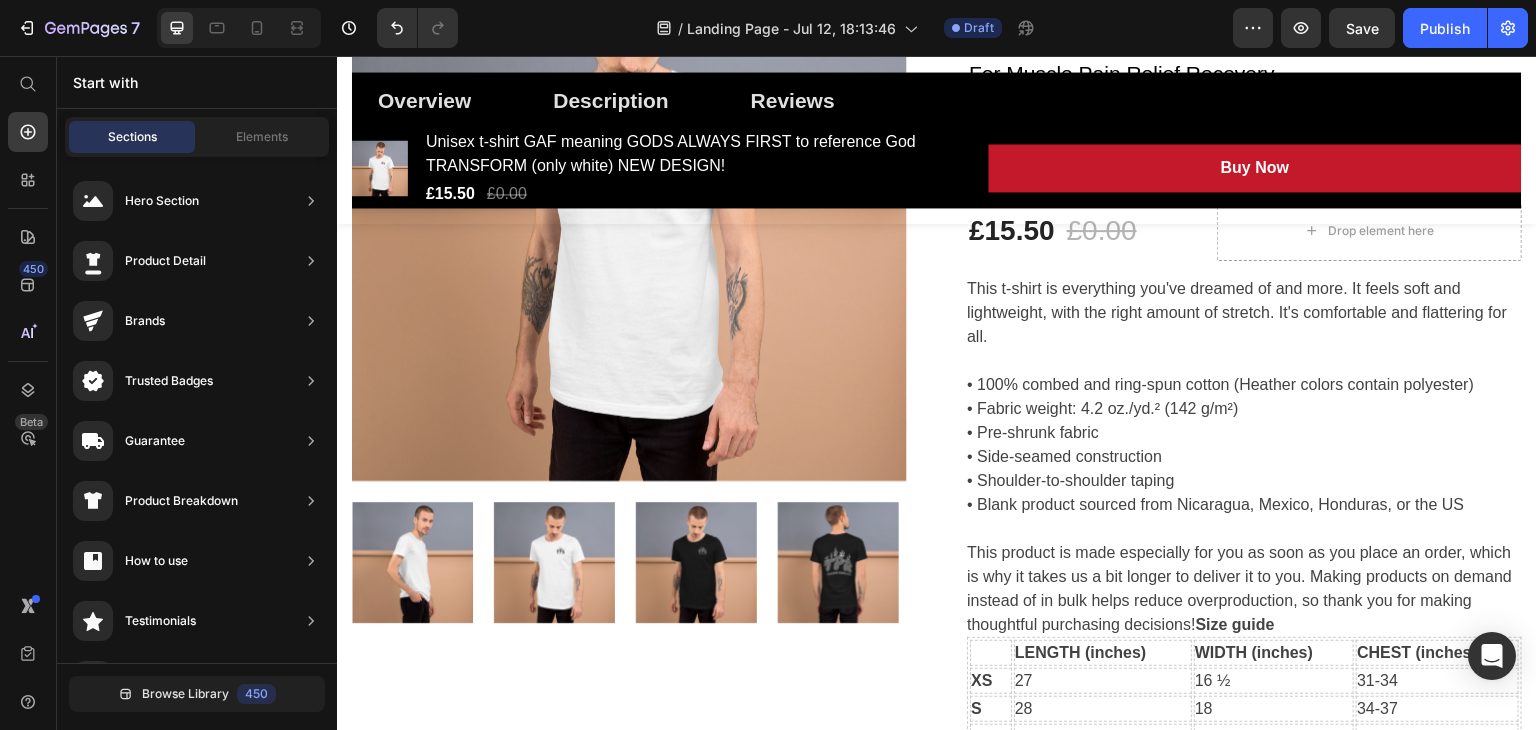 scroll, scrollTop: 249, scrollLeft: 0, axis: vertical 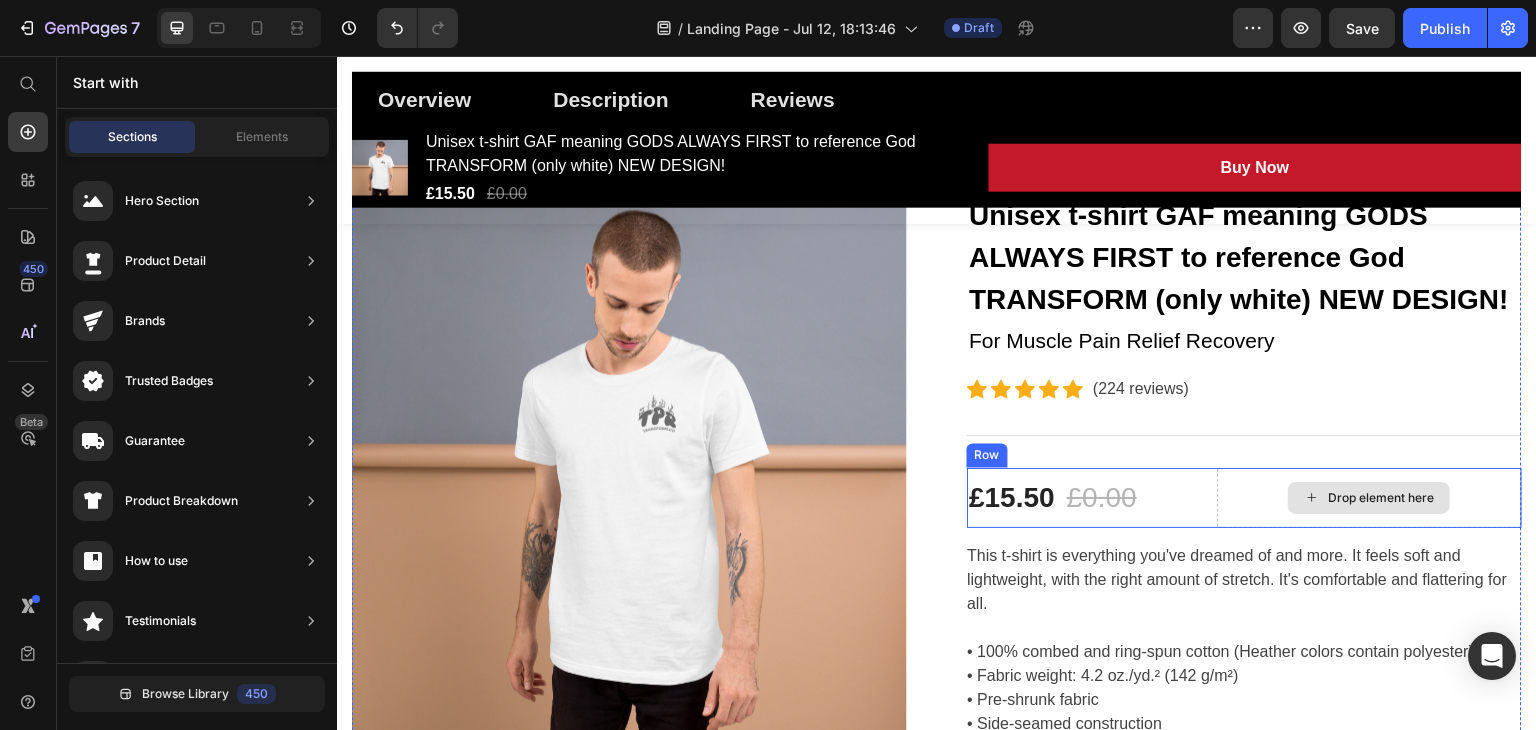 click on "Drop element here" at bounding box center (1369, 498) 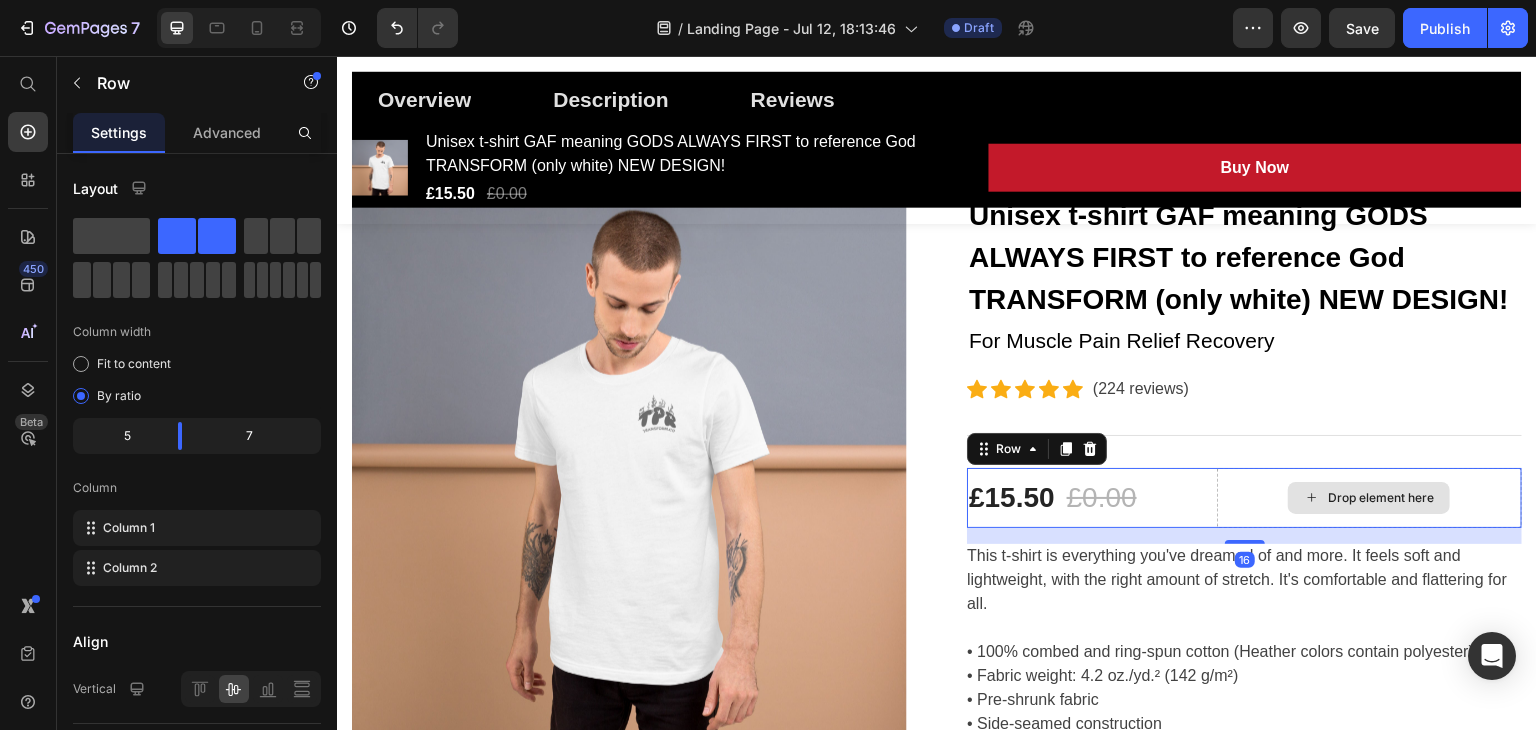 click on "Drop element here" at bounding box center [1381, 498] 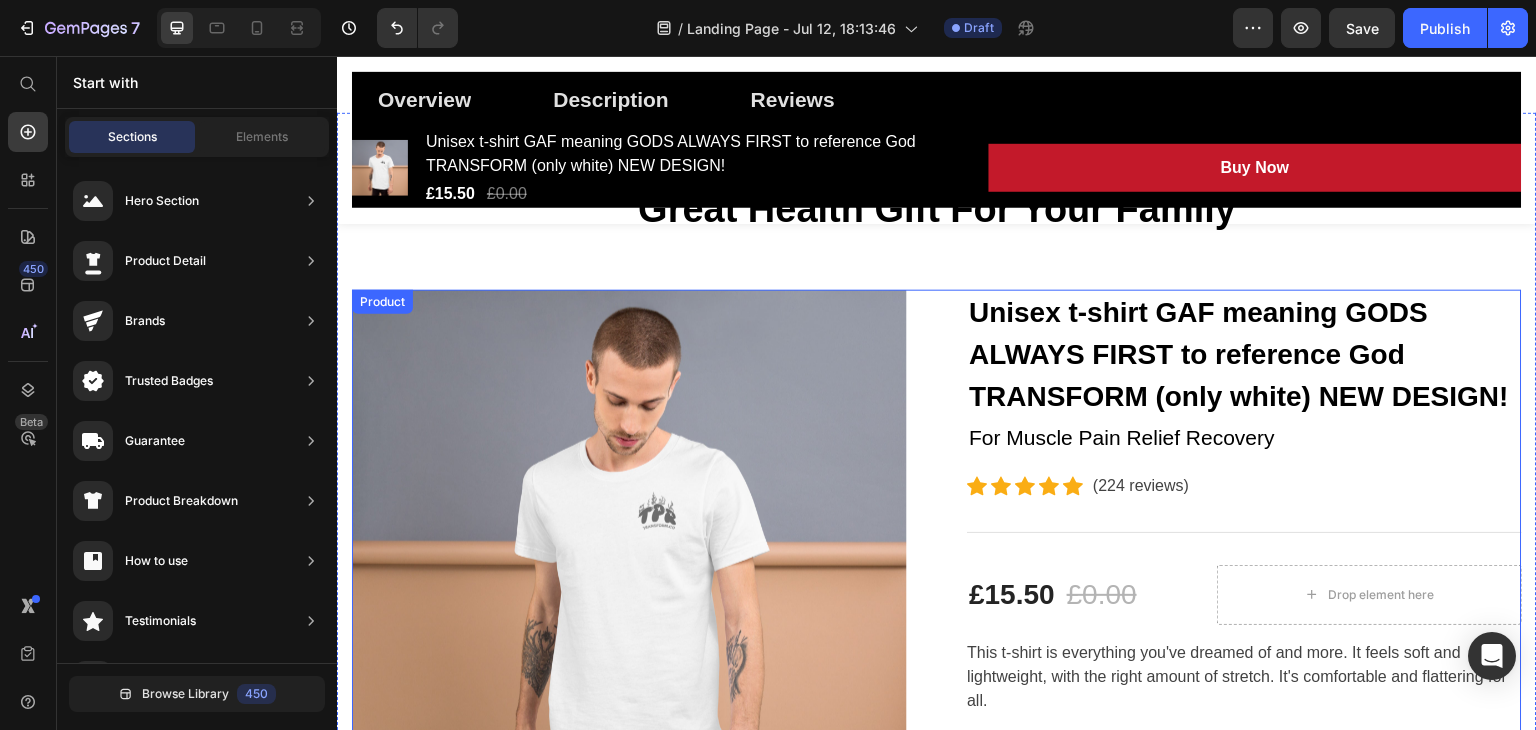 scroll, scrollTop: 0, scrollLeft: 0, axis: both 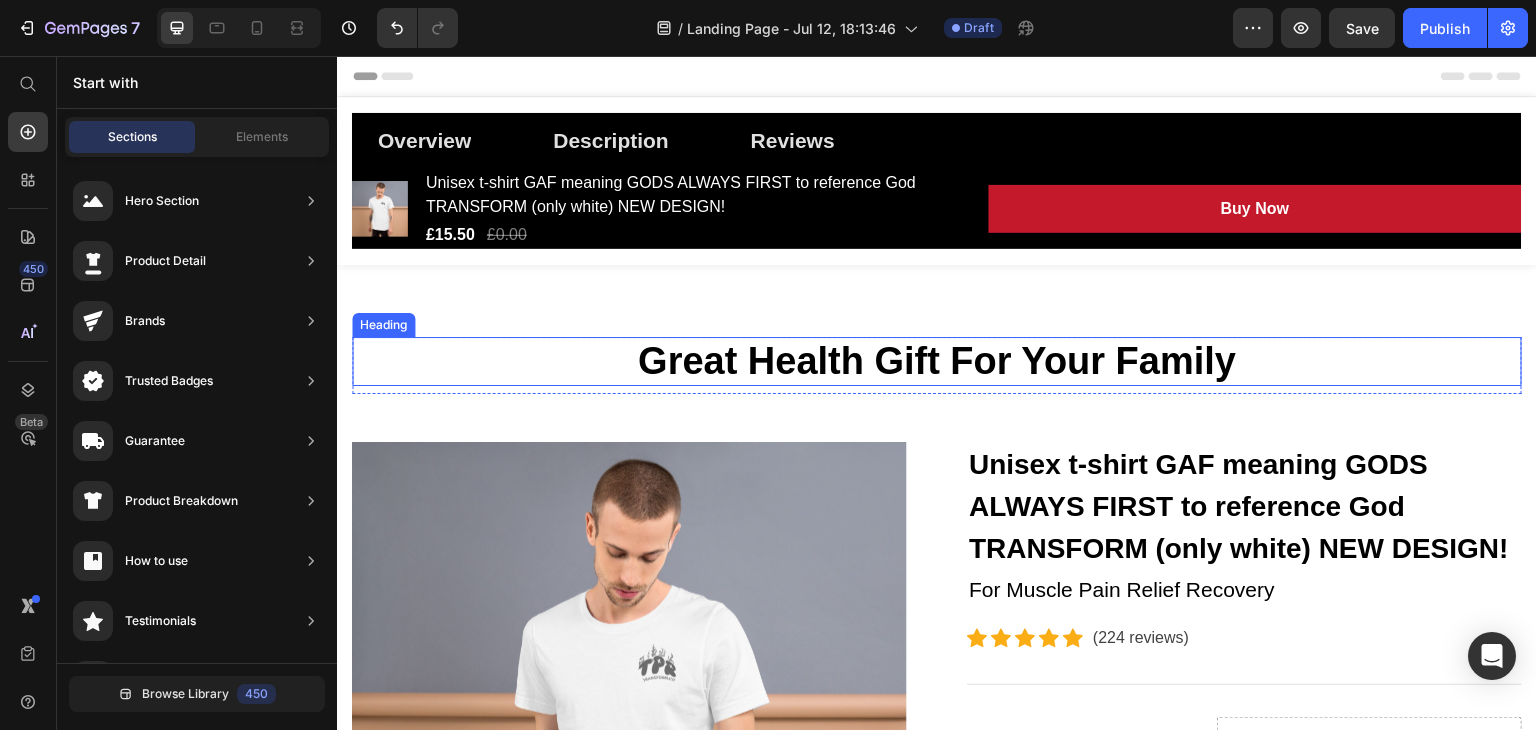click on "Great Health Gift For Your Family" at bounding box center [937, 362] 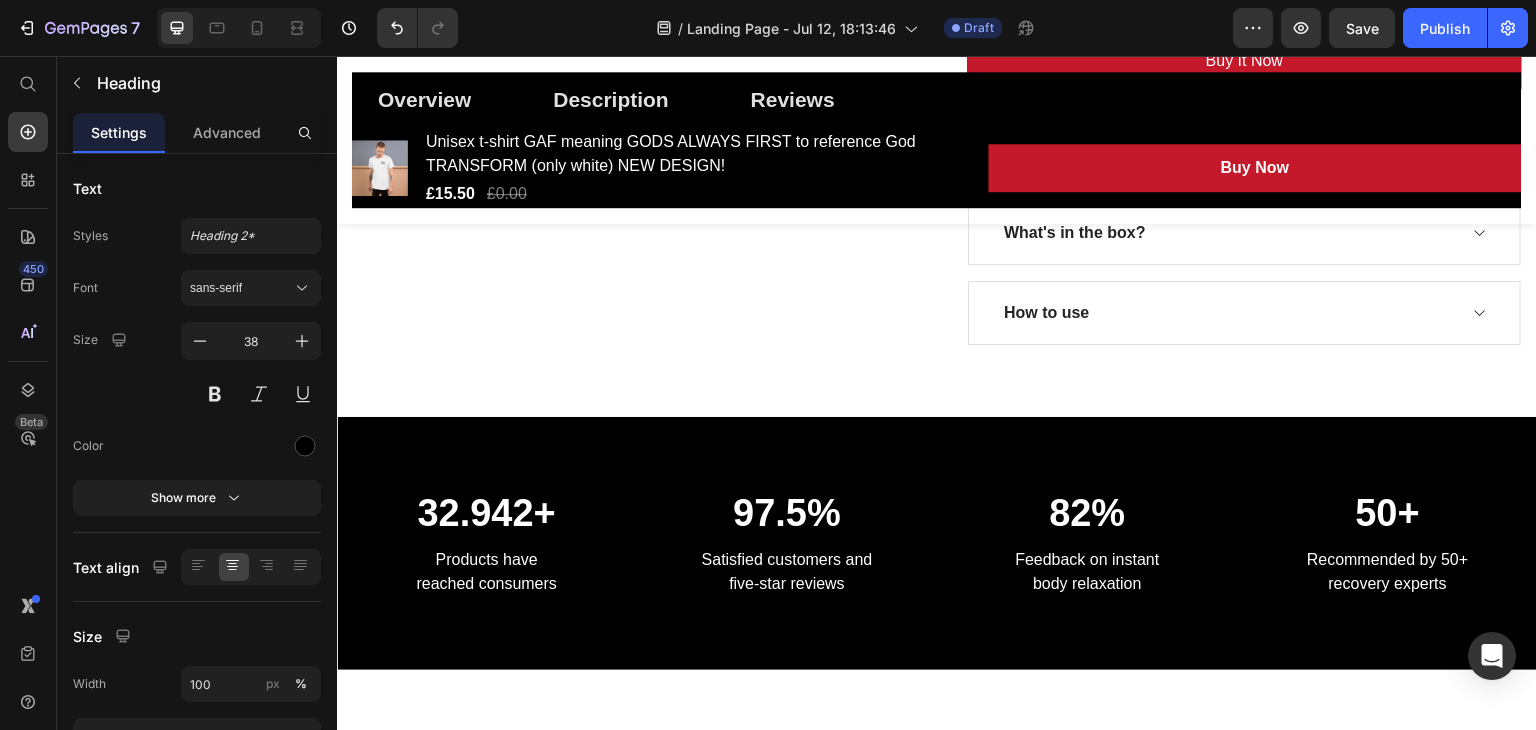 scroll, scrollTop: 2266, scrollLeft: 0, axis: vertical 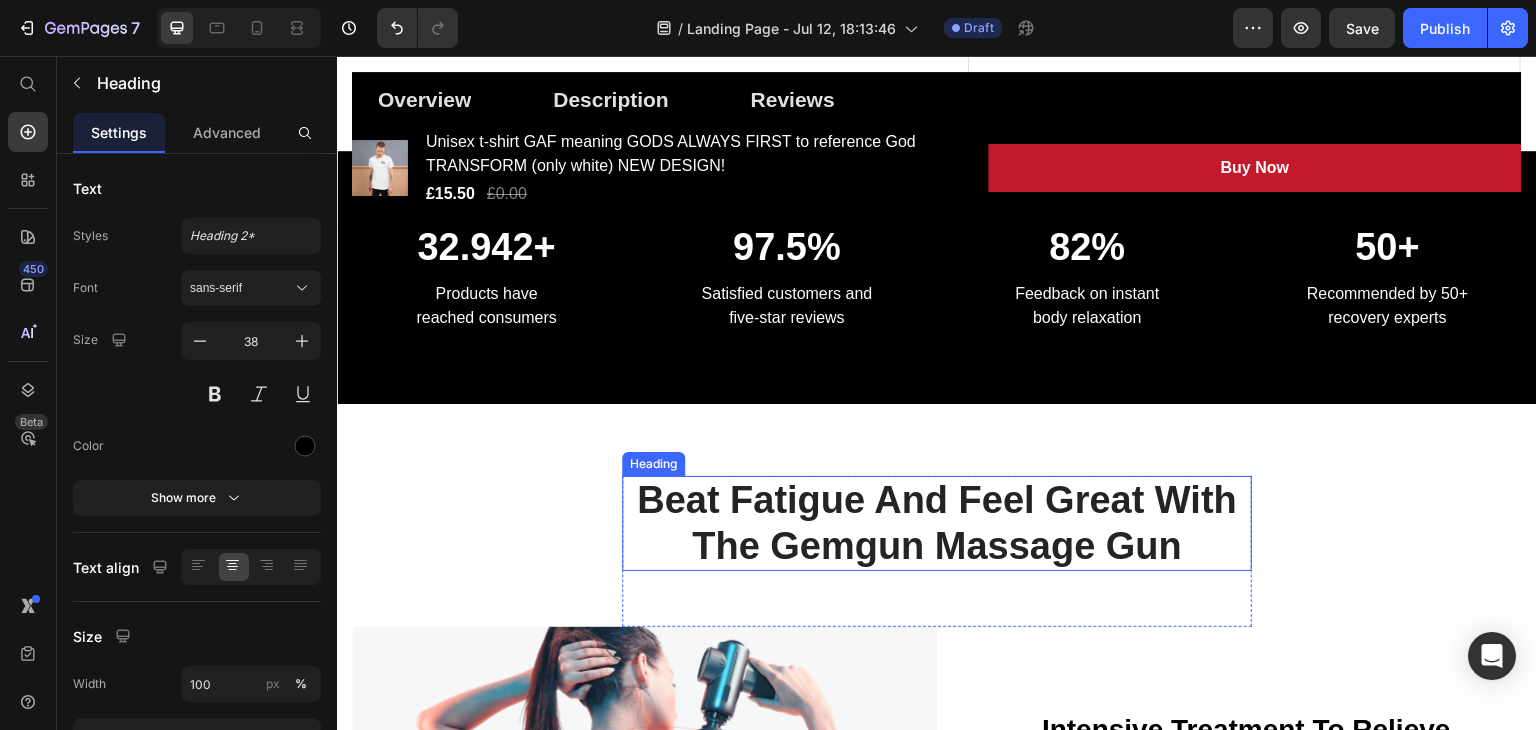 click on "Beat Fatigue And Feel Great With The Gemgun Massage Gun" at bounding box center (937, 523) 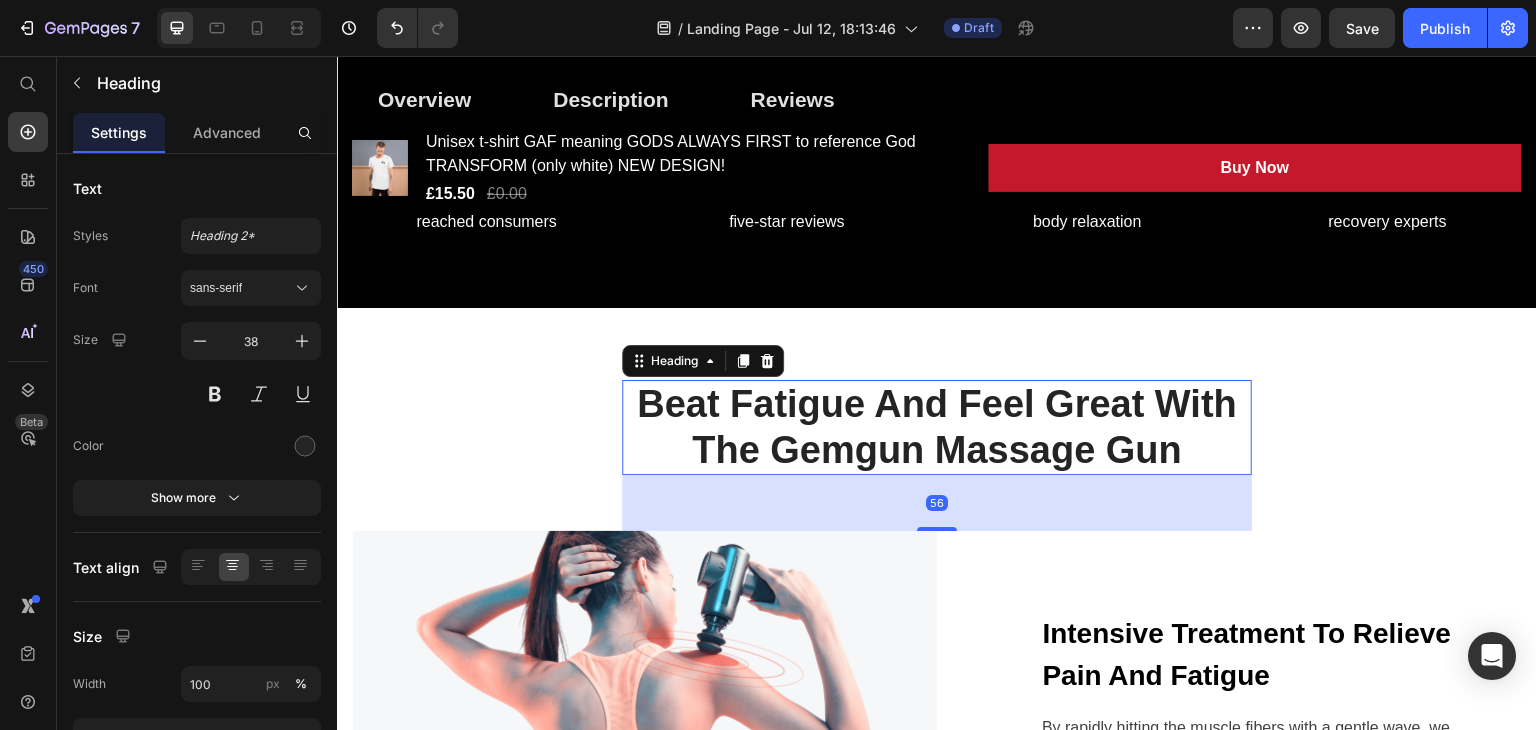 scroll, scrollTop: 2400, scrollLeft: 0, axis: vertical 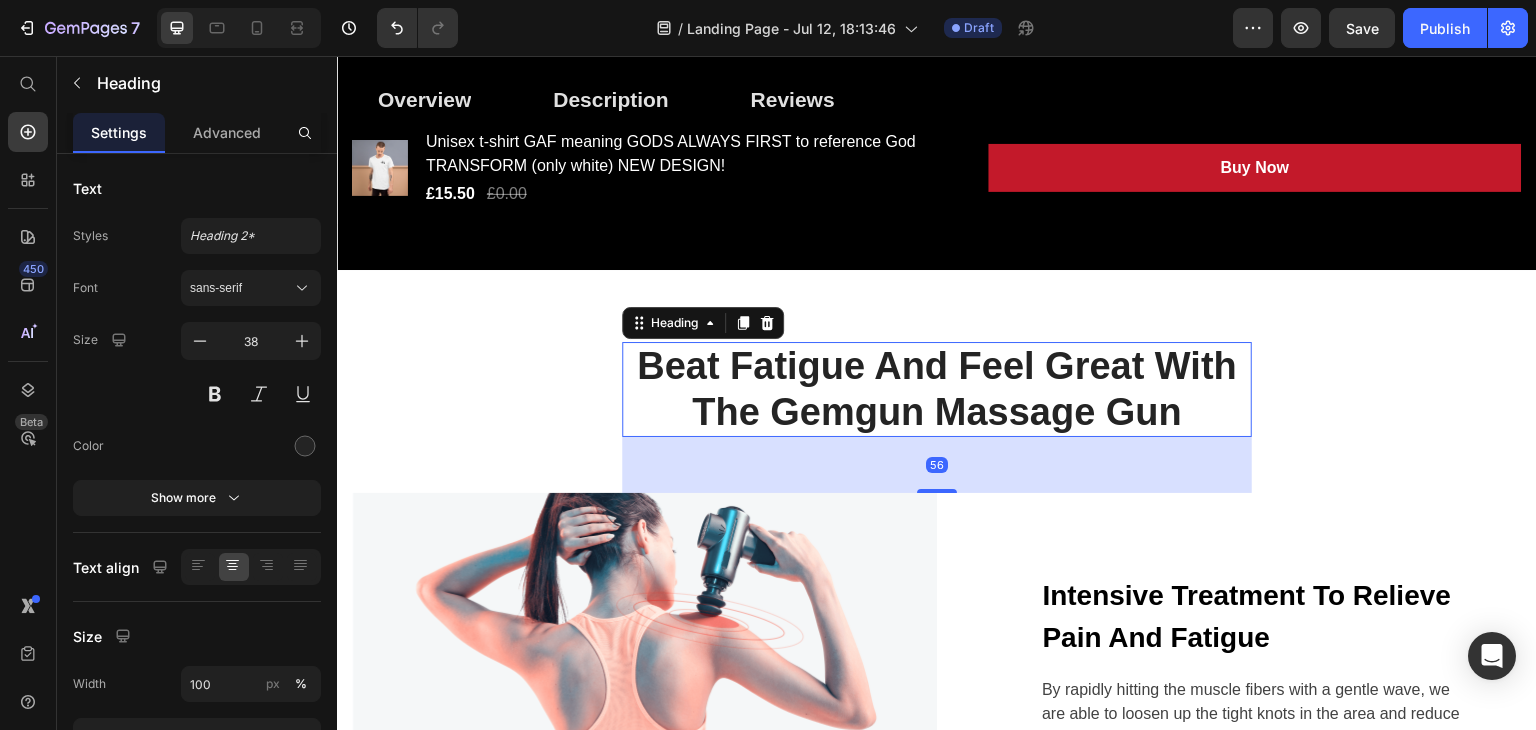 click on "Beat Fatigue And Feel Great With The Gemgun Massage Gun" at bounding box center (937, 389) 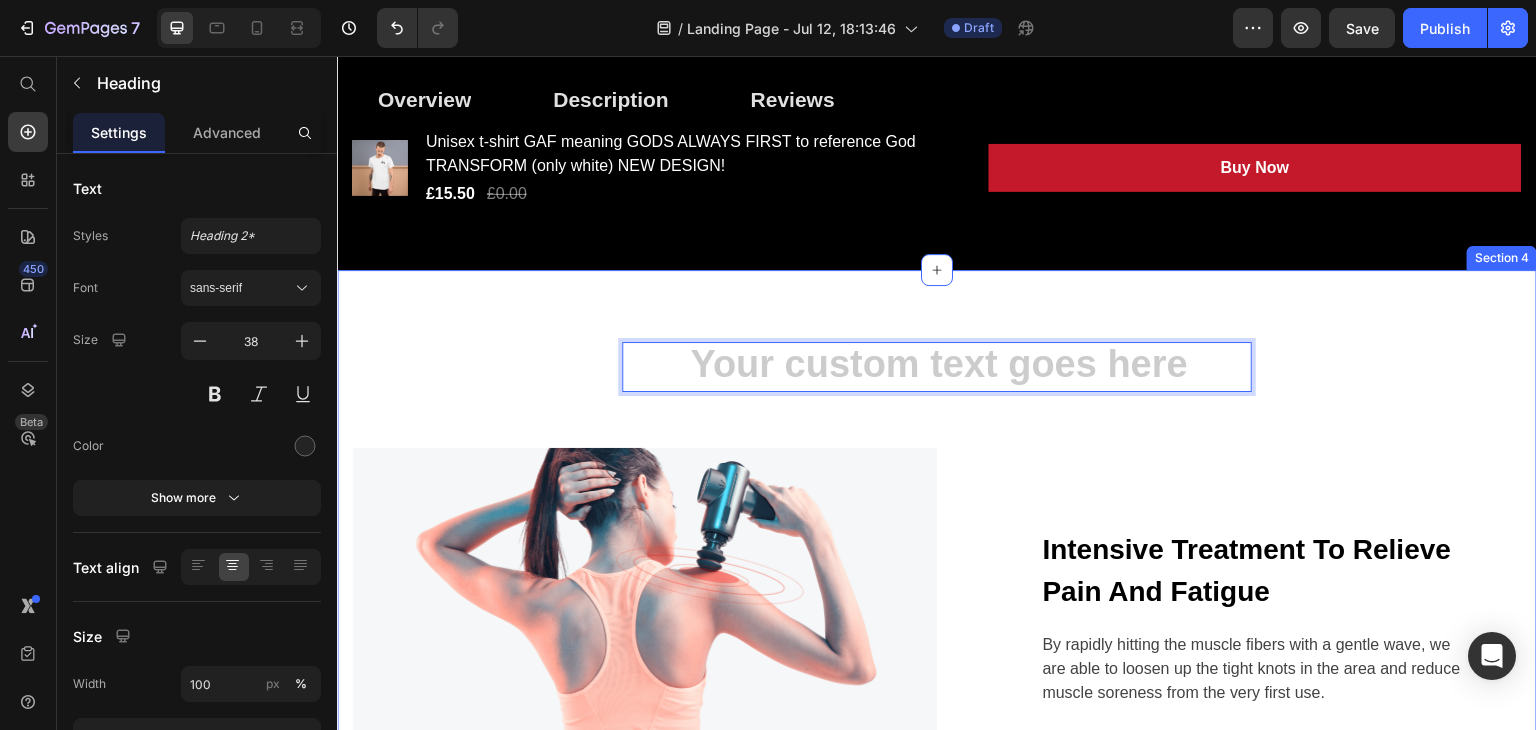 click on "Heading   56 Row Image Intensive Treatment To Relieve Pain And Fatigue Text block By rapidly hitting the muscle fibers with a gentle wave, we are able to loosen up the tight knots in the area and reduce muscle soreness from the very first use. Text block Row Row Blood Circulation And Relaxation Of The Body Text block Massage guns increase blood flow, which shuttles nutrients into the muscle while also removing blood that may have pooled in the muscles - bringing a feeling of relaxation, comfort. Text block Row Image Row" at bounding box center [937, 676] 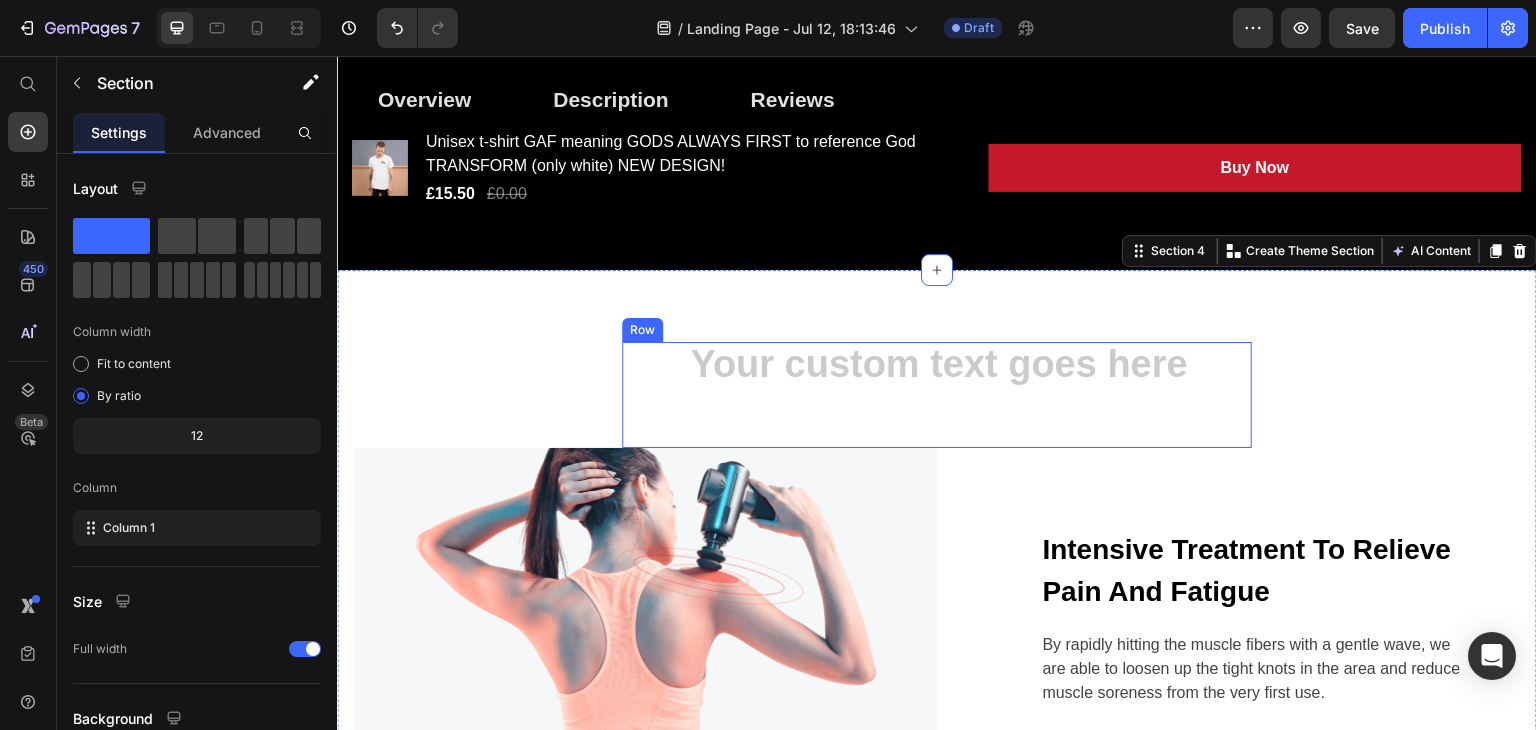 click at bounding box center (937, 367) 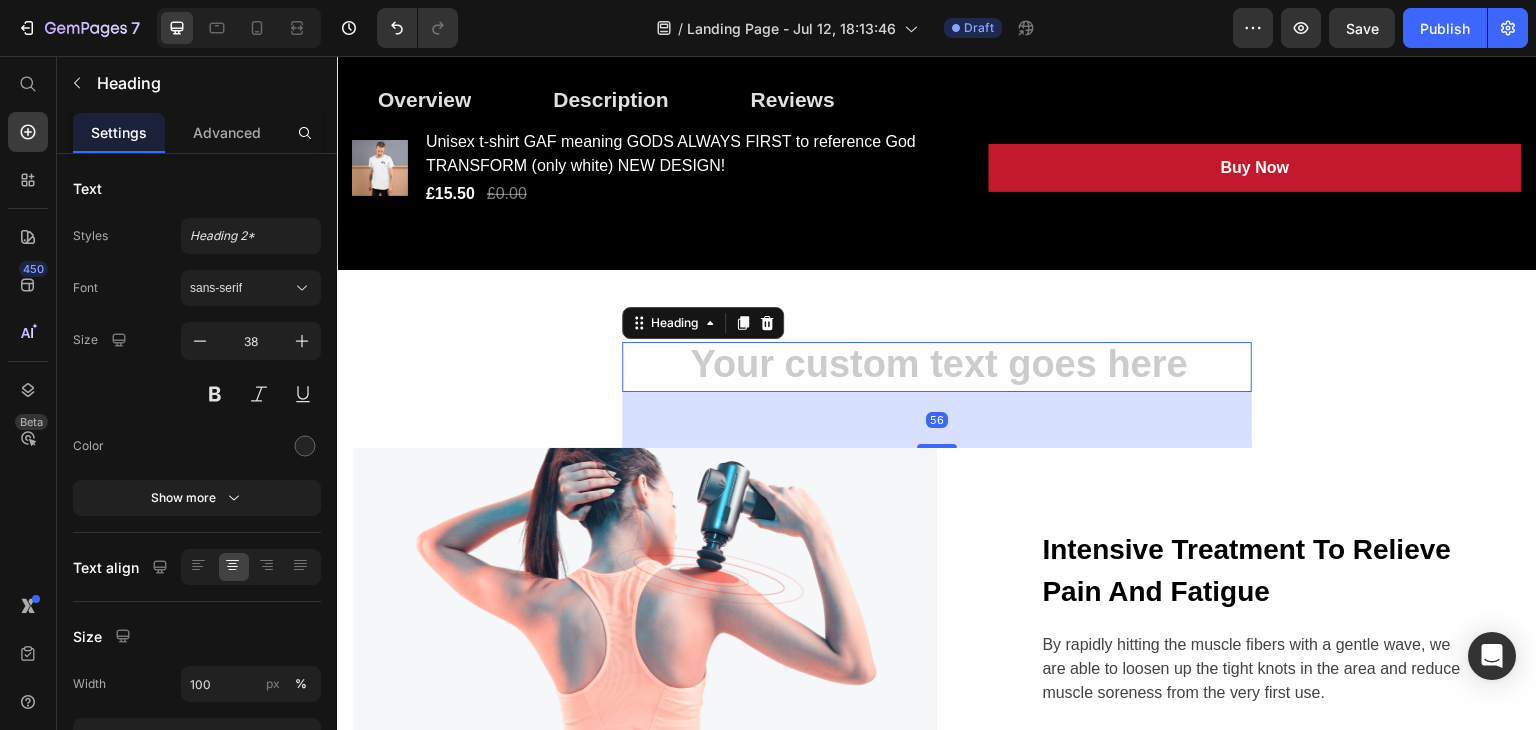 click at bounding box center (937, 367) 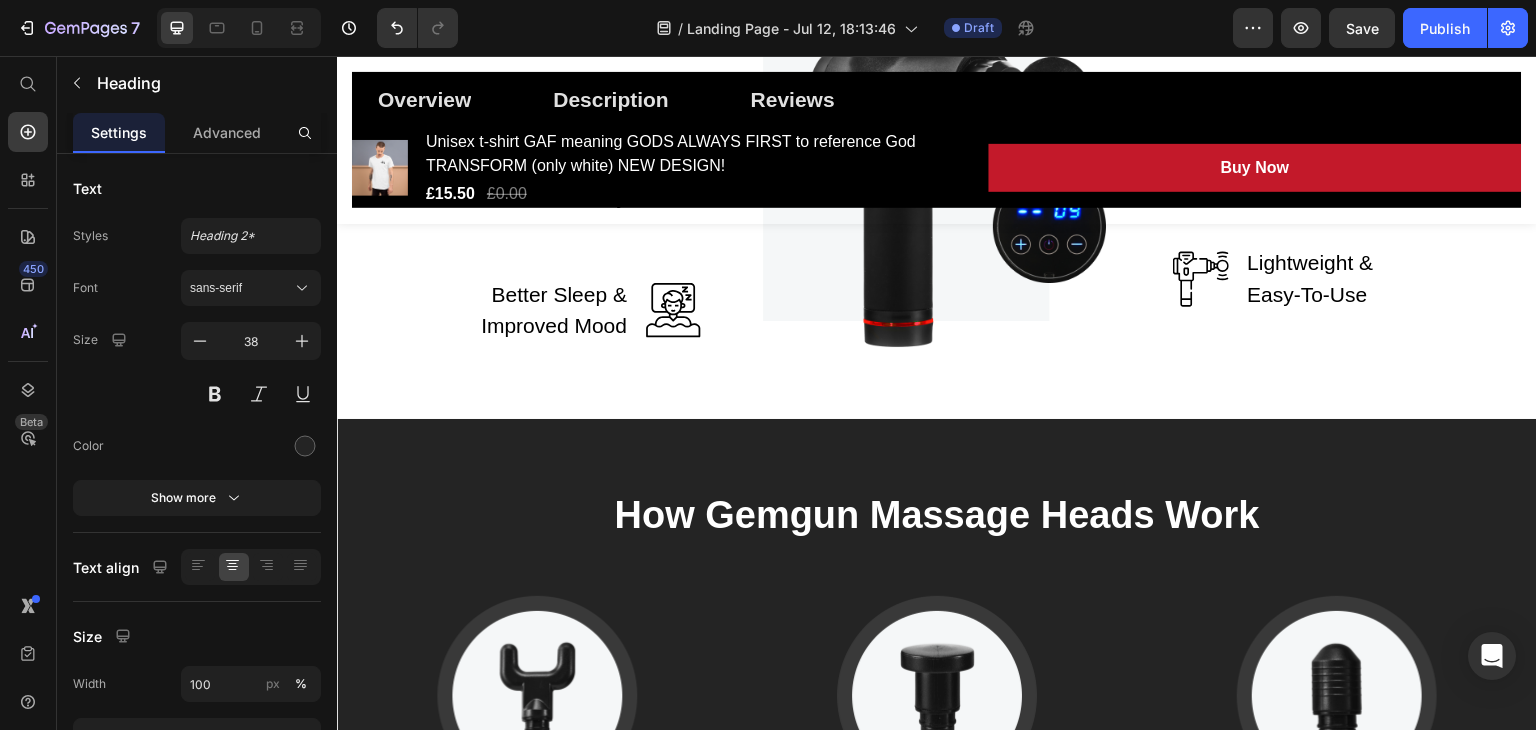 scroll, scrollTop: 3420, scrollLeft: 0, axis: vertical 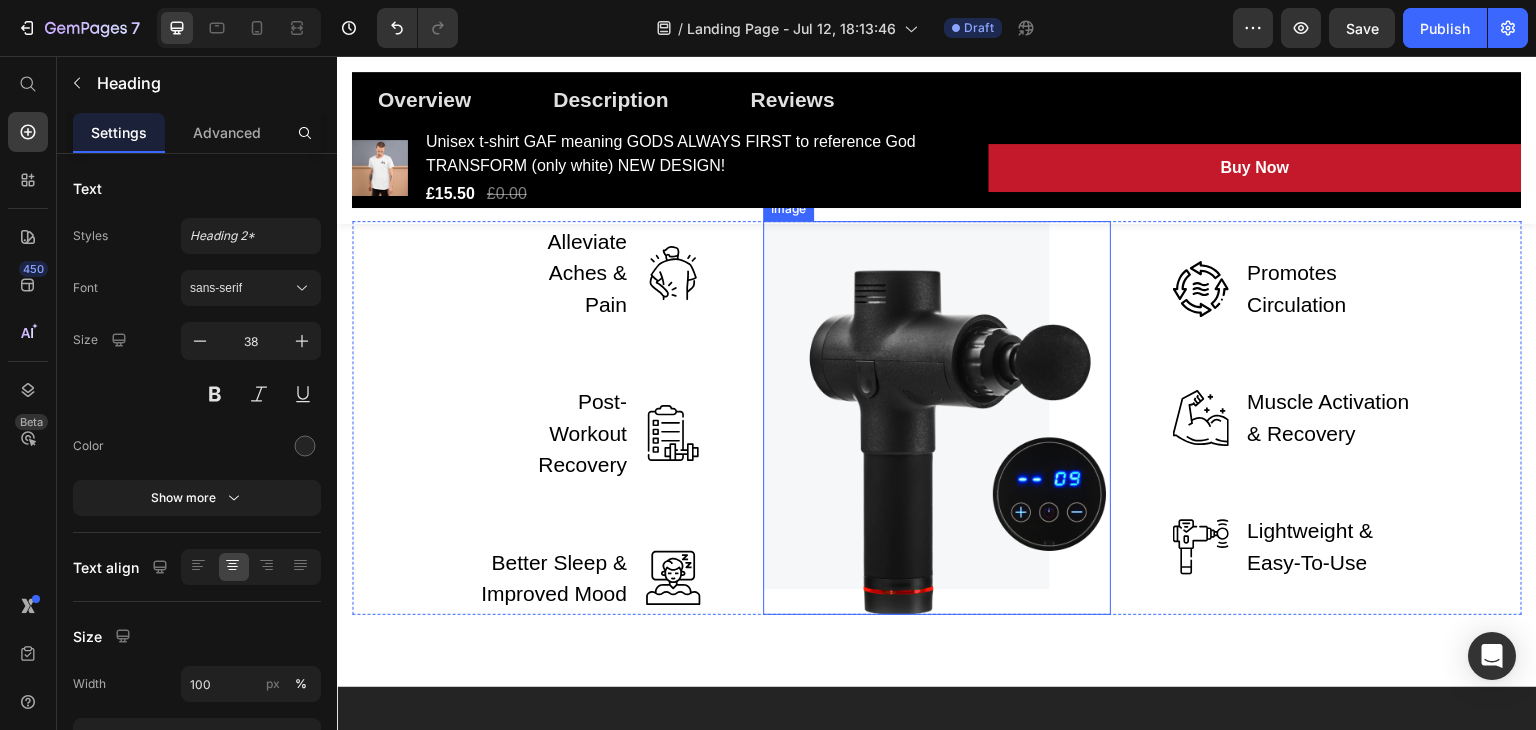 click at bounding box center (937, 418) 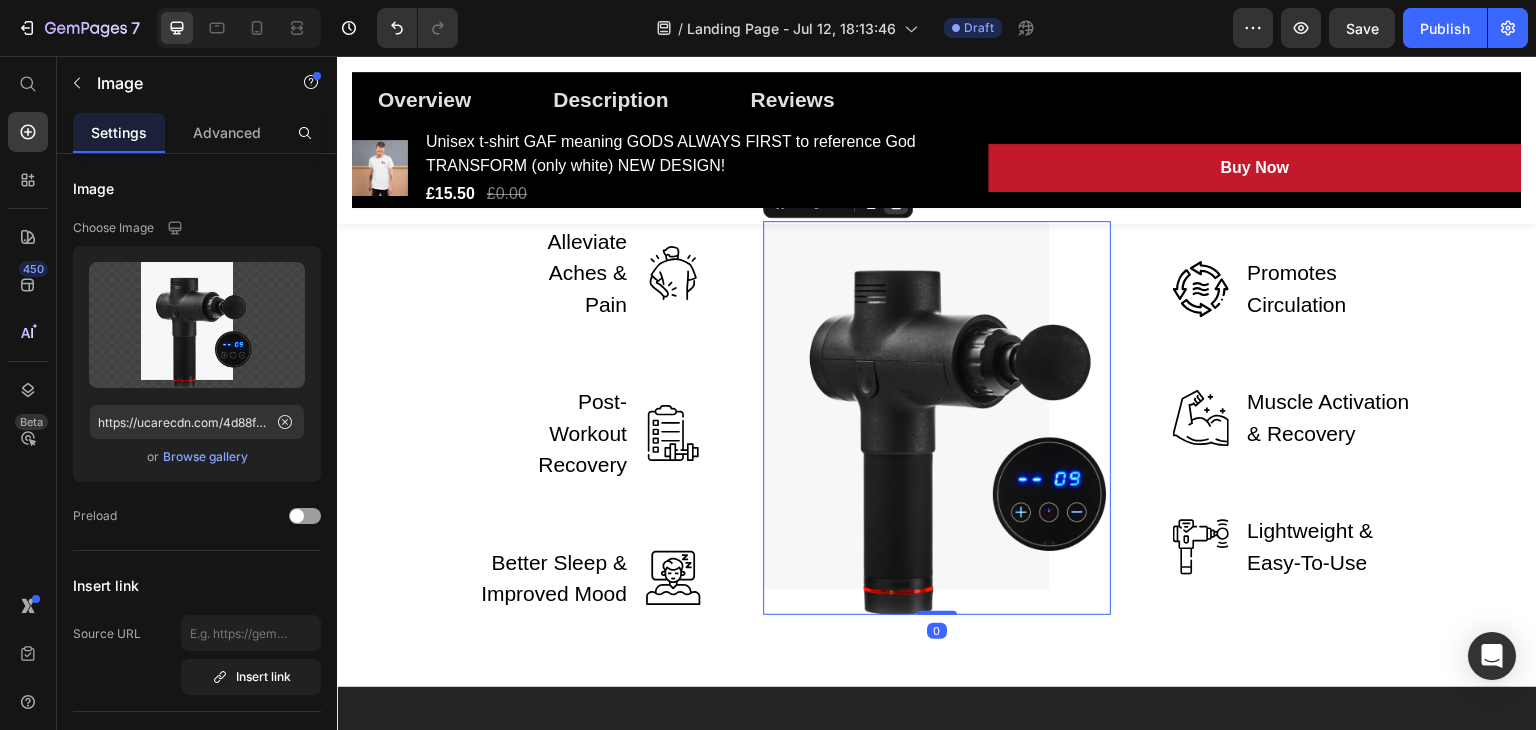click 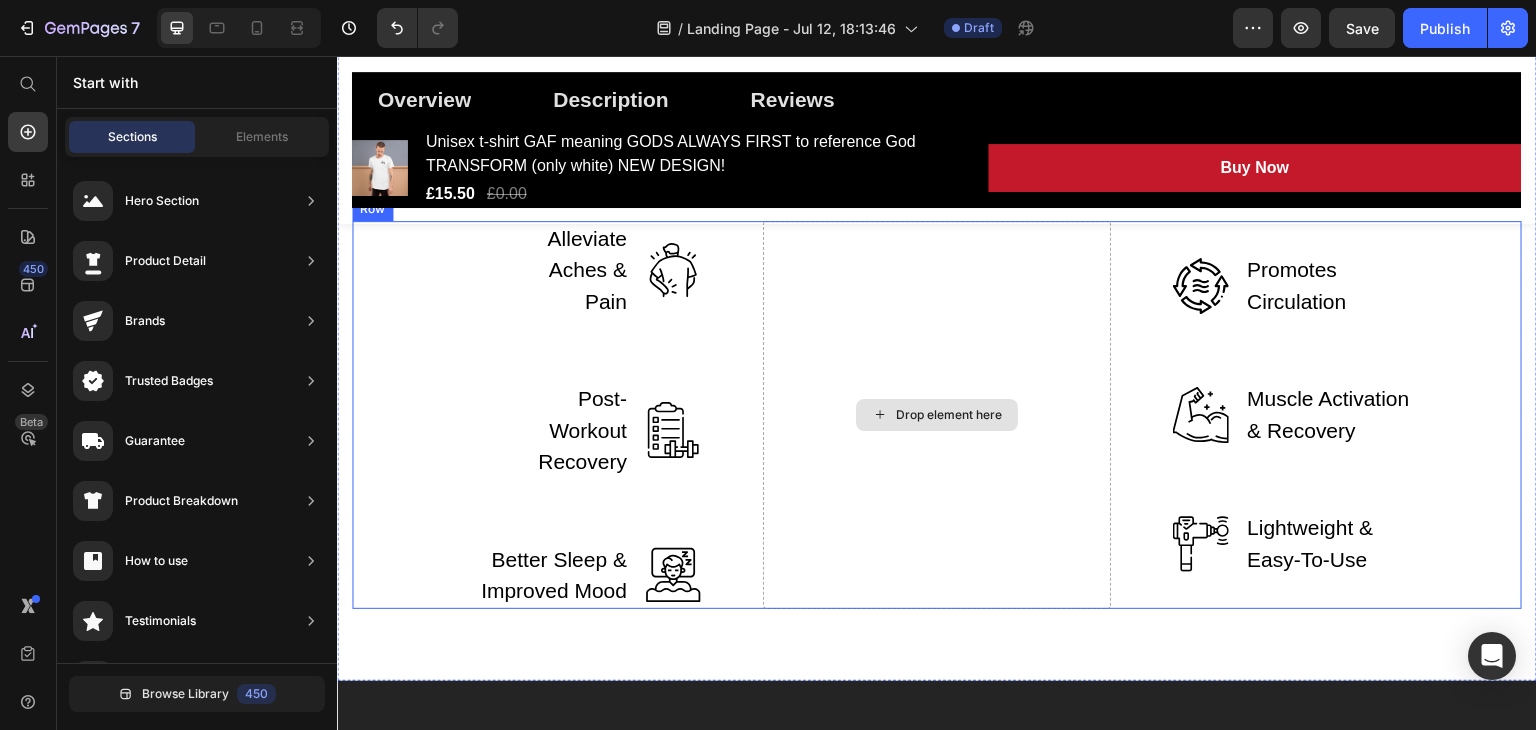 click on "Drop element here" at bounding box center [937, 415] 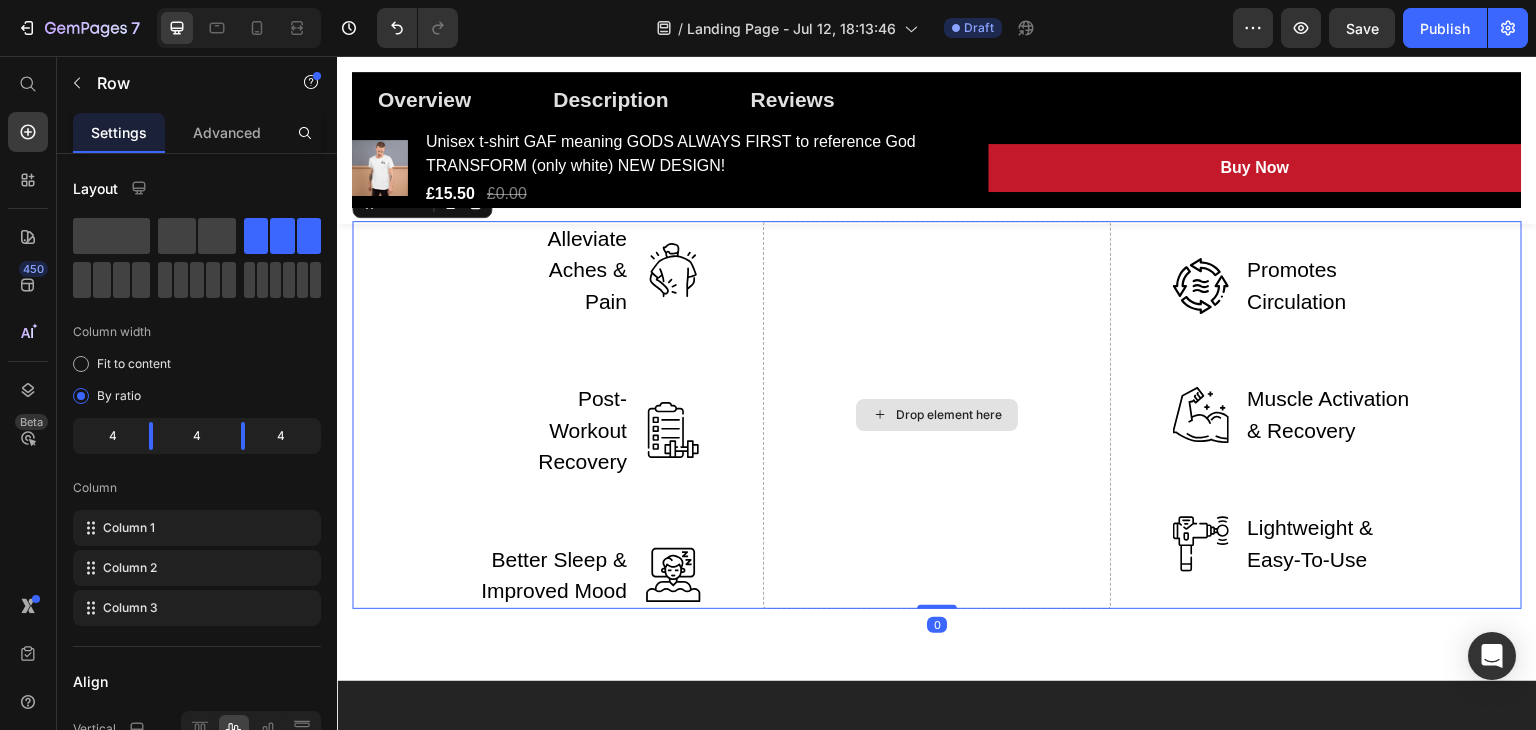 click on "Drop element here" at bounding box center [937, 415] 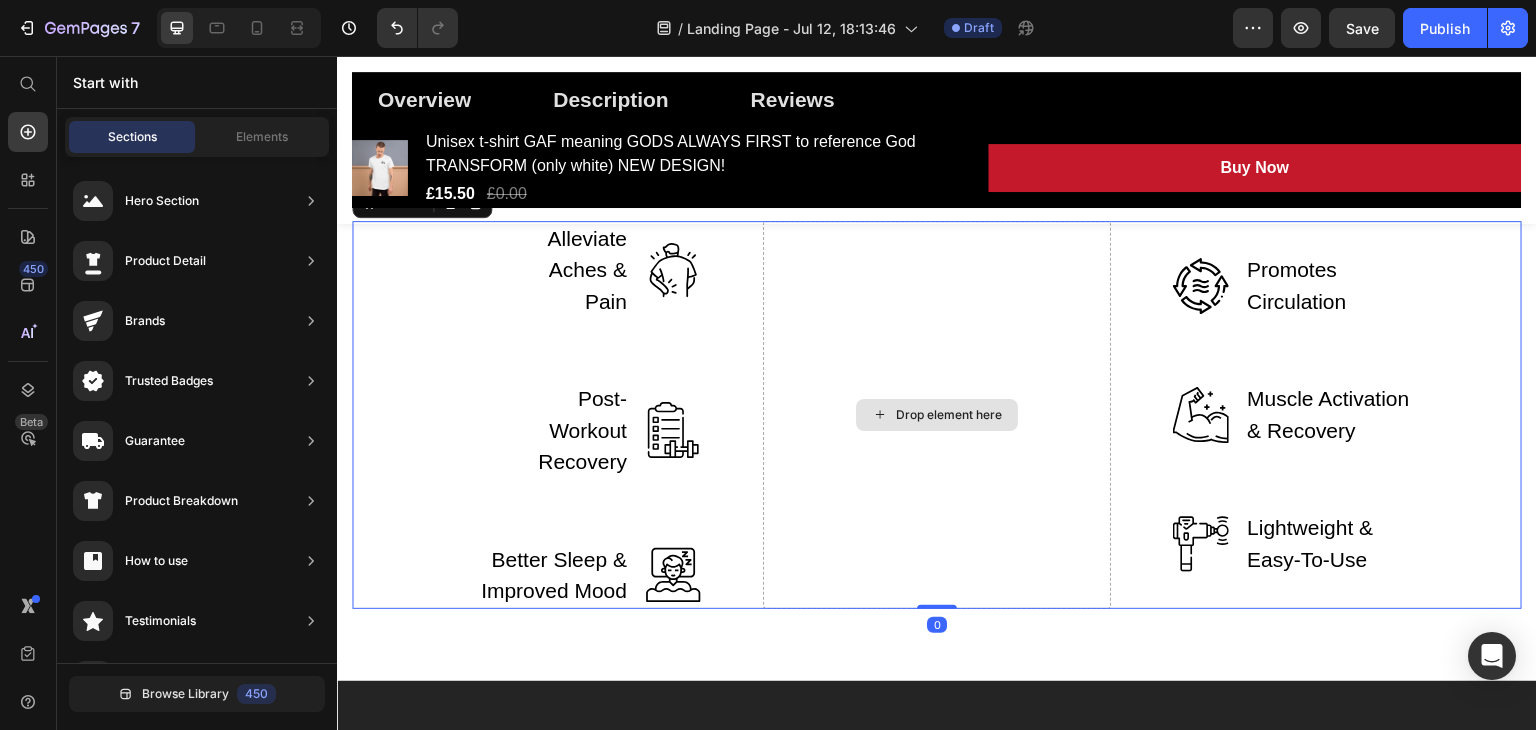 click on "Drop element here" at bounding box center [937, 415] 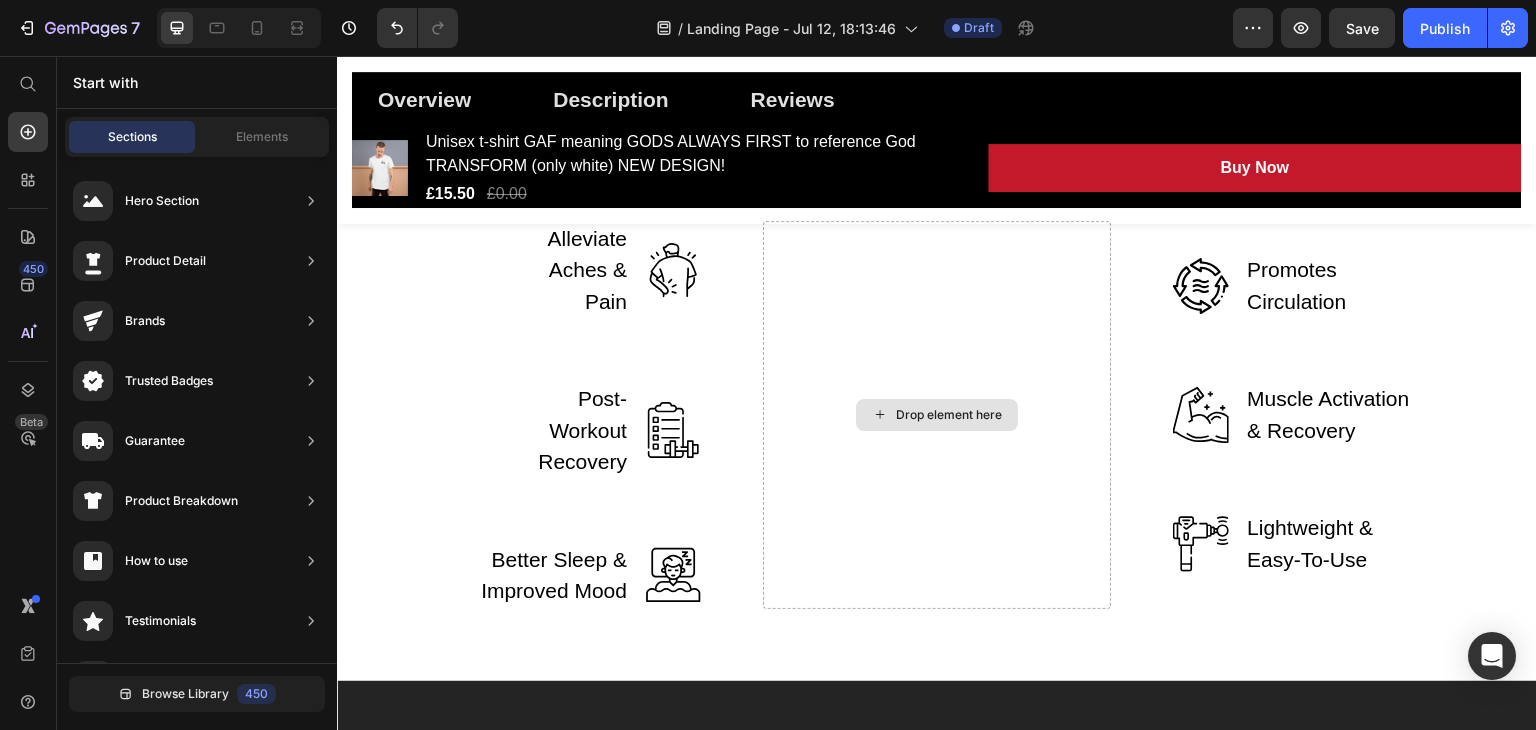click on "Drop element here" at bounding box center (937, 415) 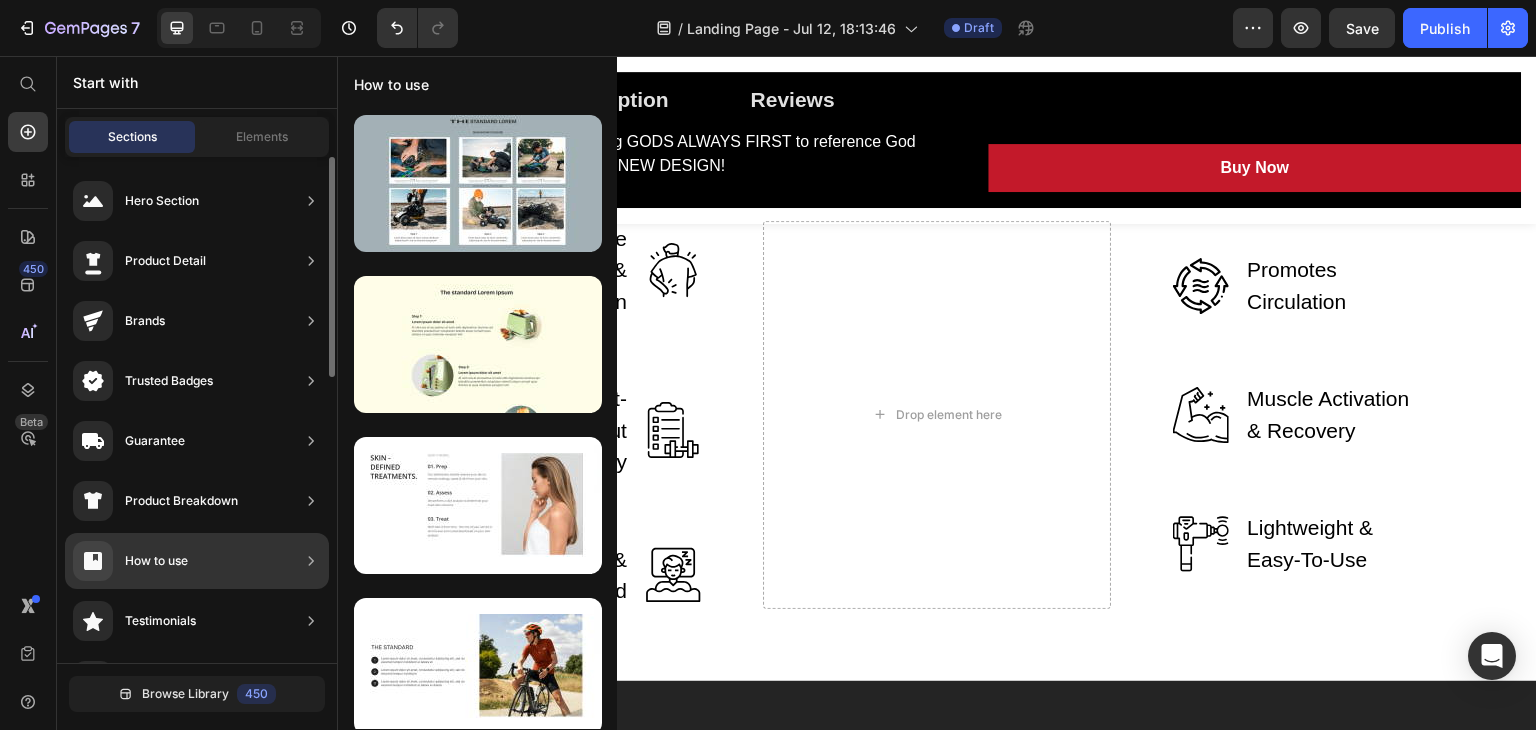 click on "Product Breakdown" 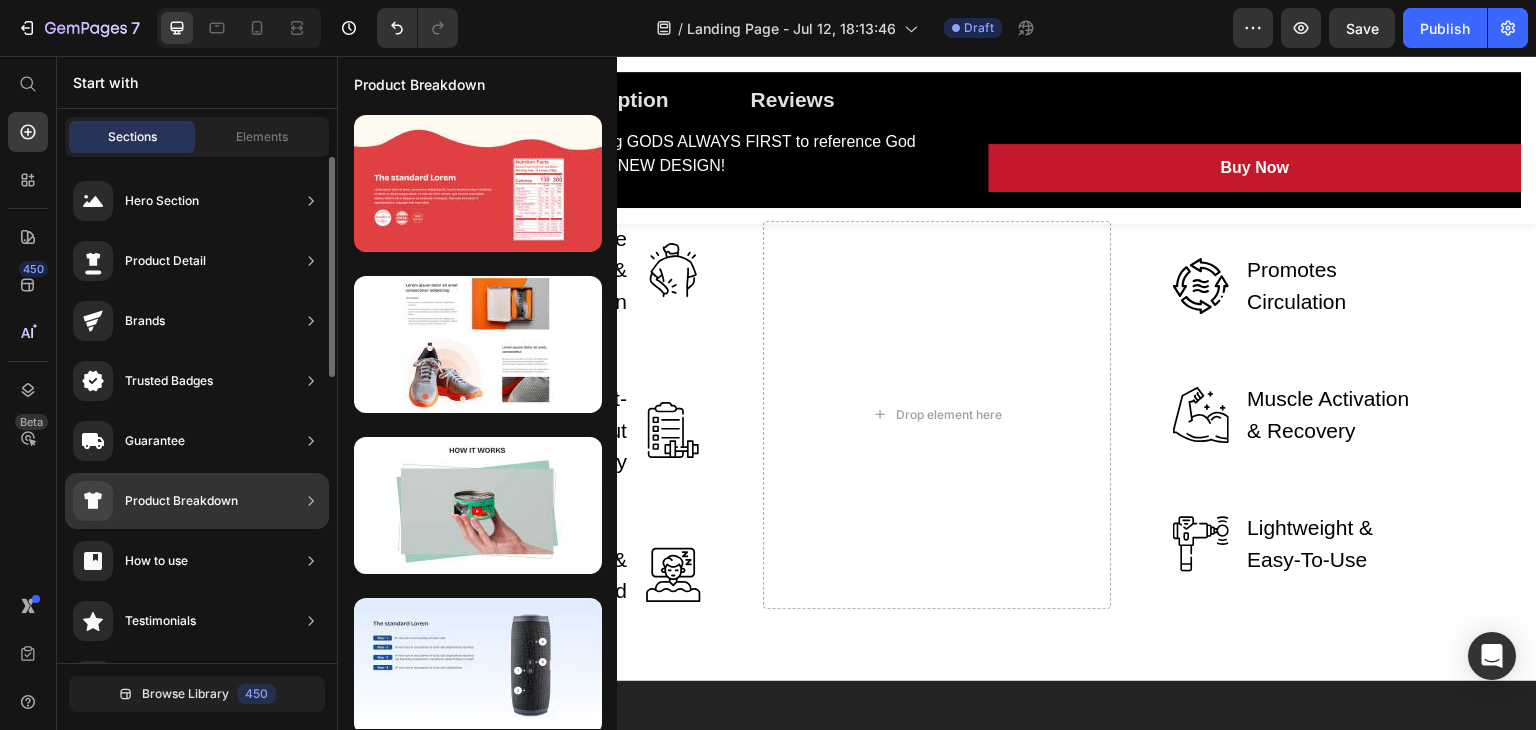 click on "Product Breakdown" 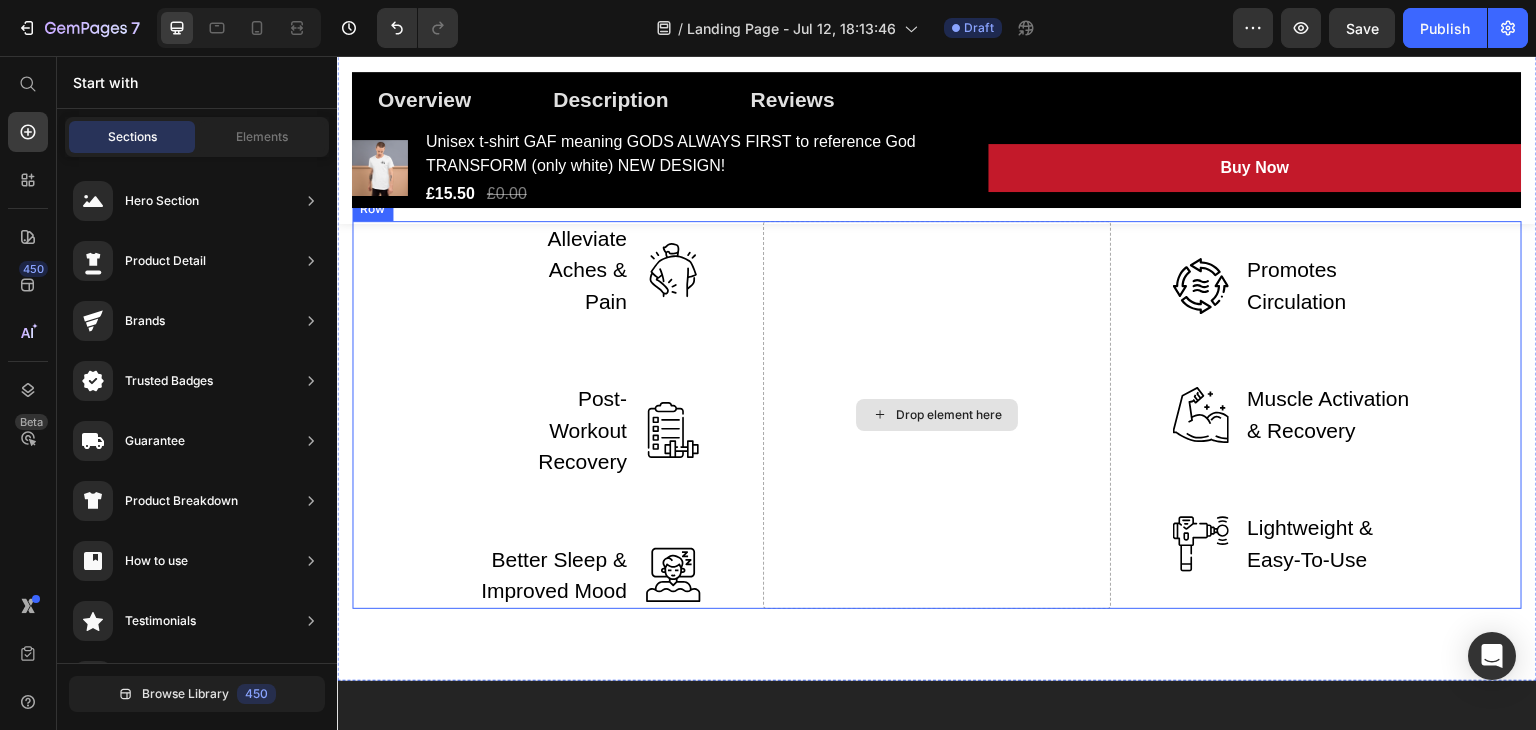 drag, startPoint x: 604, startPoint y: 561, endPoint x: 893, endPoint y: 516, distance: 292.48248 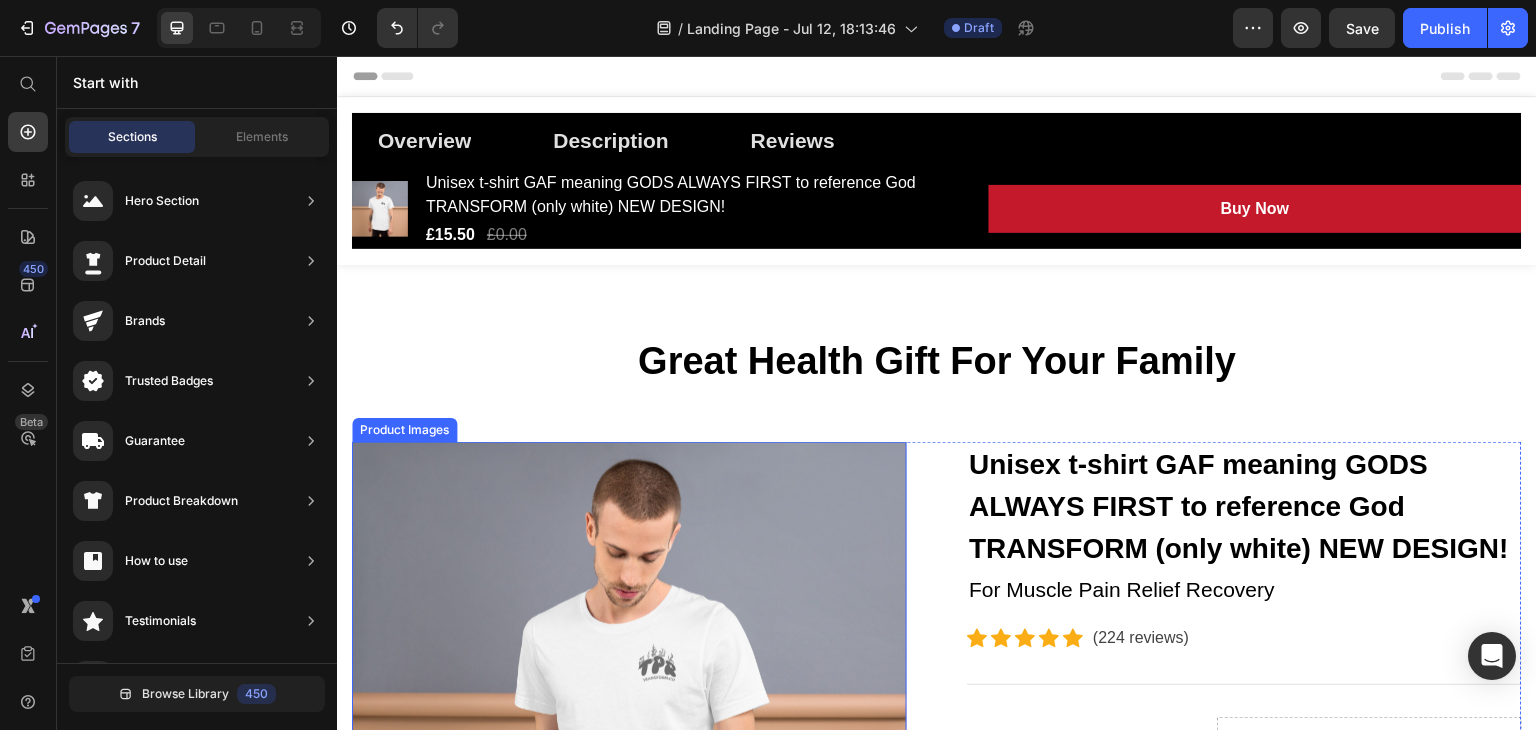 scroll, scrollTop: 0, scrollLeft: 0, axis: both 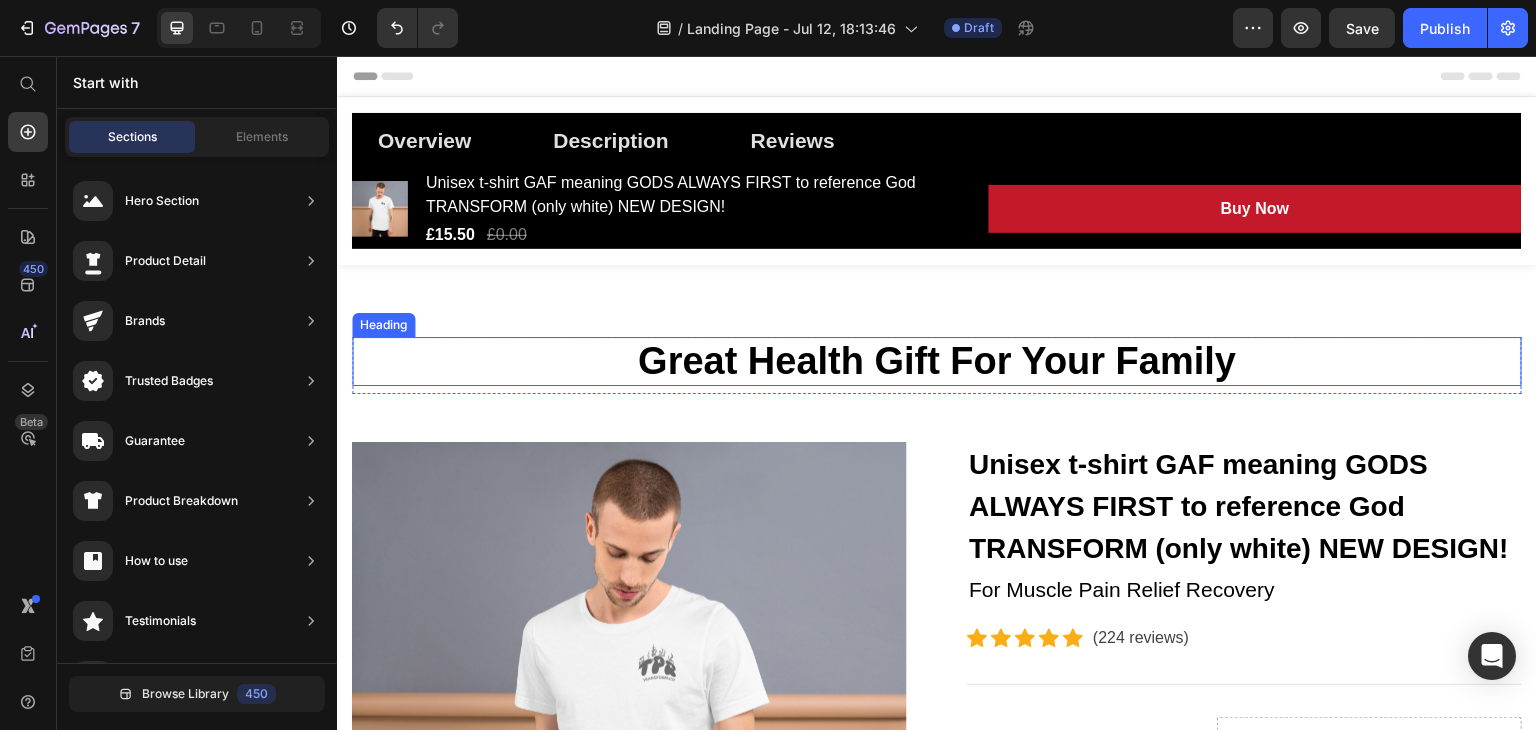 click on "Great Health Gift For Your Family" at bounding box center [937, 362] 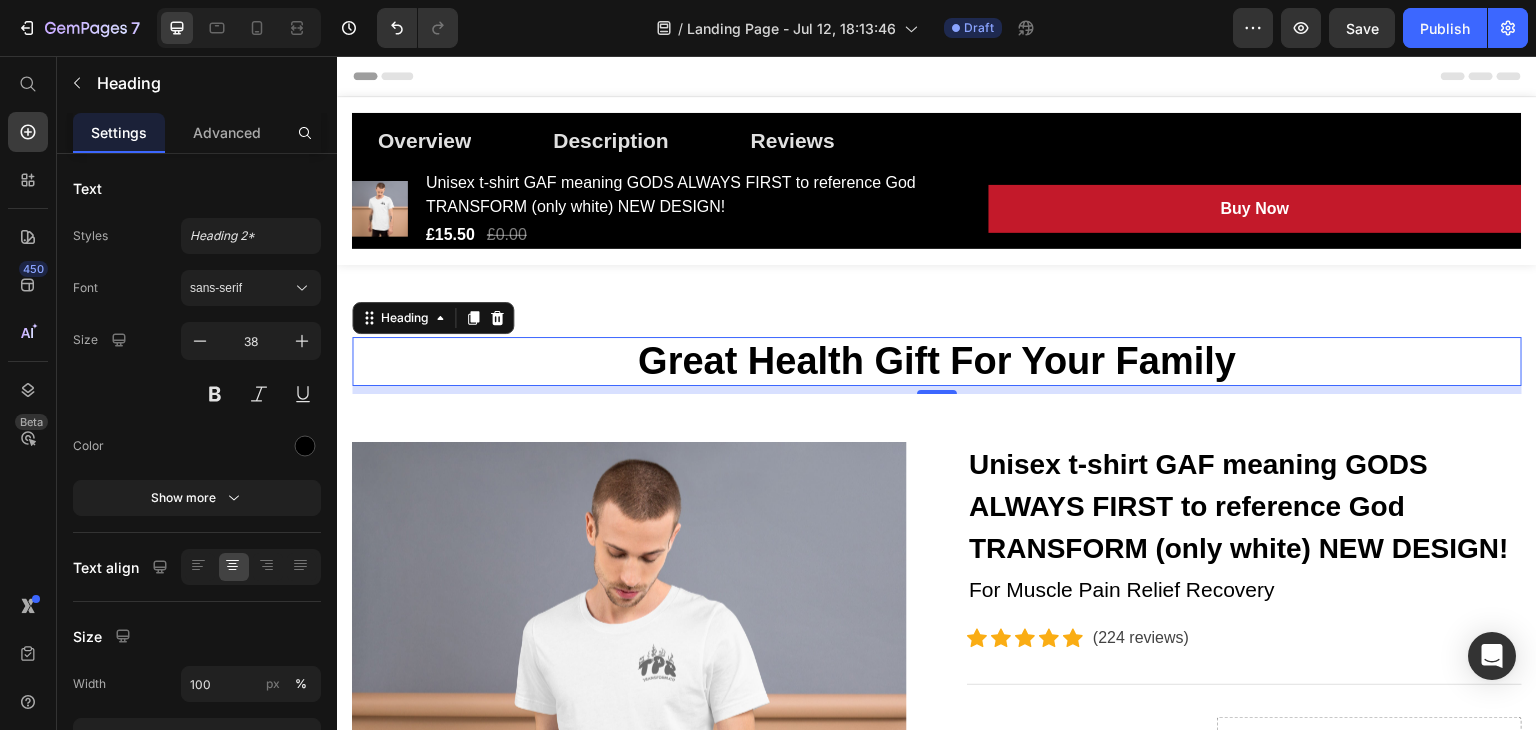 click on "Preview  Save   Publish" at bounding box center (1380, 28) 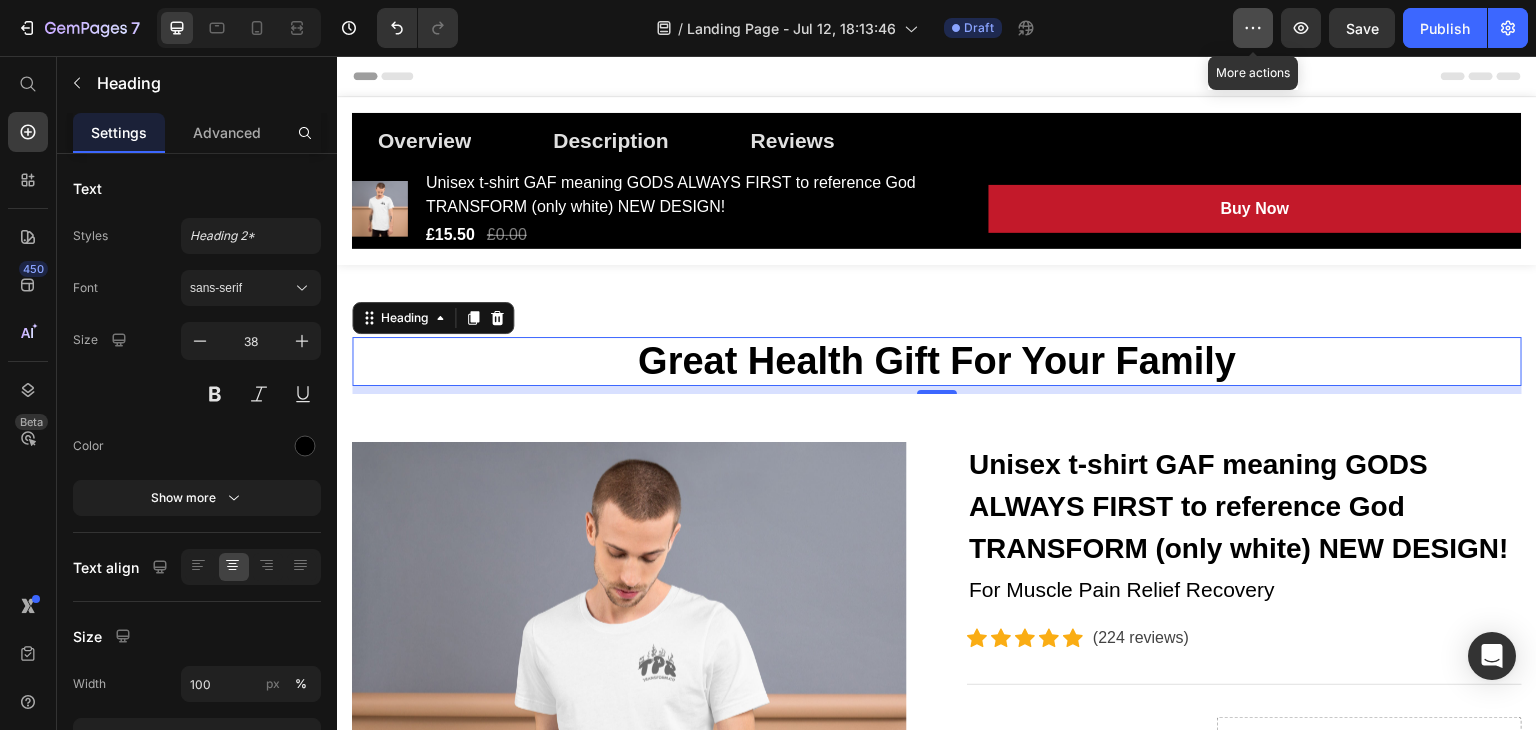 click 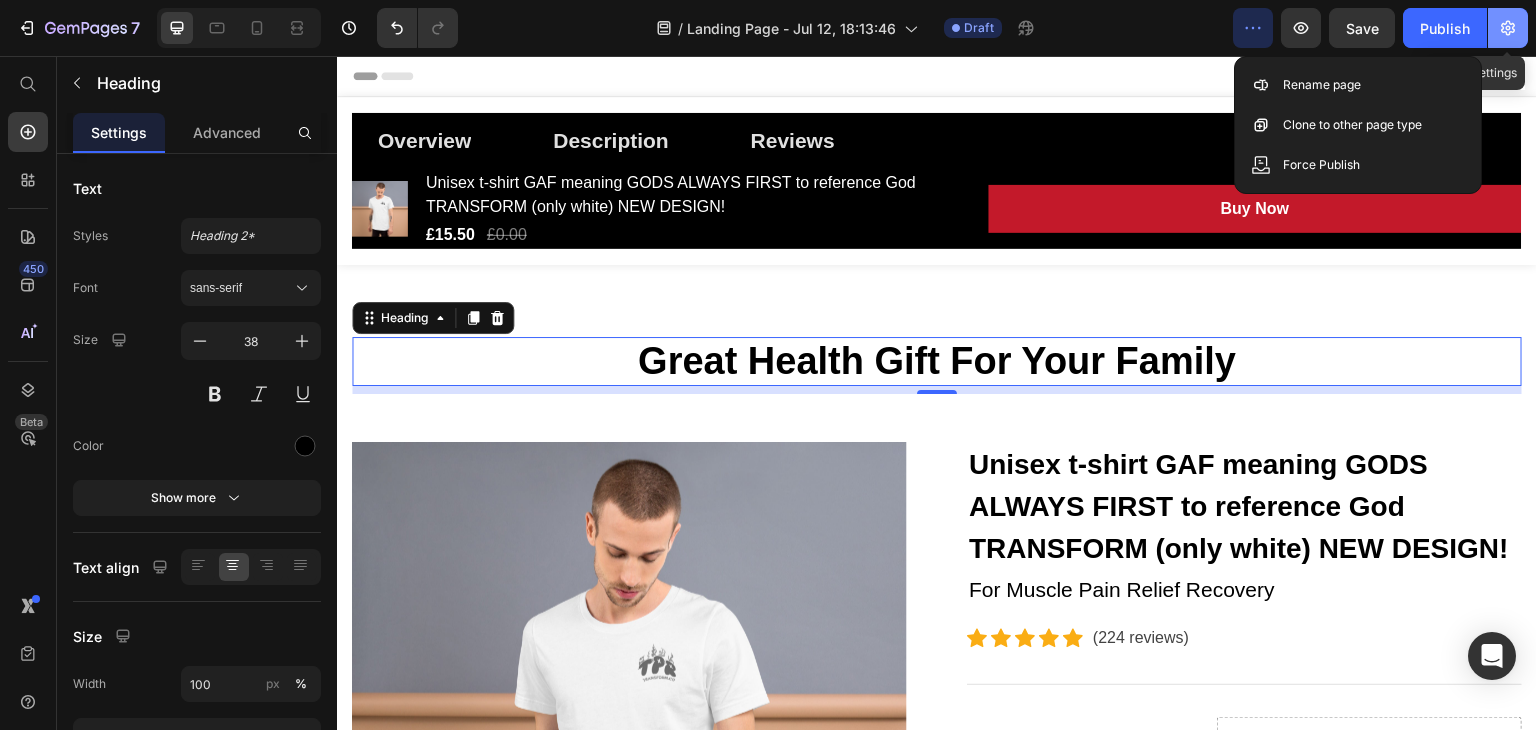 click 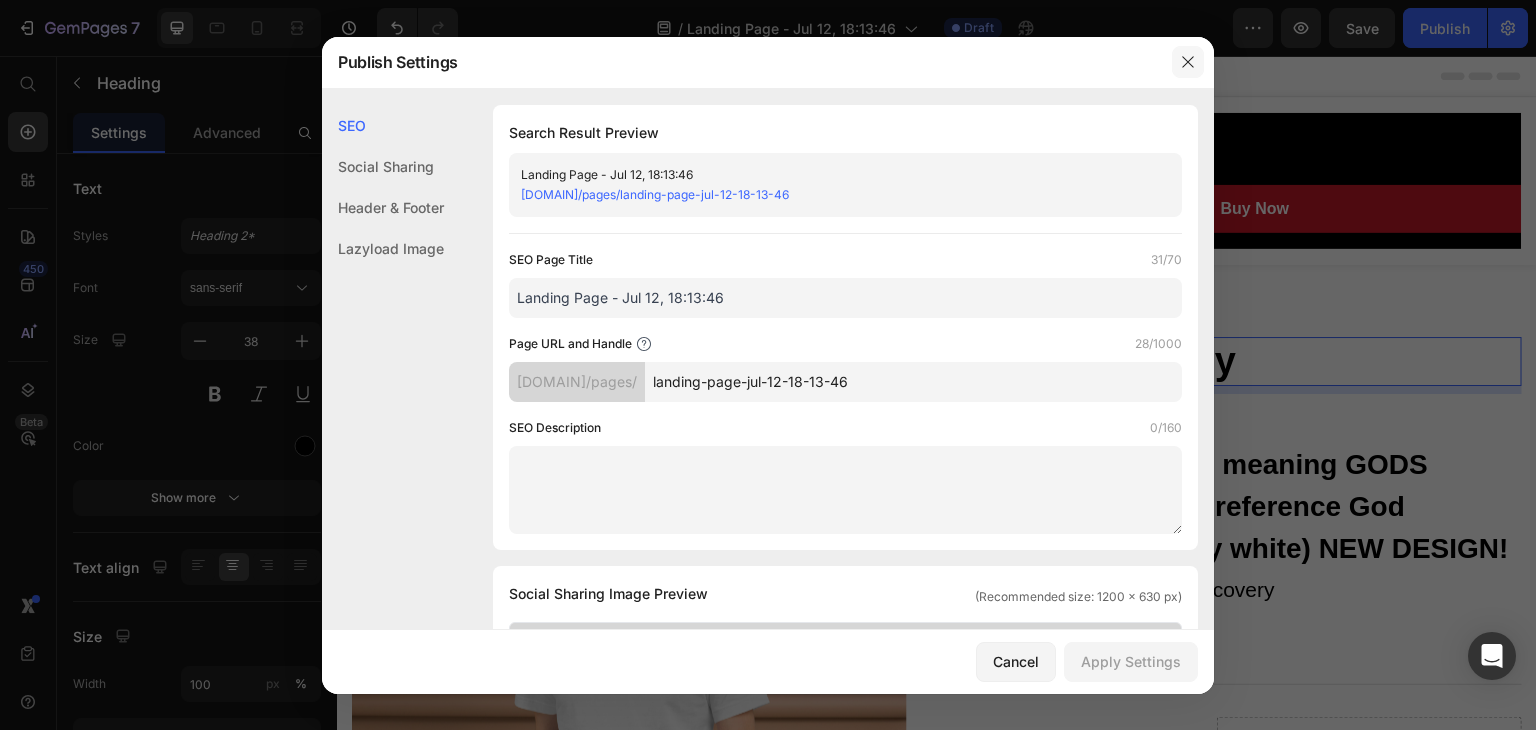 click at bounding box center [1188, 62] 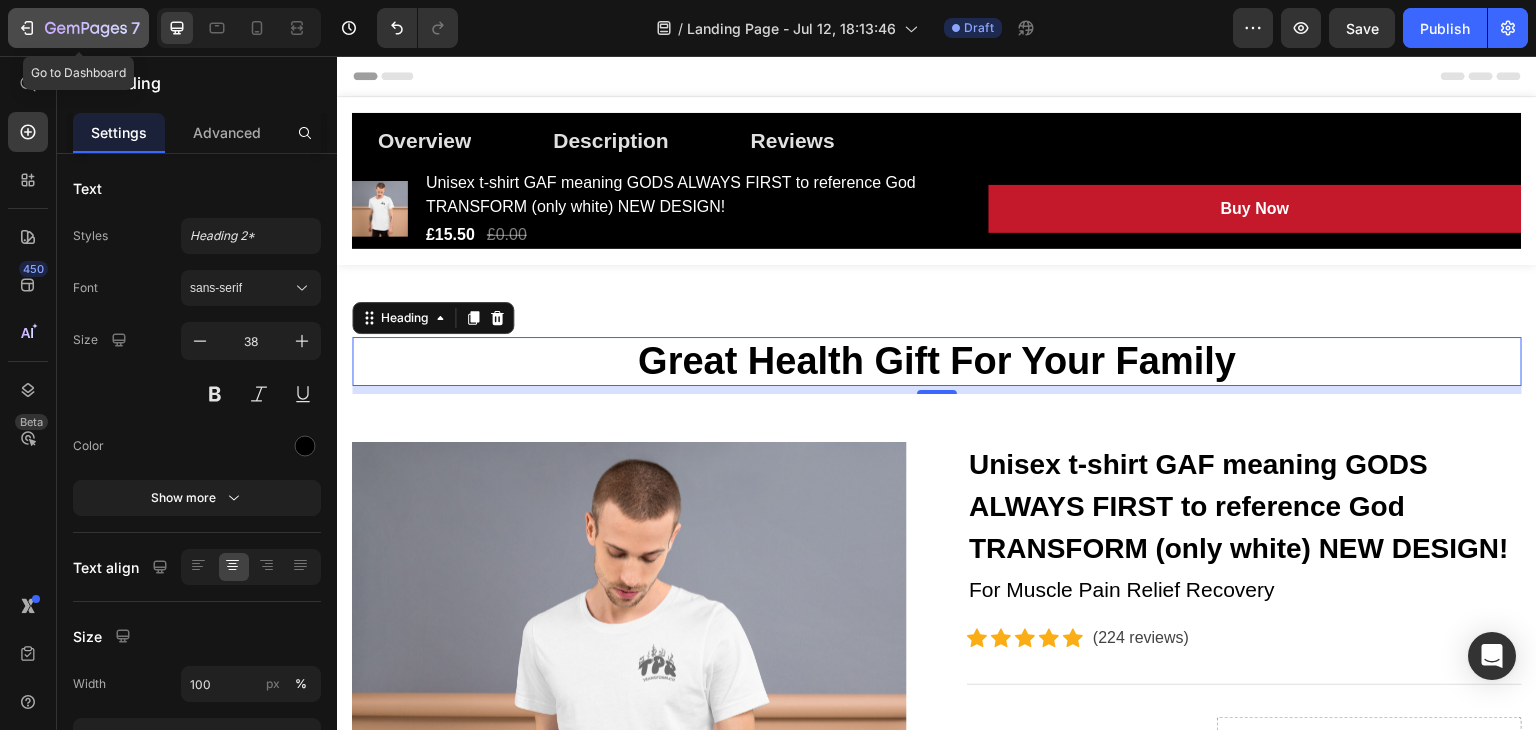 click 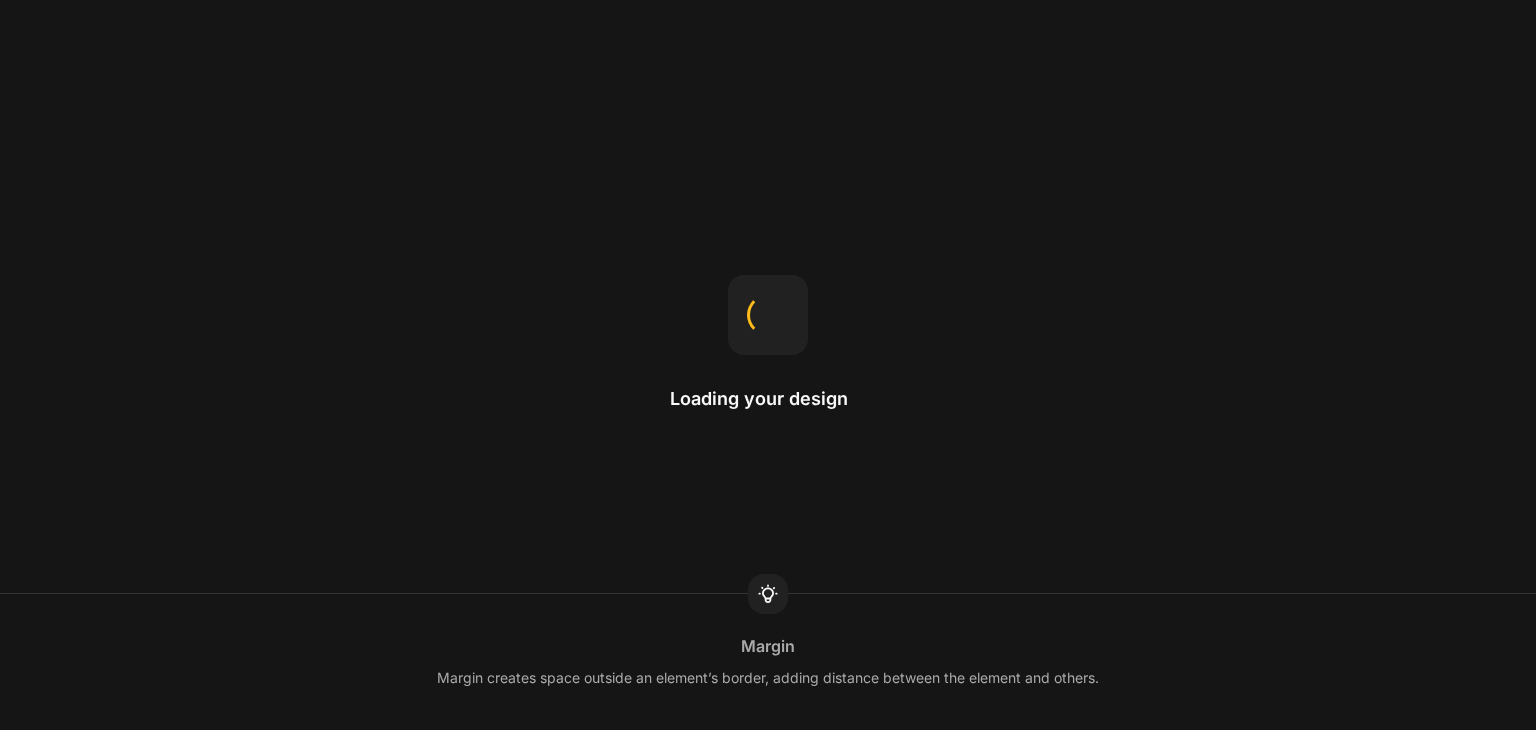 scroll, scrollTop: 0, scrollLeft: 0, axis: both 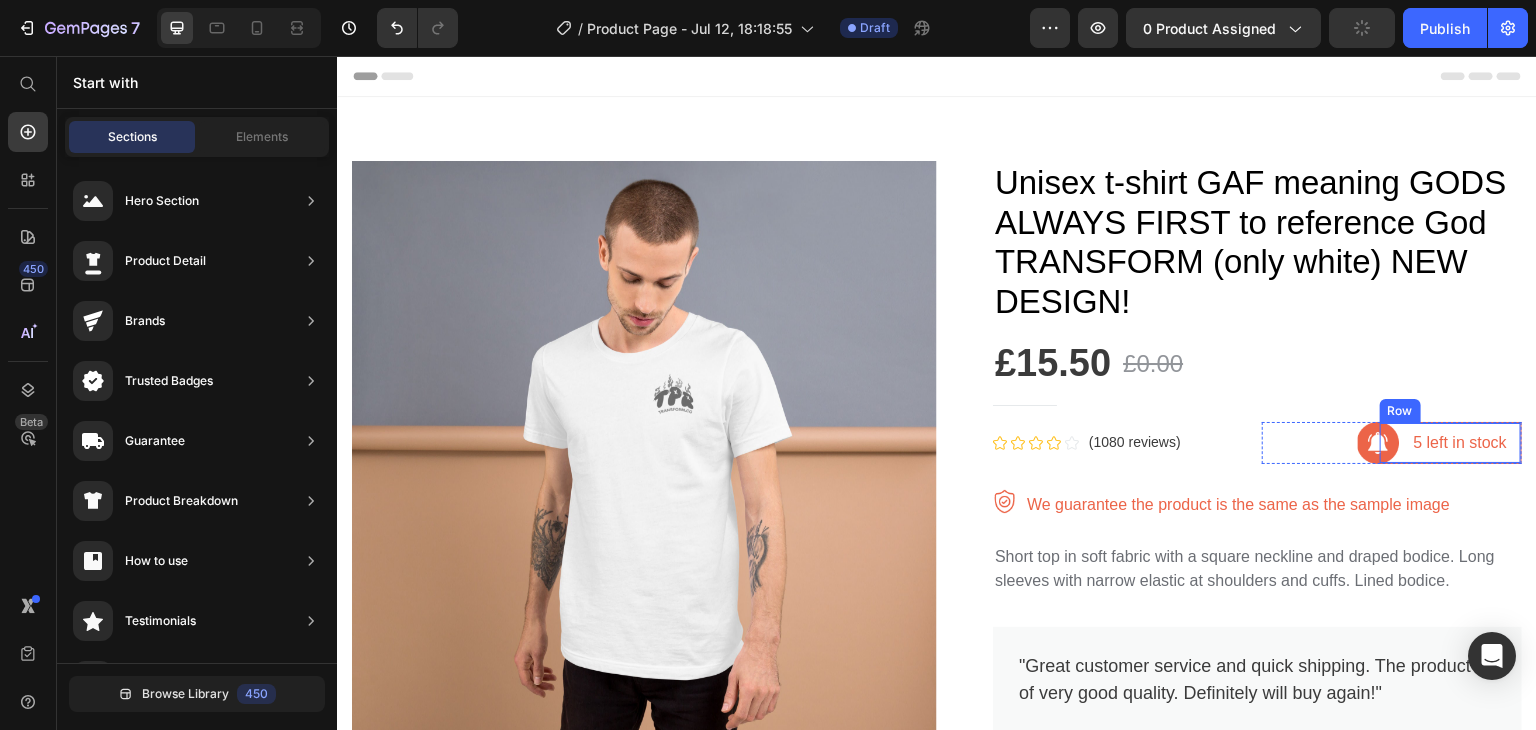 drag, startPoint x: 1454, startPoint y: 422, endPoint x: 1452, endPoint y: 474, distance: 52.03845 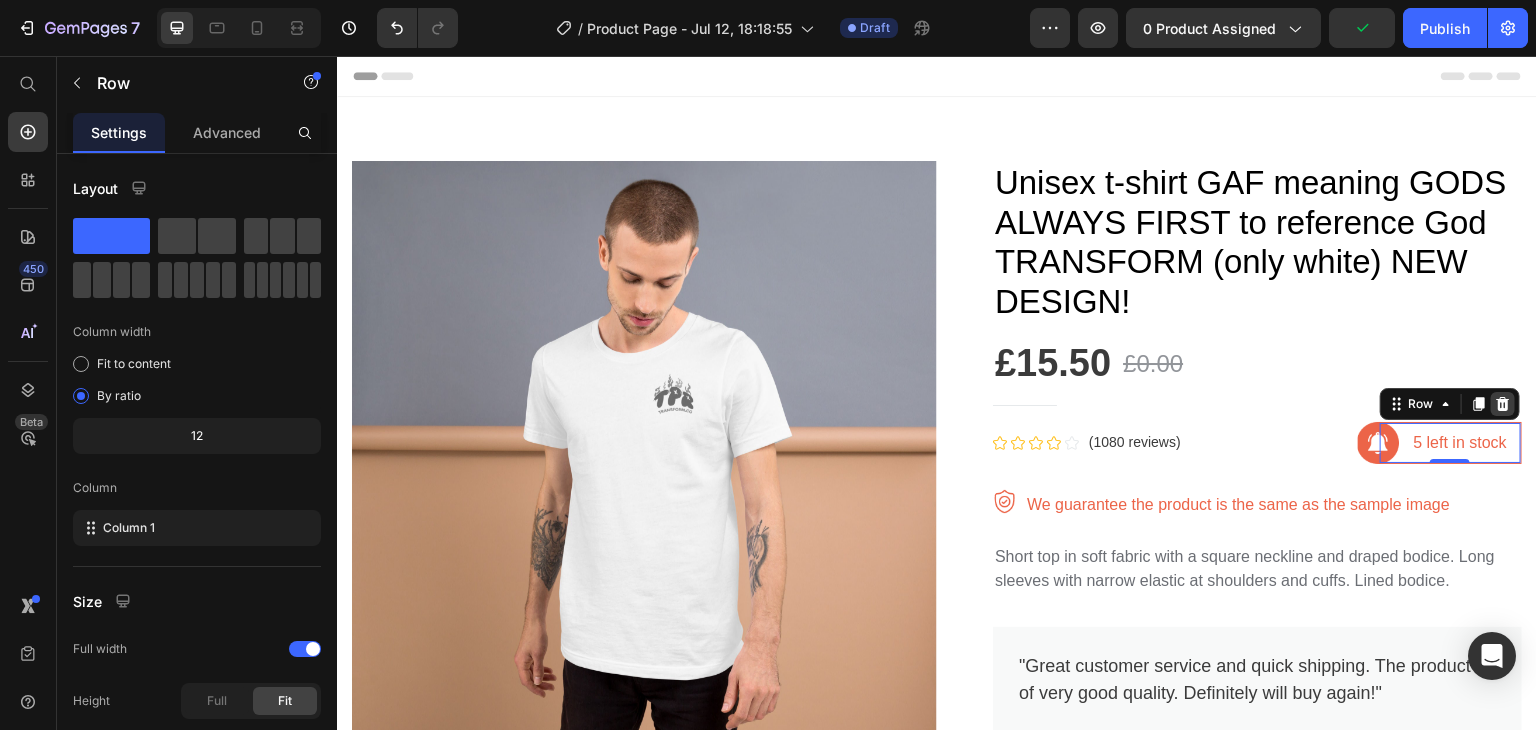 click 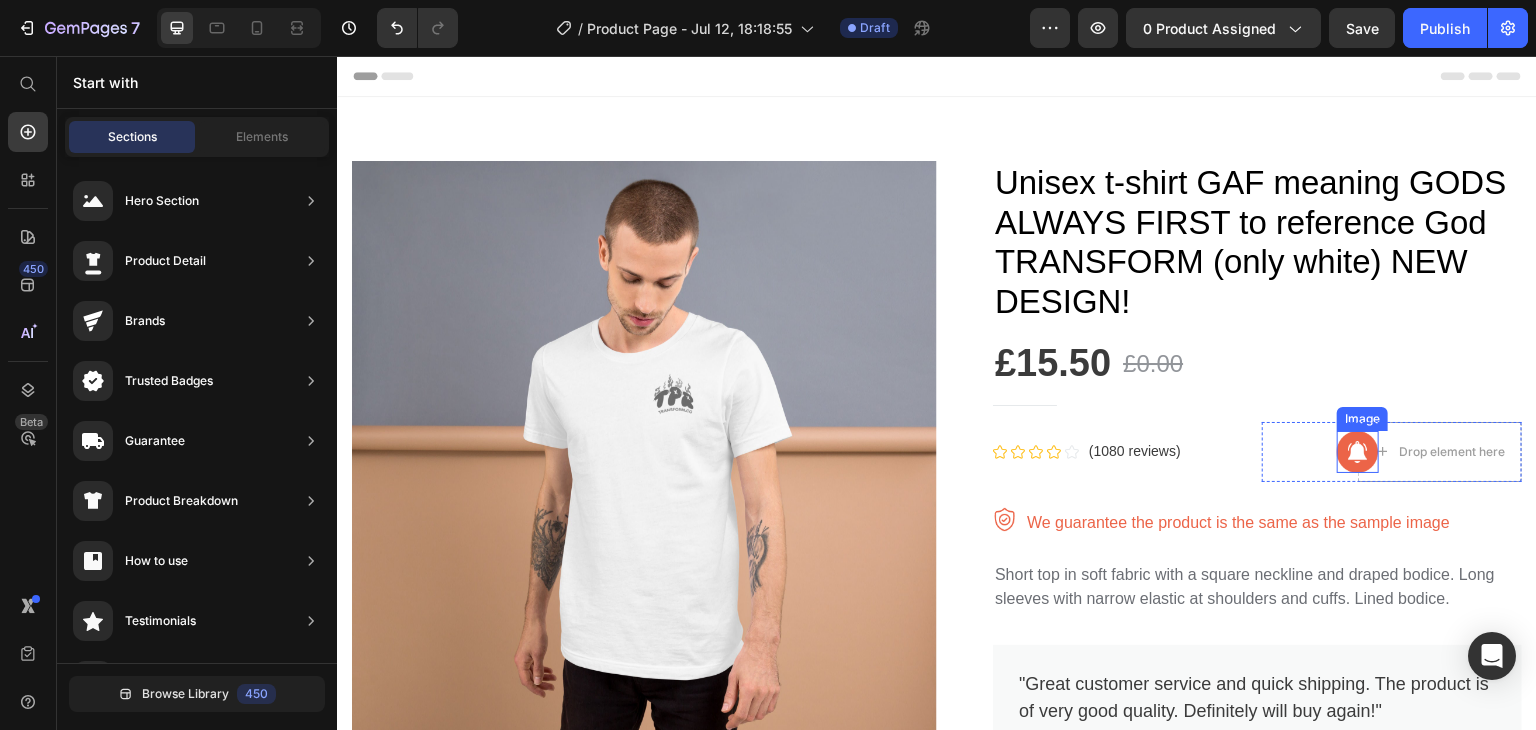 click at bounding box center (1358, 452) 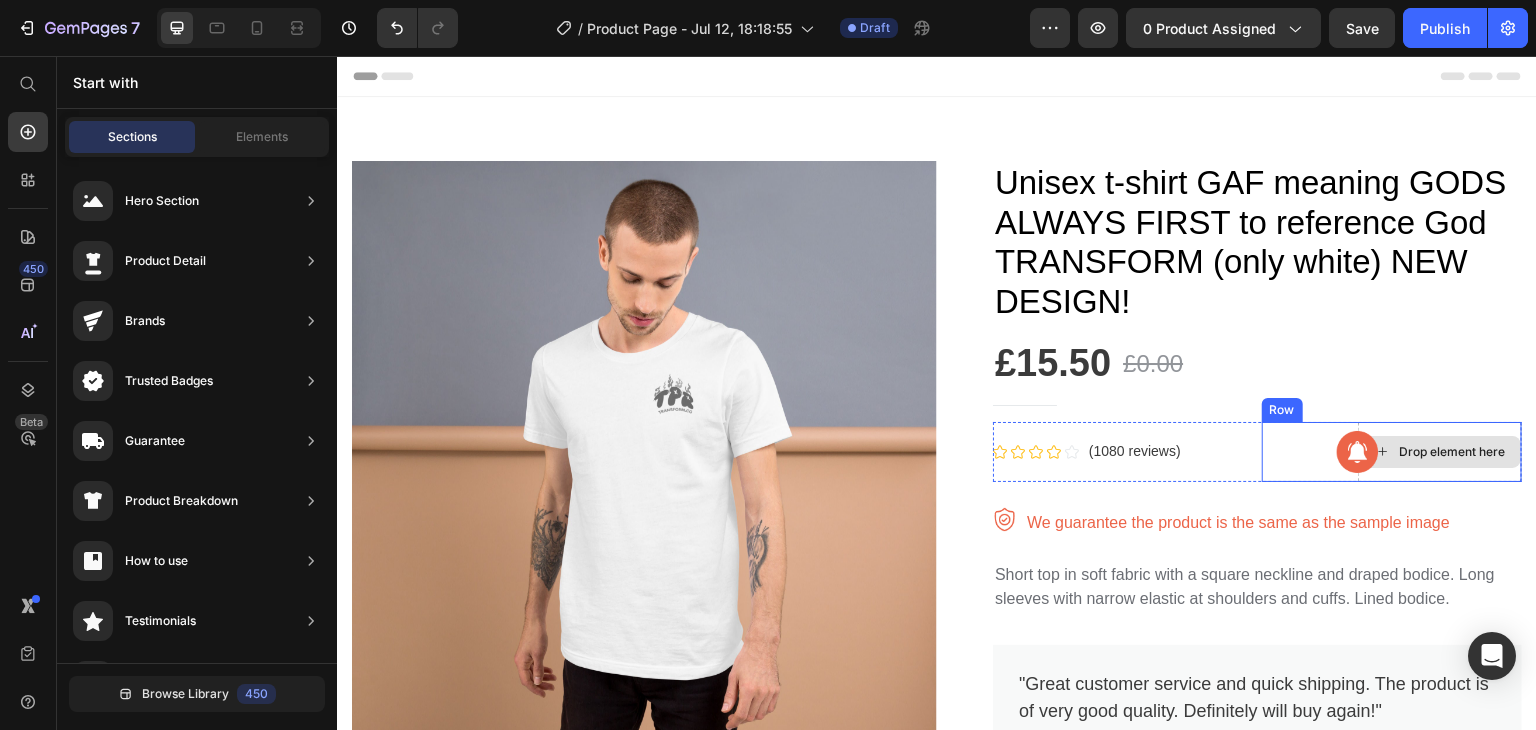 click on "Drop element here" at bounding box center (1452, 452) 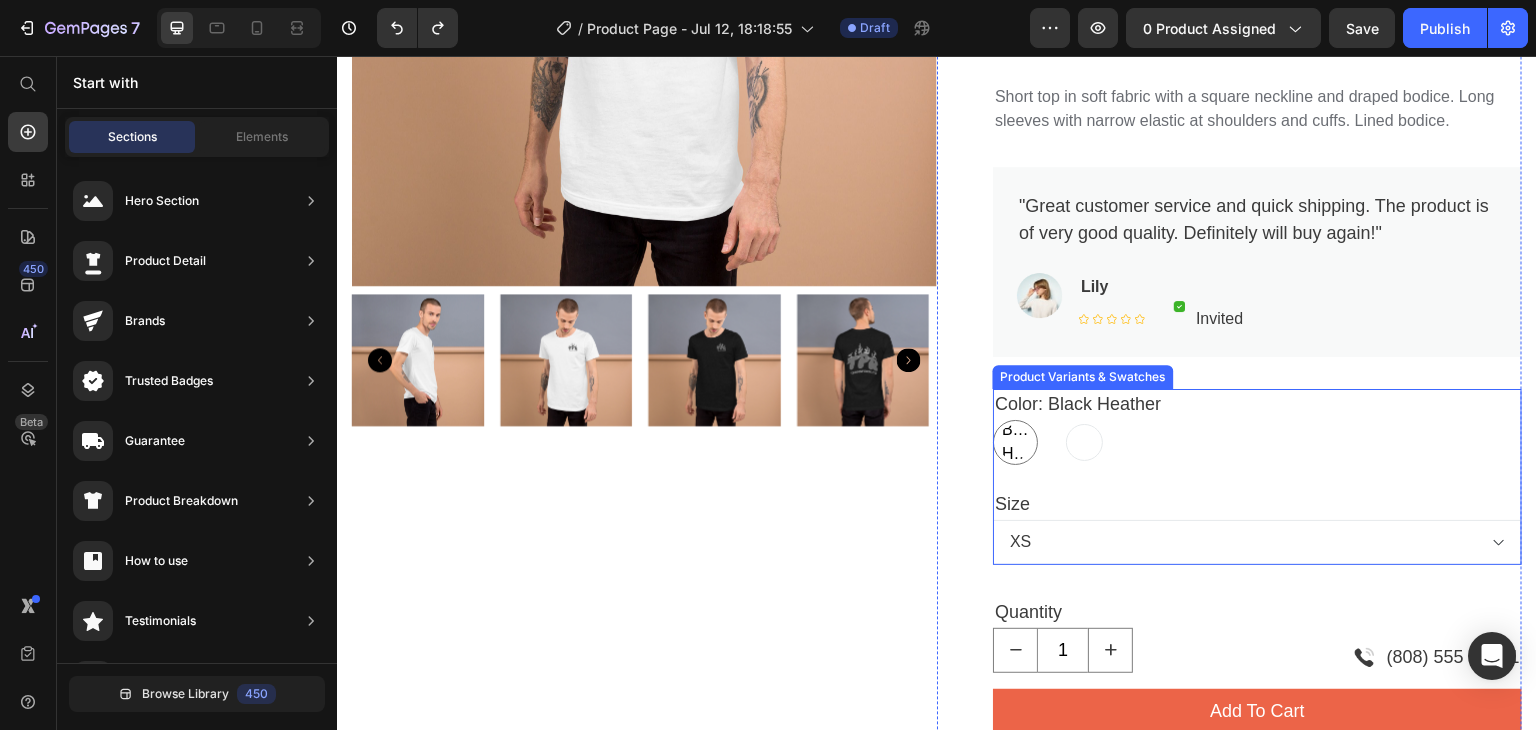 scroll, scrollTop: 533, scrollLeft: 0, axis: vertical 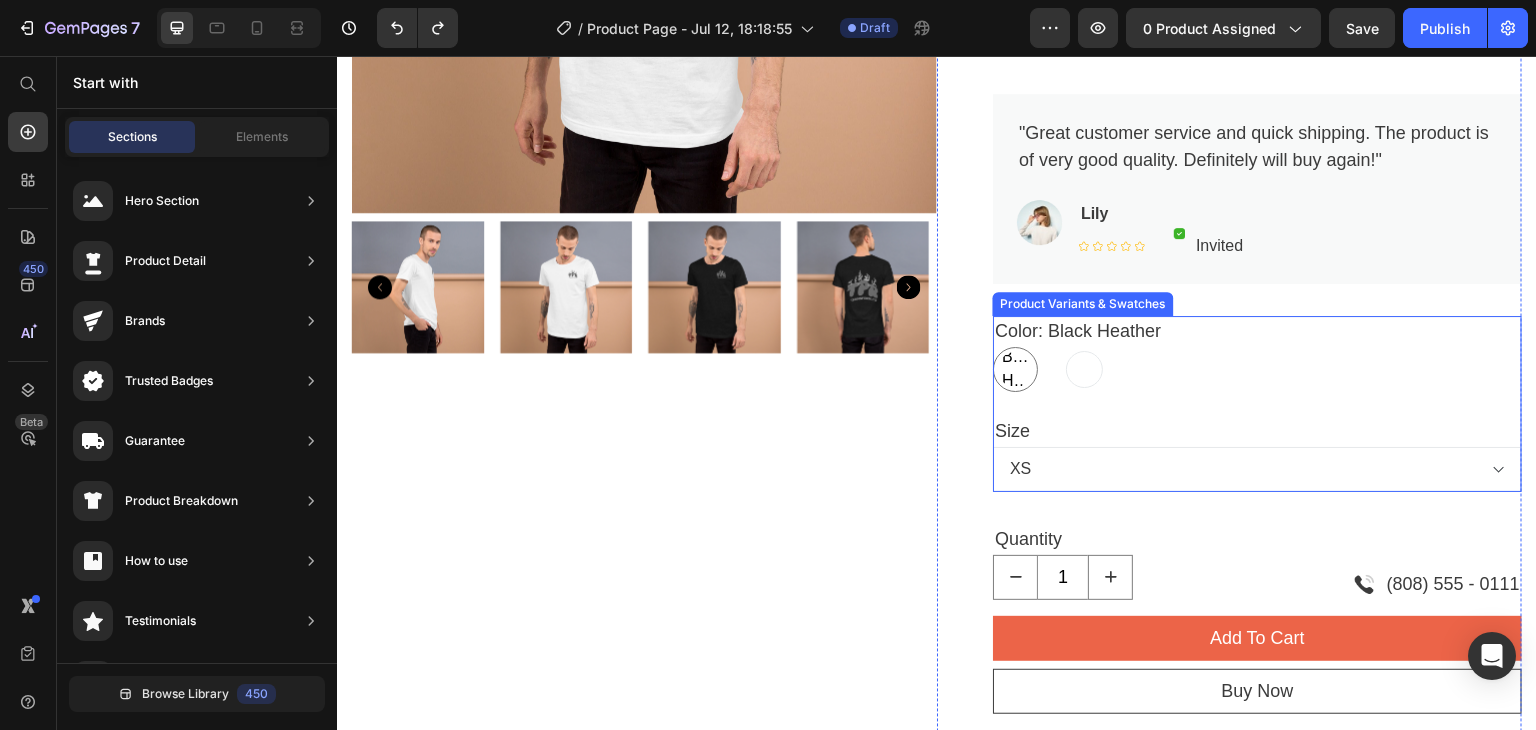 click at bounding box center [1084, 369] 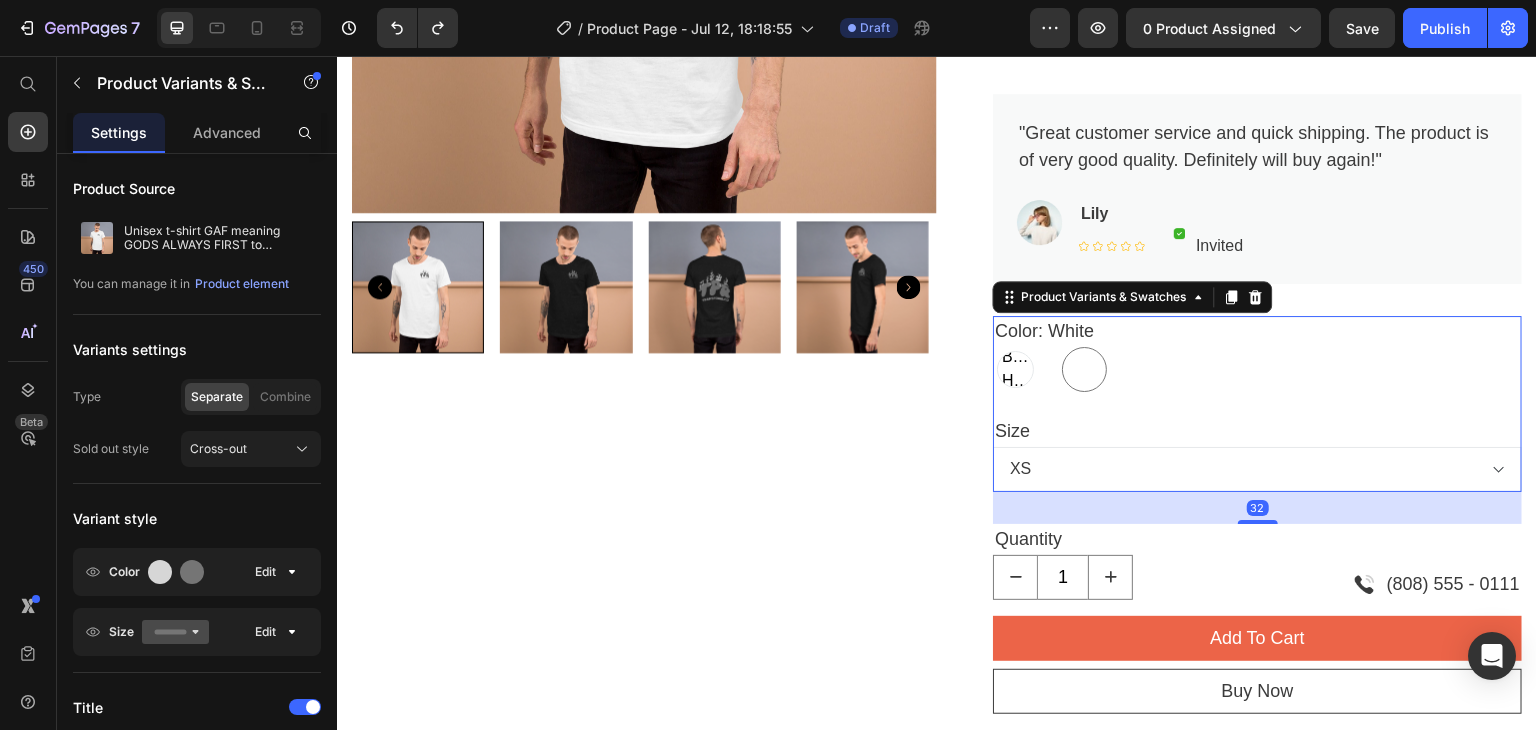 click on "Black Heather" at bounding box center [1015, 369] 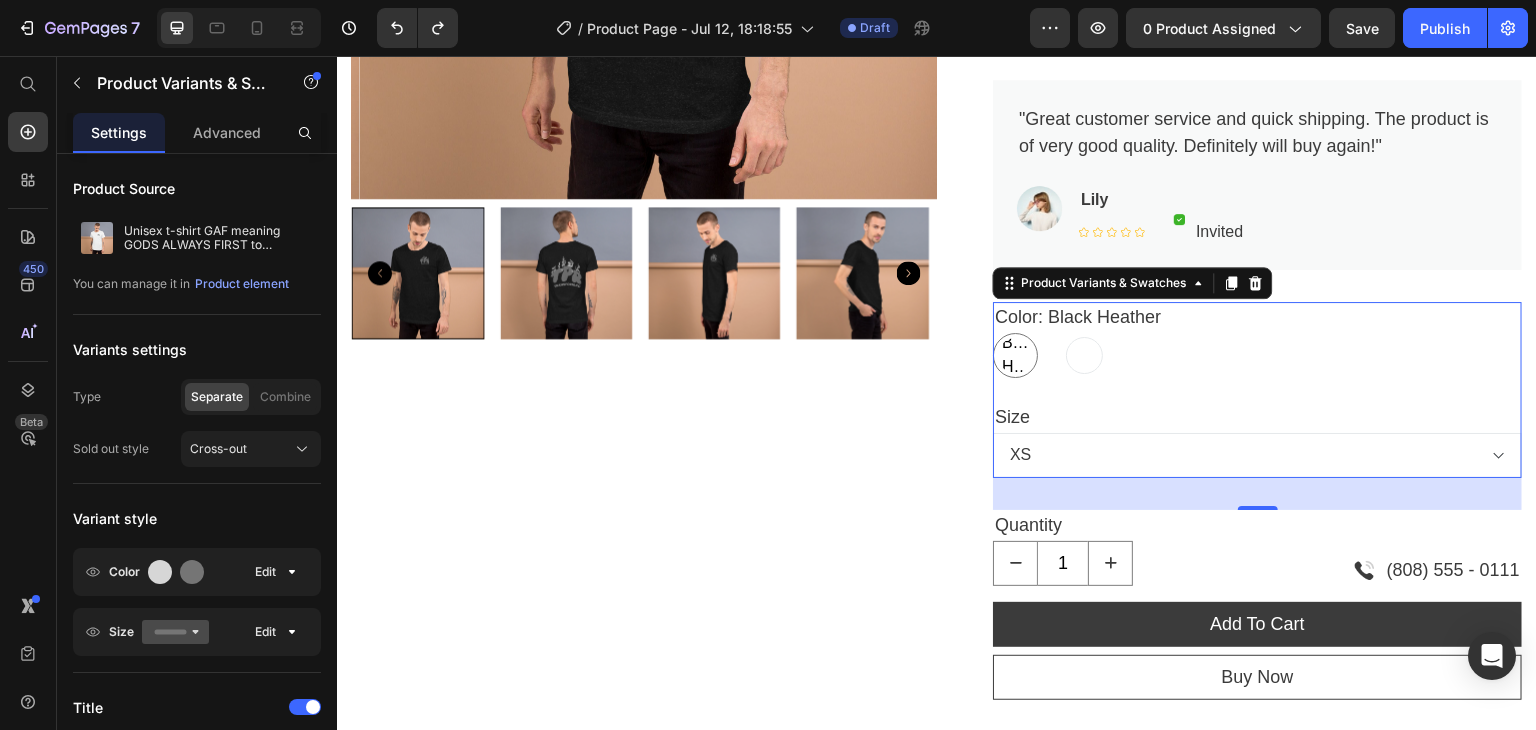 scroll, scrollTop: 666, scrollLeft: 0, axis: vertical 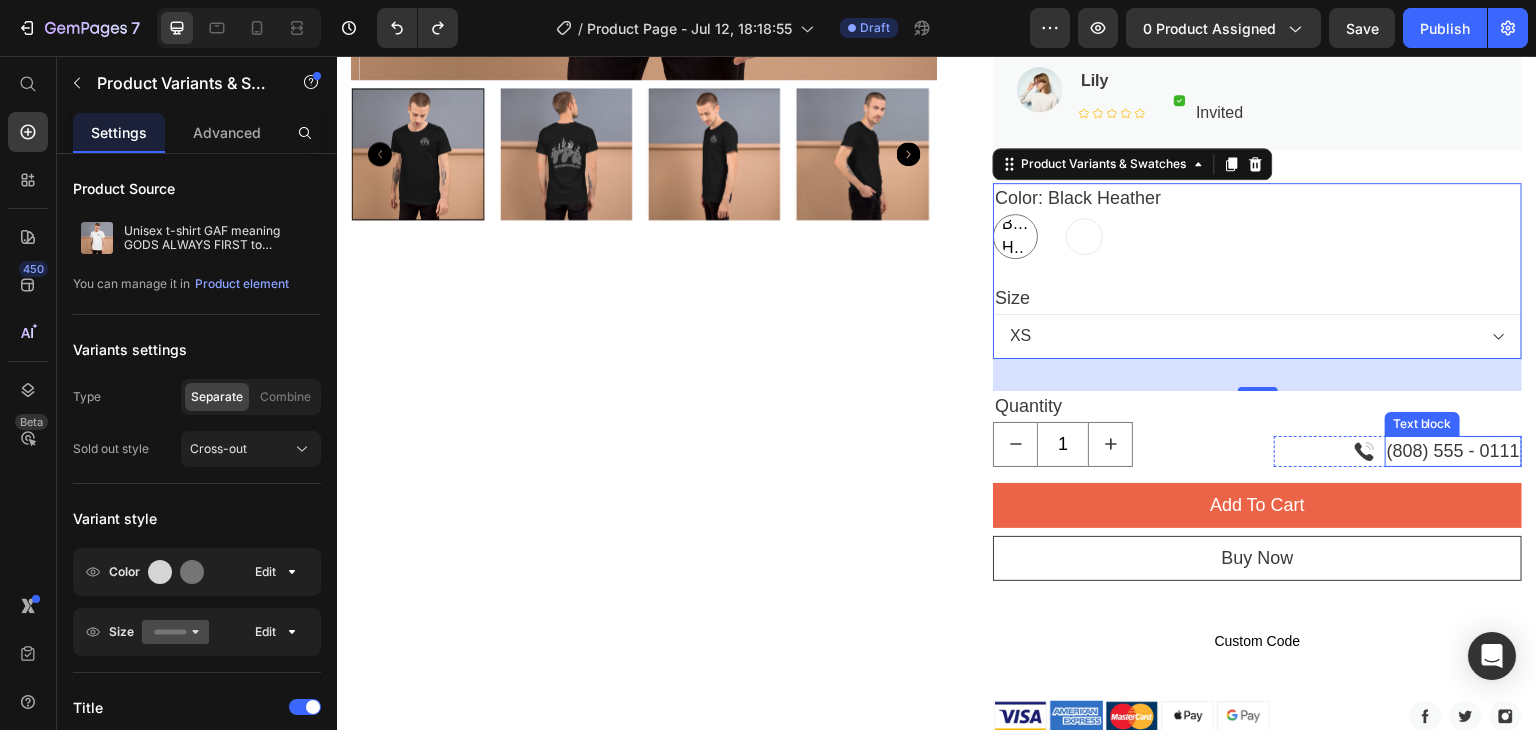 click on "(808) 555 - 0111" at bounding box center [1453, 451] 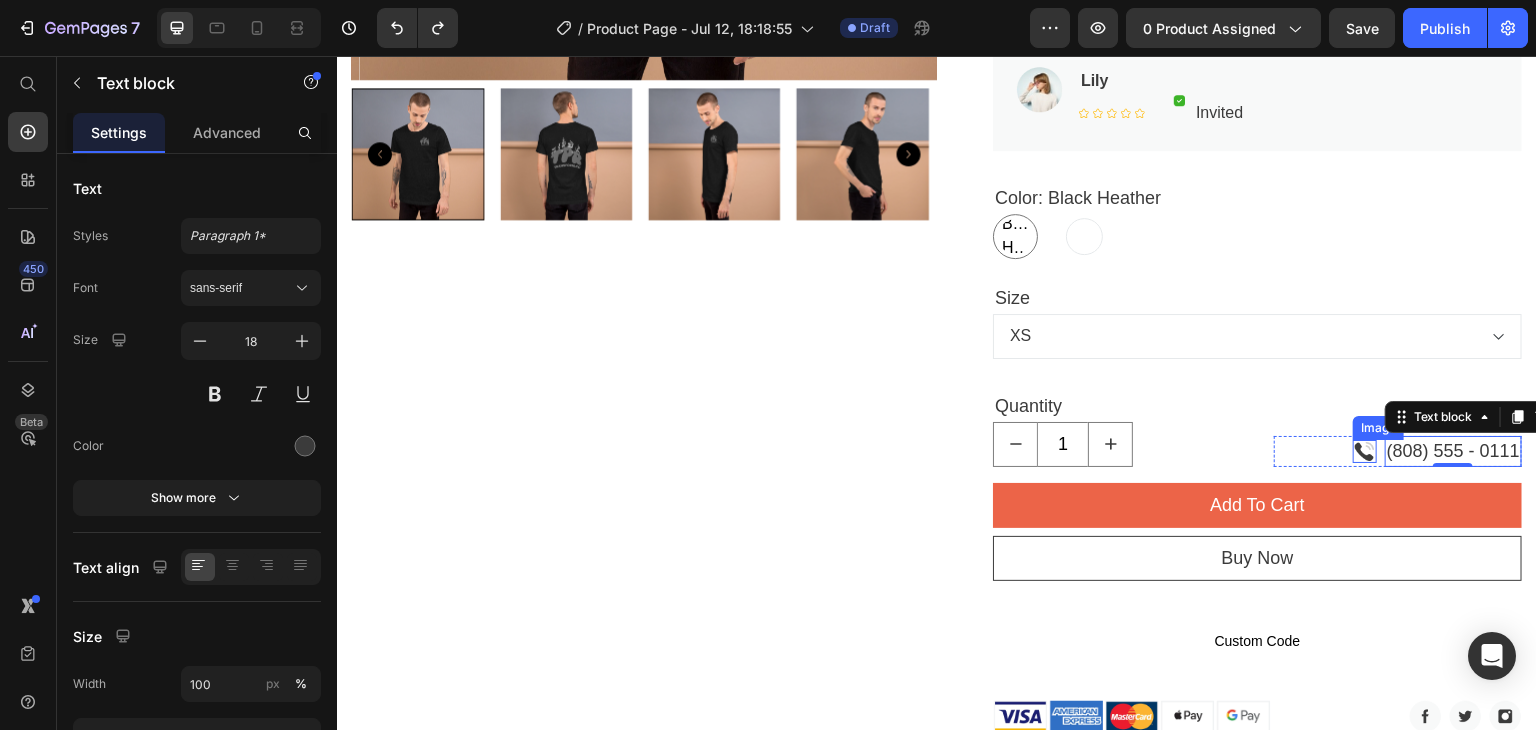 click at bounding box center (1365, 451) 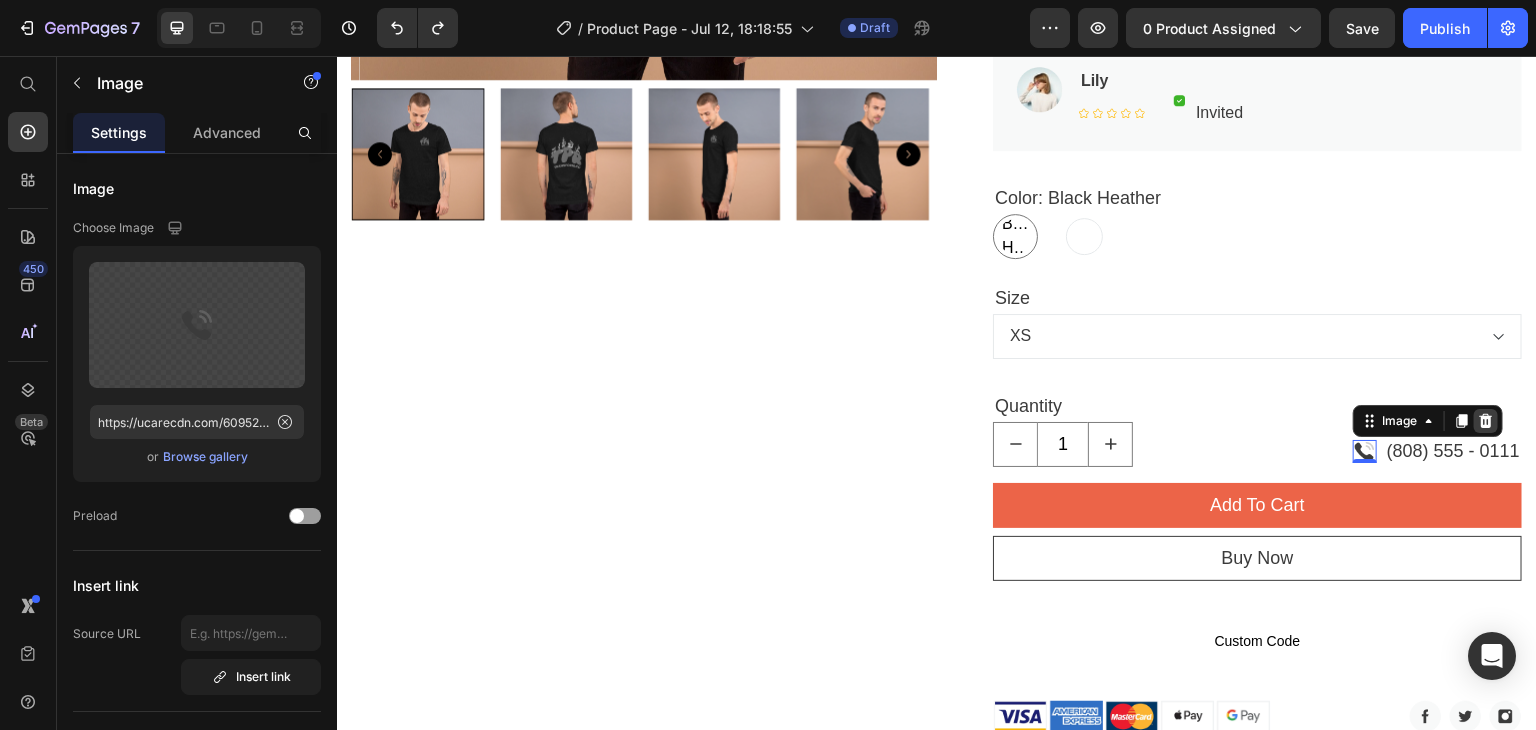 click 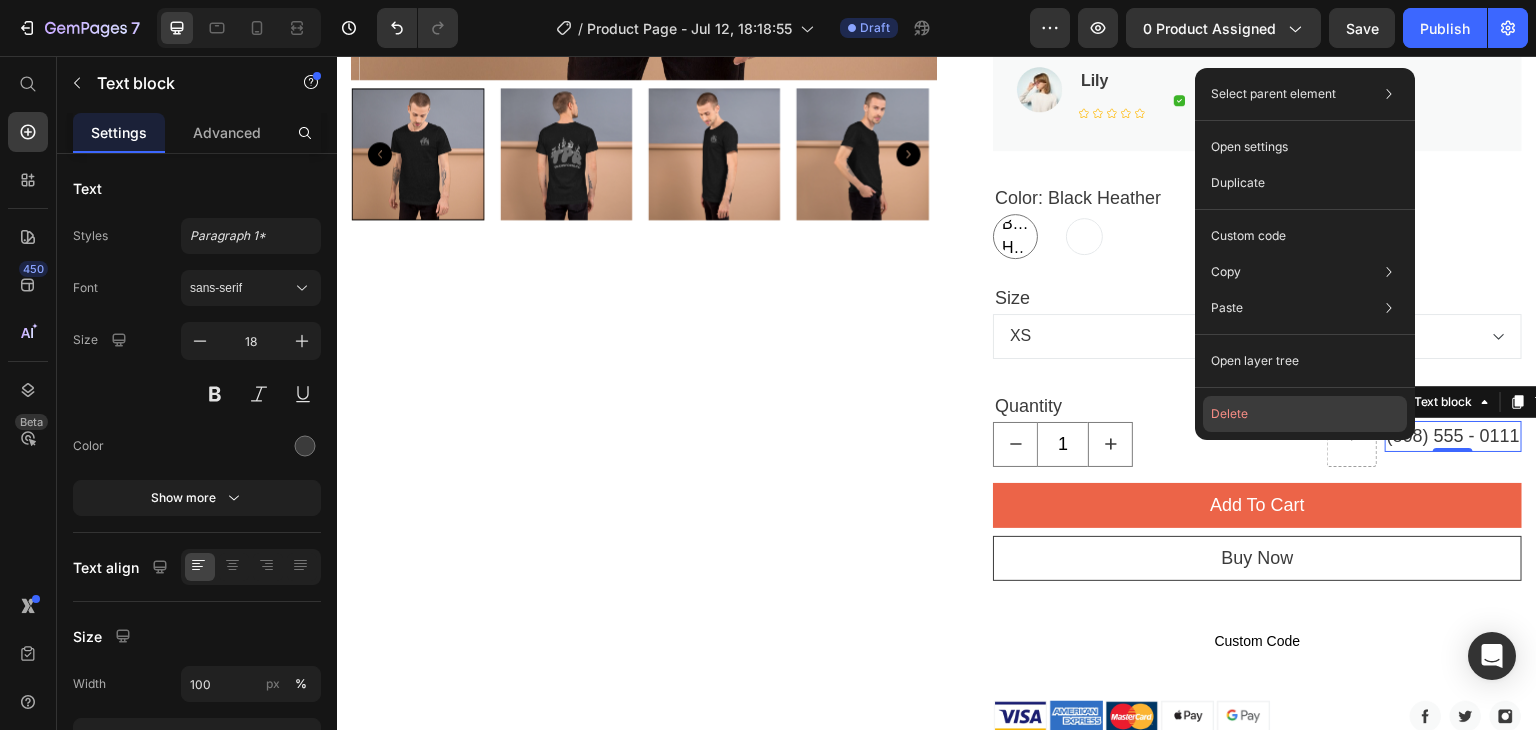click on "Delete" 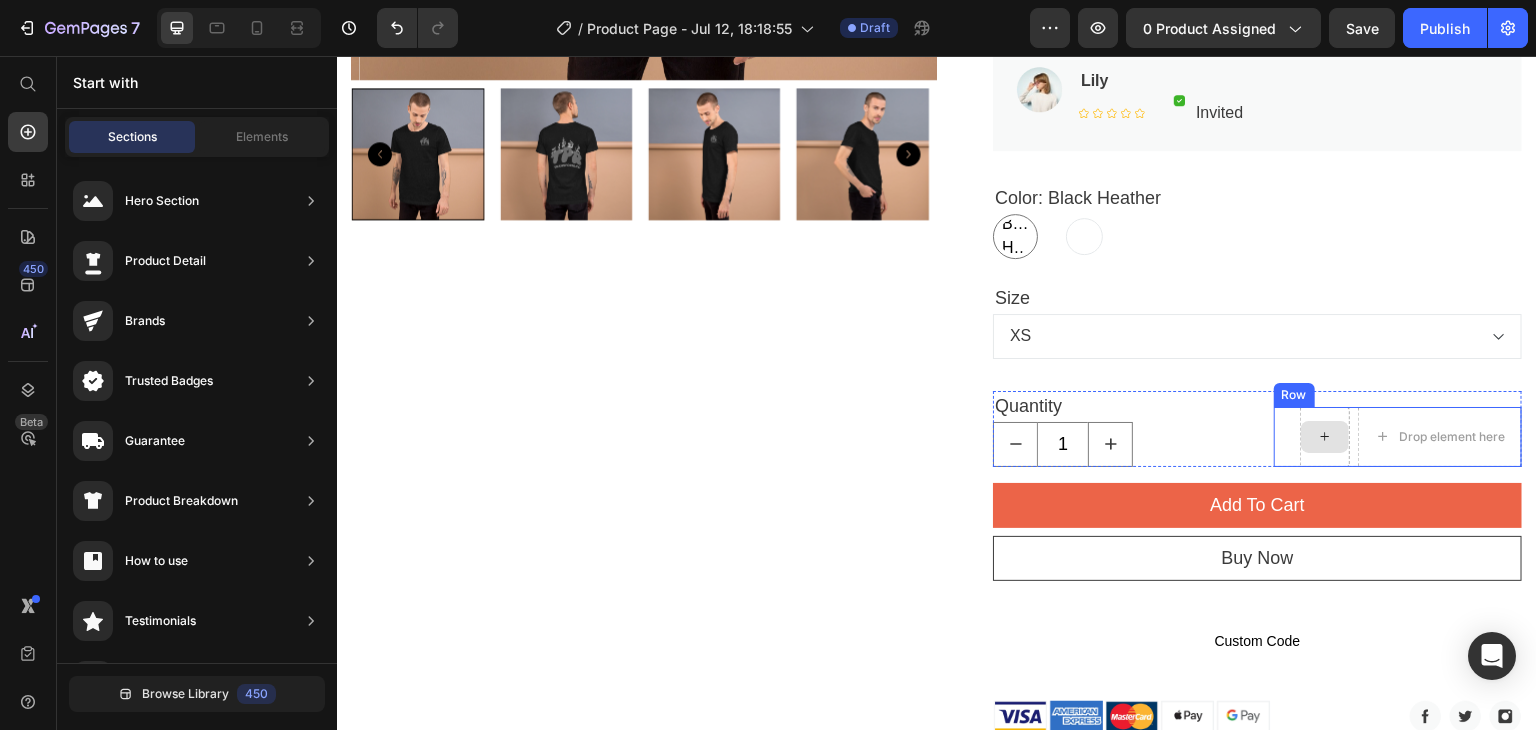 click at bounding box center [1325, 437] 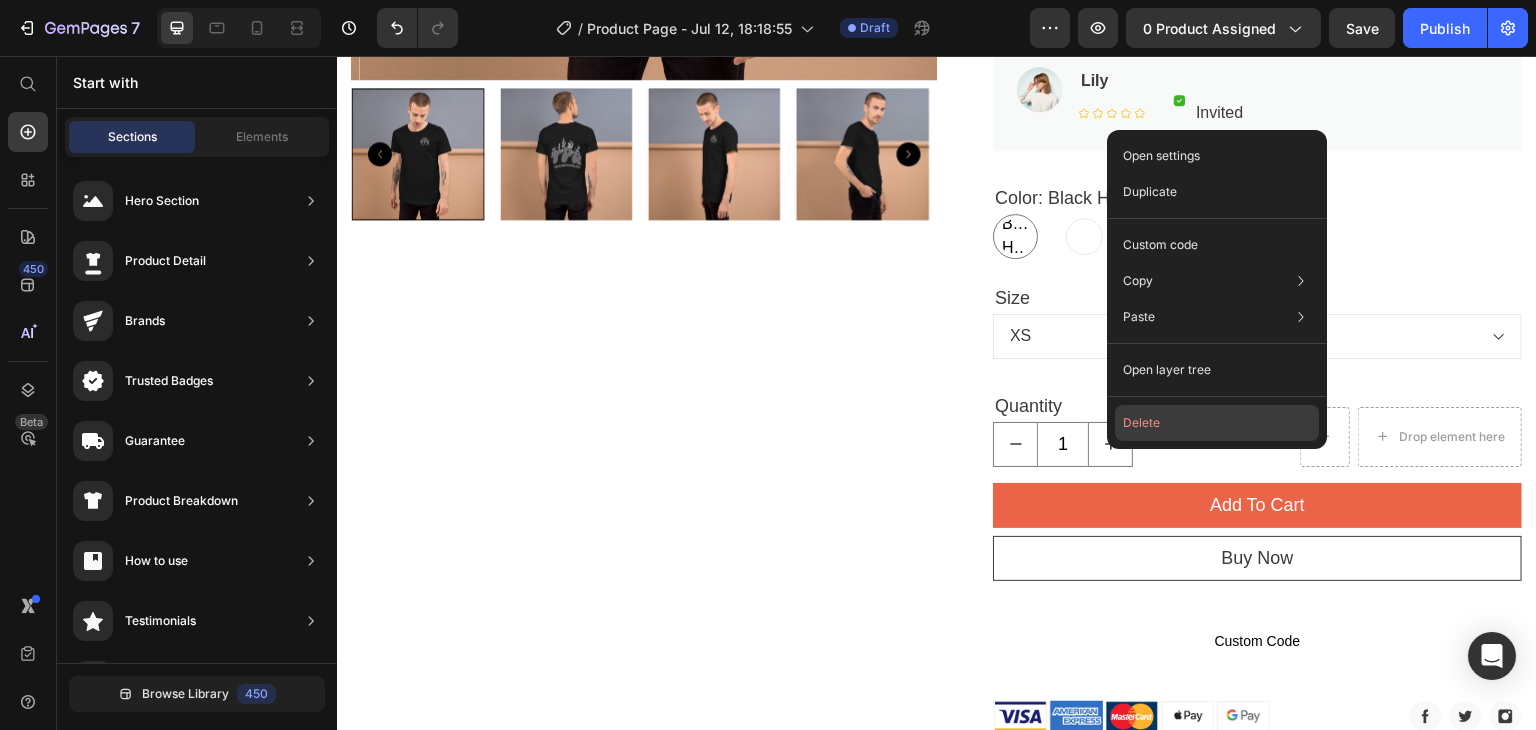 click on "Delete" 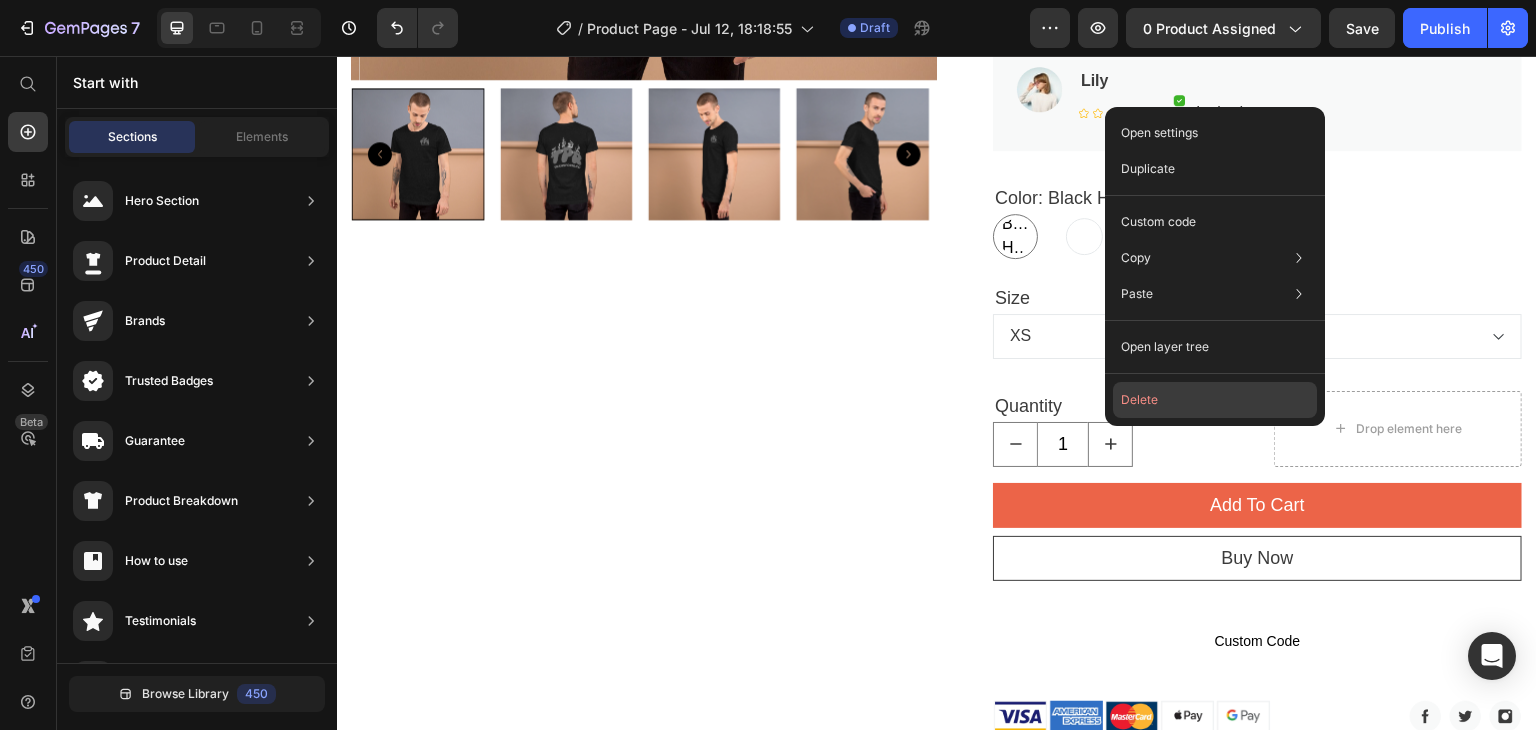 click on "Delete" 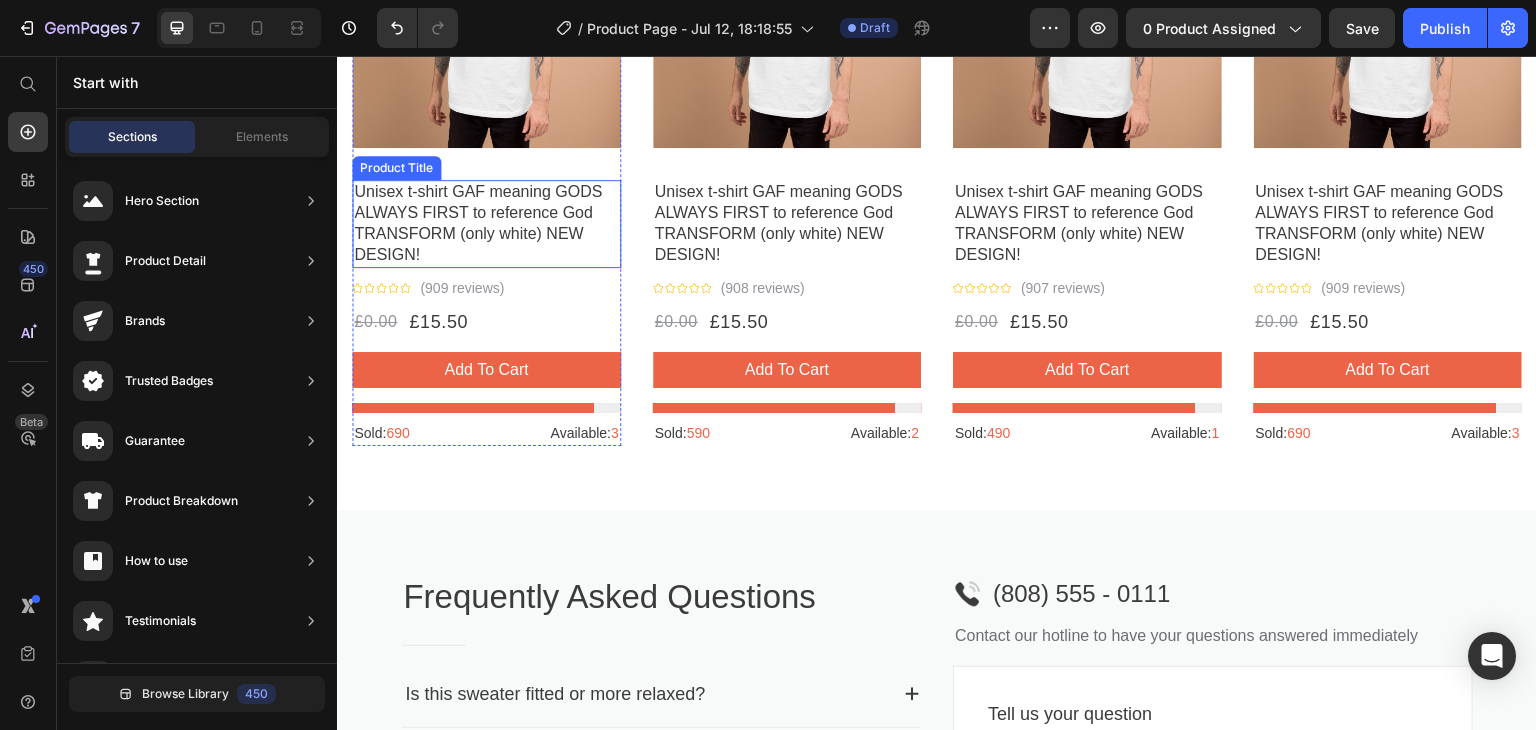 scroll, scrollTop: 2133, scrollLeft: 0, axis: vertical 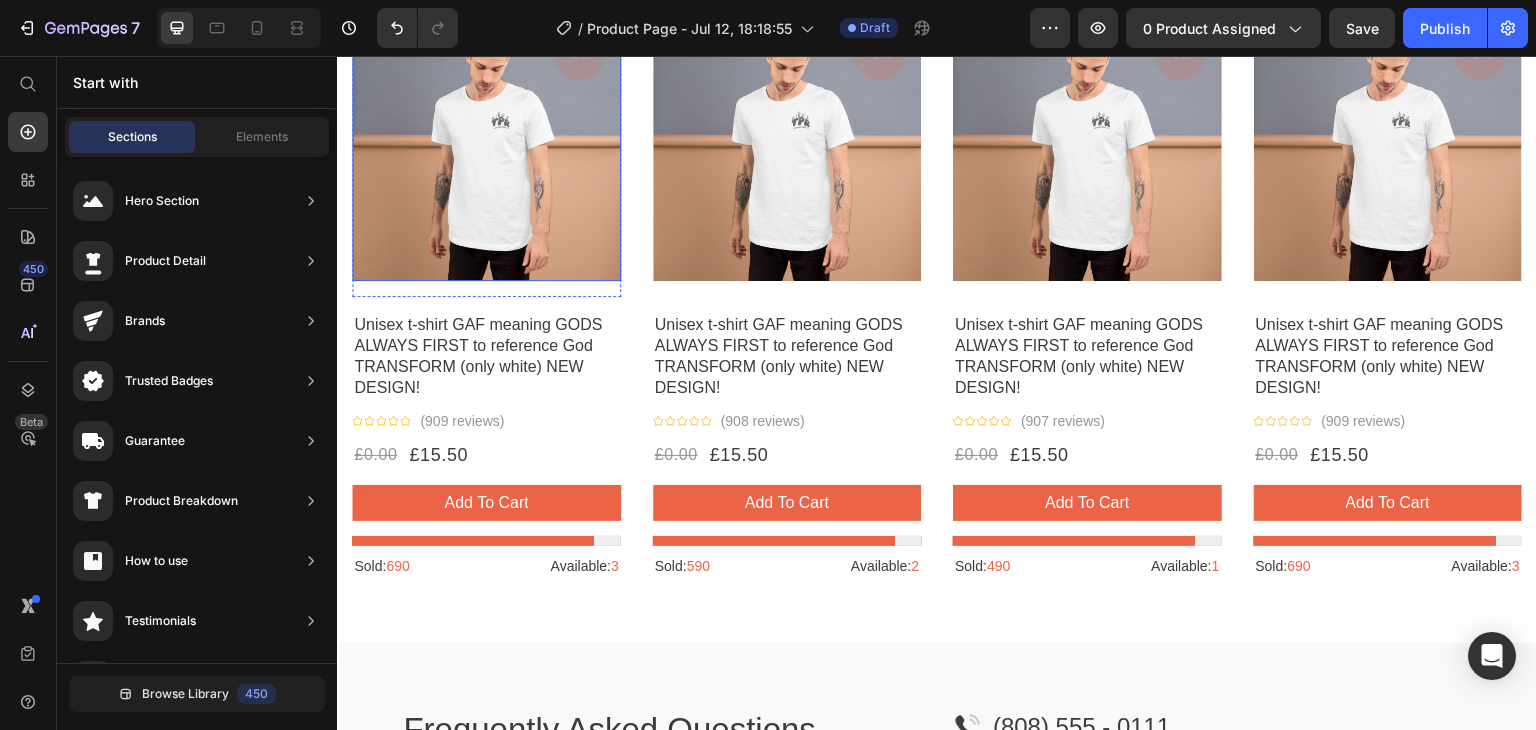 click at bounding box center [486, 147] 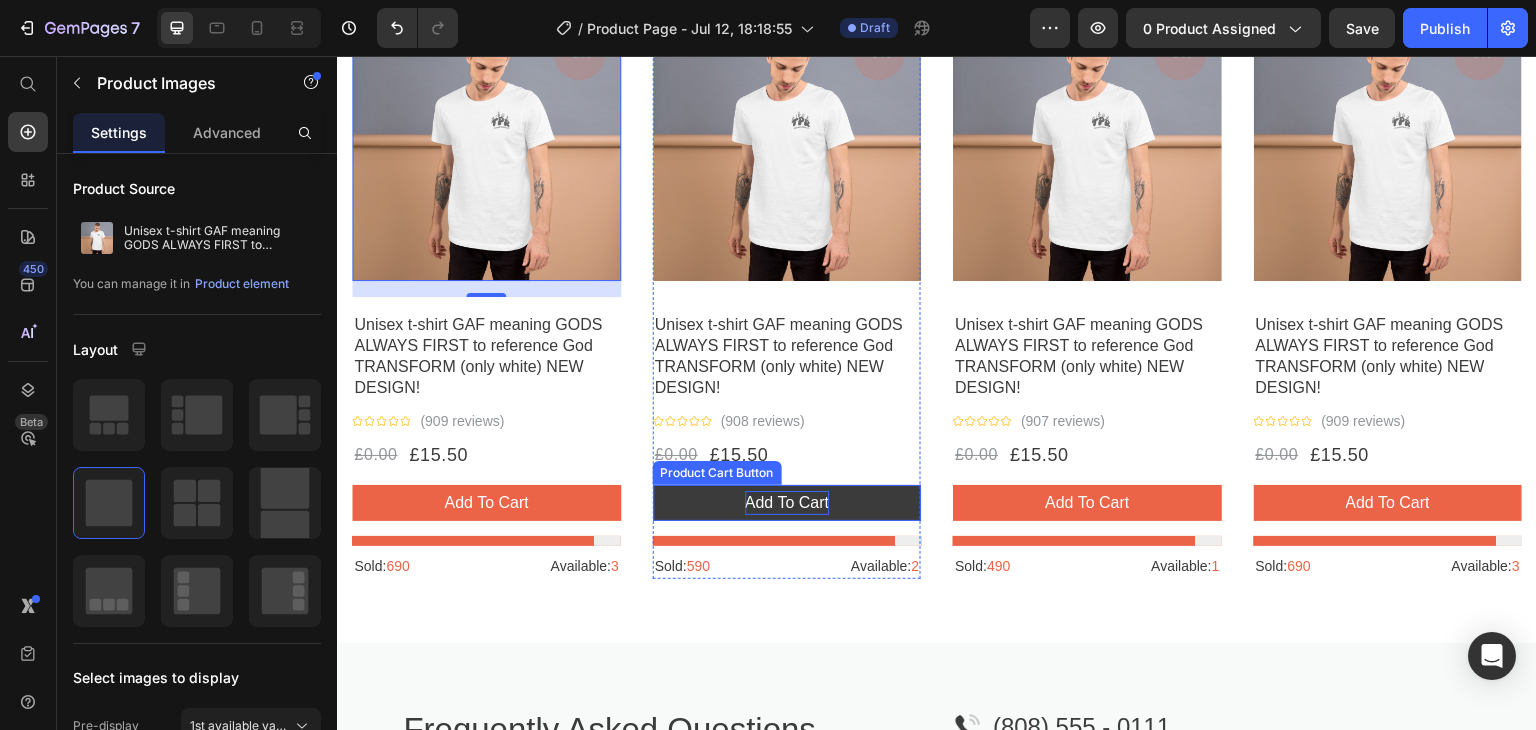 click on "add to cart" at bounding box center (787, 503) 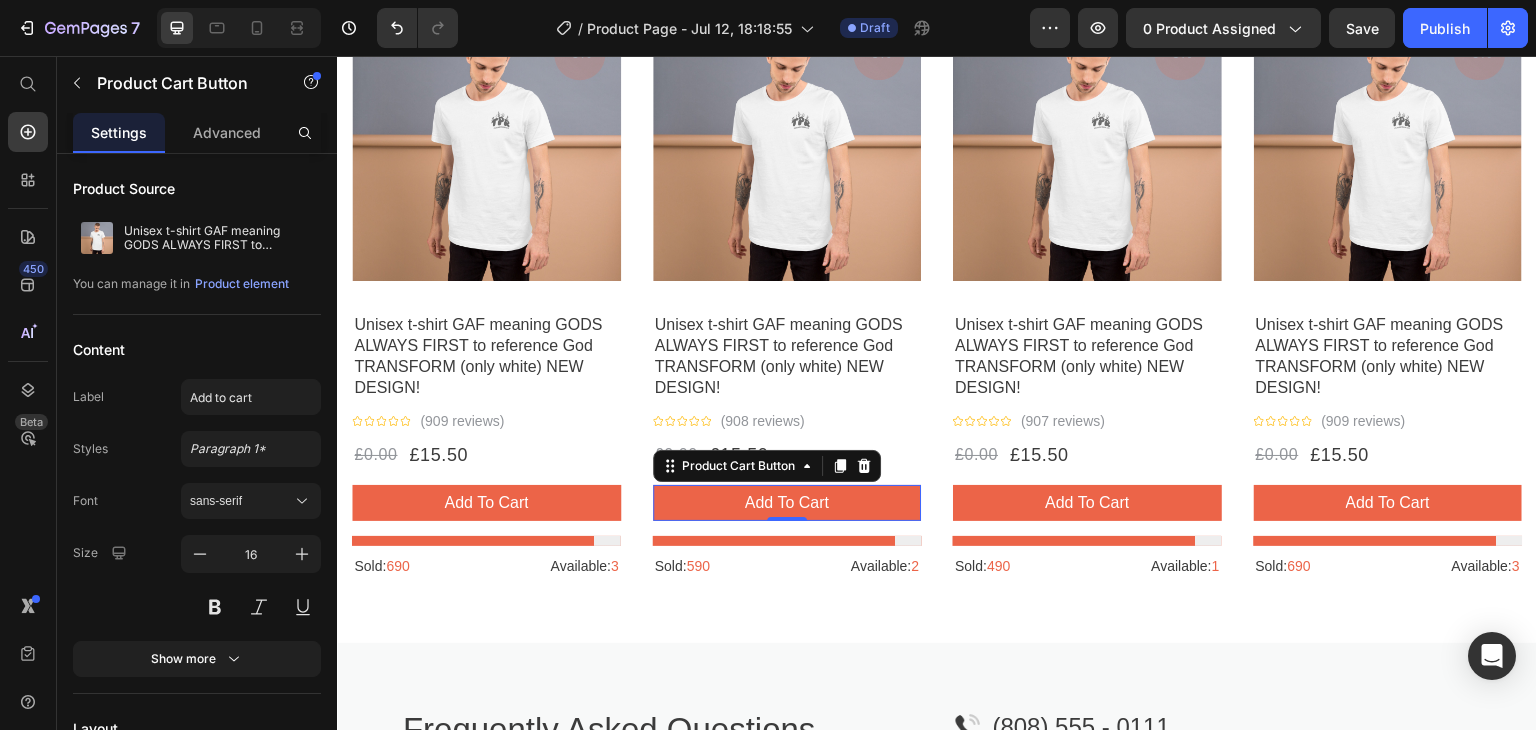 drag, startPoint x: 931, startPoint y: 506, endPoint x: 901, endPoint y: 503, distance: 30.149628 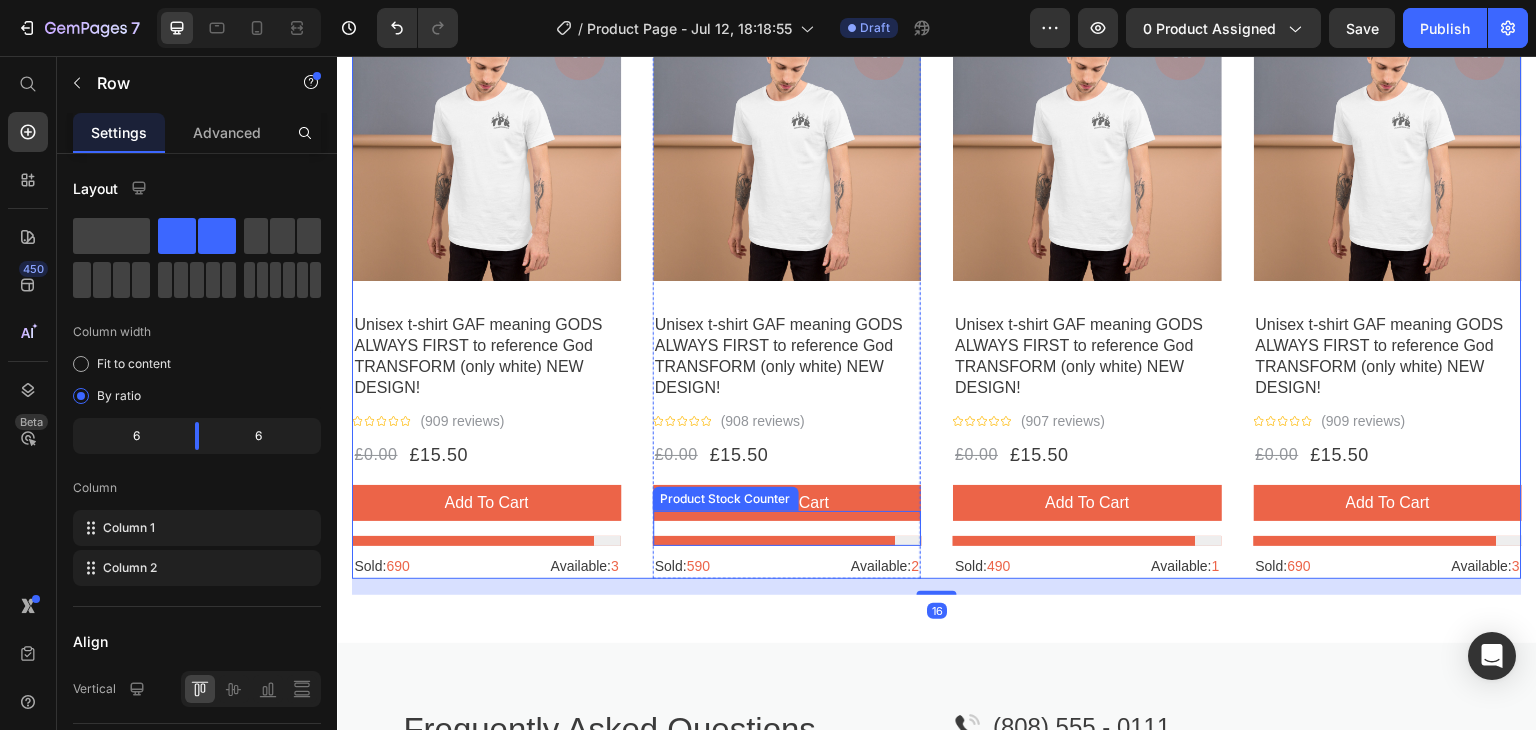 click at bounding box center [787, 528] 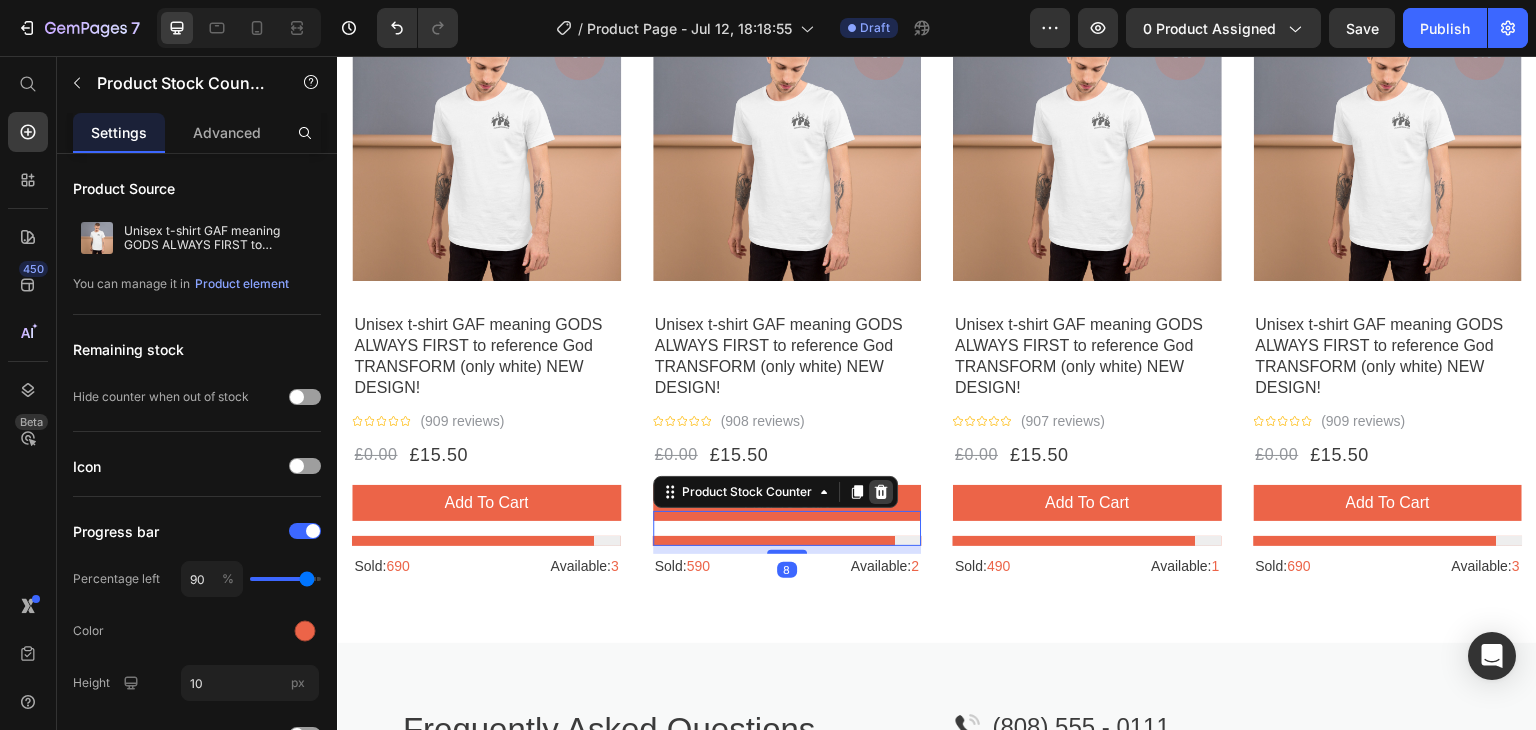 click 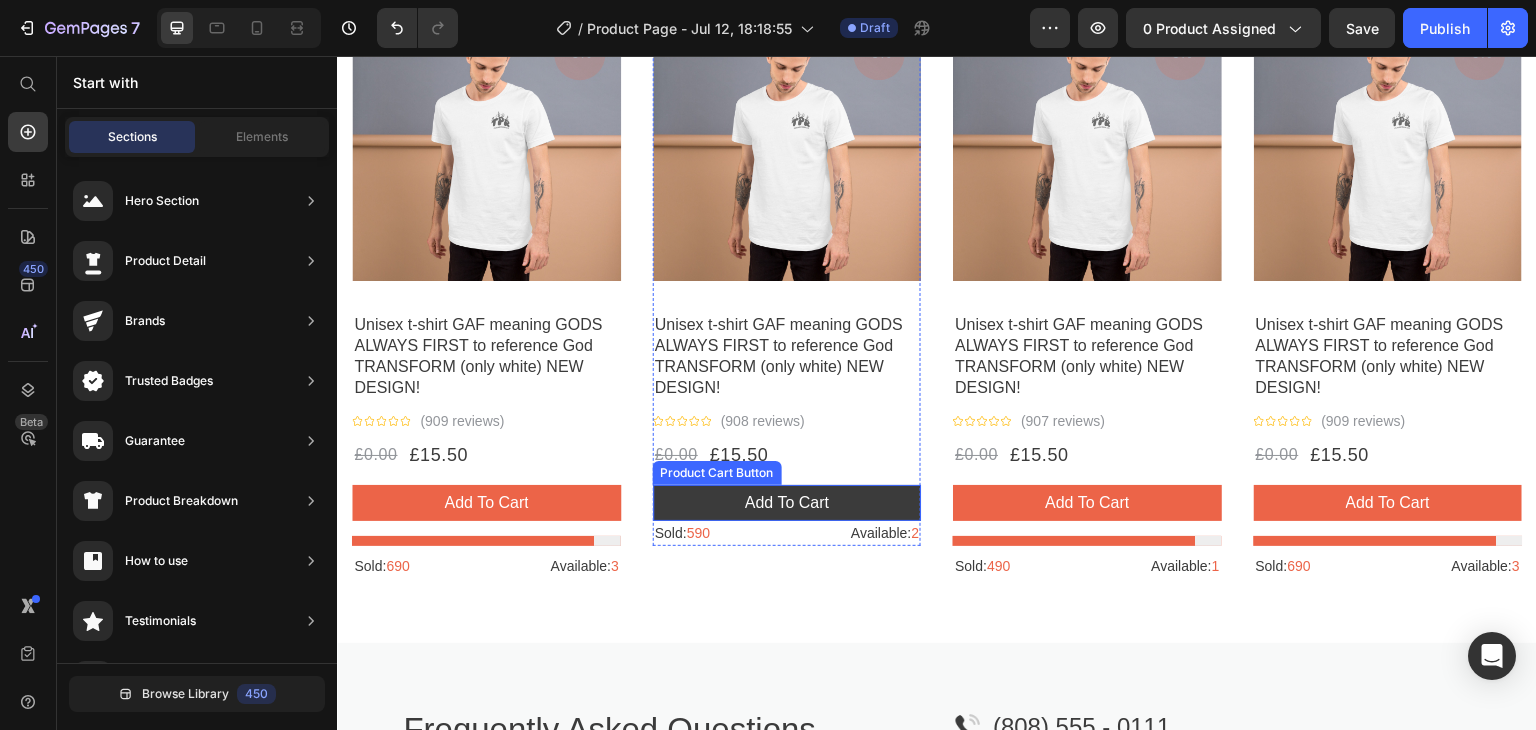 click on "add to cart" at bounding box center [787, 503] 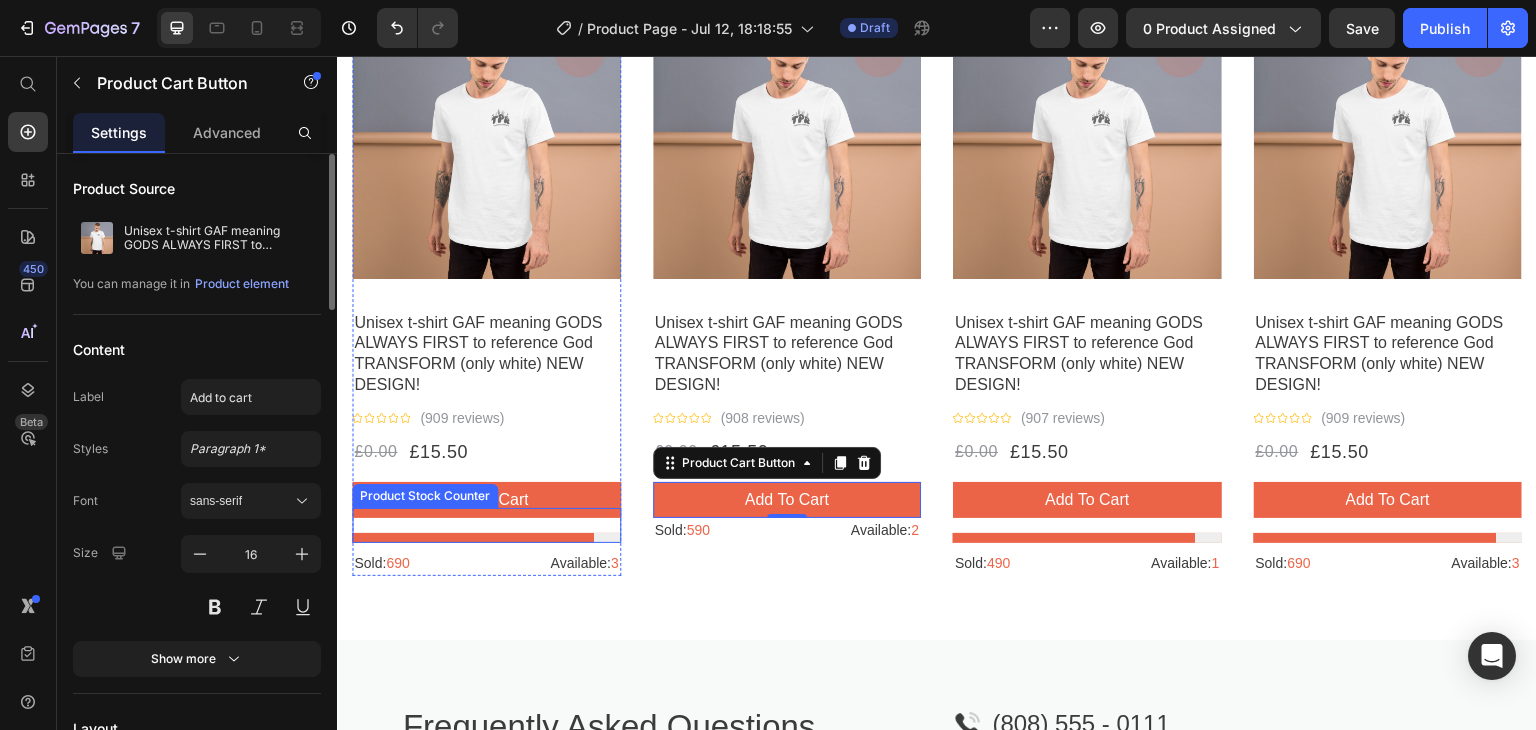 scroll, scrollTop: 2266, scrollLeft: 0, axis: vertical 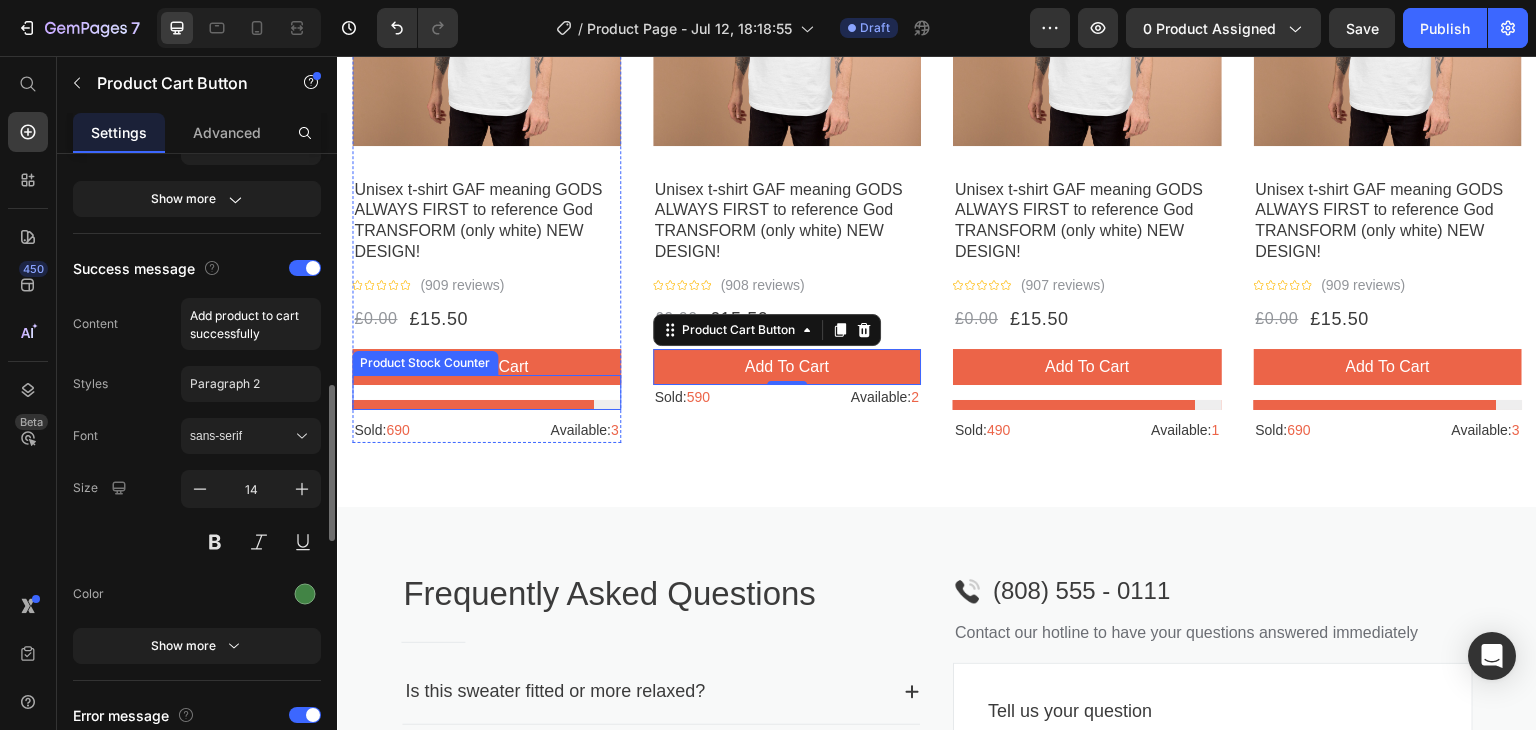 click at bounding box center [486, 392] 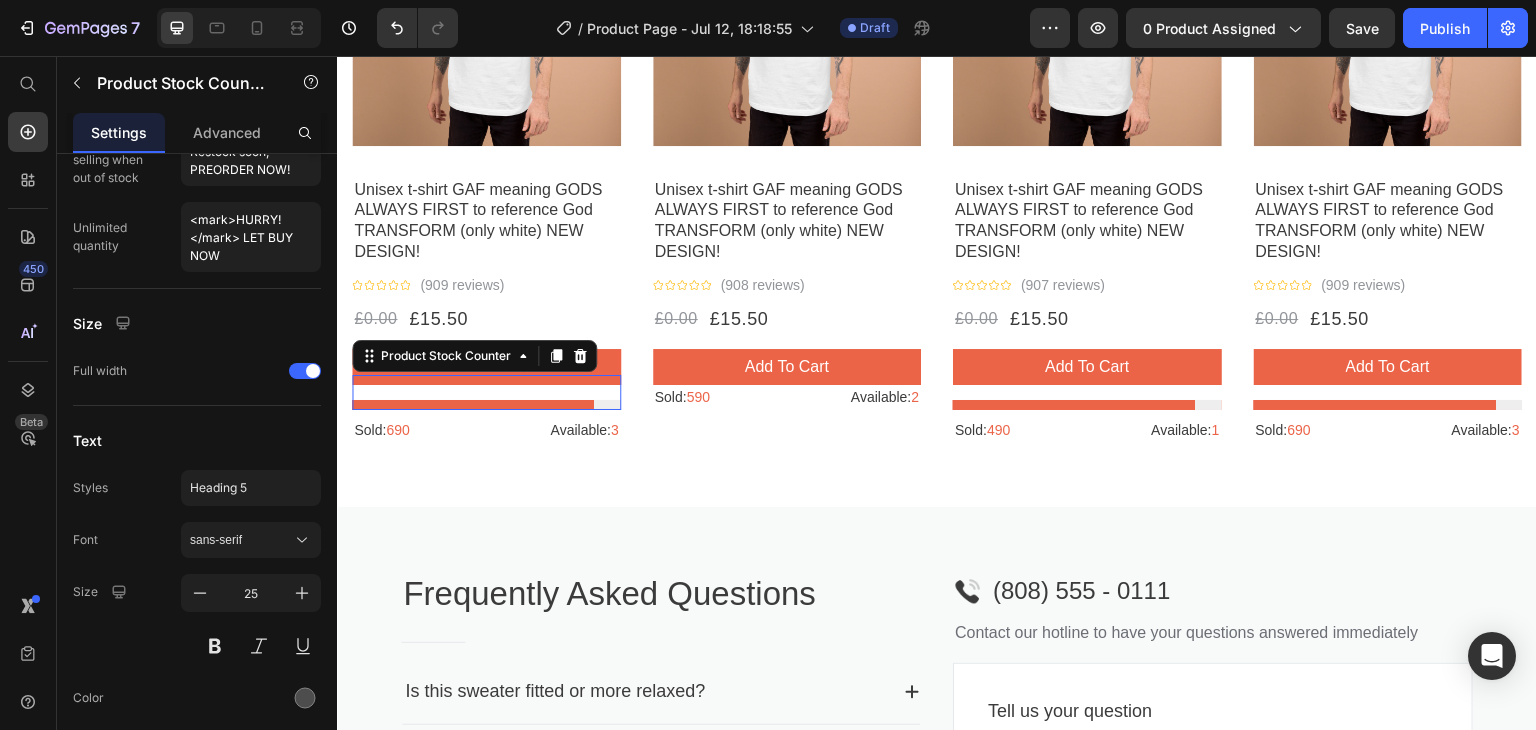 scroll, scrollTop: 0, scrollLeft: 0, axis: both 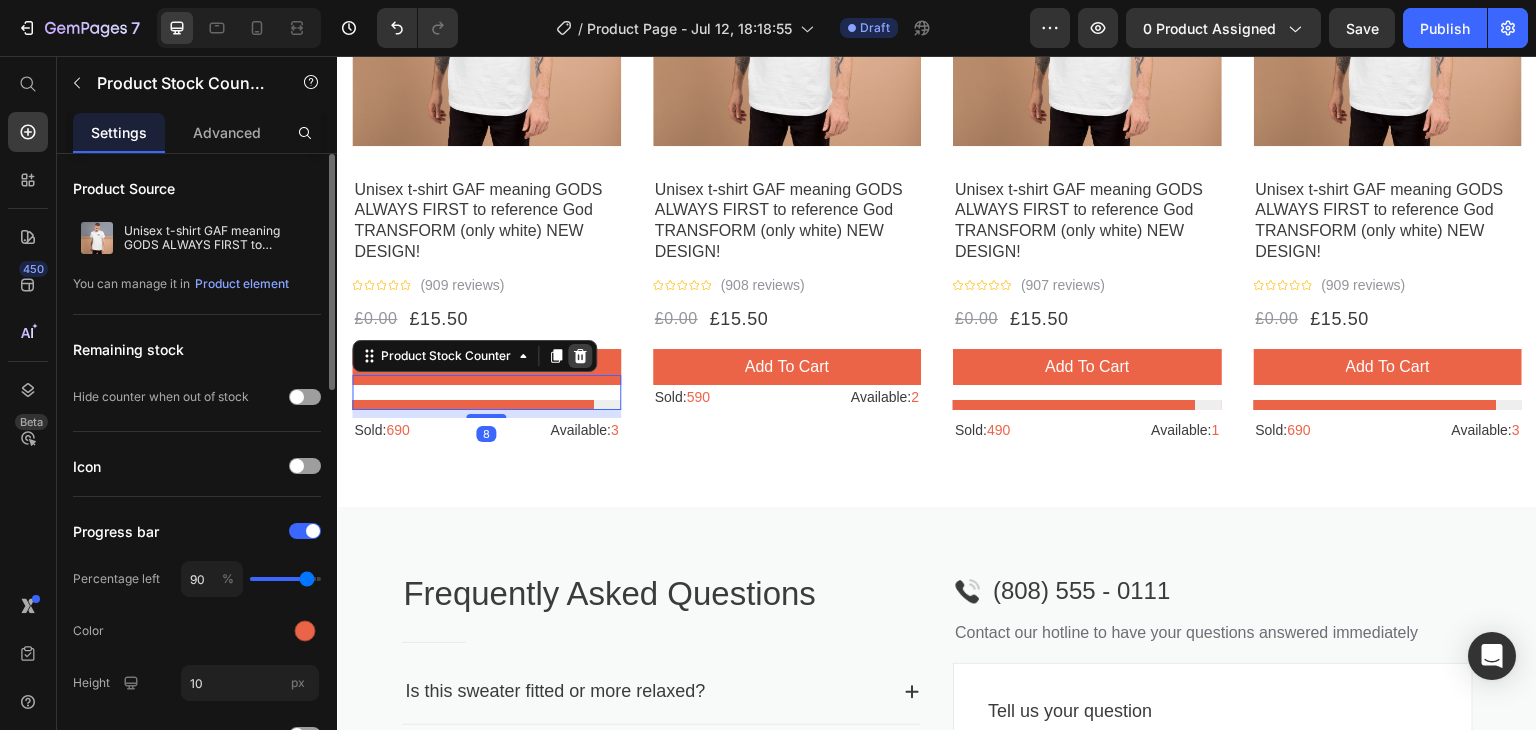 click at bounding box center (580, 356) 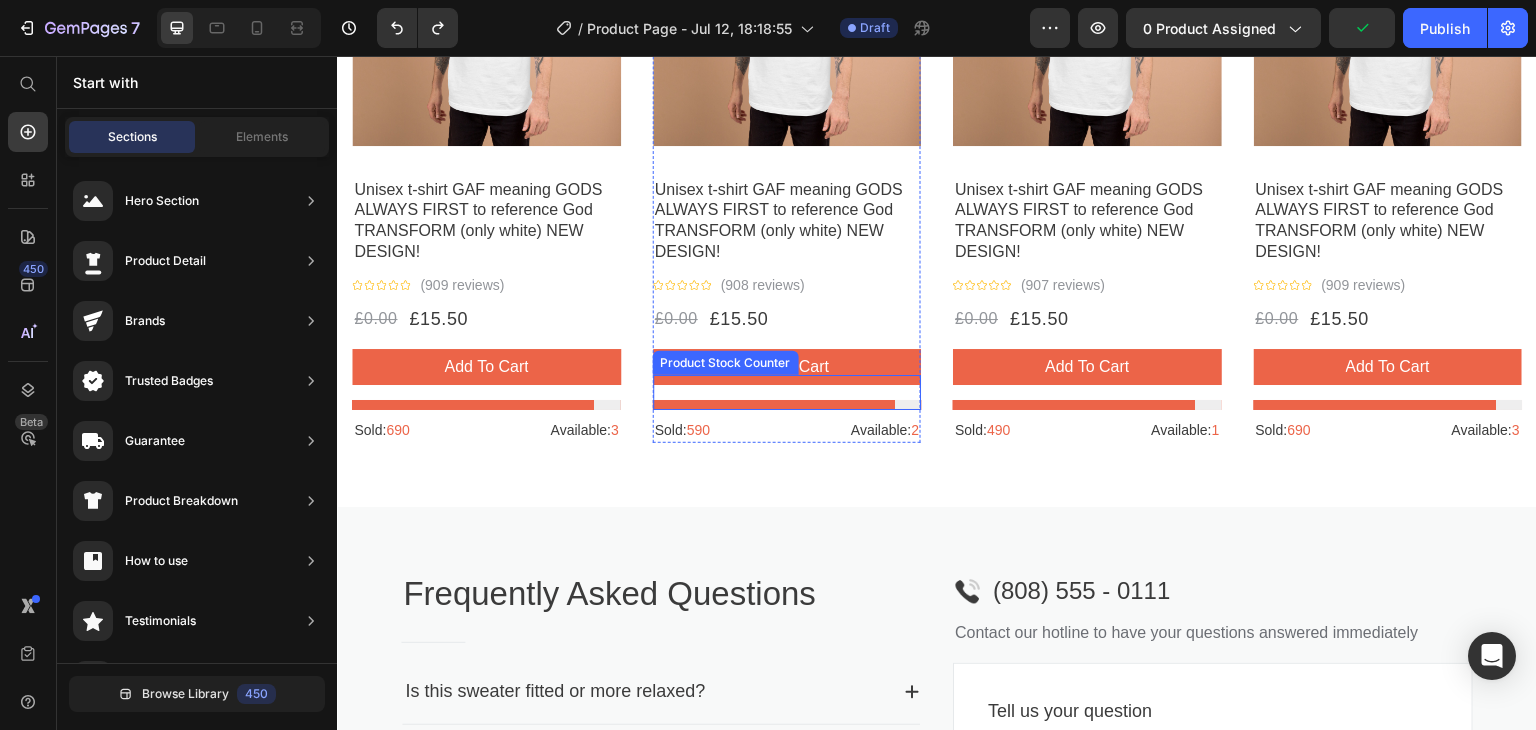 click on "Product Stock Counter" at bounding box center (726, 363) 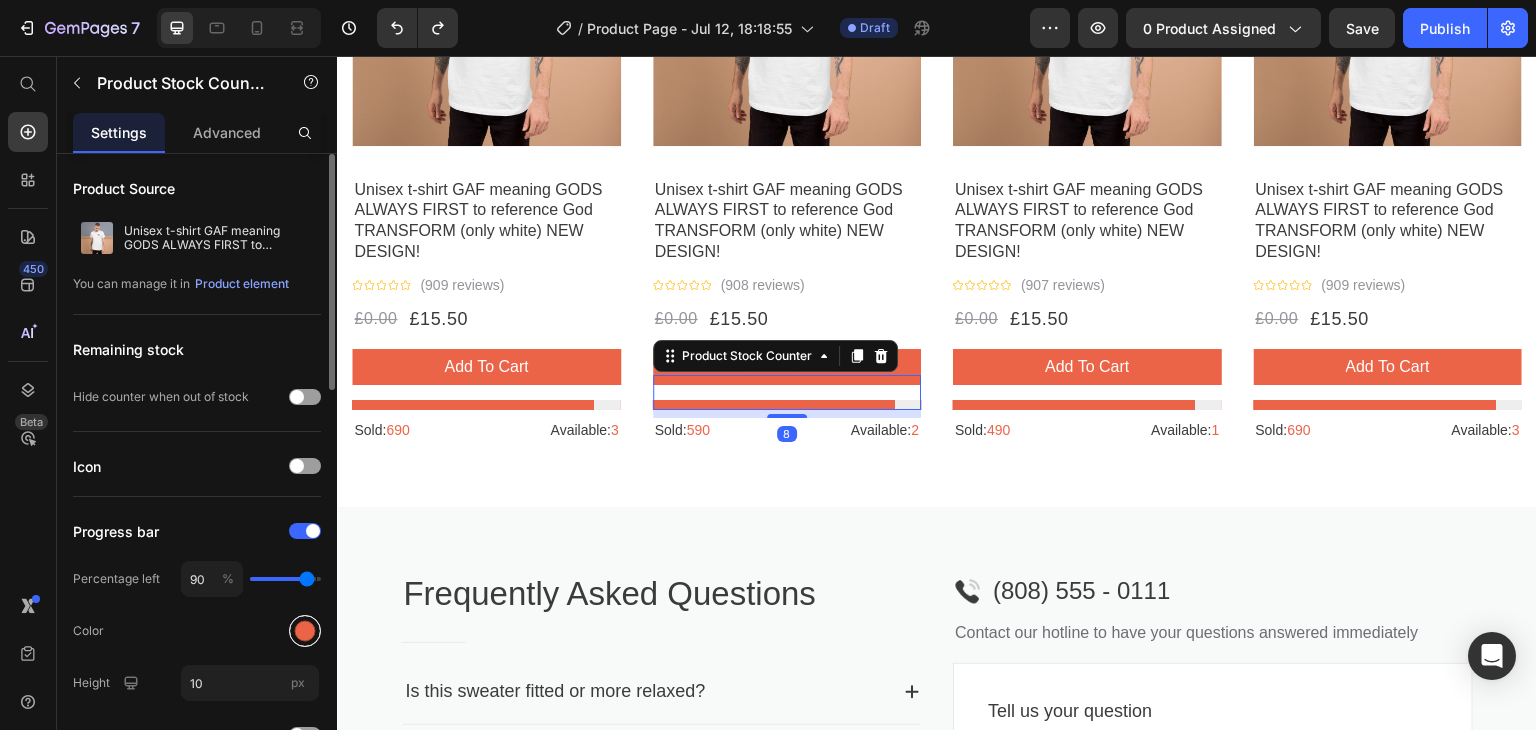 click at bounding box center [305, 631] 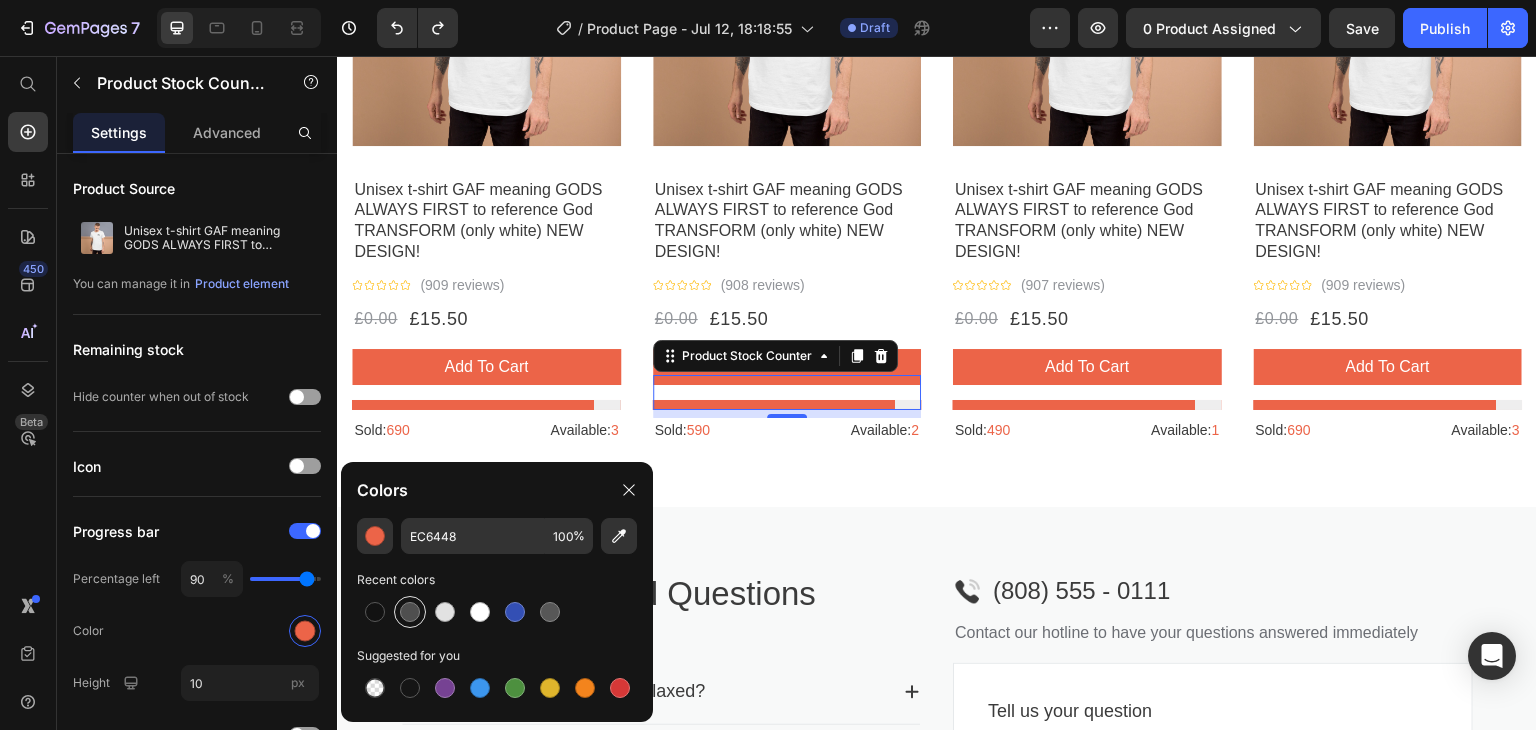 click at bounding box center [410, 612] 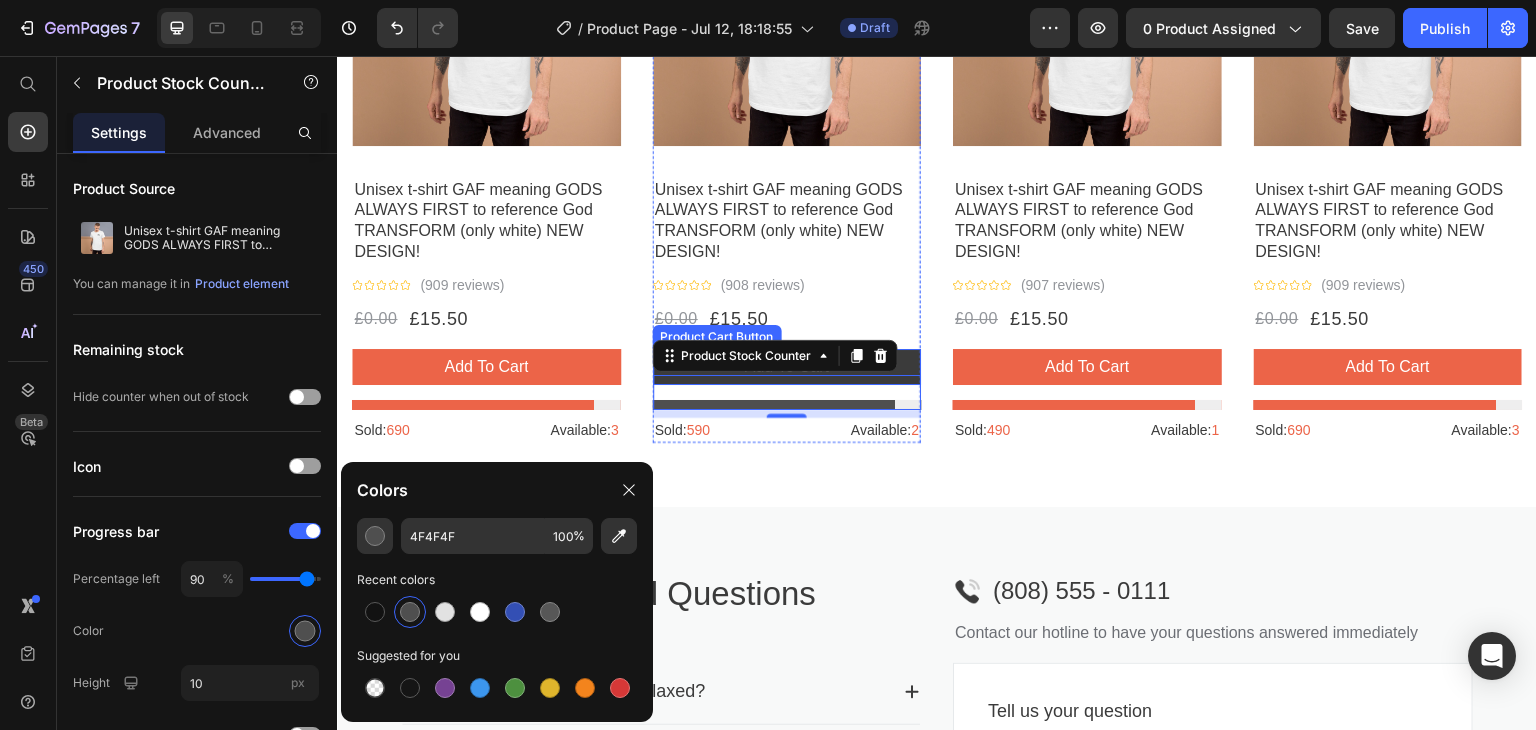 click on "add to cart" at bounding box center (787, 367) 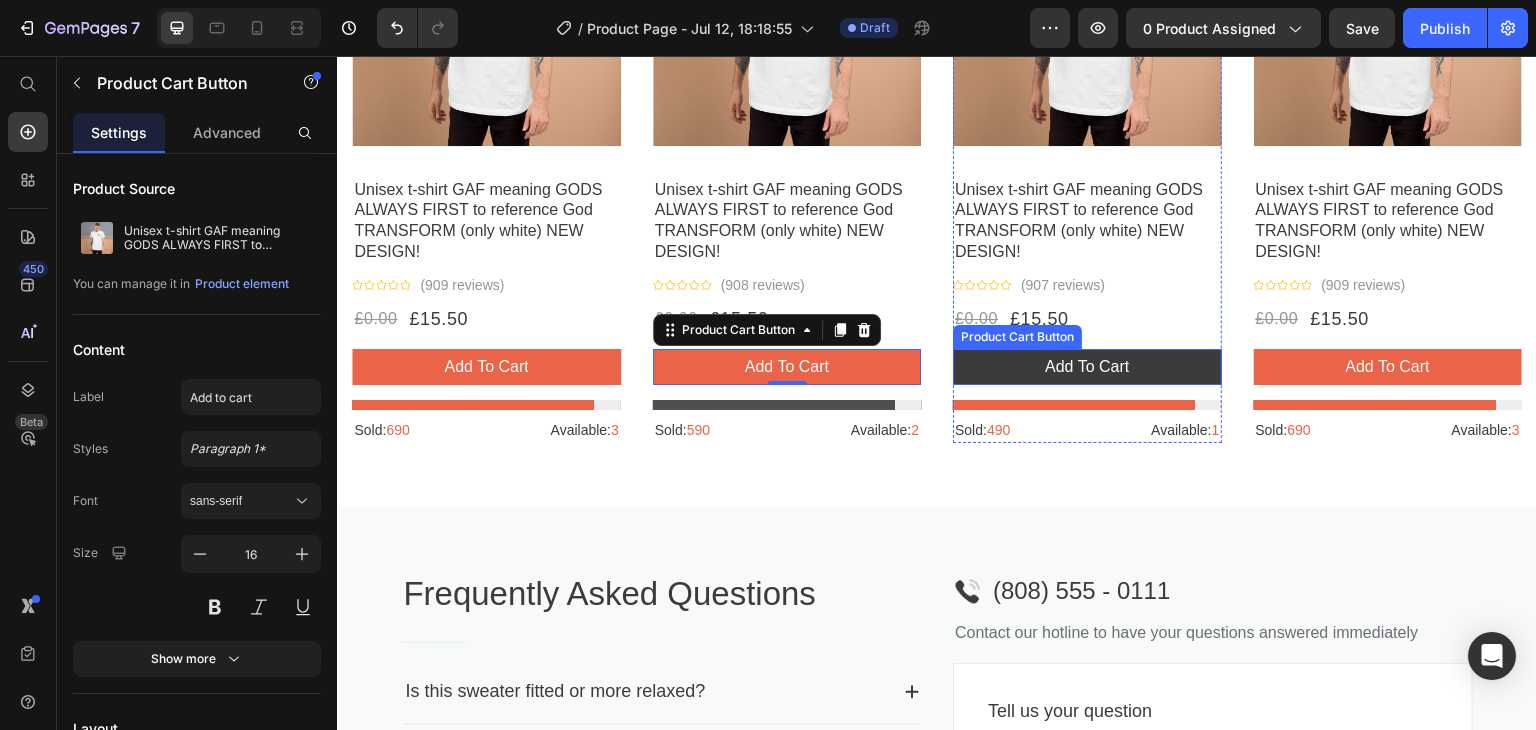 click on "add to cart" at bounding box center (1087, 367) 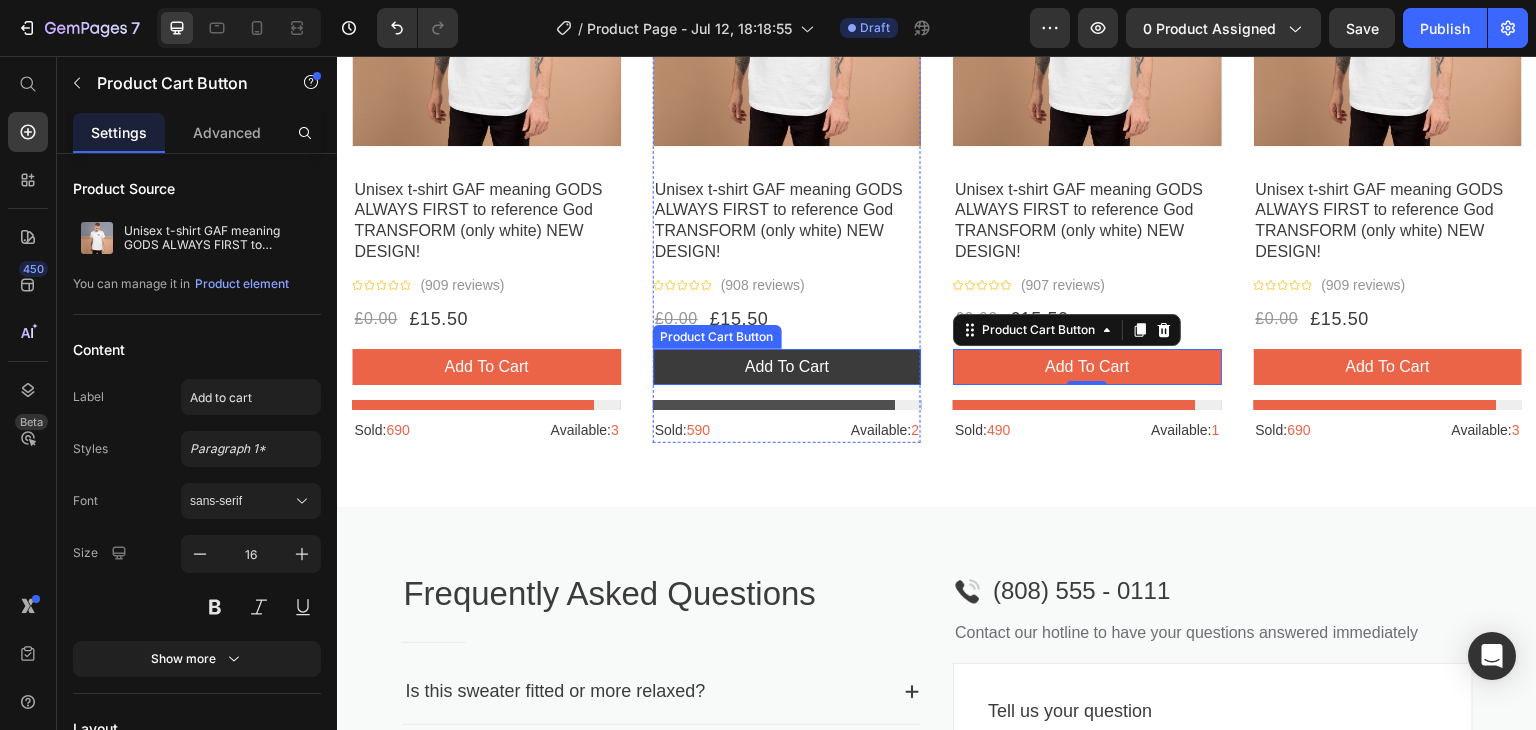 click on "add to cart" at bounding box center (787, 367) 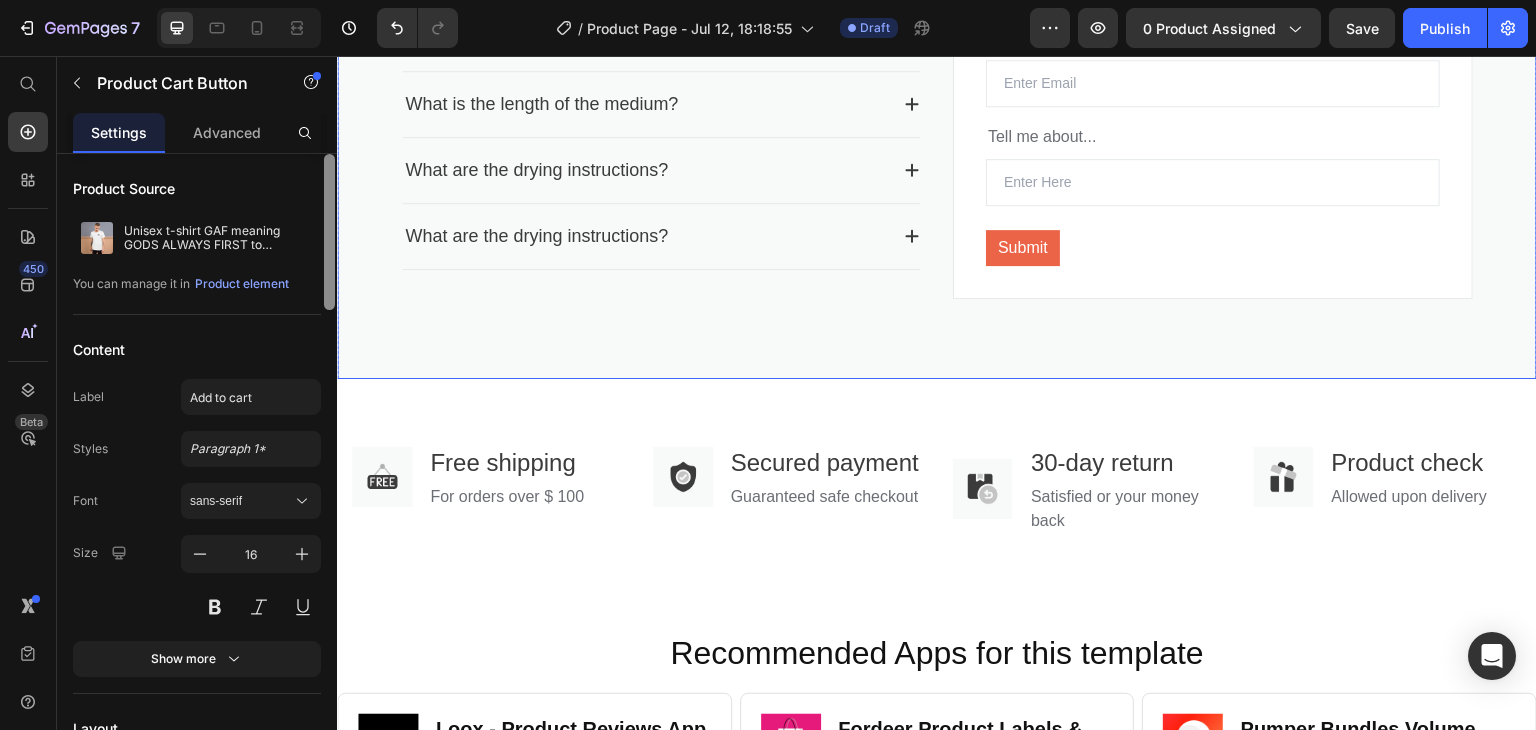 scroll, scrollTop: 3333, scrollLeft: 0, axis: vertical 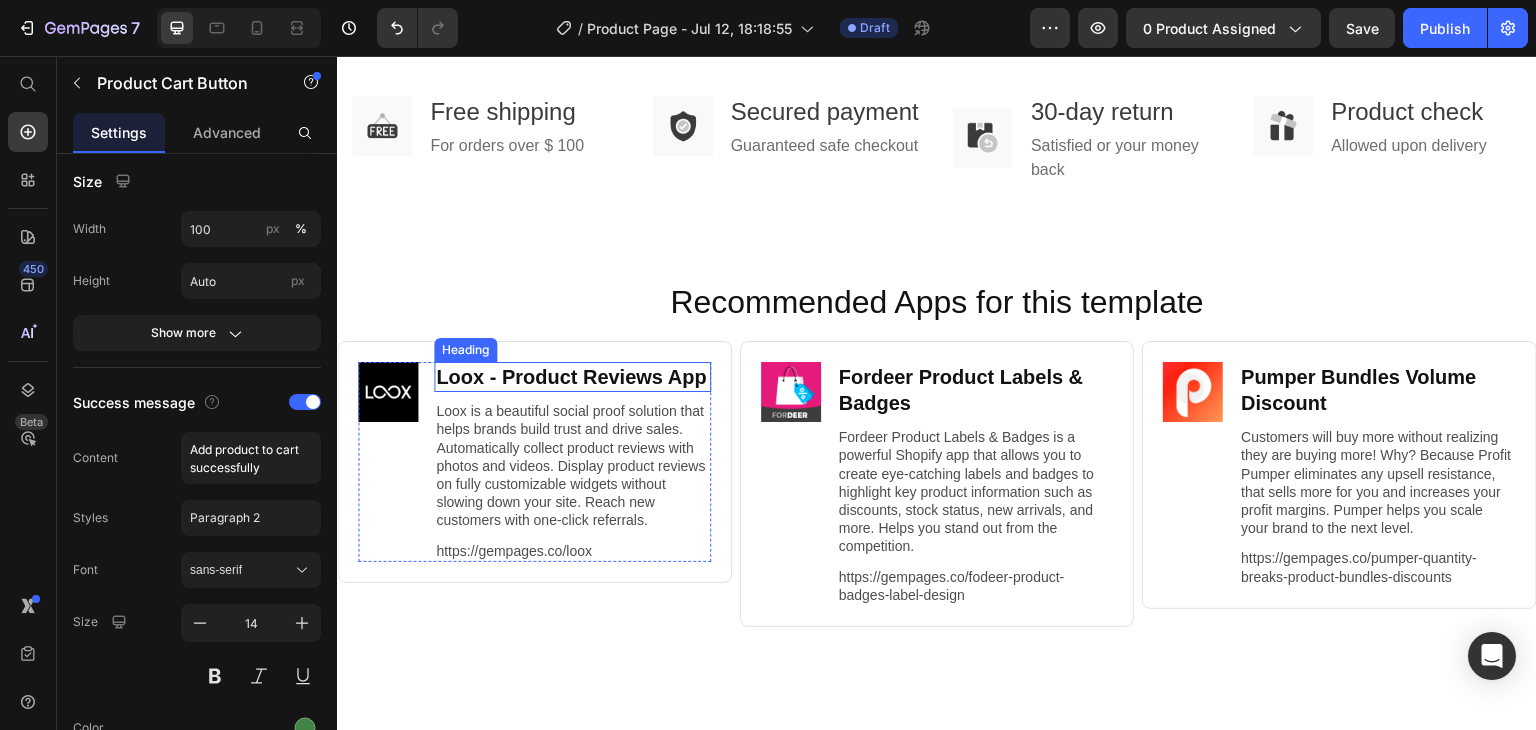 click on "Loox ‑ Product Reviews App" at bounding box center [572, 377] 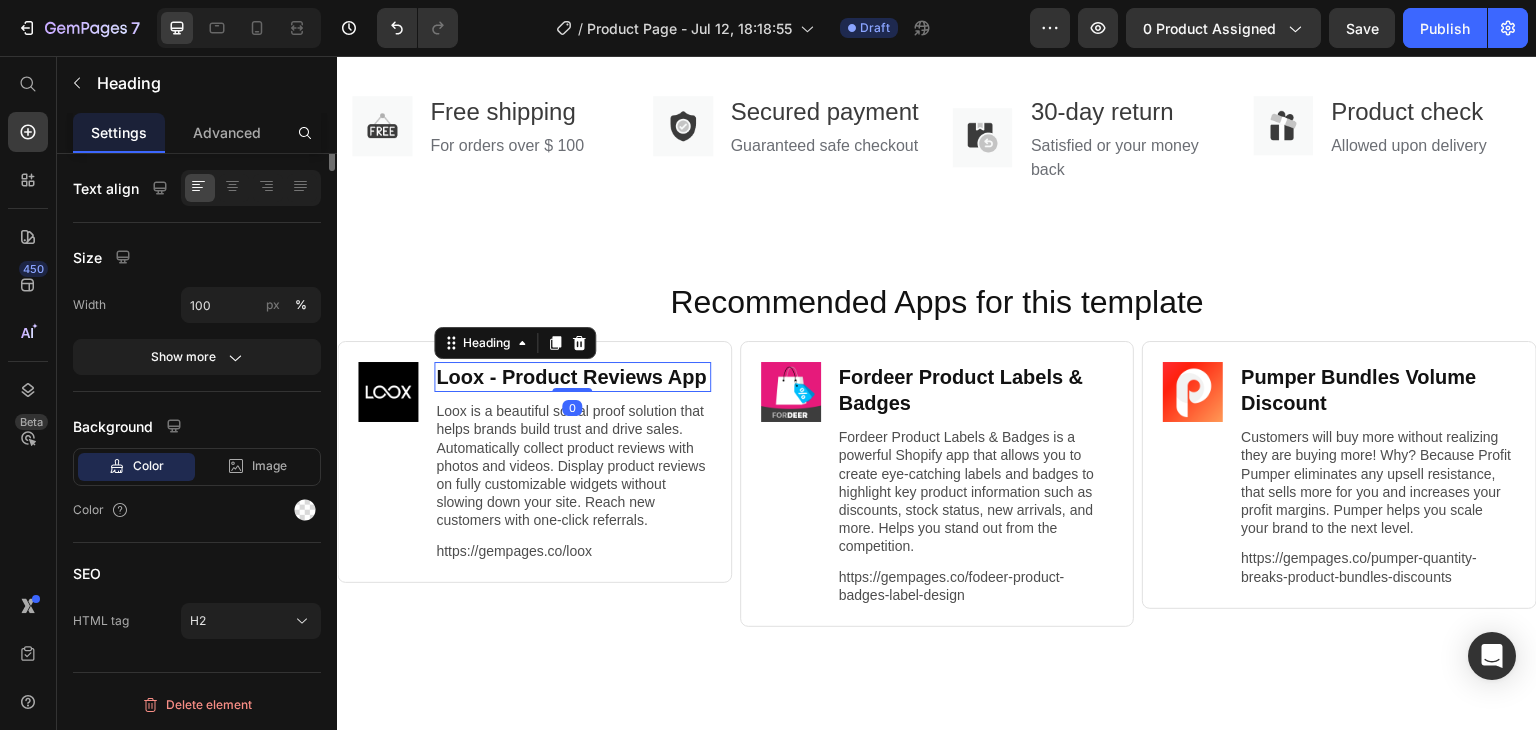 scroll, scrollTop: 0, scrollLeft: 0, axis: both 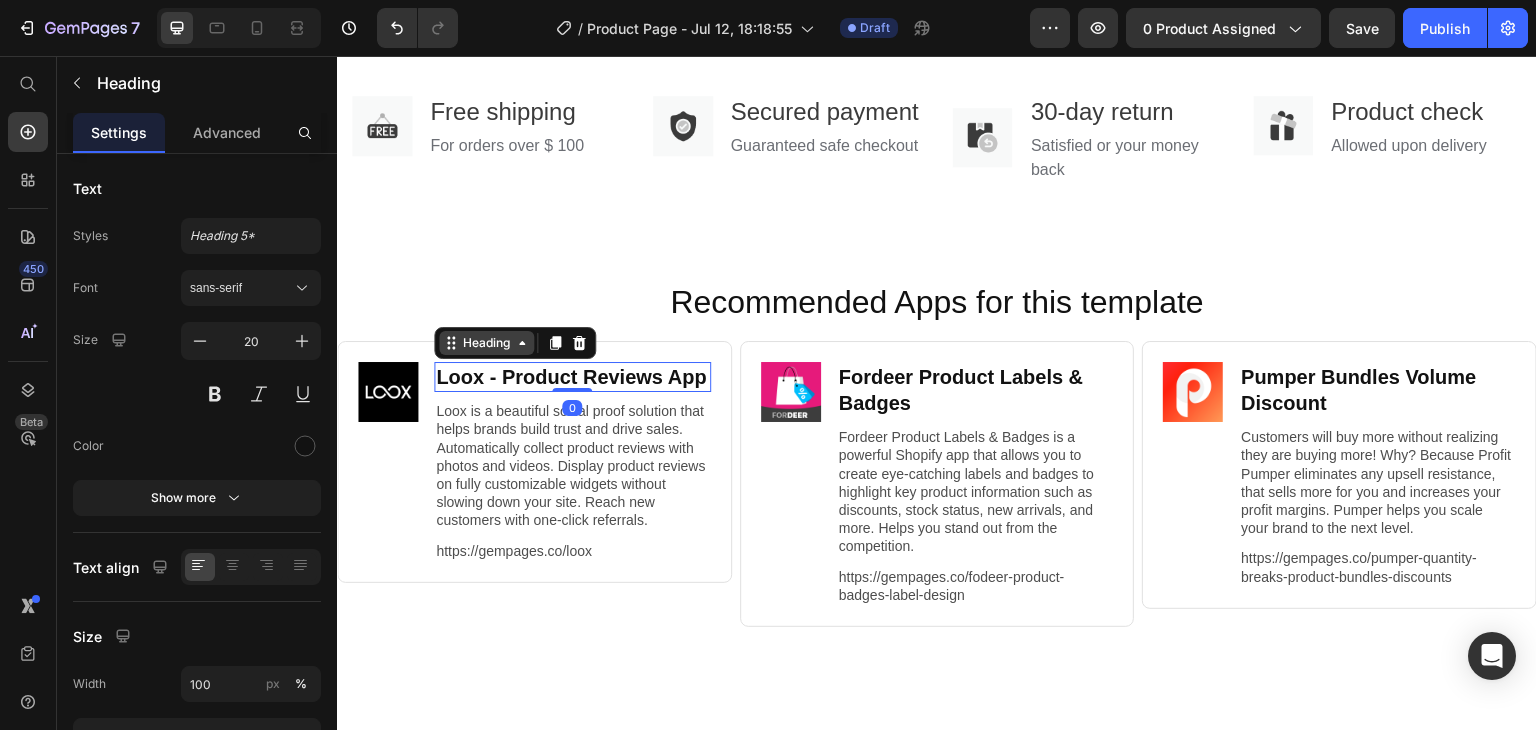 click 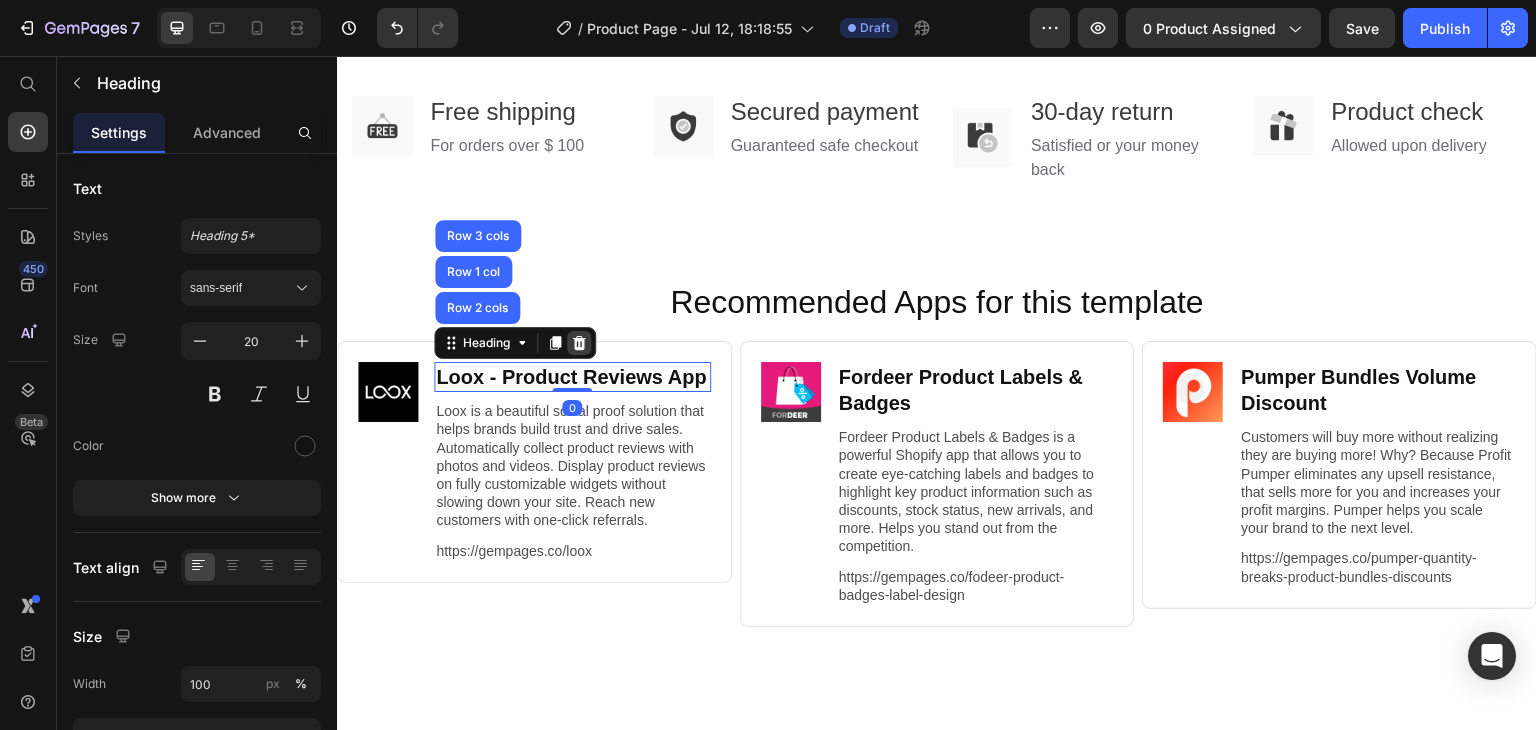 click 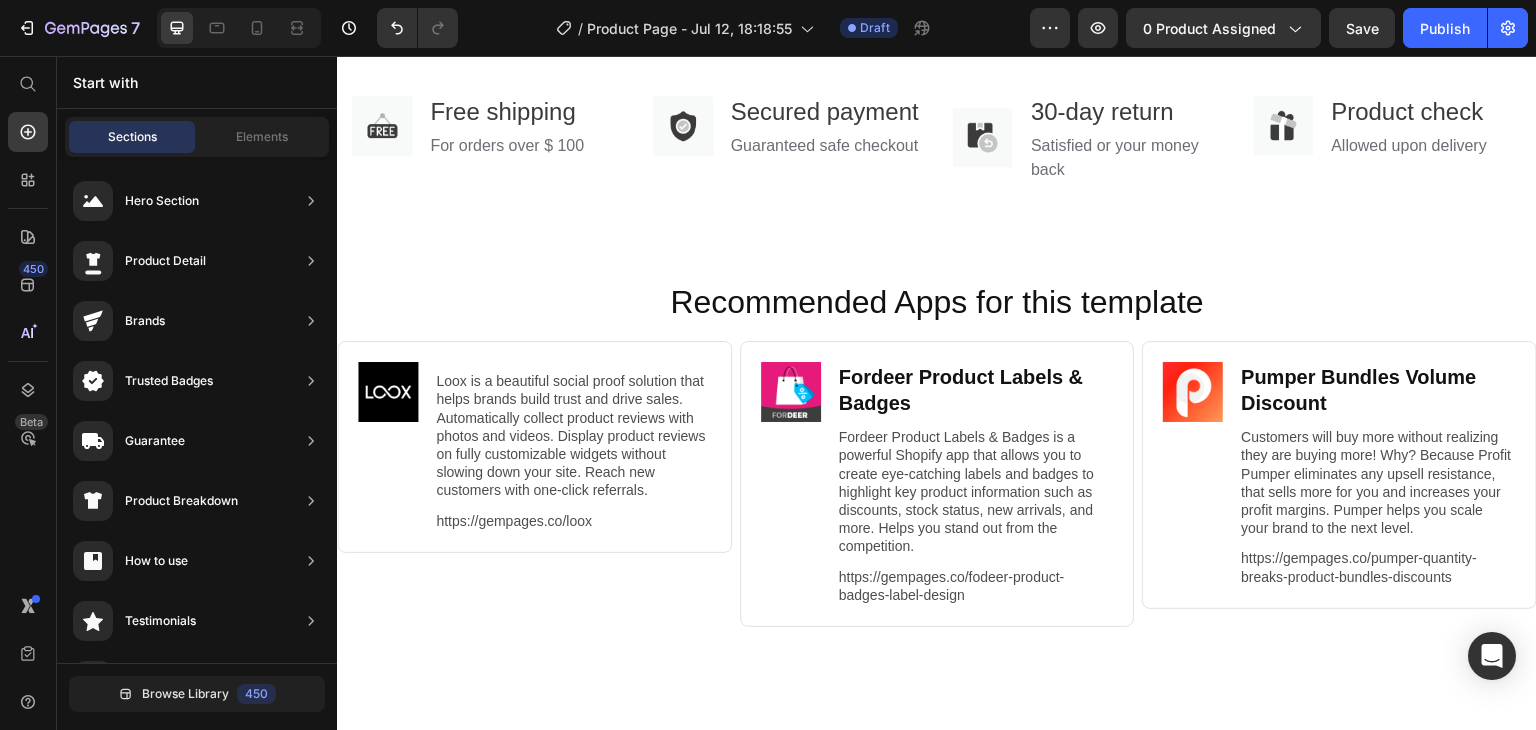 click on "Loox is a beautiful social proof solution that helps brands build trust and drive sales. Automatically collect product reviews with photos and videos. Display product reviews on fully customizable widgets without slowing down your site. Reach new customers with one-click referrals." at bounding box center [572, 435] 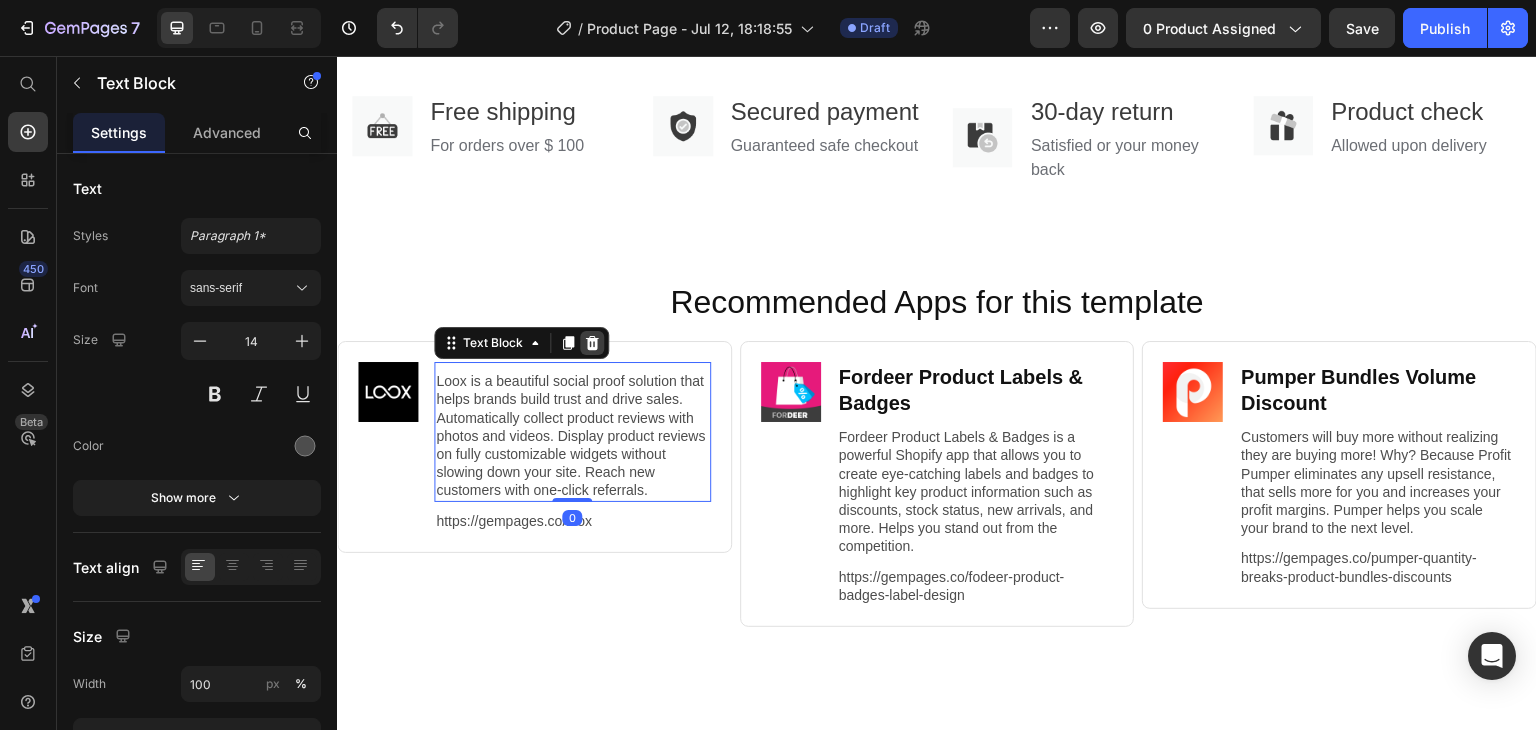 click at bounding box center [592, 343] 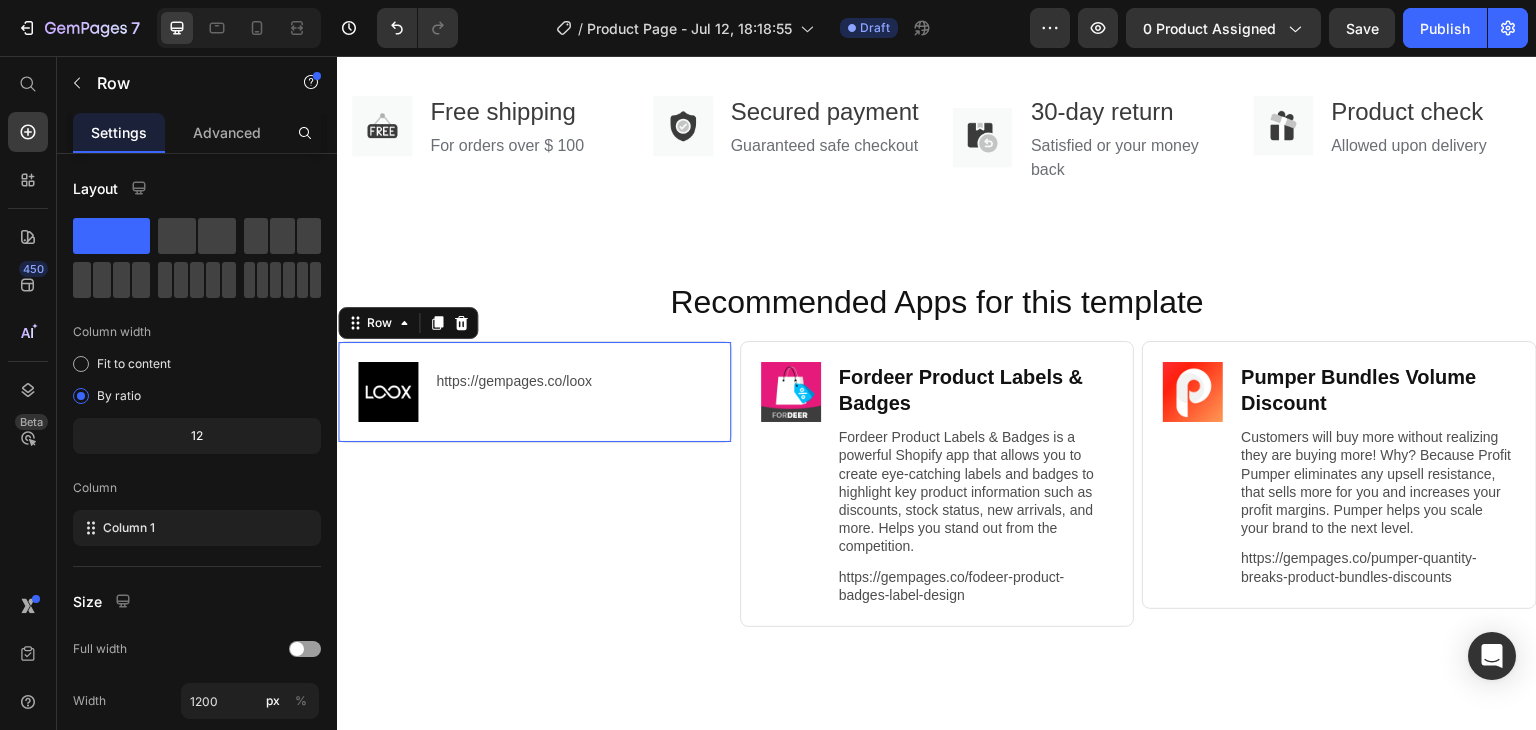 click on "Image https://gempages.co/loox Text Block Row Row   0" at bounding box center (534, 392) 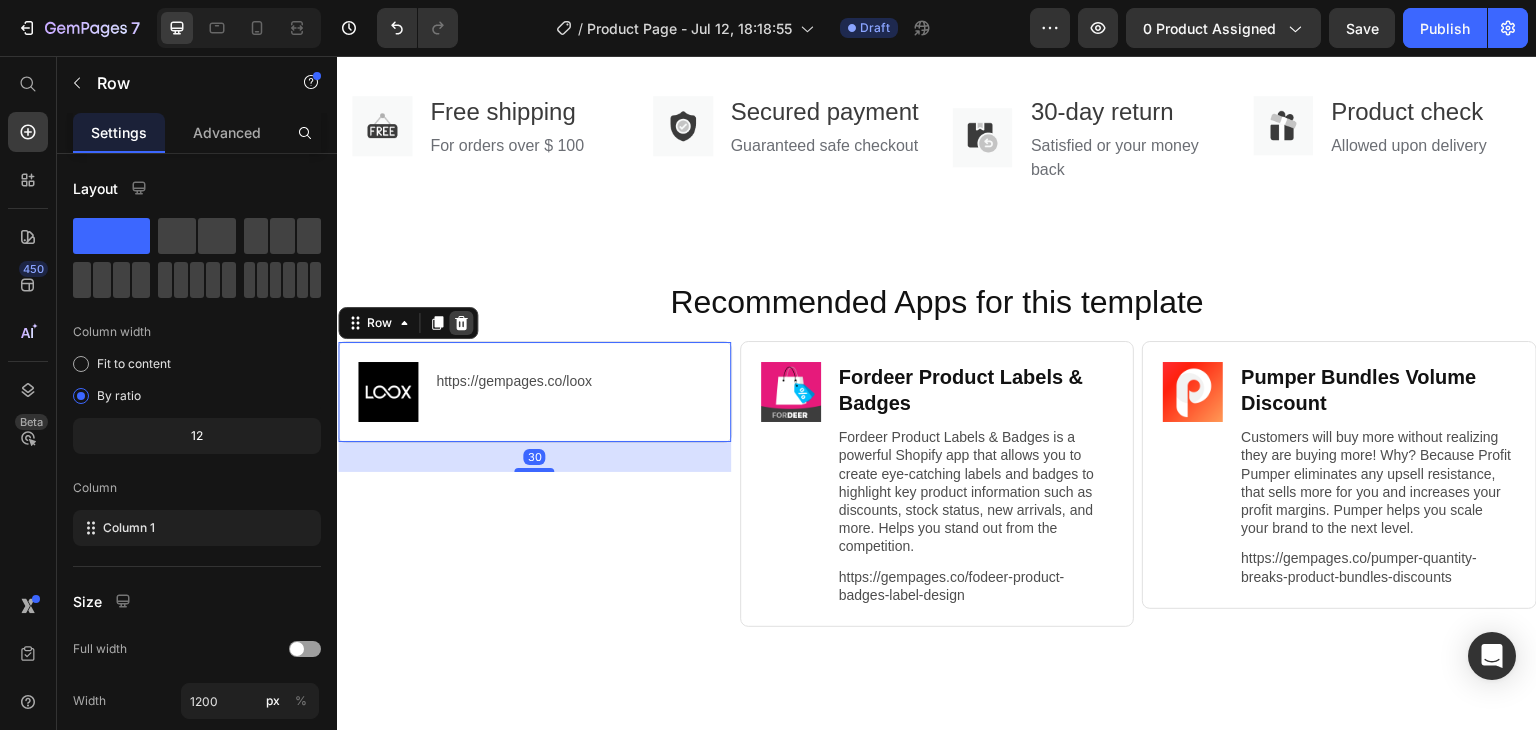 click at bounding box center [461, 323] 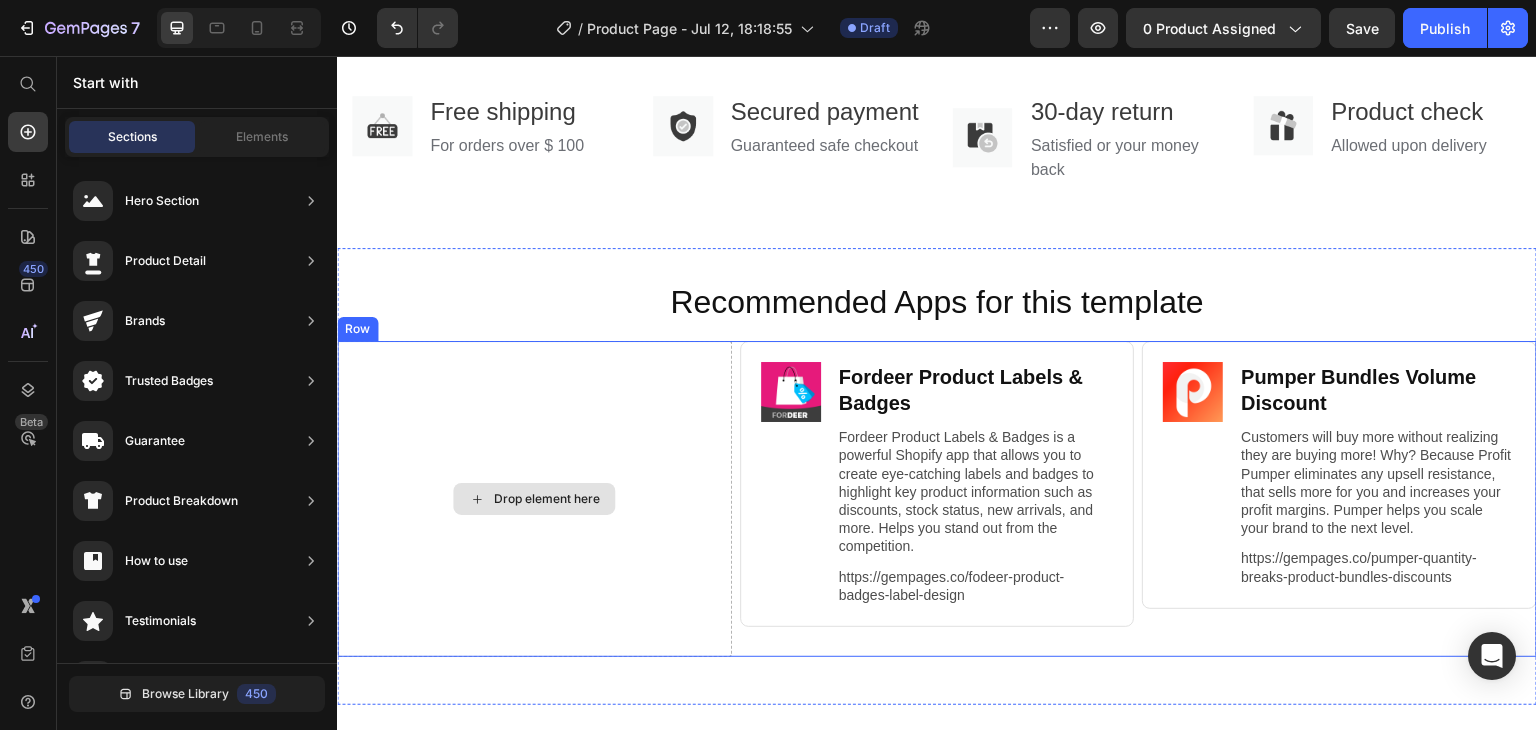 click on "Drop element here" at bounding box center [534, 499] 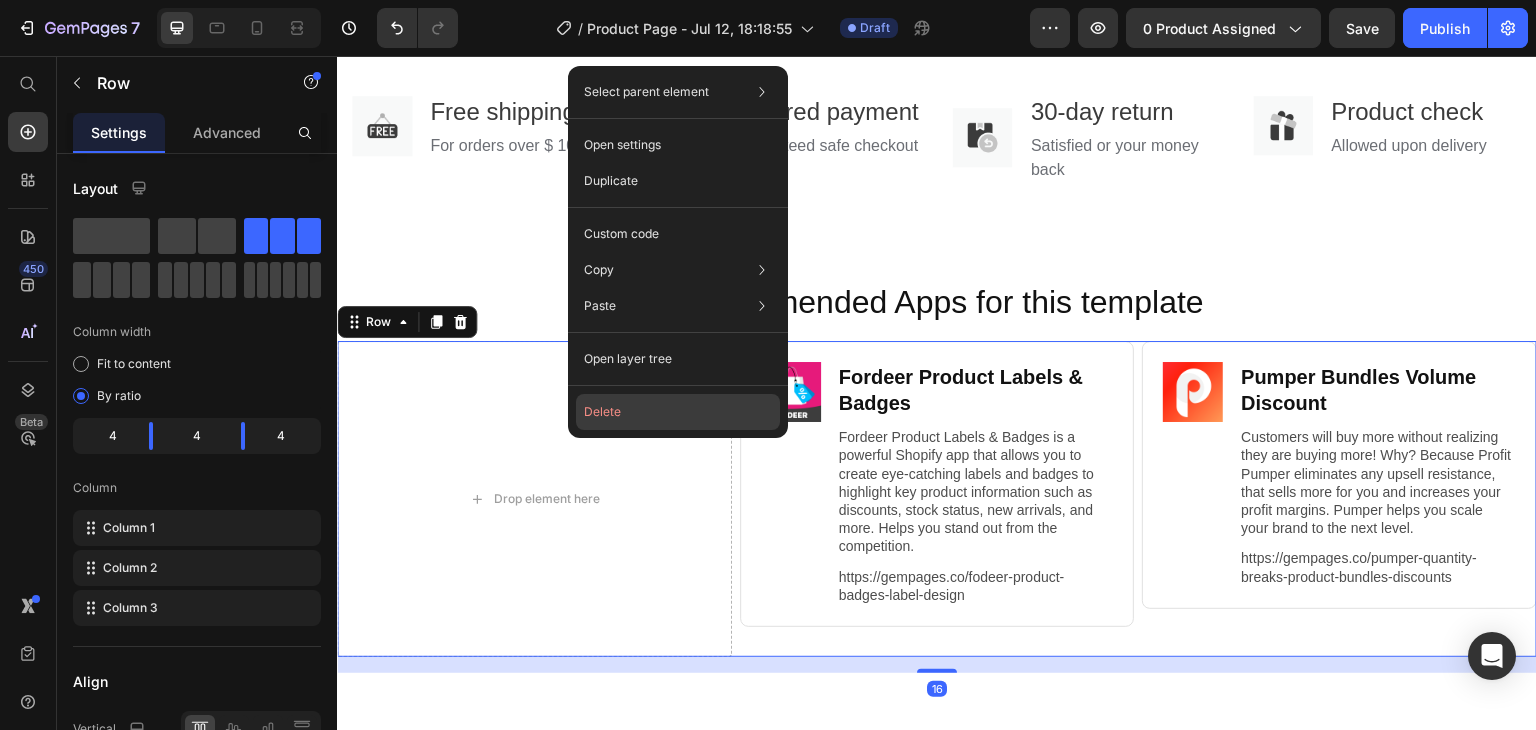 click on "Delete" 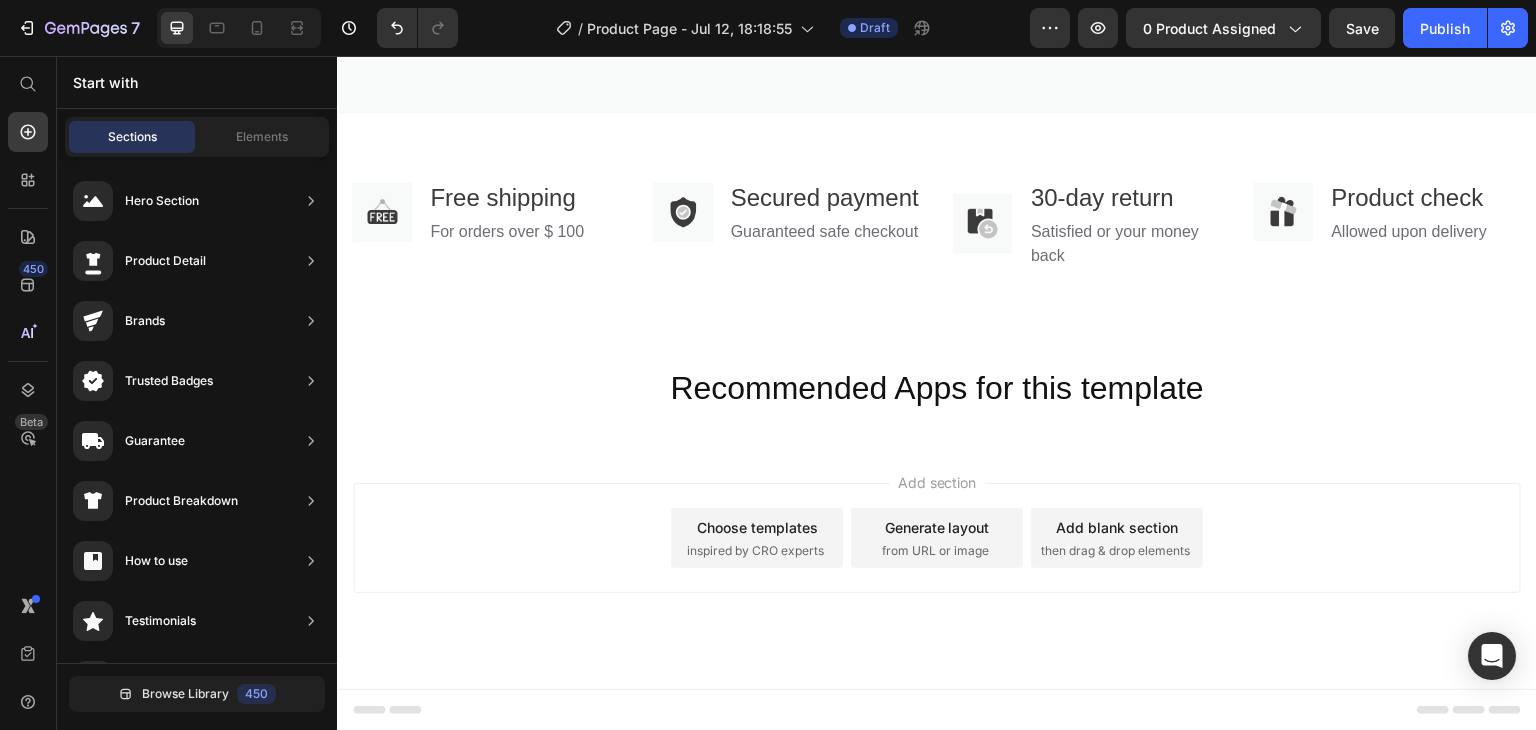 scroll, scrollTop: 3281, scrollLeft: 0, axis: vertical 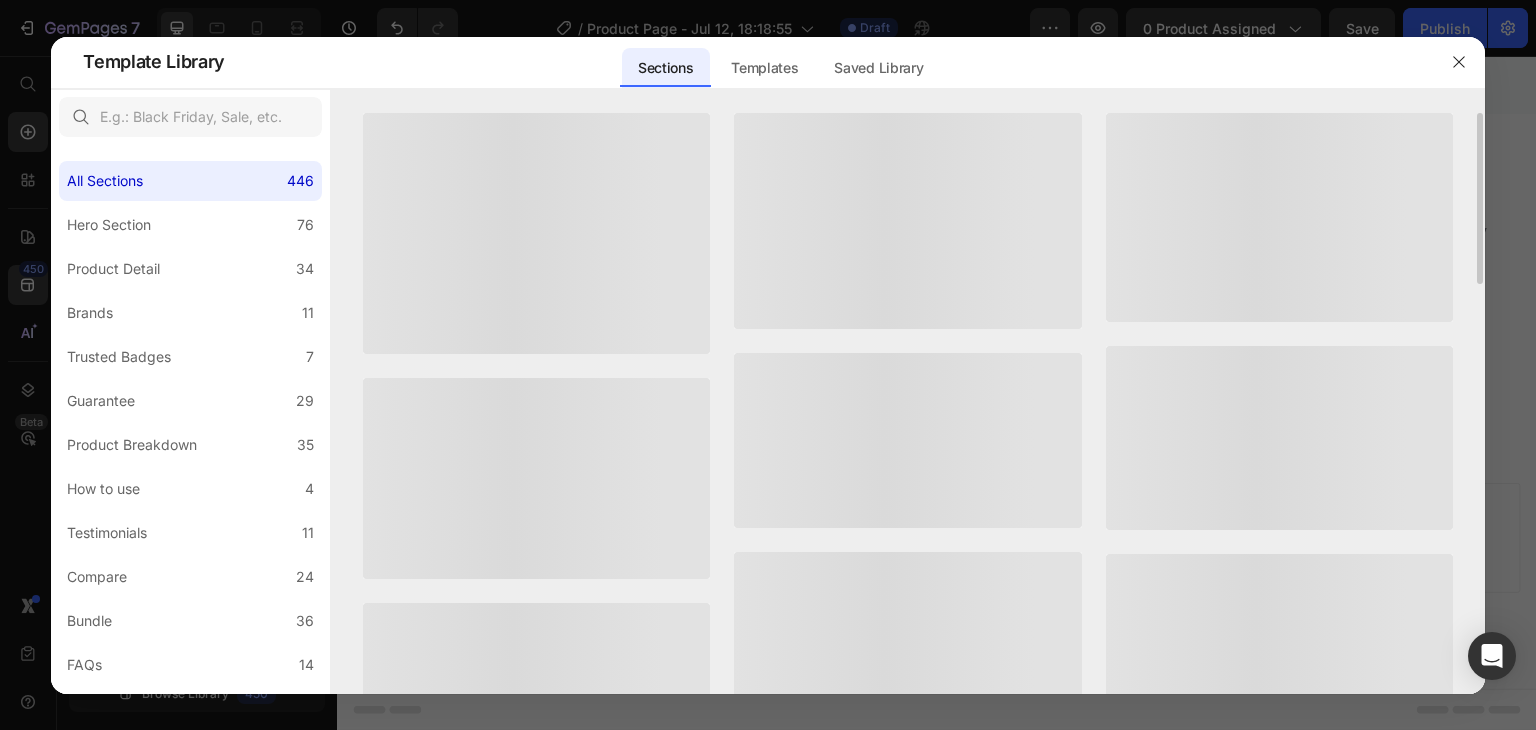 click at bounding box center (907, 441) 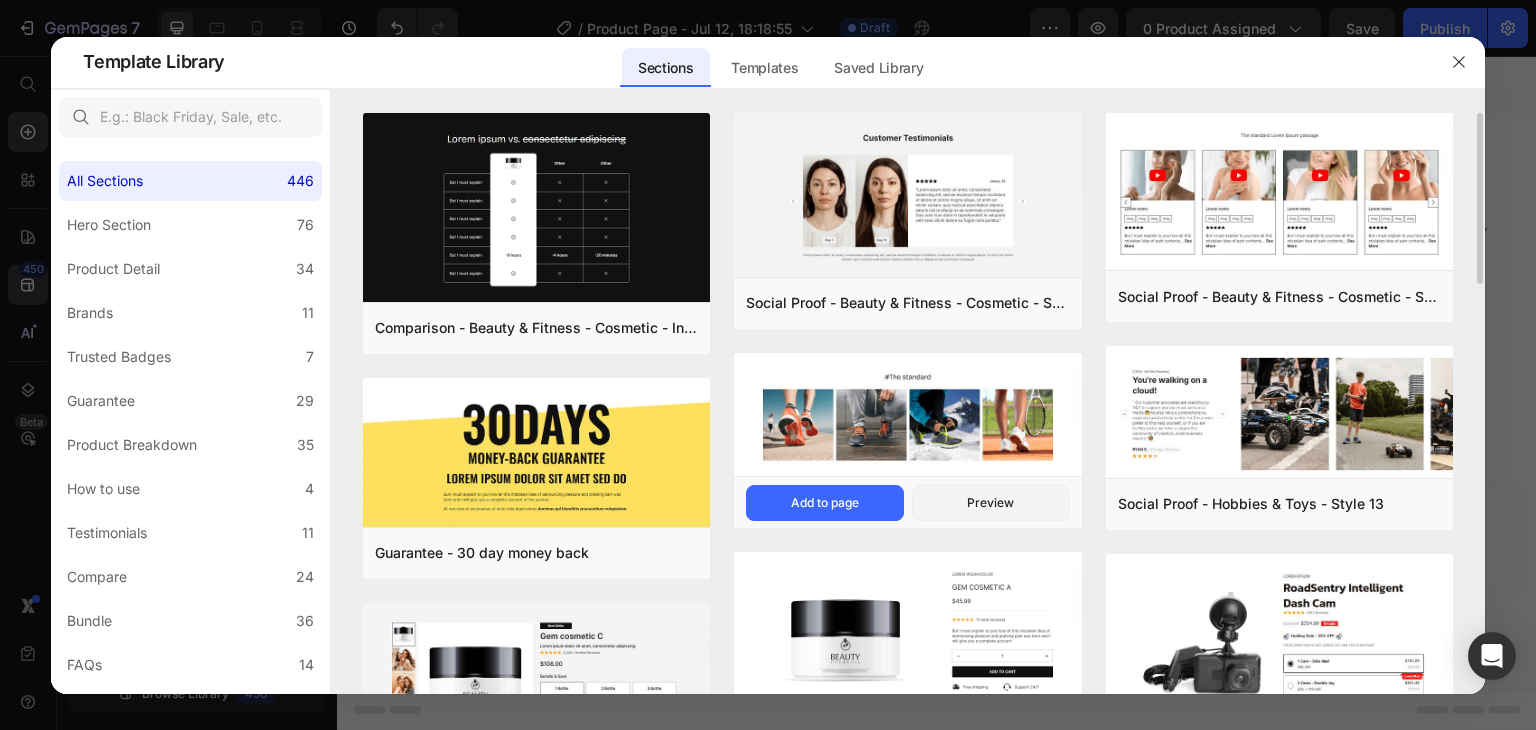 click at bounding box center (768, 365) 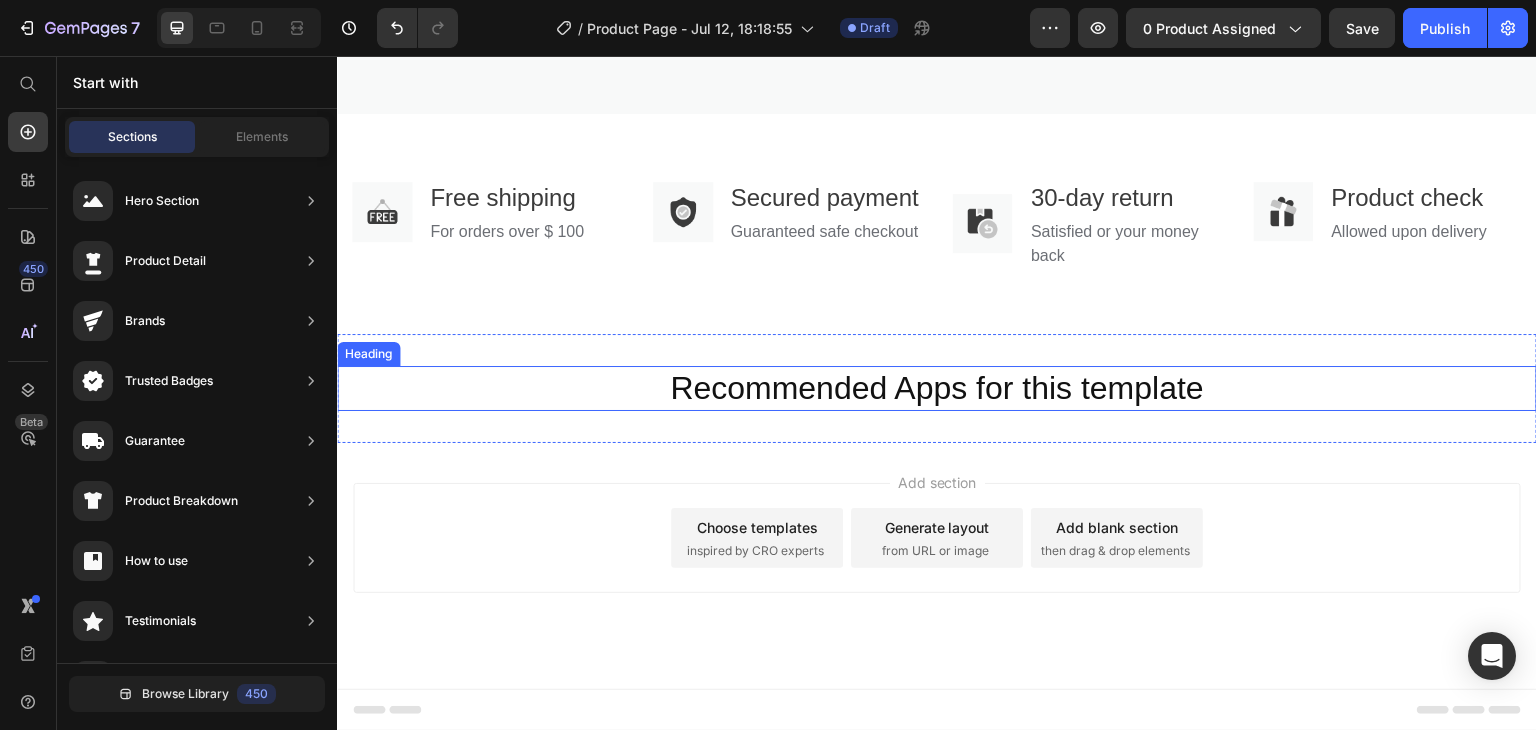 click on "Recommended Apps for this template" at bounding box center [937, 389] 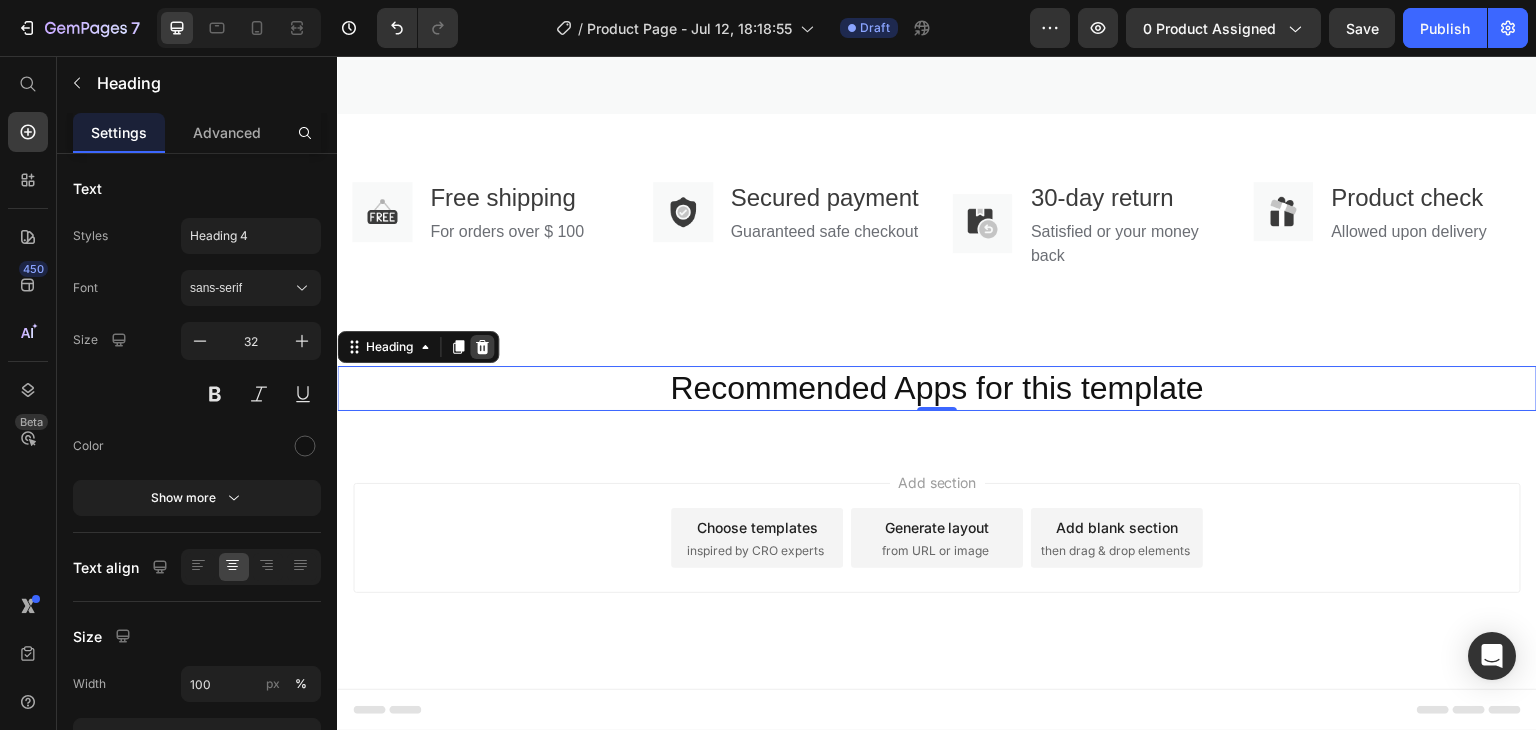 click 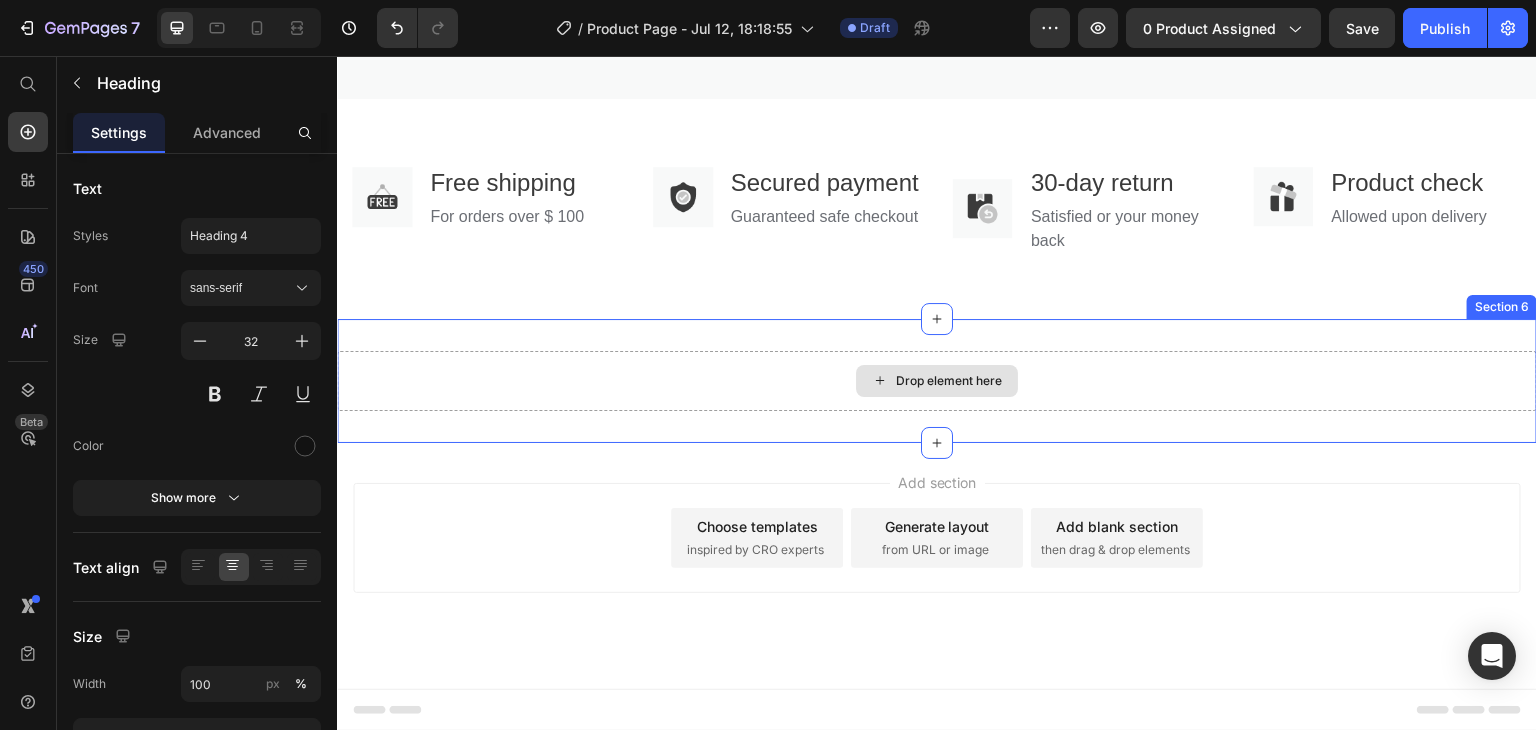 scroll, scrollTop: 3296, scrollLeft: 0, axis: vertical 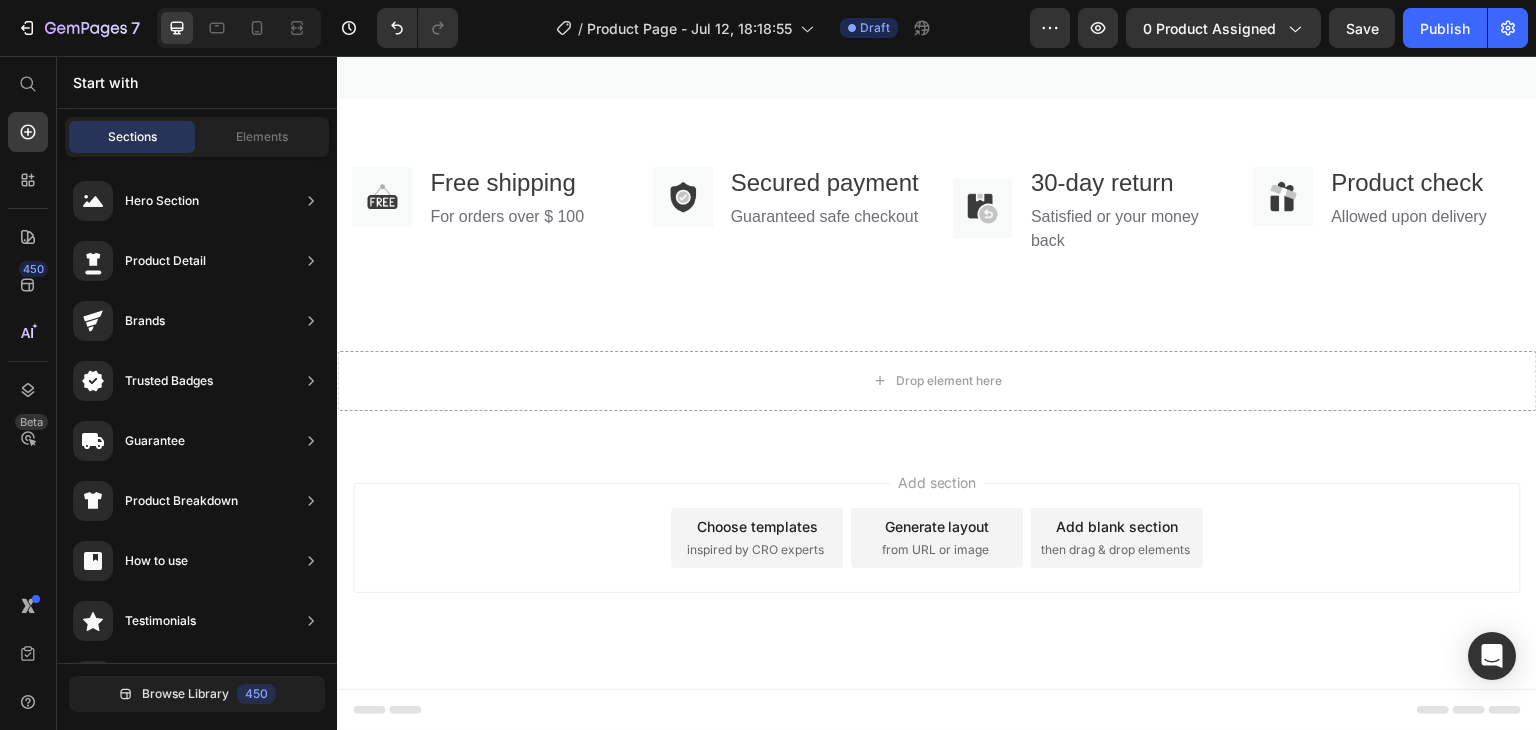 click on "inspired by CRO experts" at bounding box center (755, 550) 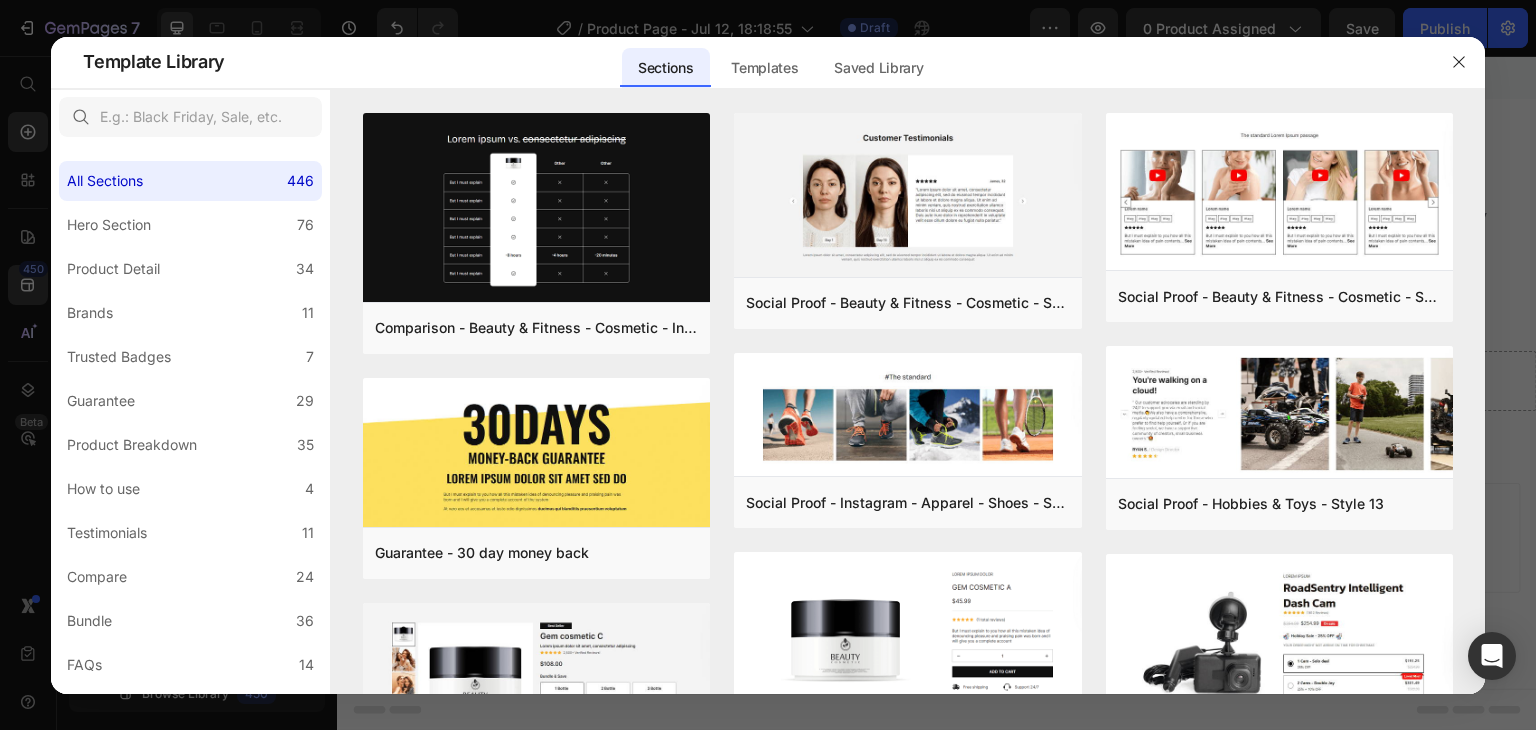 drag, startPoint x: 470, startPoint y: 487, endPoint x: 1471, endPoint y: 43, distance: 1095.0511 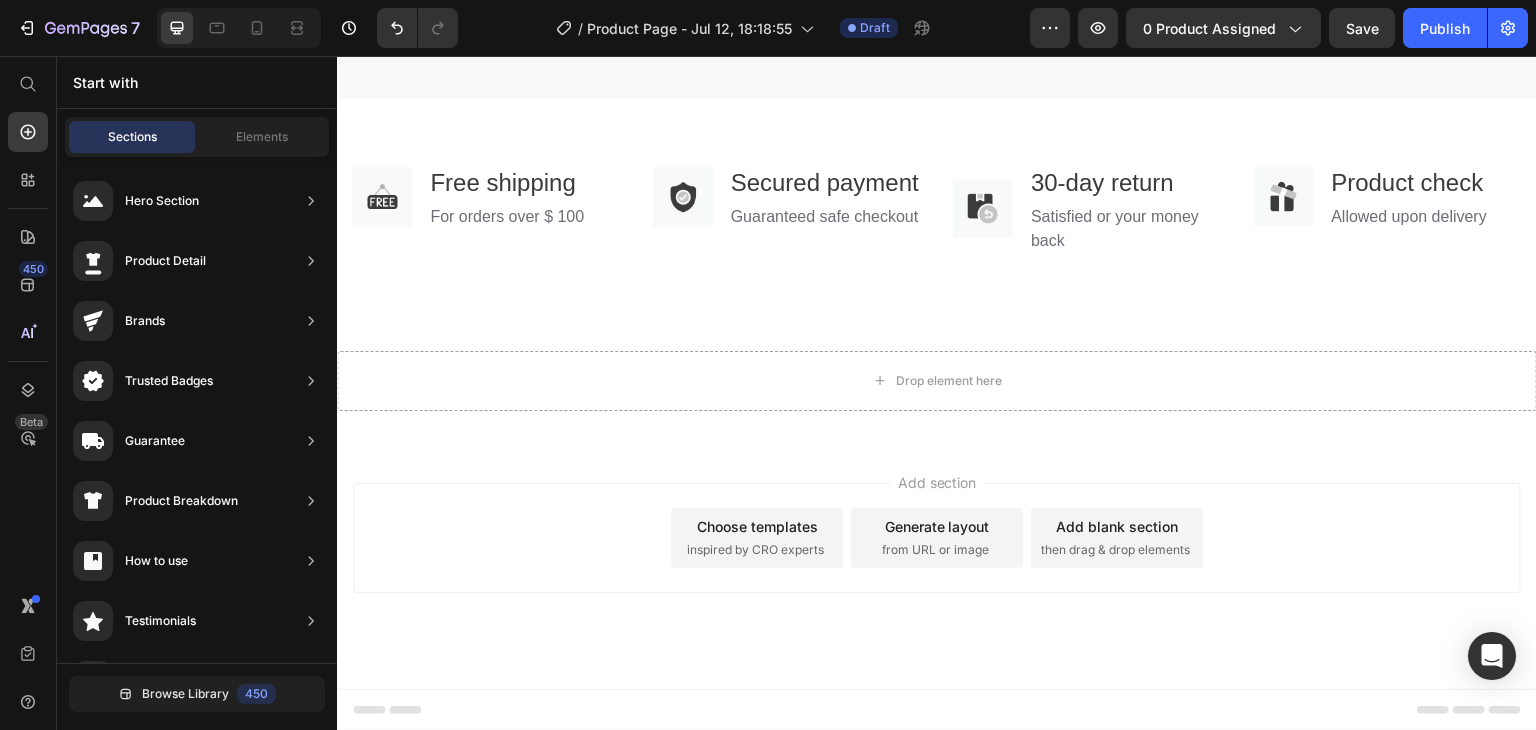 click on "then drag & drop elements" at bounding box center [1115, 550] 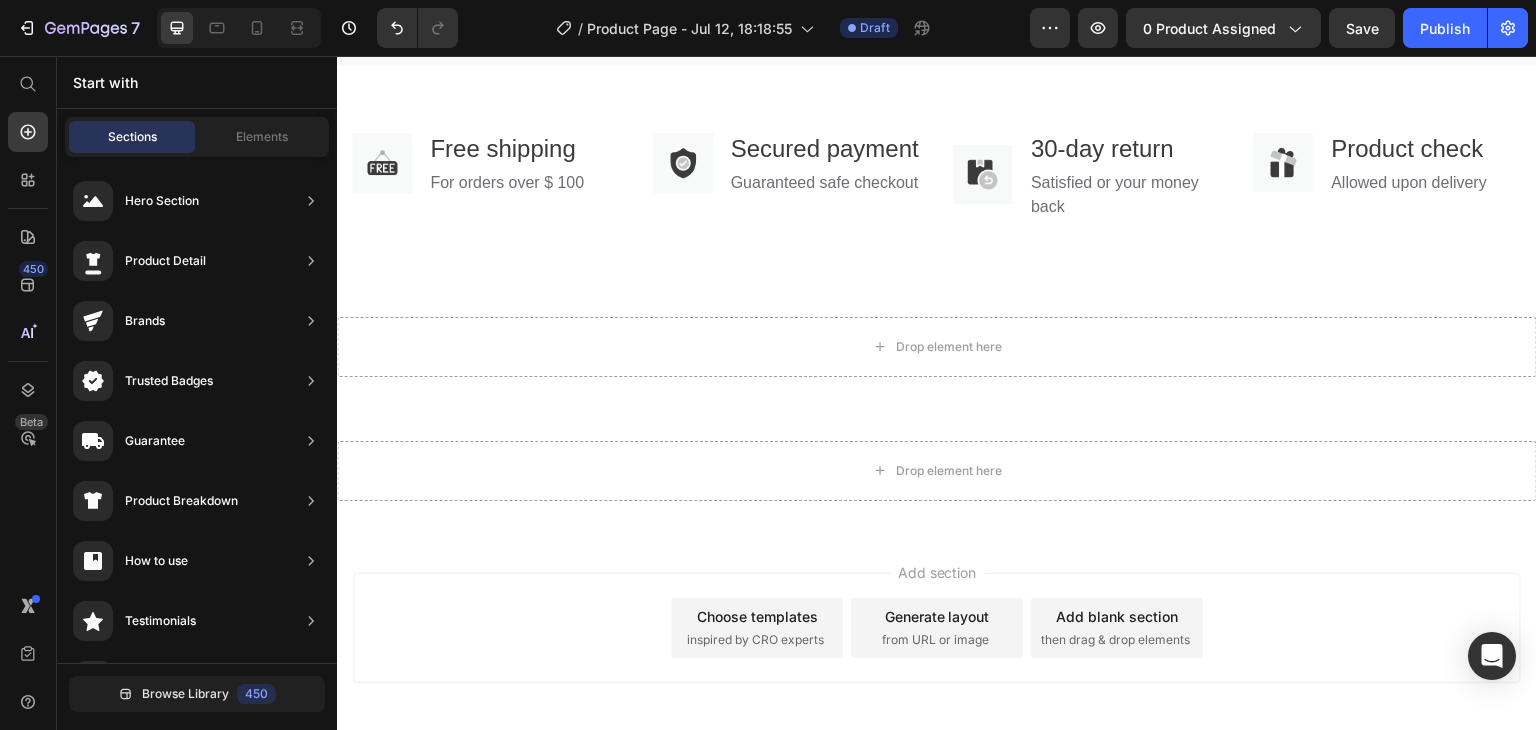 scroll, scrollTop: 3333, scrollLeft: 0, axis: vertical 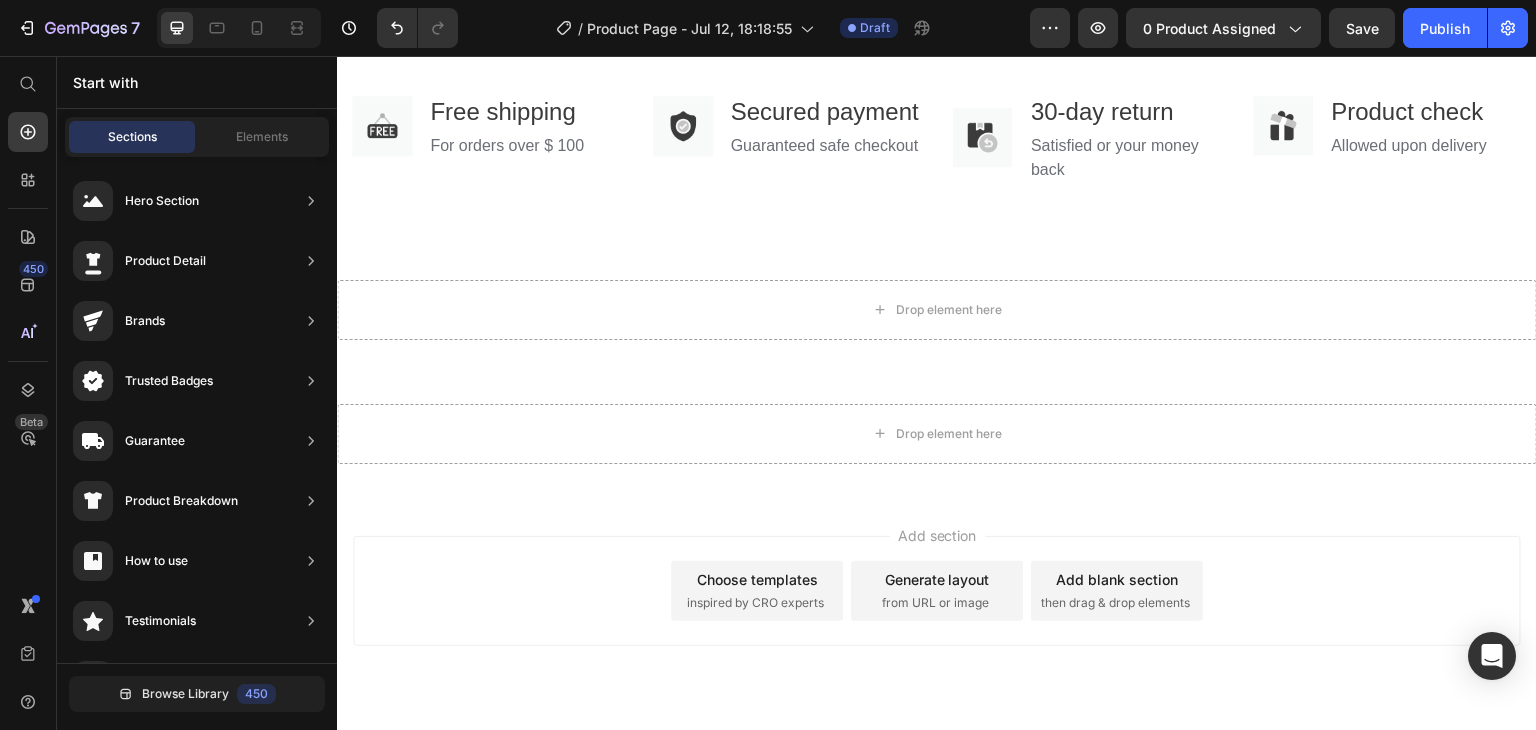 drag, startPoint x: 1148, startPoint y: 559, endPoint x: 982, endPoint y: 540, distance: 167.08382 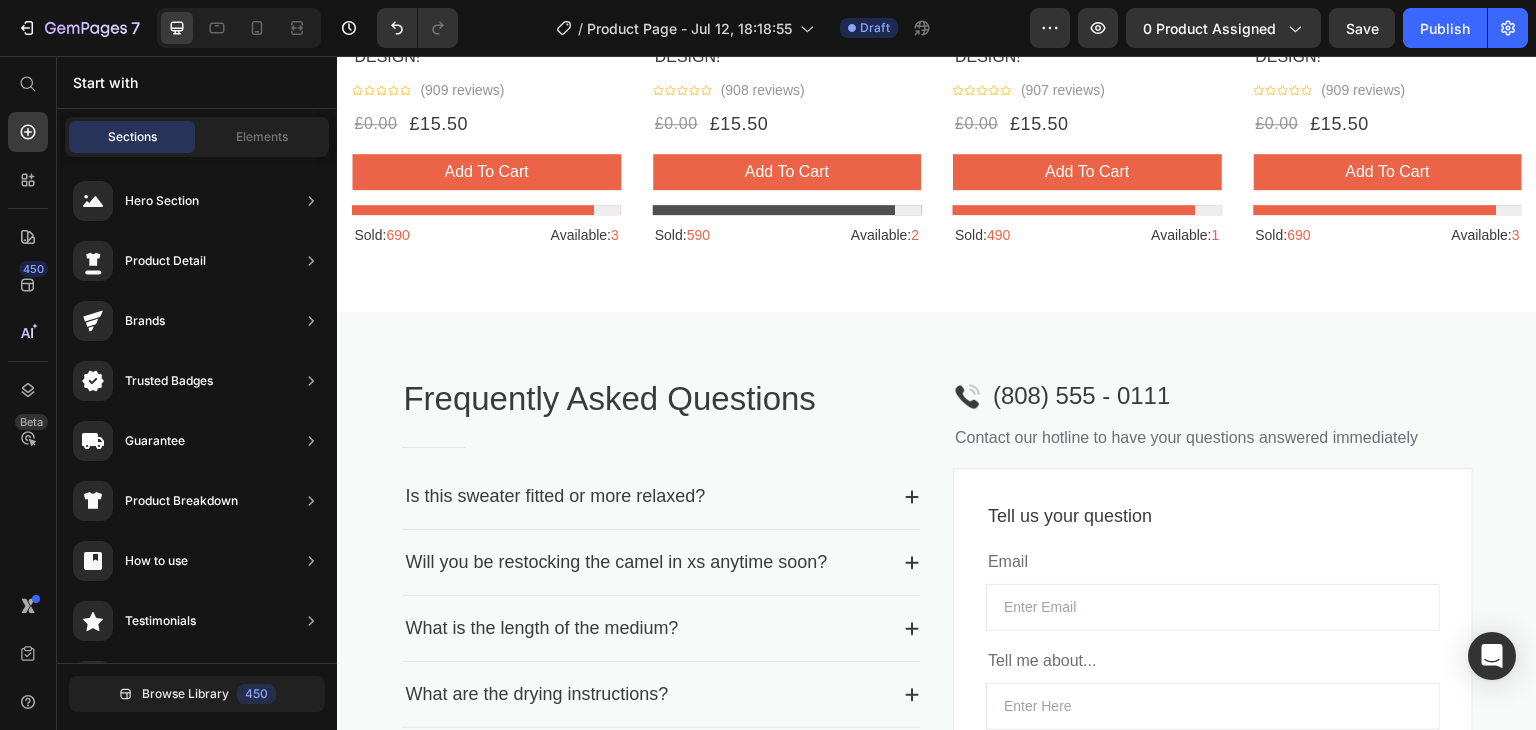 scroll, scrollTop: 2400, scrollLeft: 0, axis: vertical 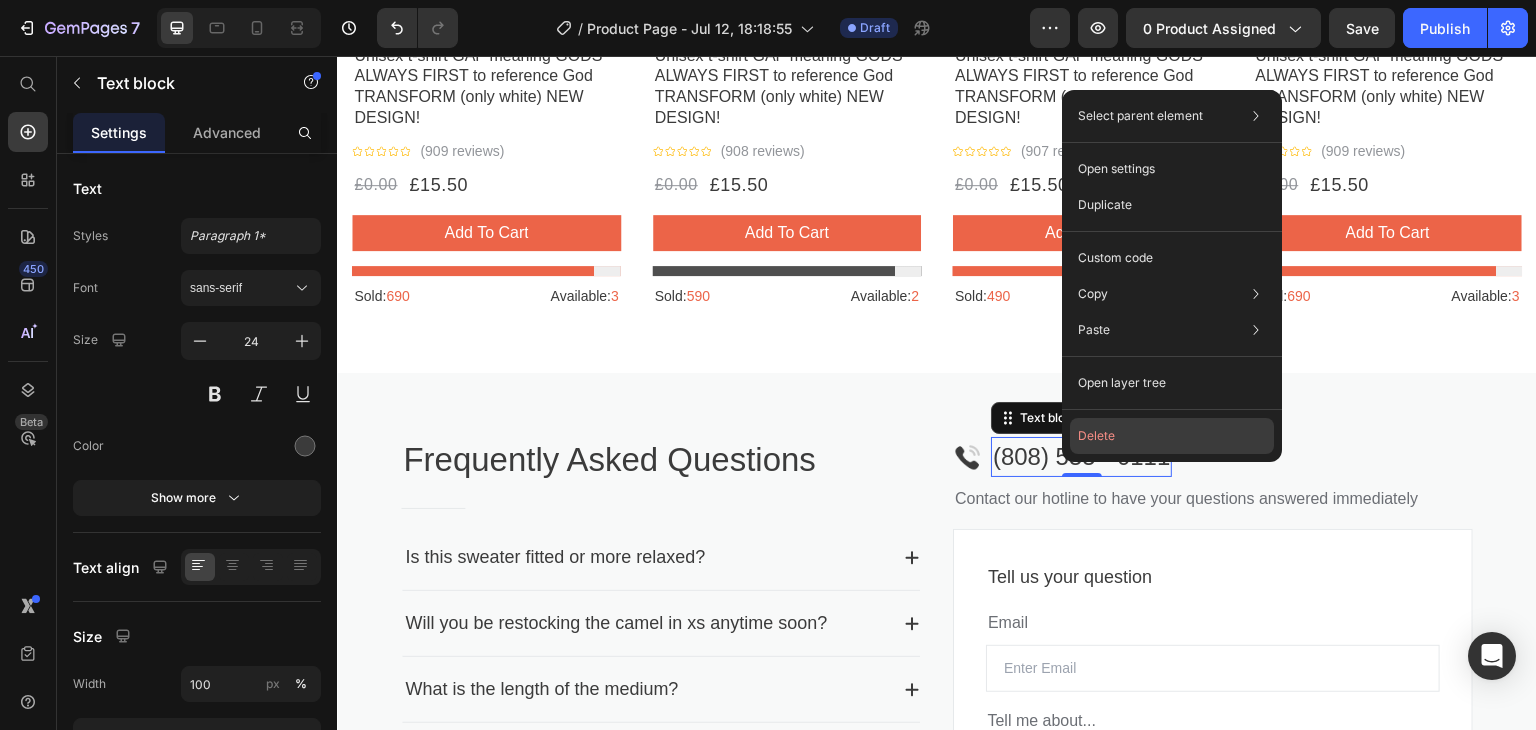 click on "Delete" 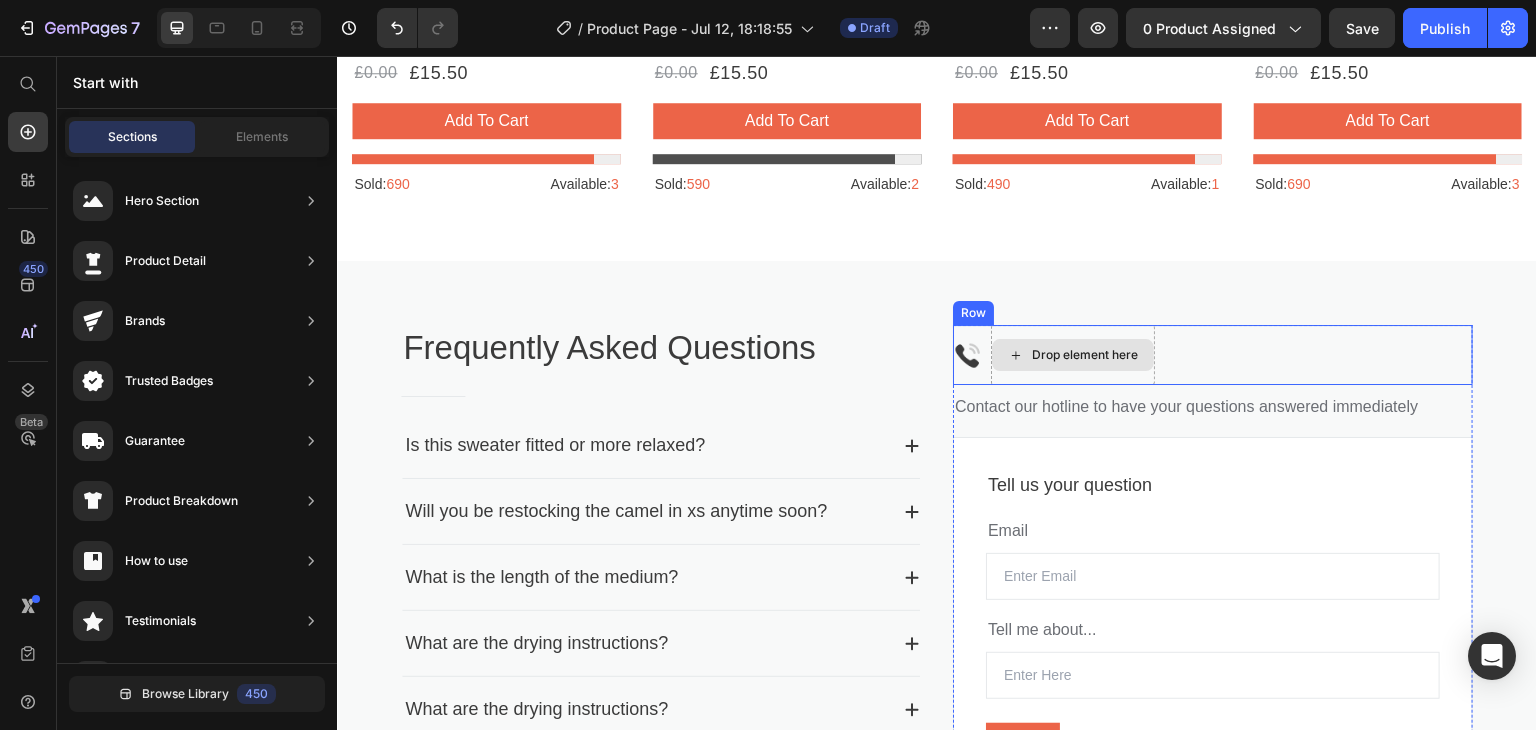 scroll, scrollTop: 2533, scrollLeft: 0, axis: vertical 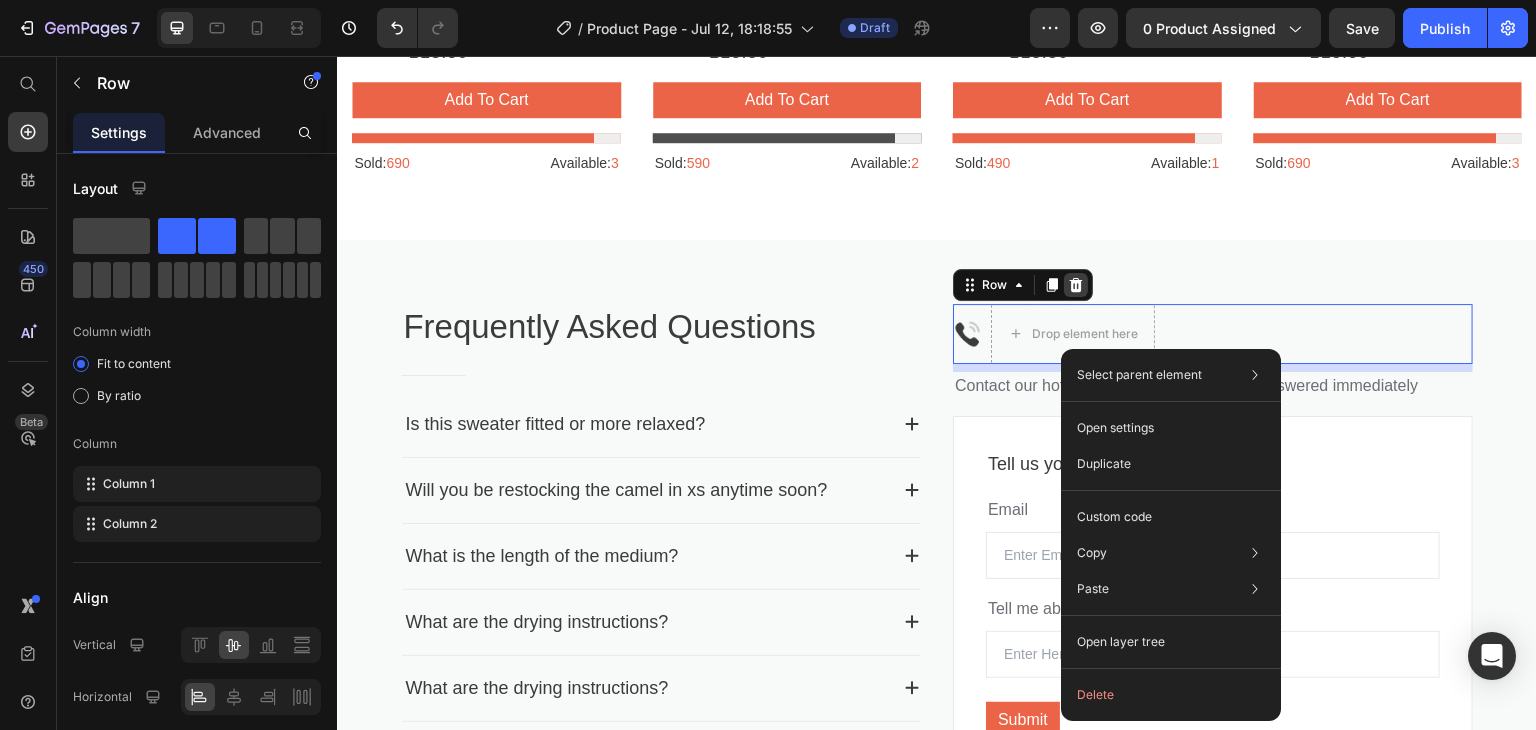 click 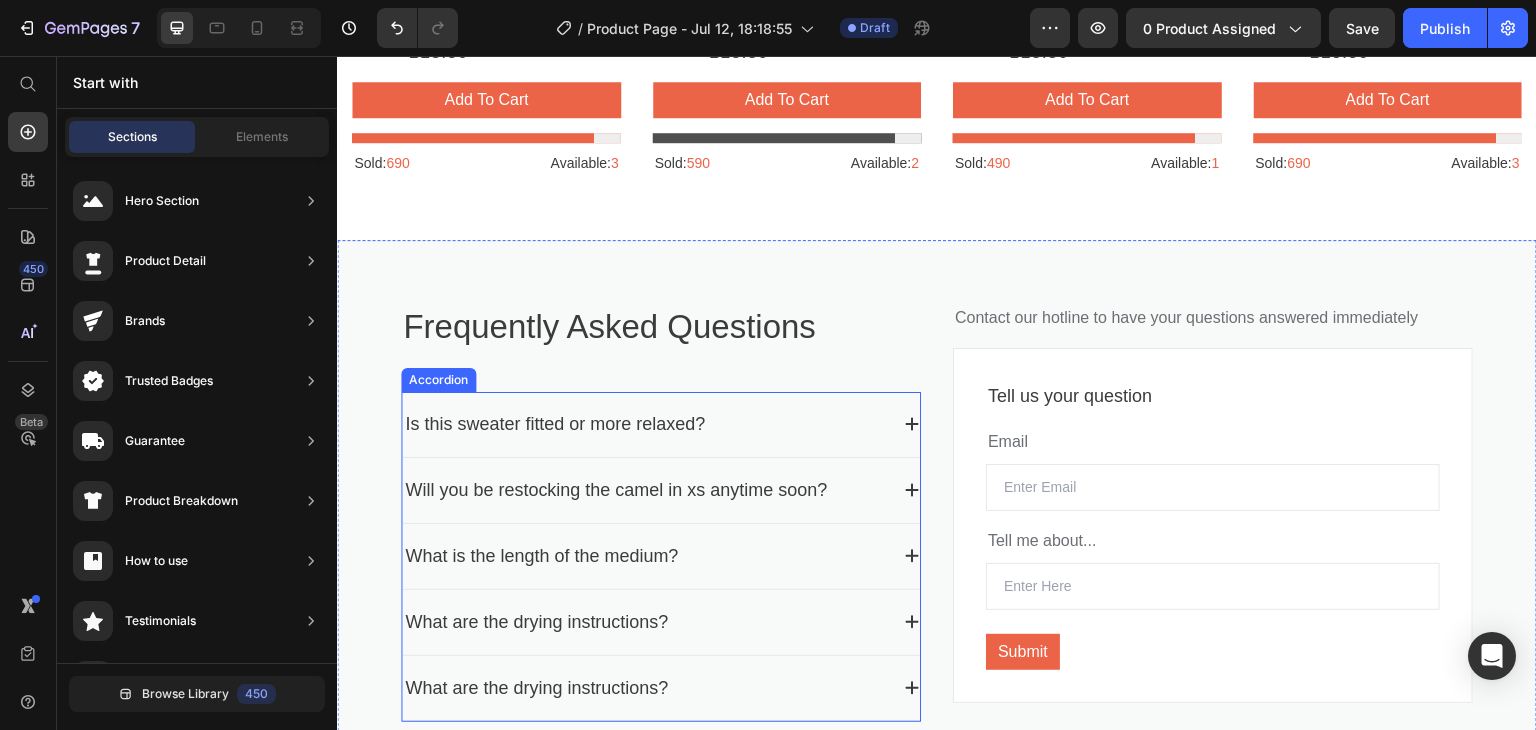 click on "Is this sweater fitted or more relaxed?" at bounding box center (645, 424) 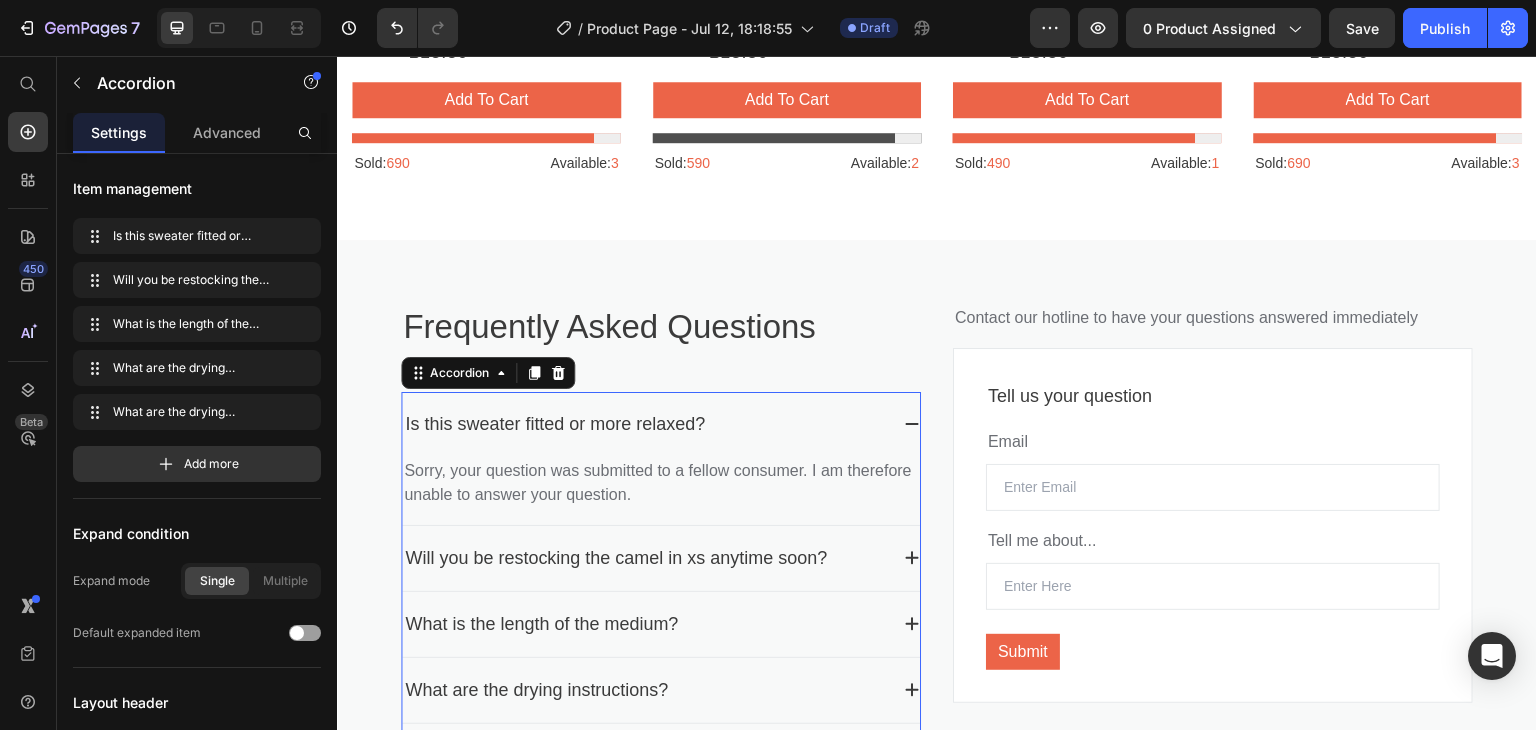 click on "Will you be restocking the camel in xs anytime soon?" at bounding box center (616, 558) 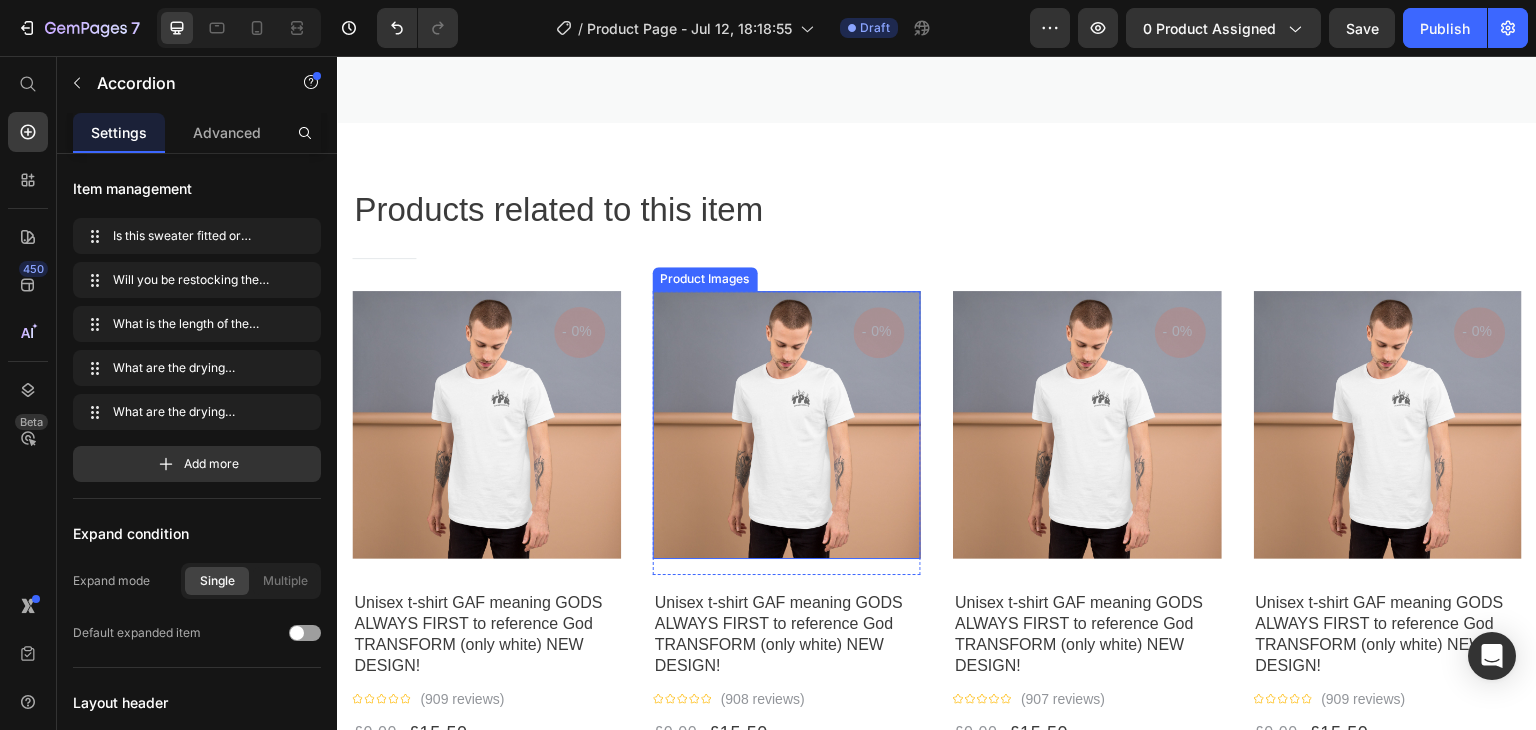 scroll, scrollTop: 1733, scrollLeft: 0, axis: vertical 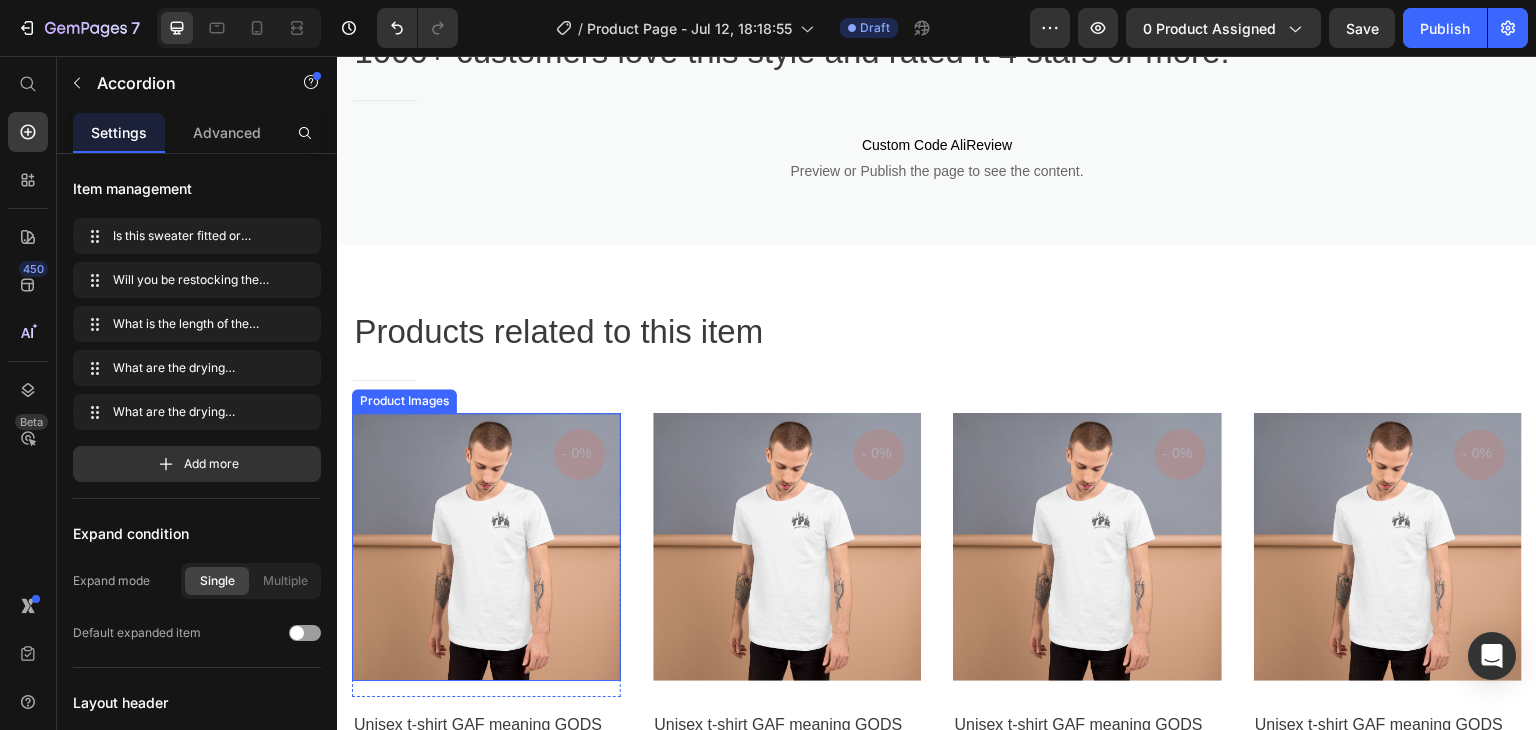click at bounding box center [486, 547] 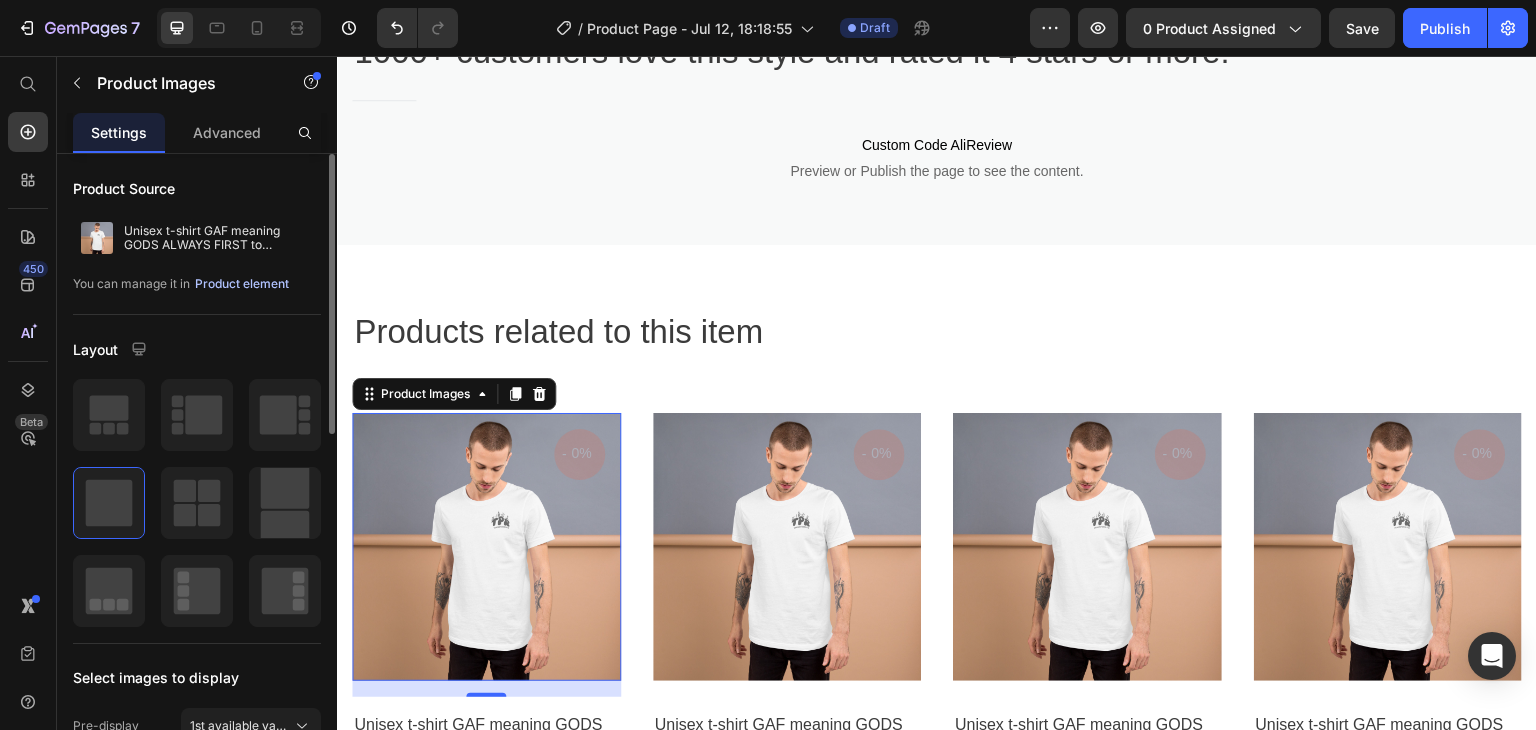 click on "Product element" at bounding box center (242, 284) 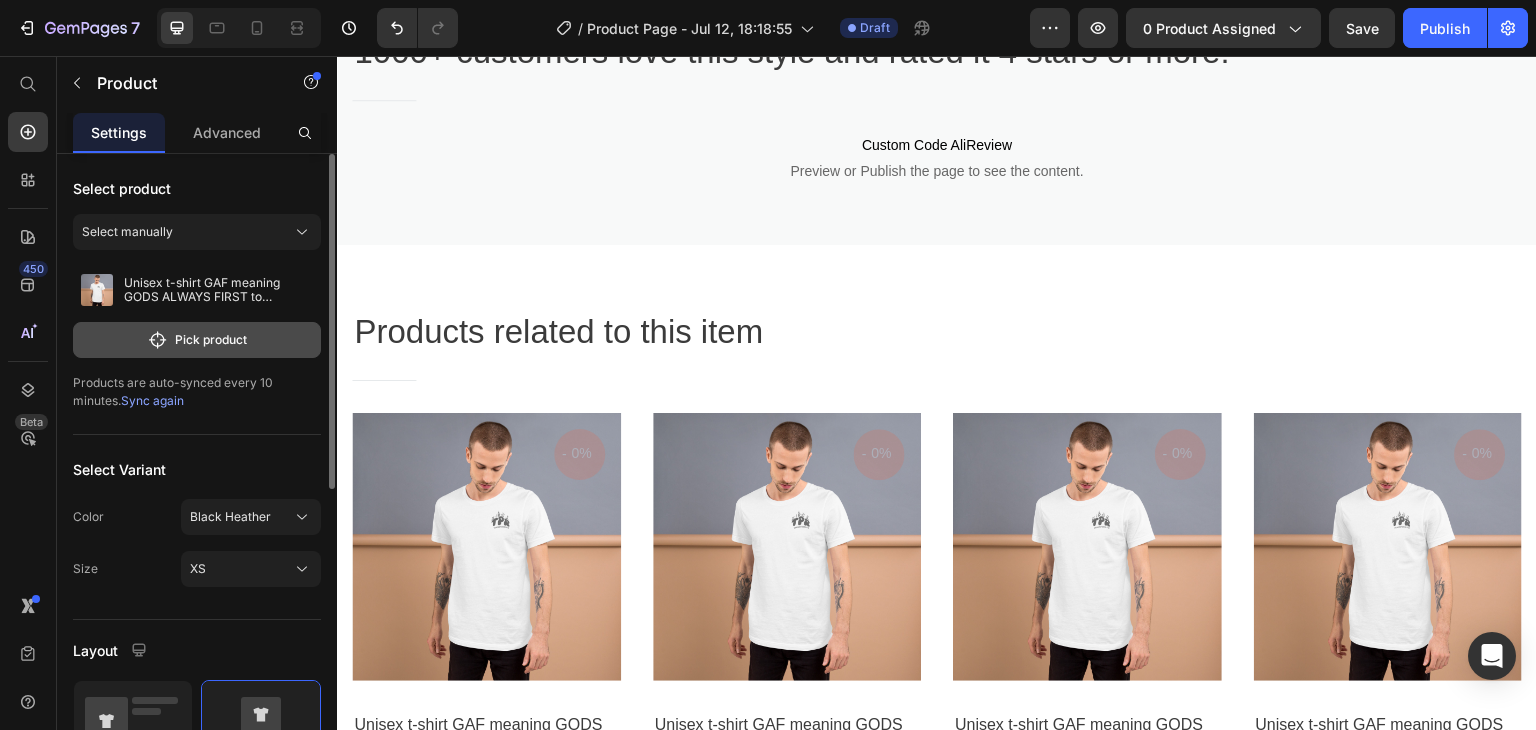 drag, startPoint x: 1535, startPoint y: -87, endPoint x: 202, endPoint y: 351, distance: 1403.1155 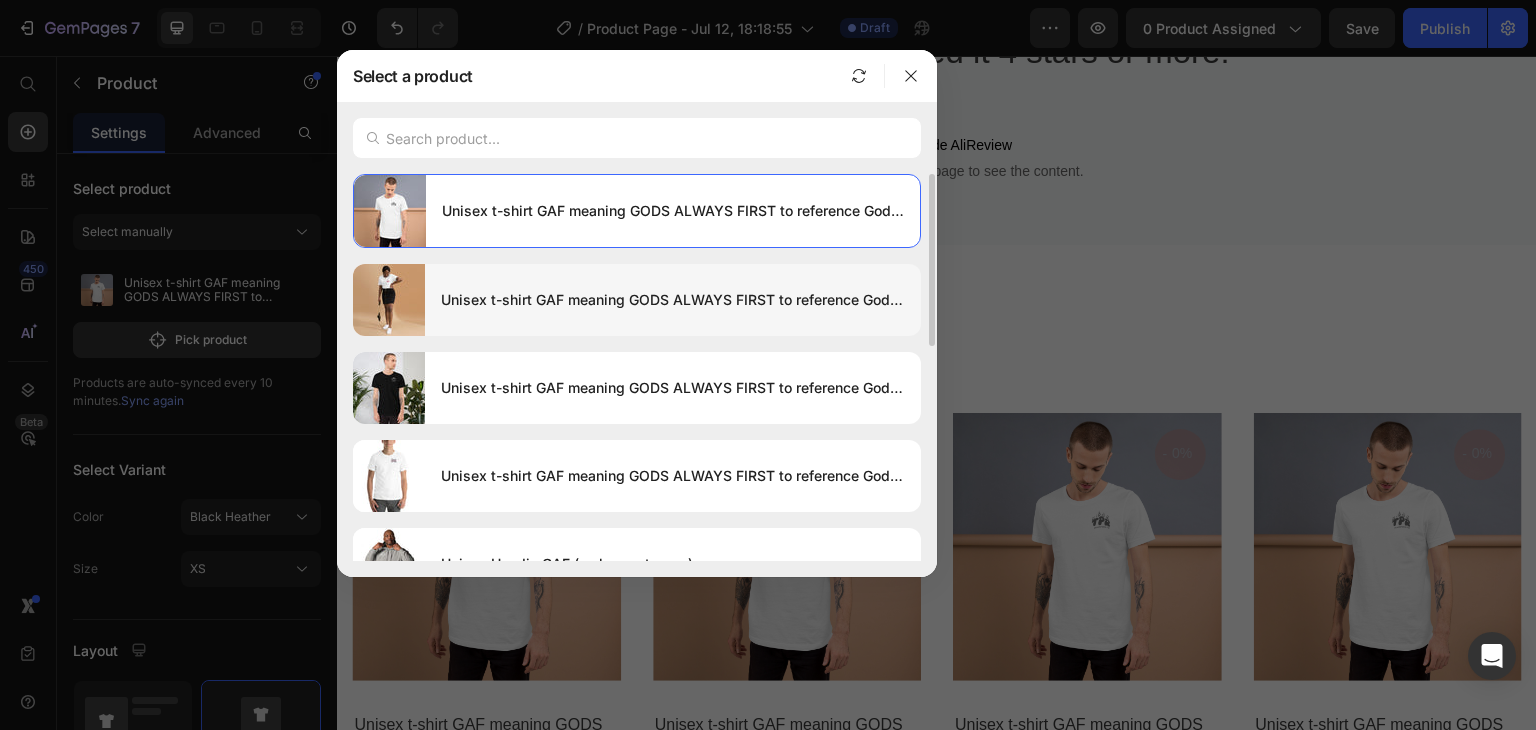 click on "Unisex t-shirt GAF meaning GODS ALWAYS FIRST to reference God cherry design NEW DESIGN!" 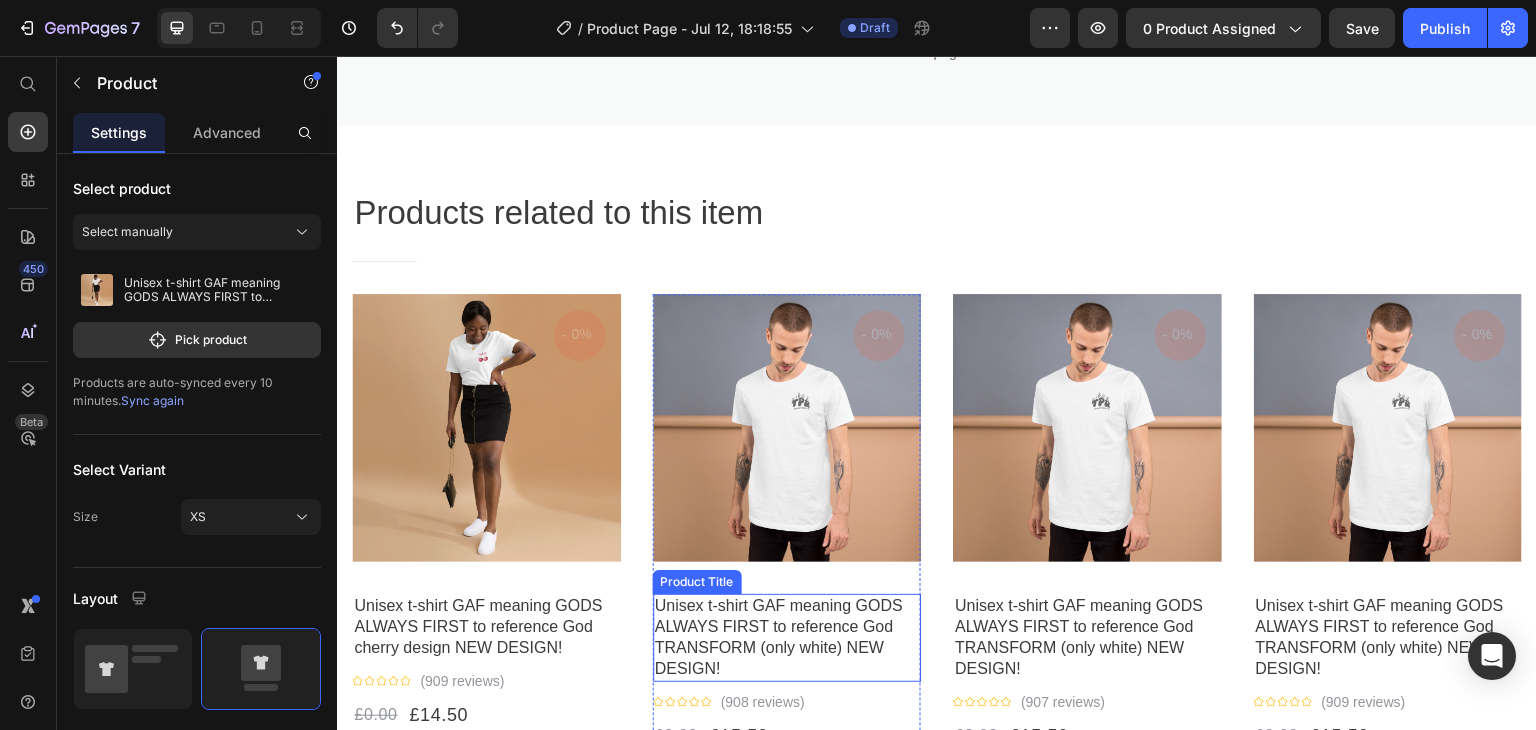 scroll, scrollTop: 2000, scrollLeft: 0, axis: vertical 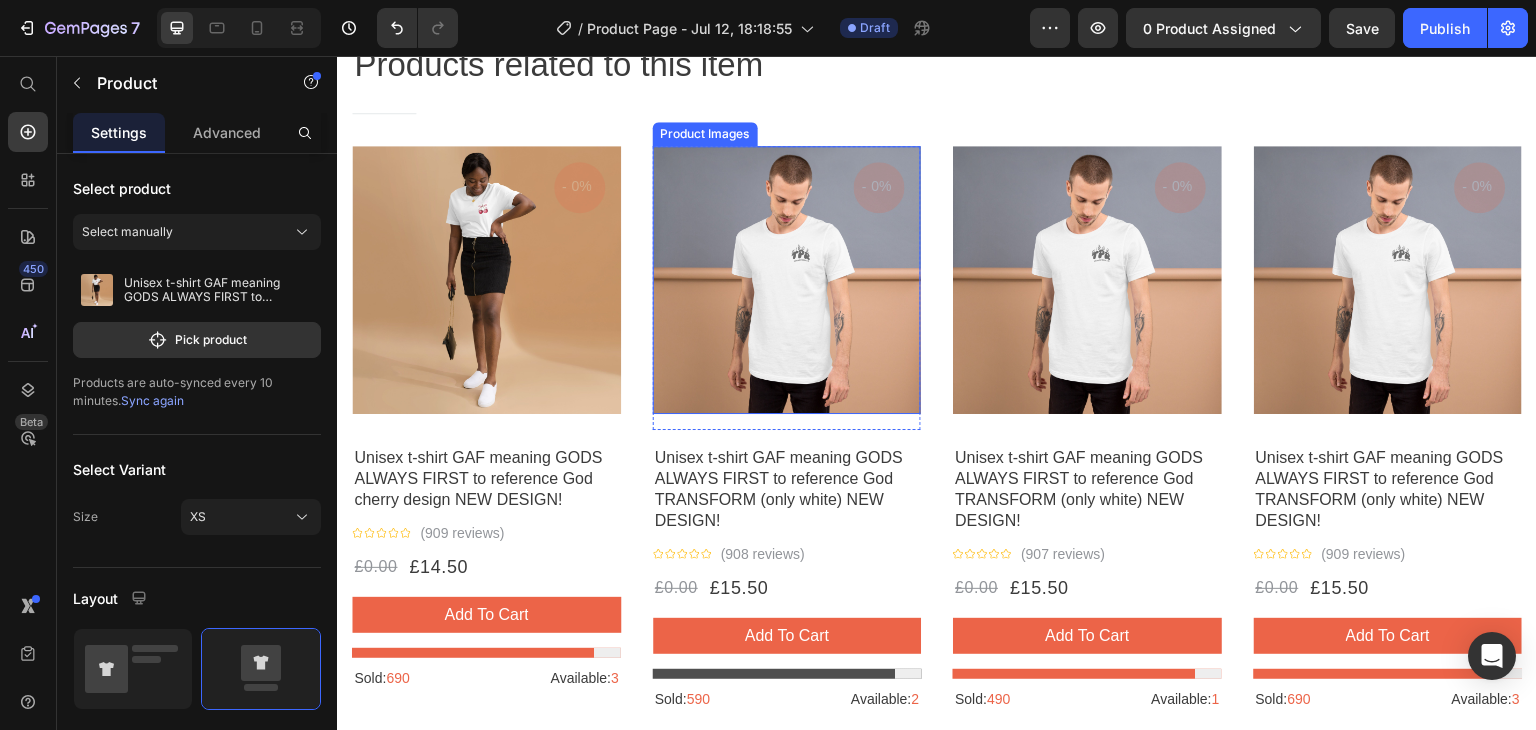 drag, startPoint x: 832, startPoint y: 353, endPoint x: 647, endPoint y: 97, distance: 315.84964 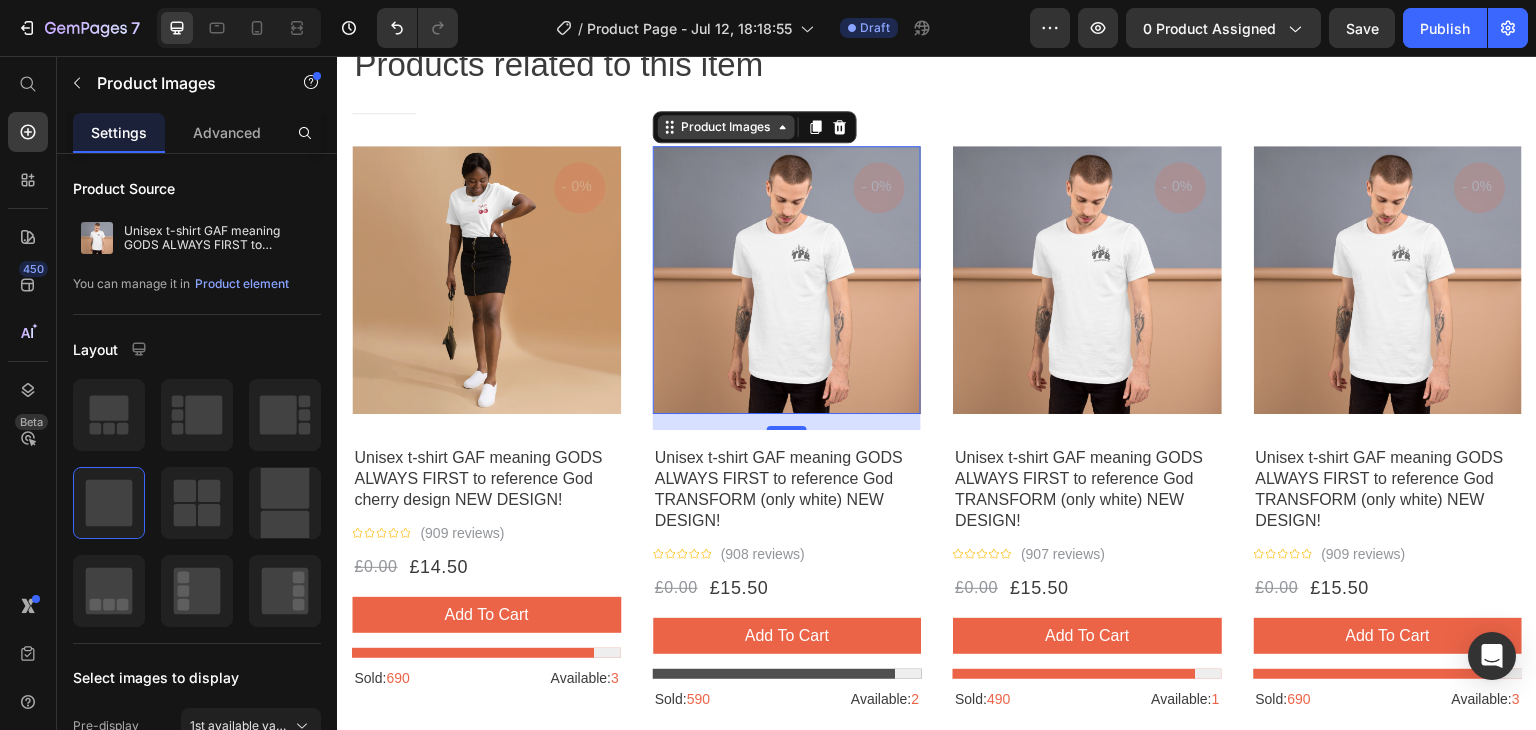 click on "Product Images" at bounding box center (726, 127) 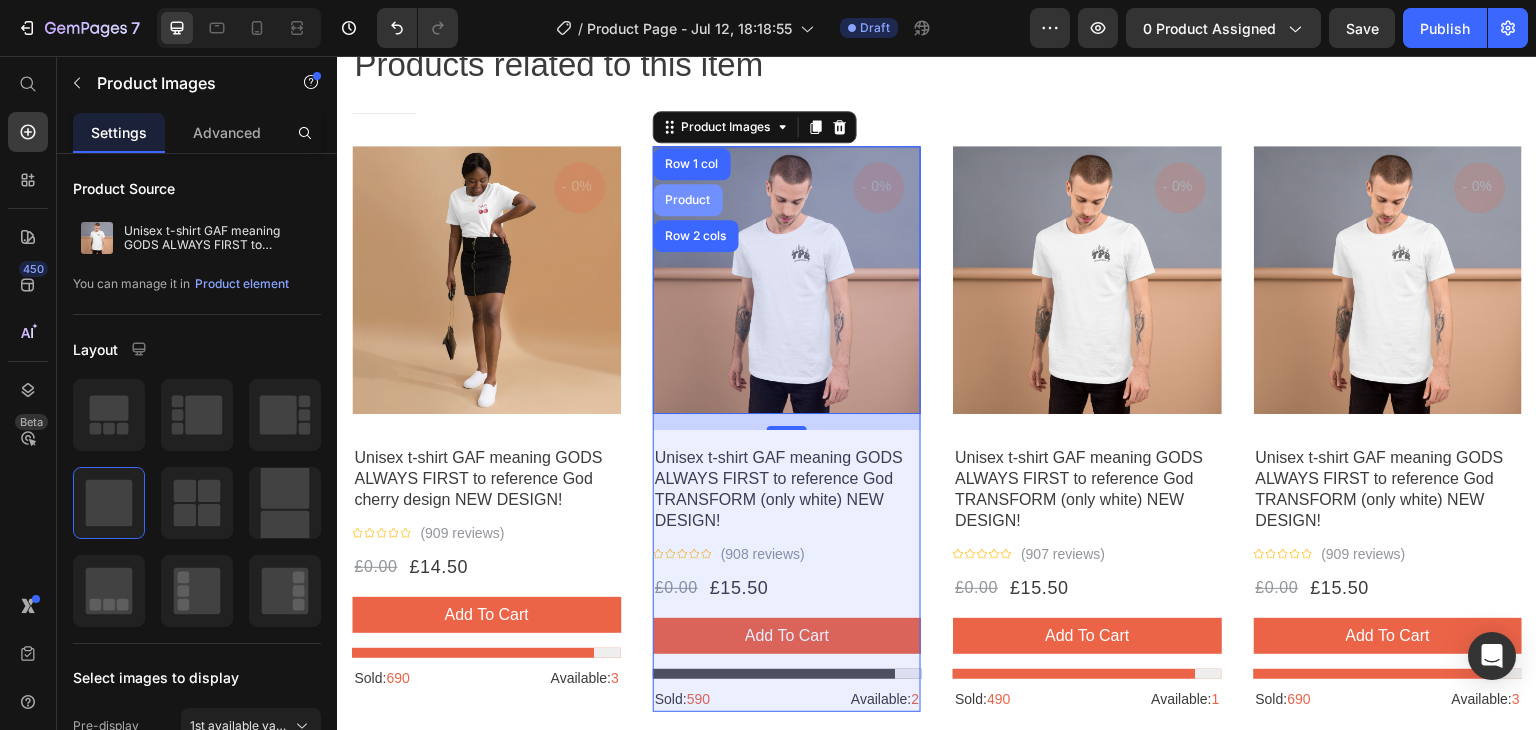 click on "Product" at bounding box center (688, 200) 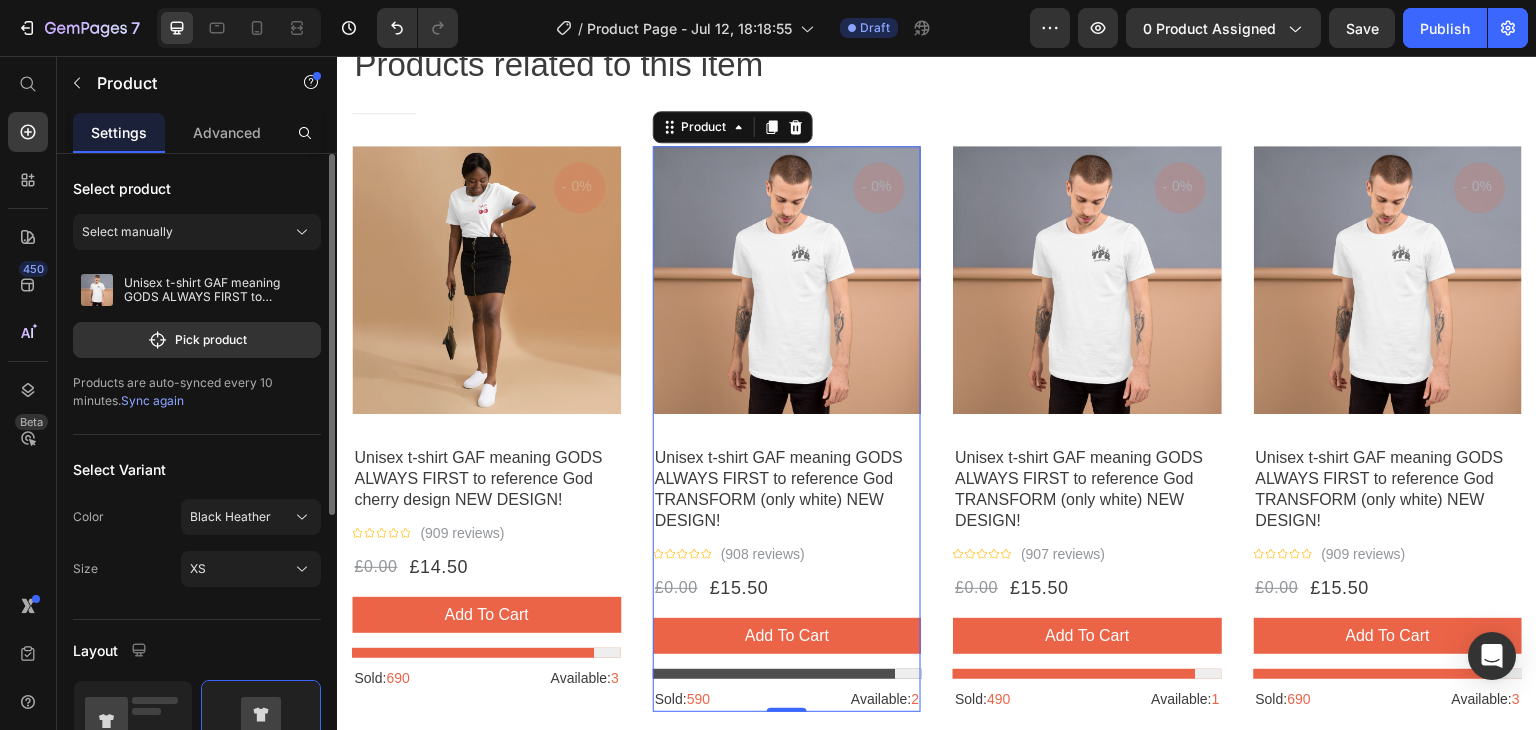 click on "Select product Select manually Unisex t-shirt GAF meaning GODS ALWAYS FIRST to reference God TRANSFORM (only white) NEW DESIGN! Pick product  Products are auto-synced every 10 minutes.  Sync again" at bounding box center [197, 294] 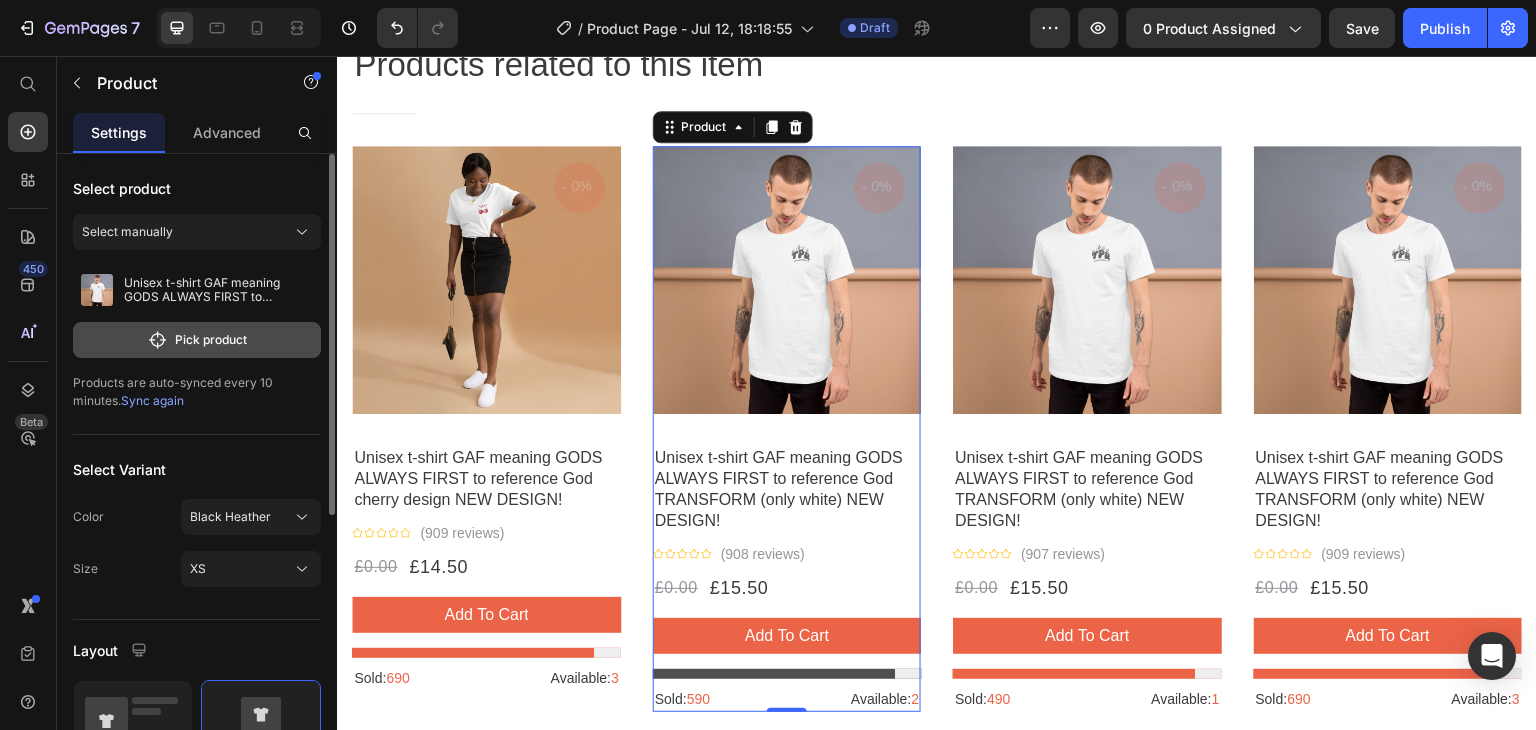 click on "Pick product" 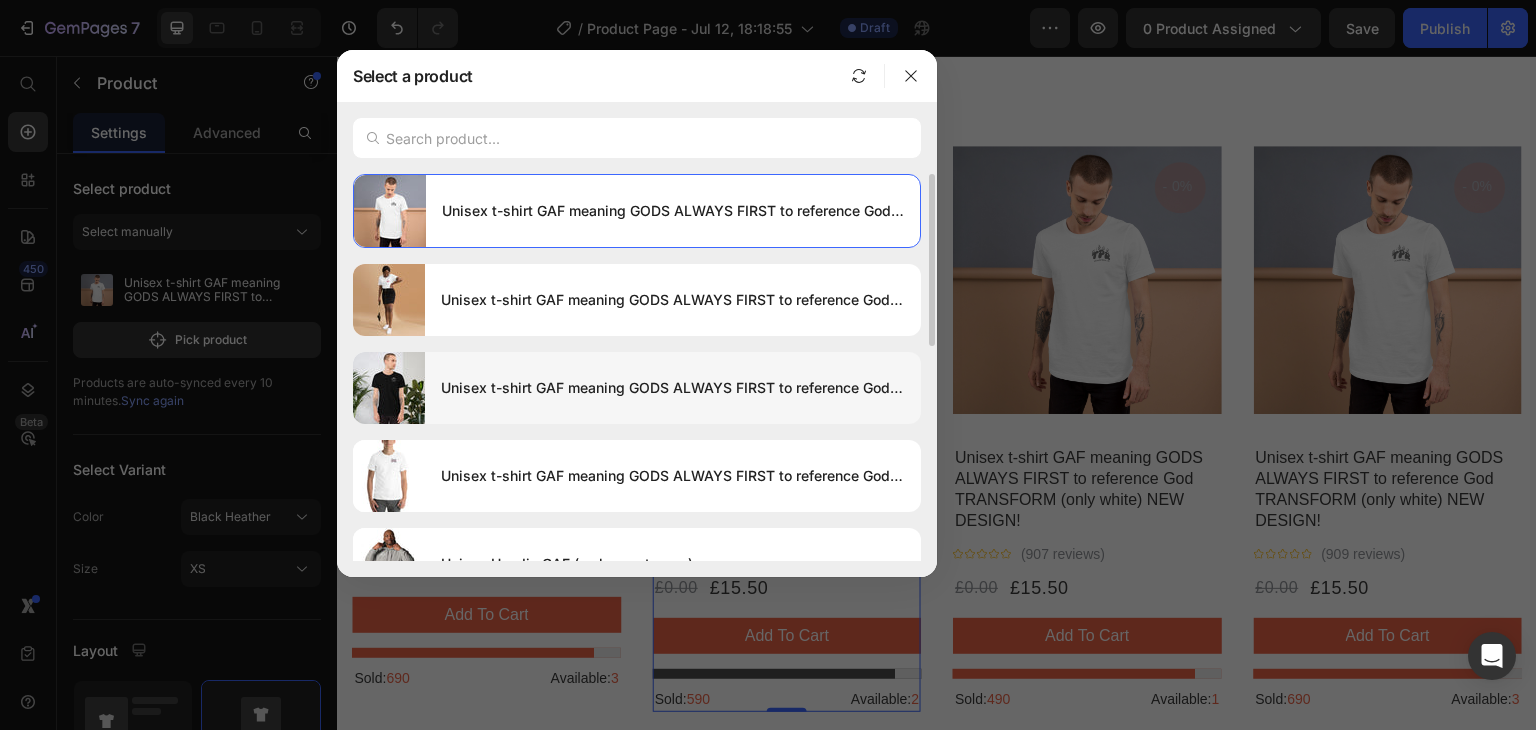 click on "Unisex t-shirt GAF meaning GODS ALWAYS FIRST to reference God TRANSFORM (only white) NEW DESIGN!" at bounding box center [673, 388] 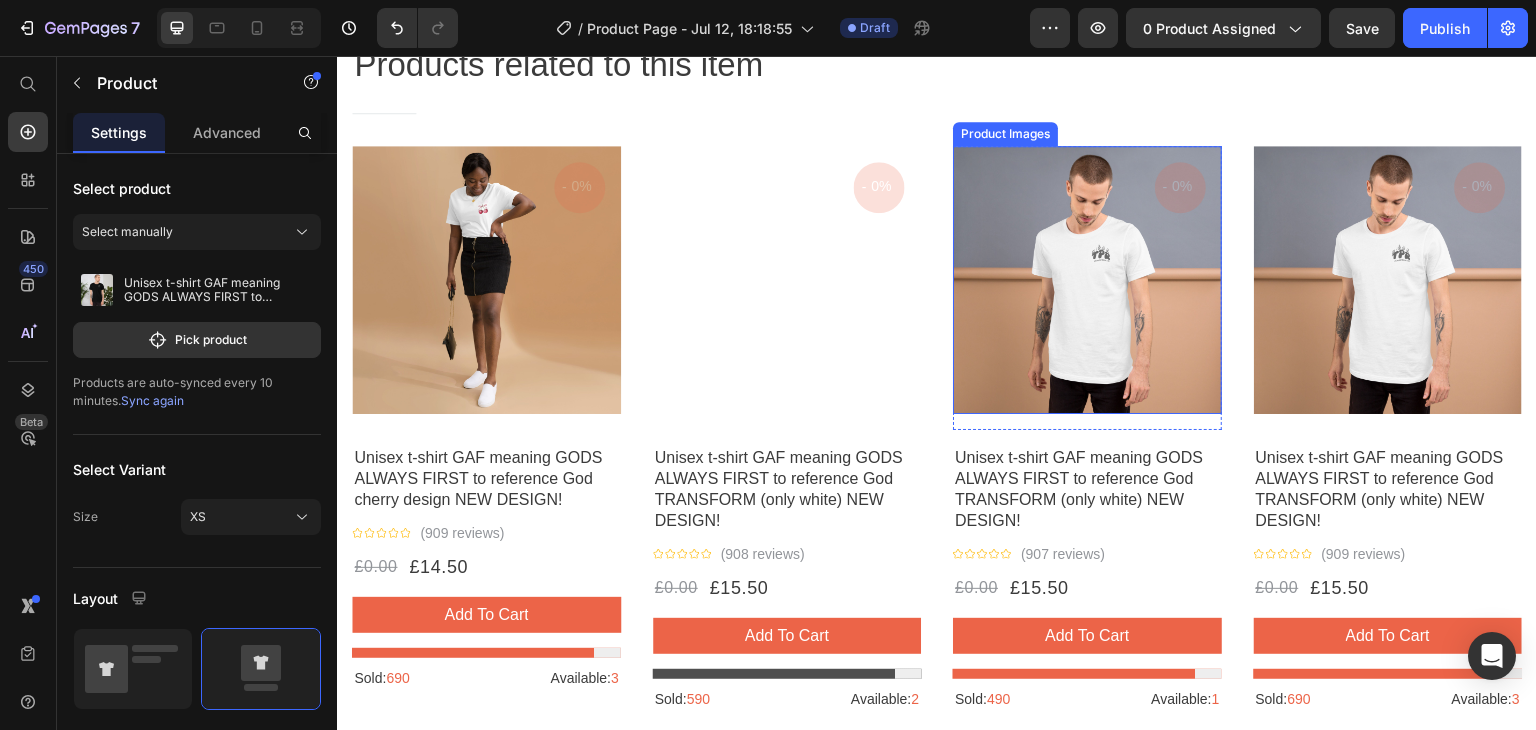 click at bounding box center [1087, 280] 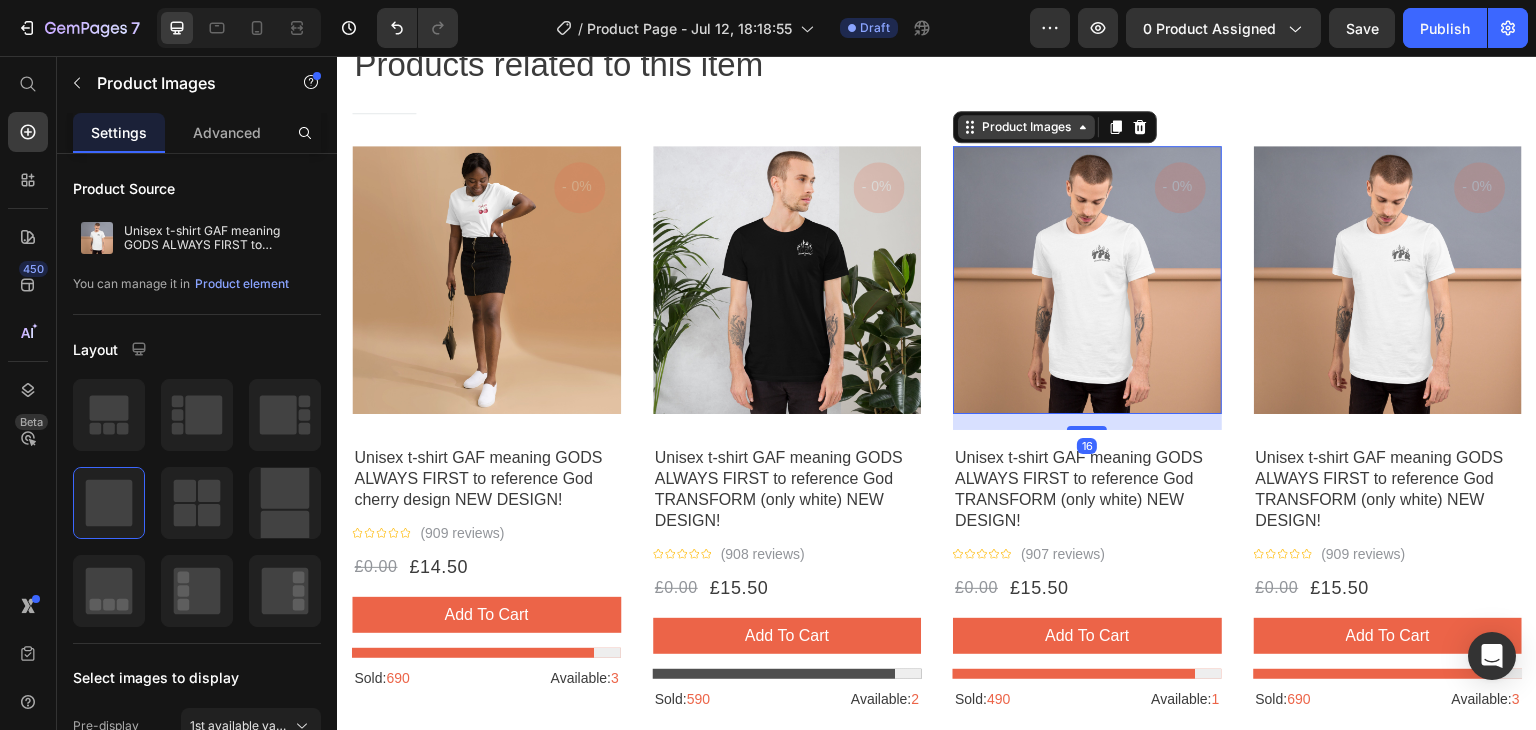 click on "Product Images" at bounding box center [1026, 127] 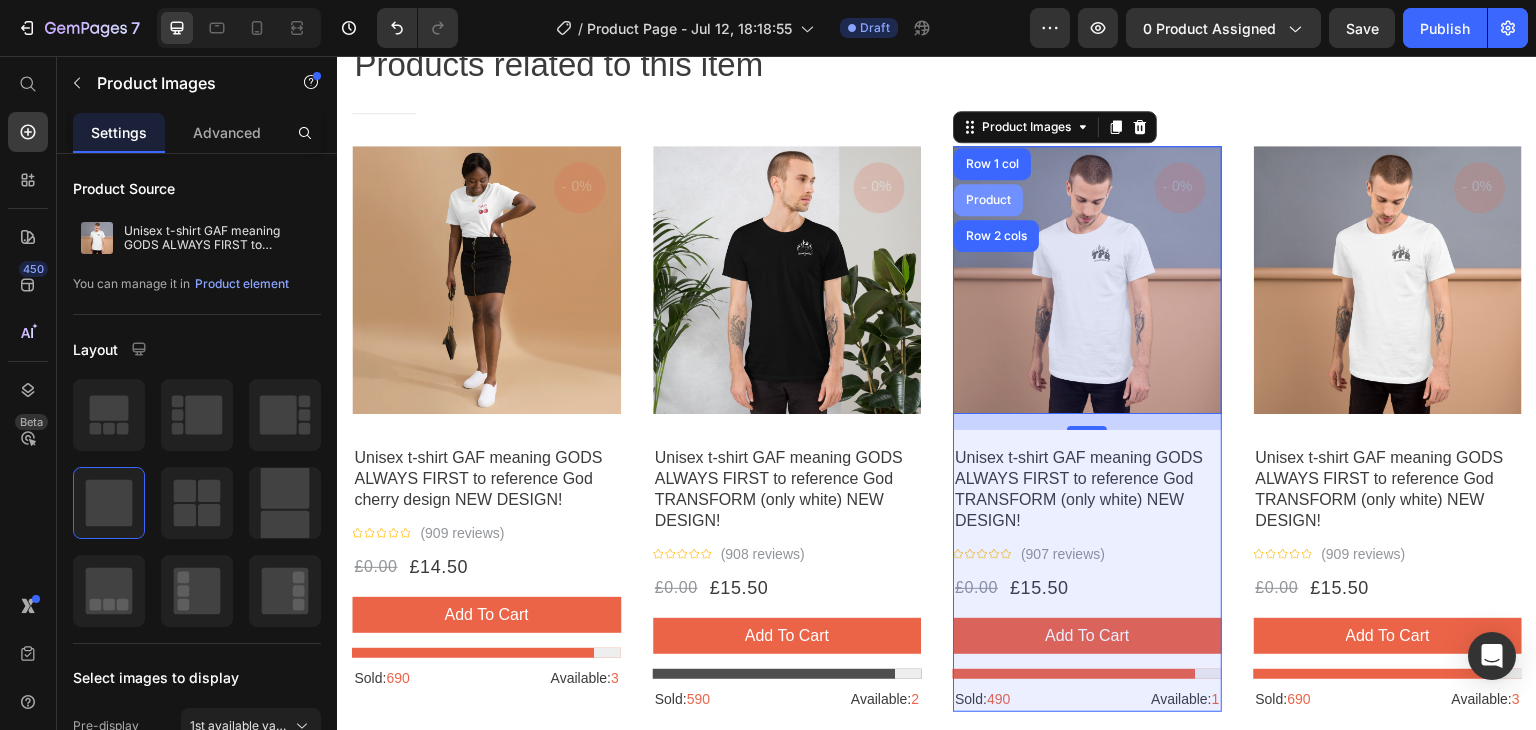 click on "Product" at bounding box center [988, 200] 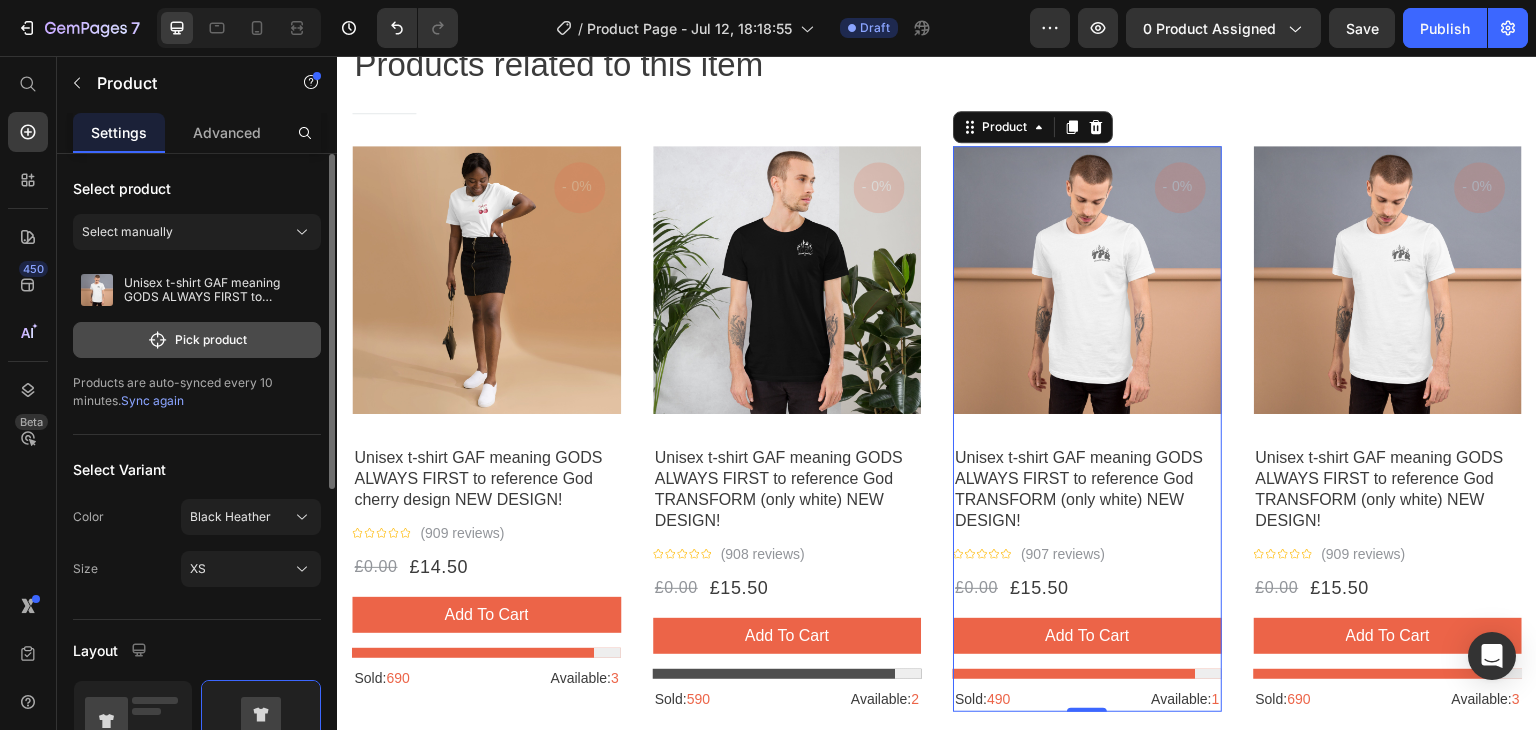 click on "Pick product" at bounding box center (197, 340) 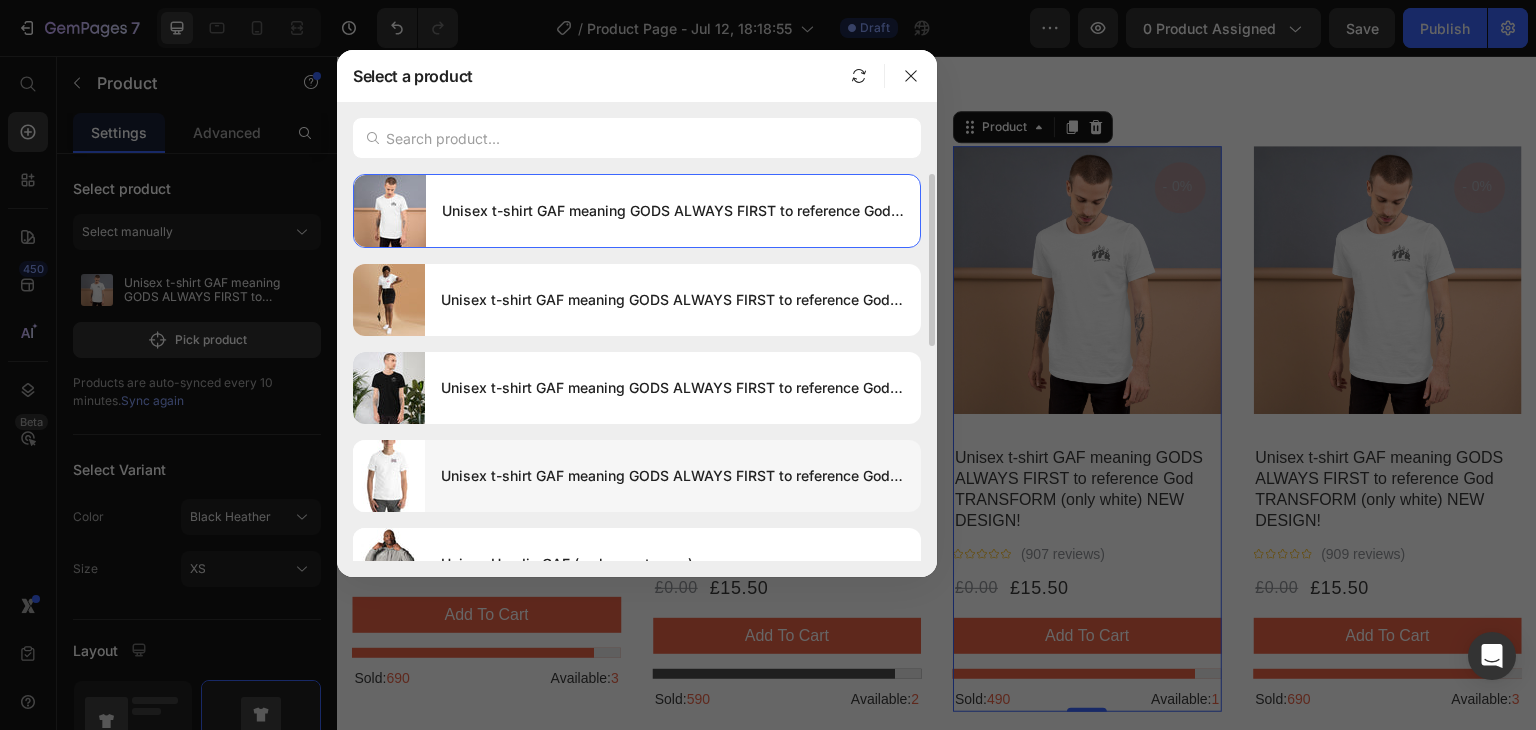 click on "Unisex t-shirt GAF meaning GODS ALWAYS FIRST to reference God ENDLESS ATTITUDE (only white) NEW DESIGN!" at bounding box center (673, 476) 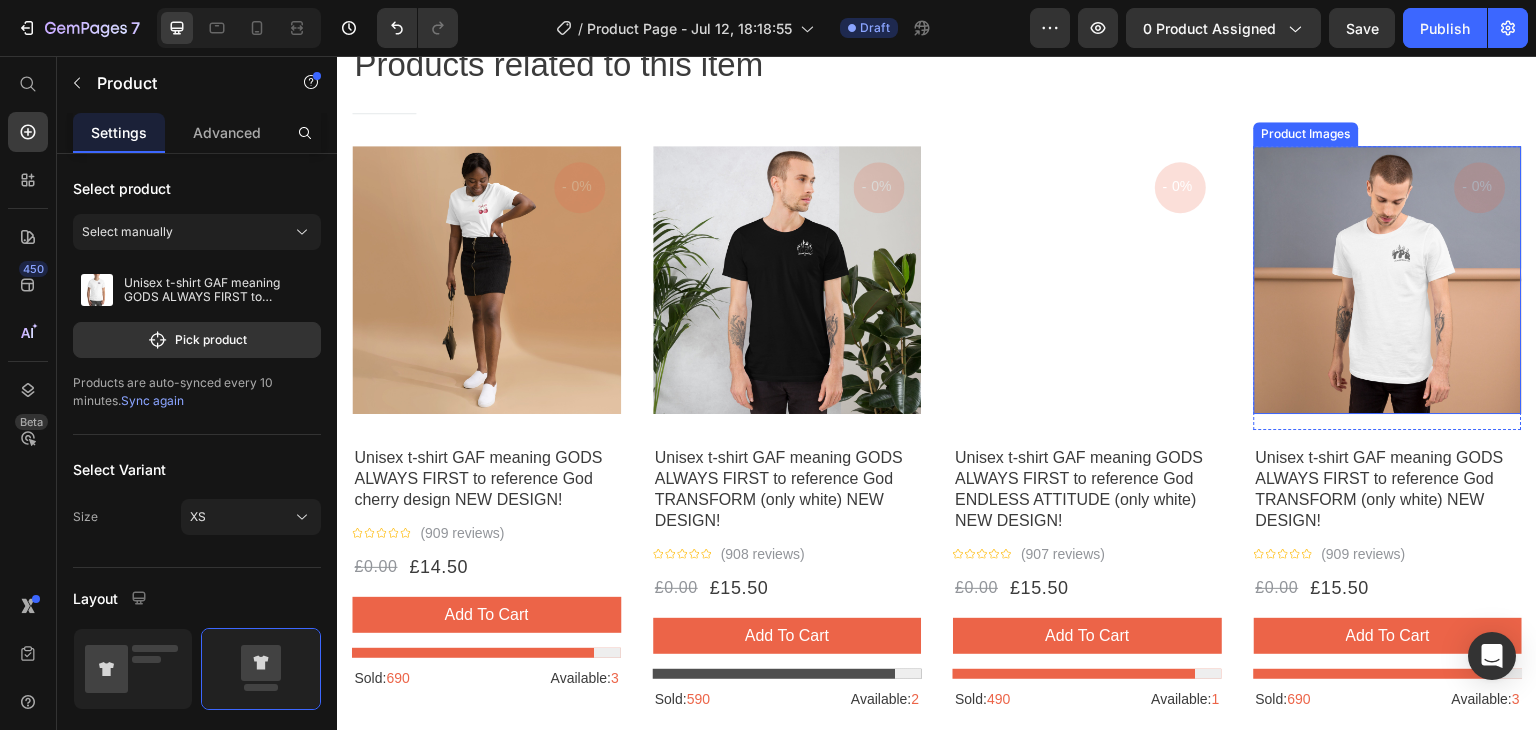 click at bounding box center [1388, 280] 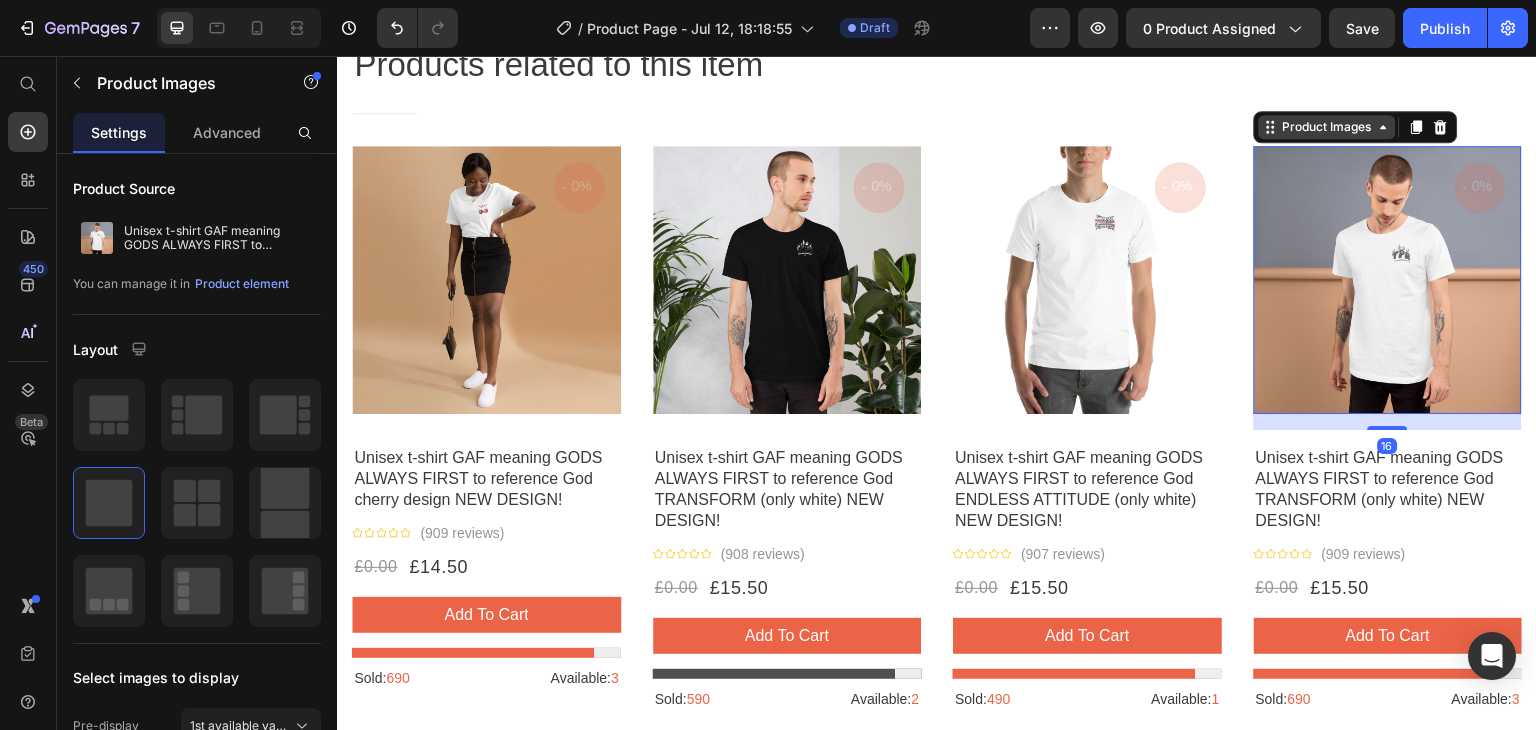 click on "Product Images" at bounding box center [1327, 127] 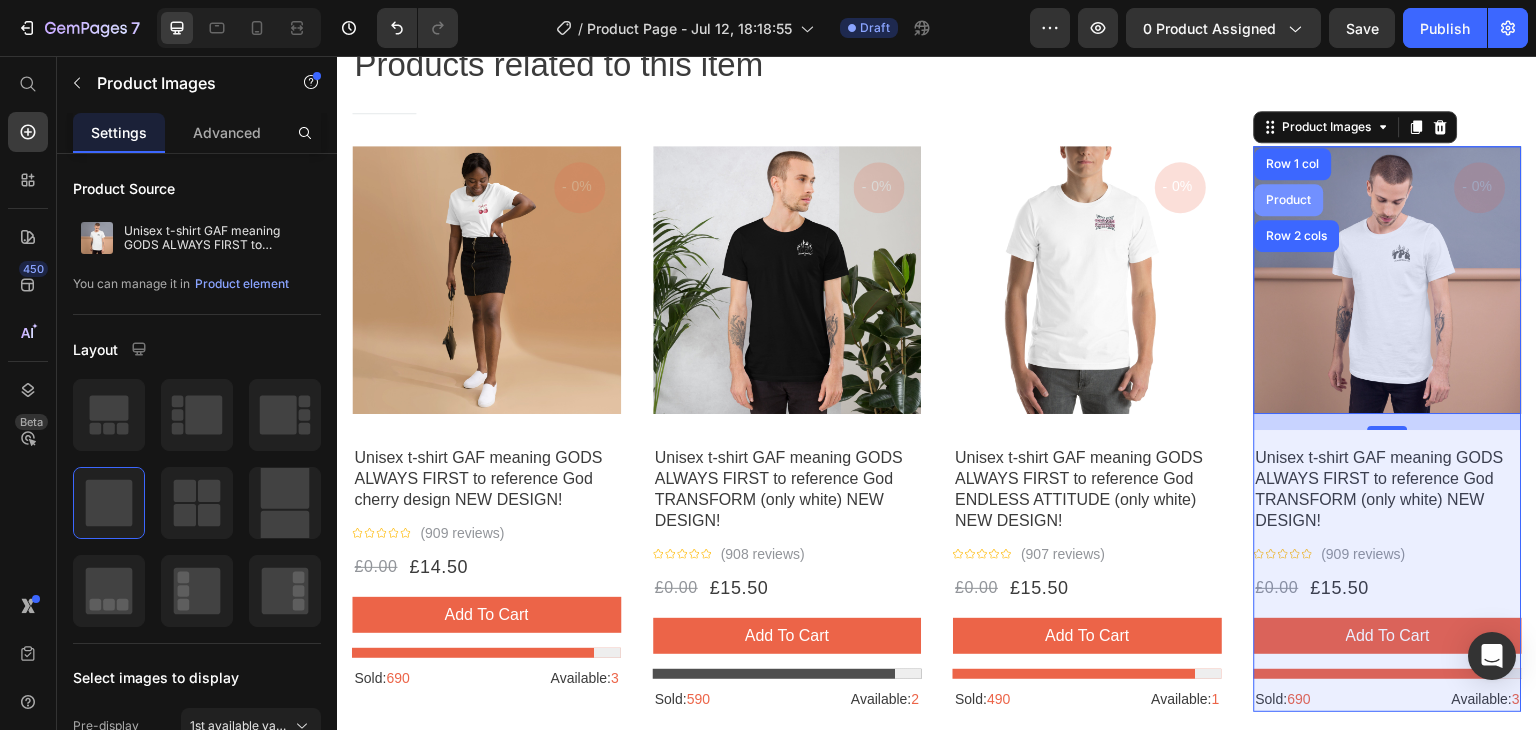 click on "Product" at bounding box center (1289, 200) 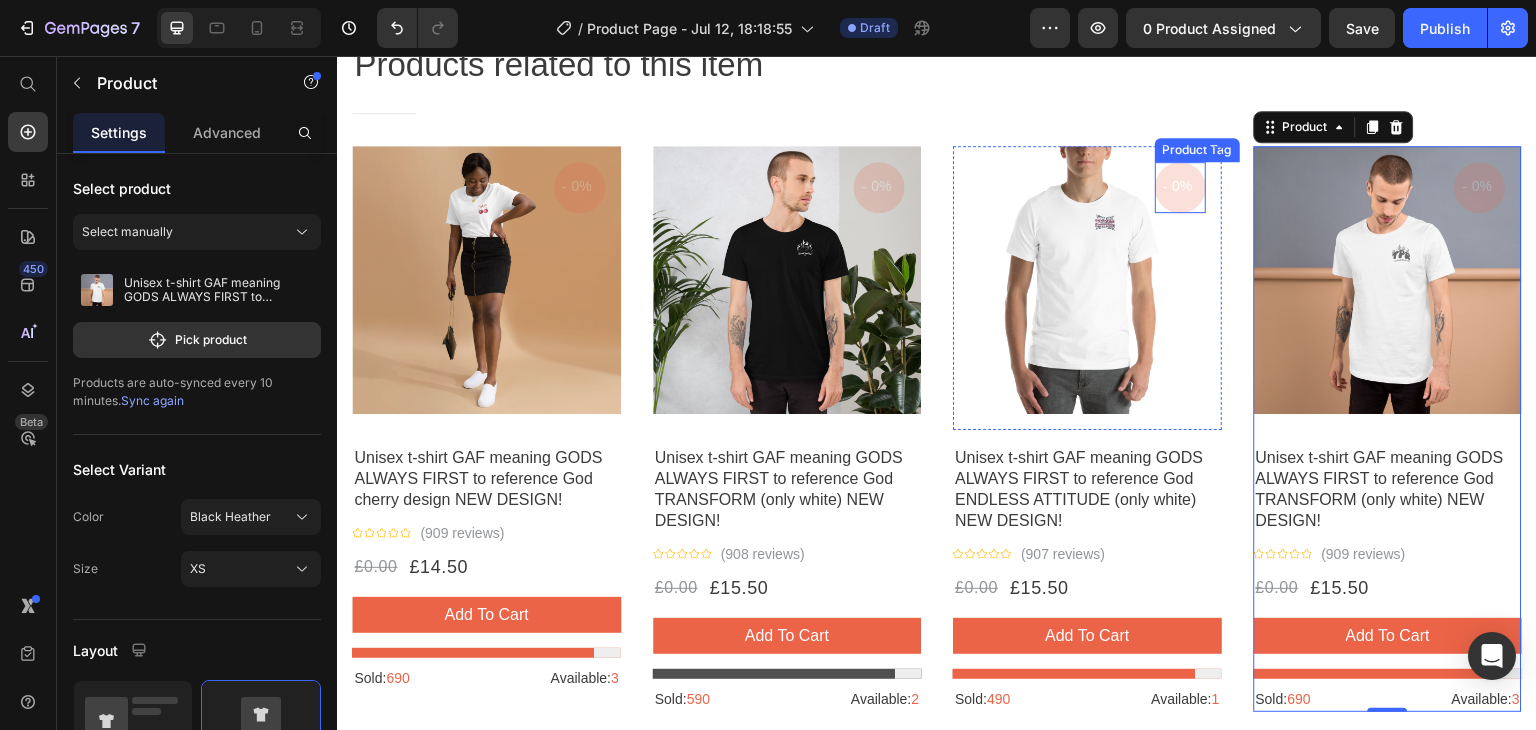 click on "-" at bounding box center [1165, 187] 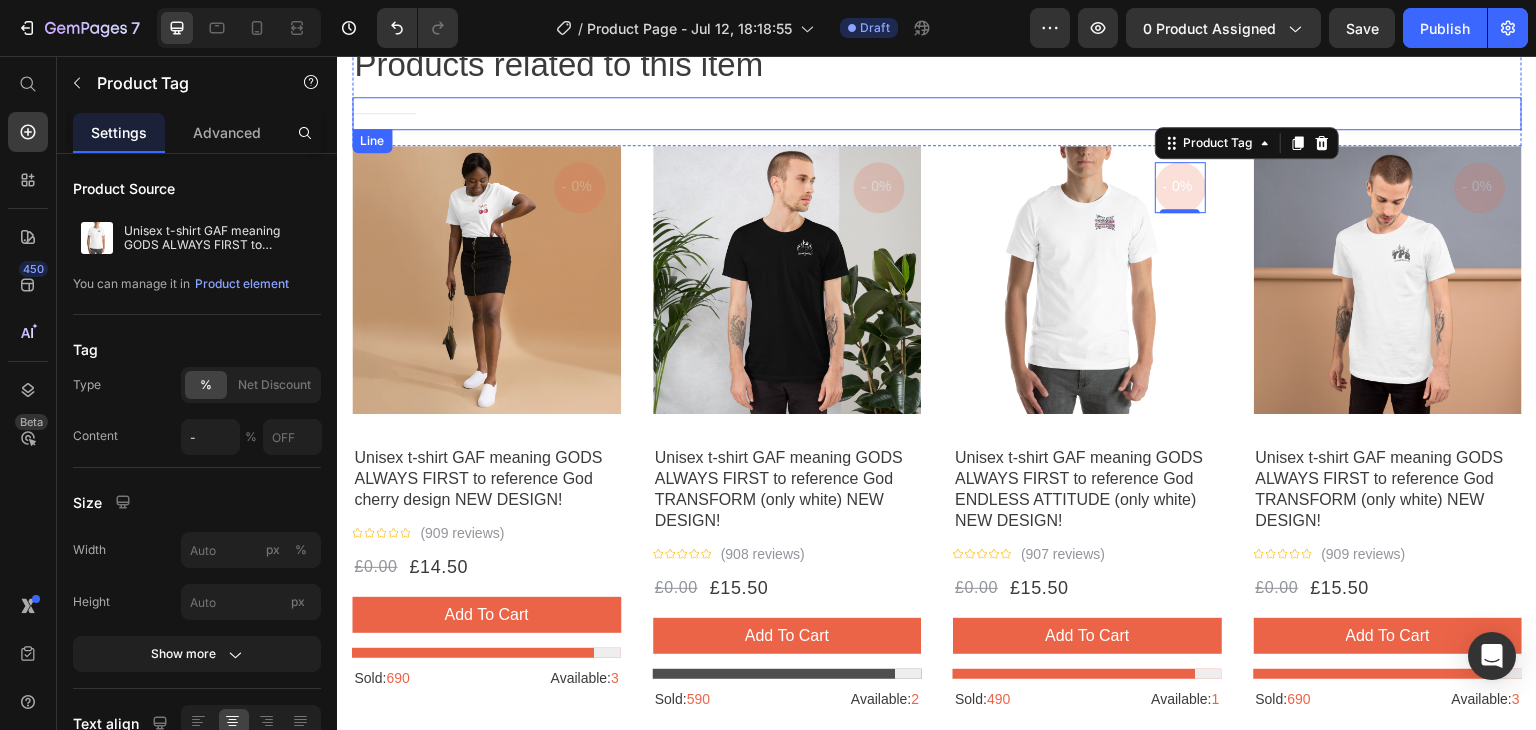 click on "Title Line" at bounding box center [937, 113] 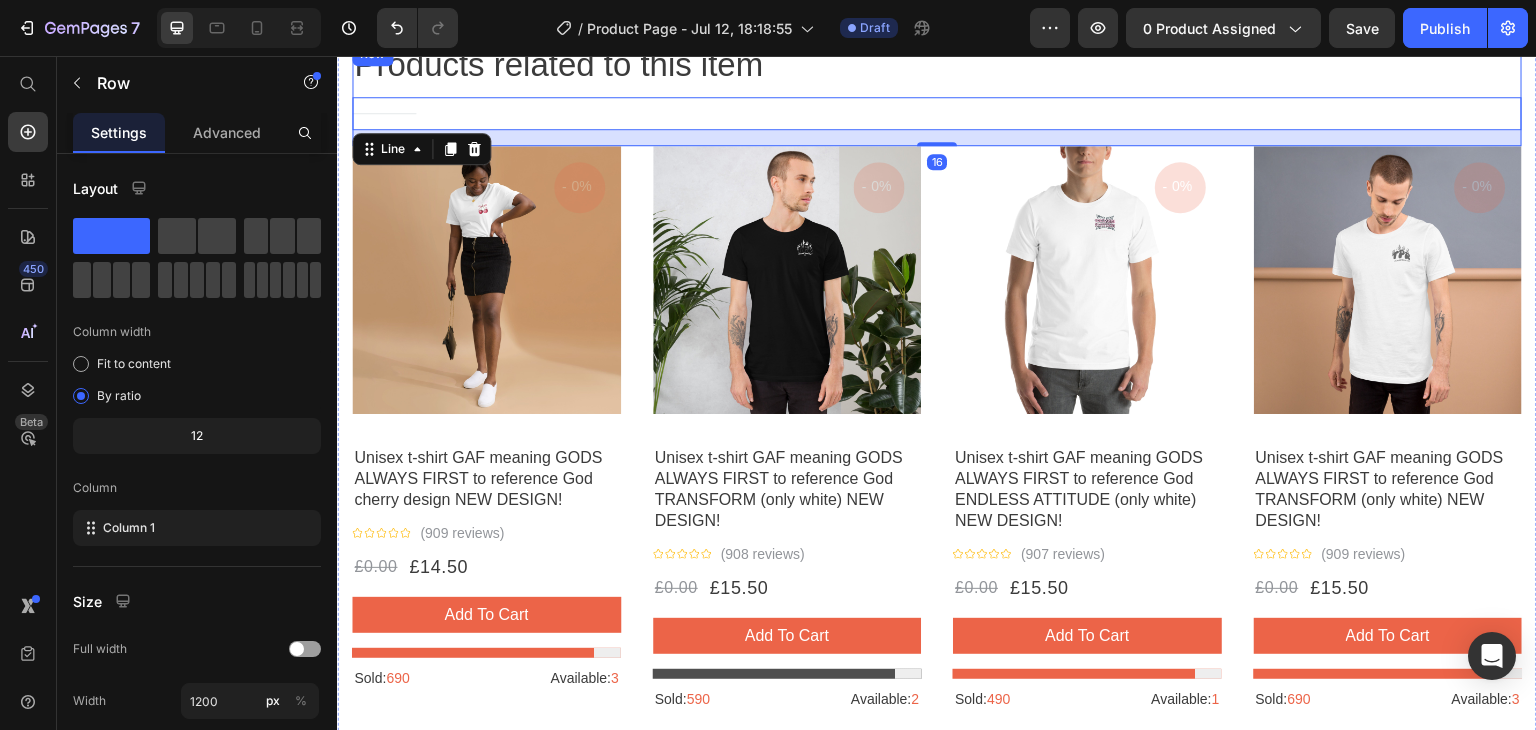click on "Products related to this item Heading                Title Line   16" at bounding box center (937, 94) 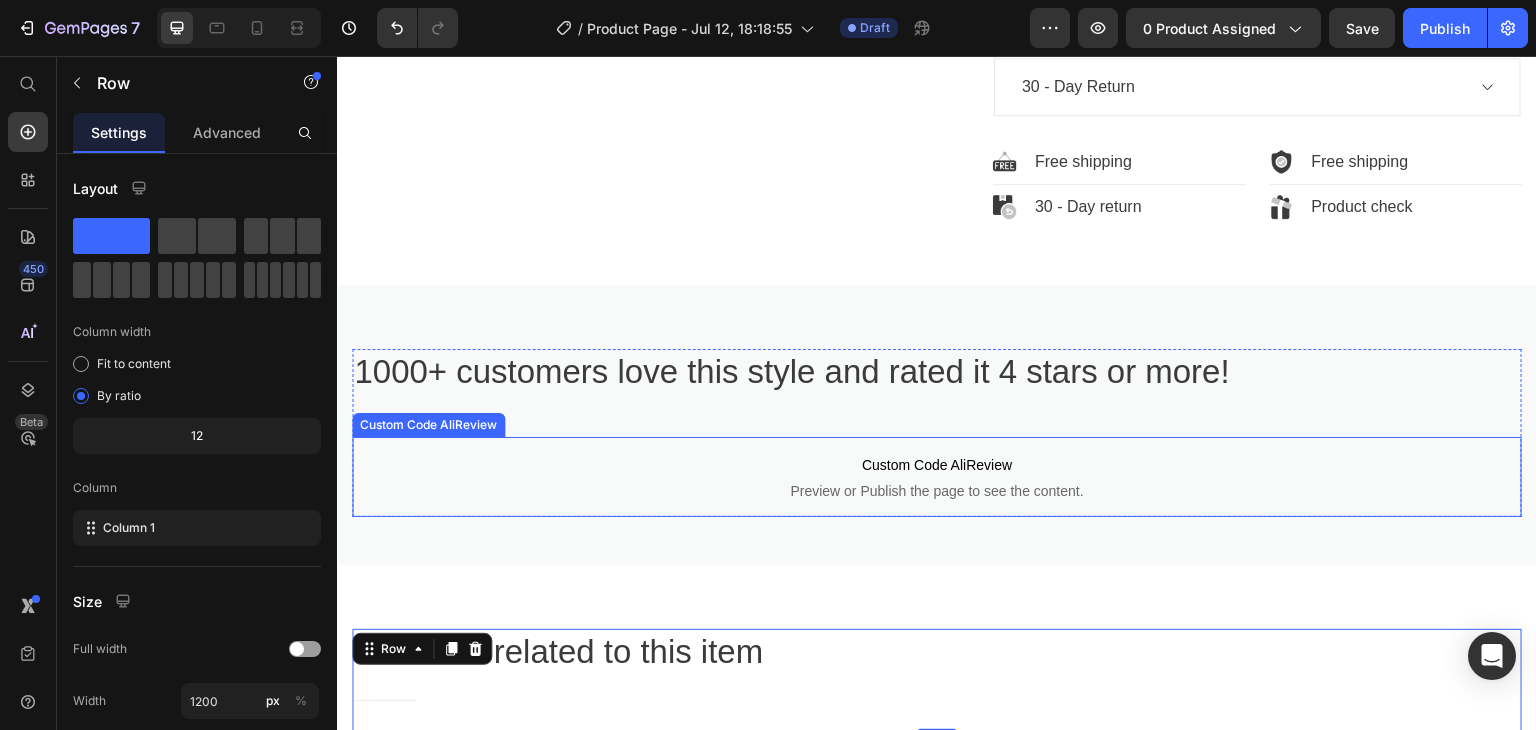 scroll, scrollTop: 1333, scrollLeft: 0, axis: vertical 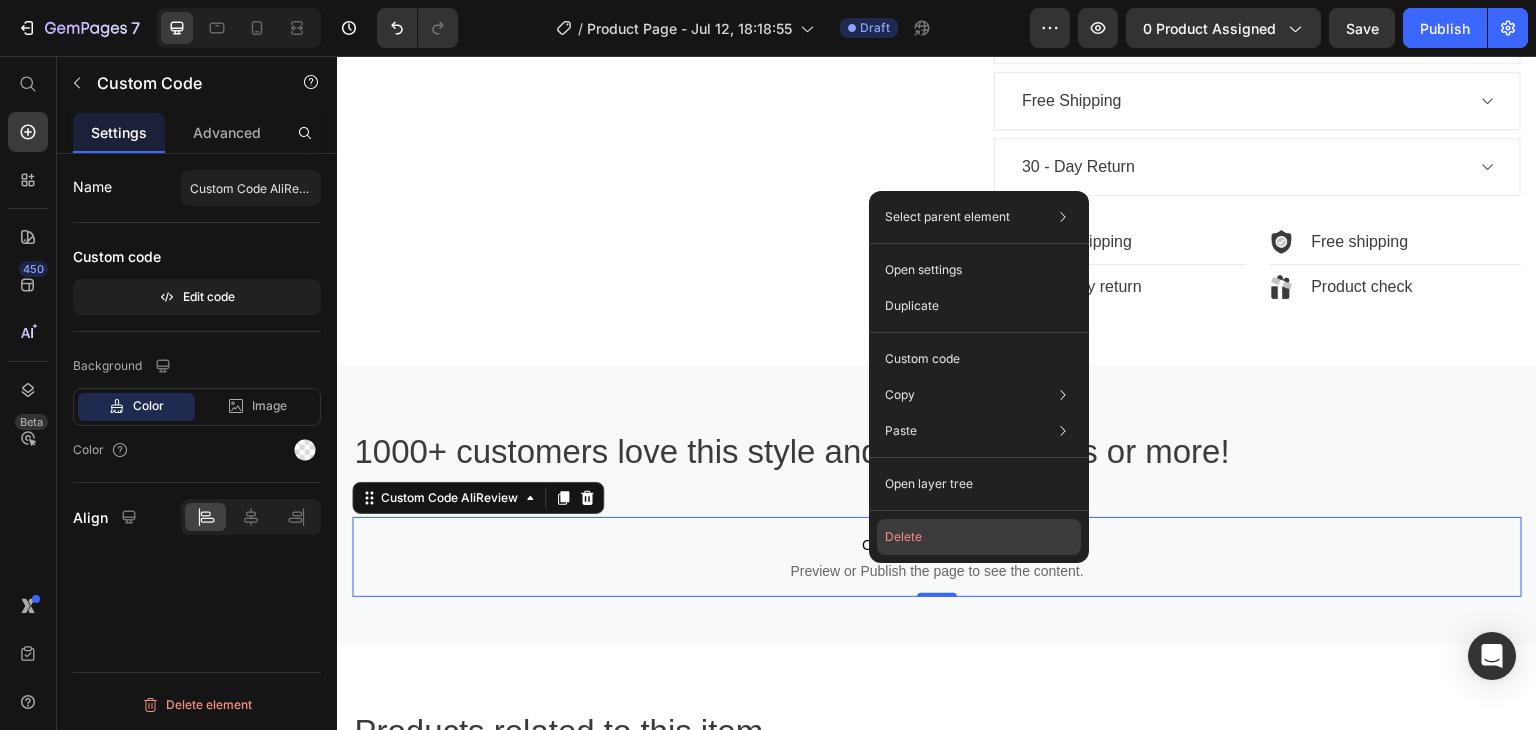 drag, startPoint x: 657, startPoint y: 482, endPoint x: 992, endPoint y: 543, distance: 340.50845 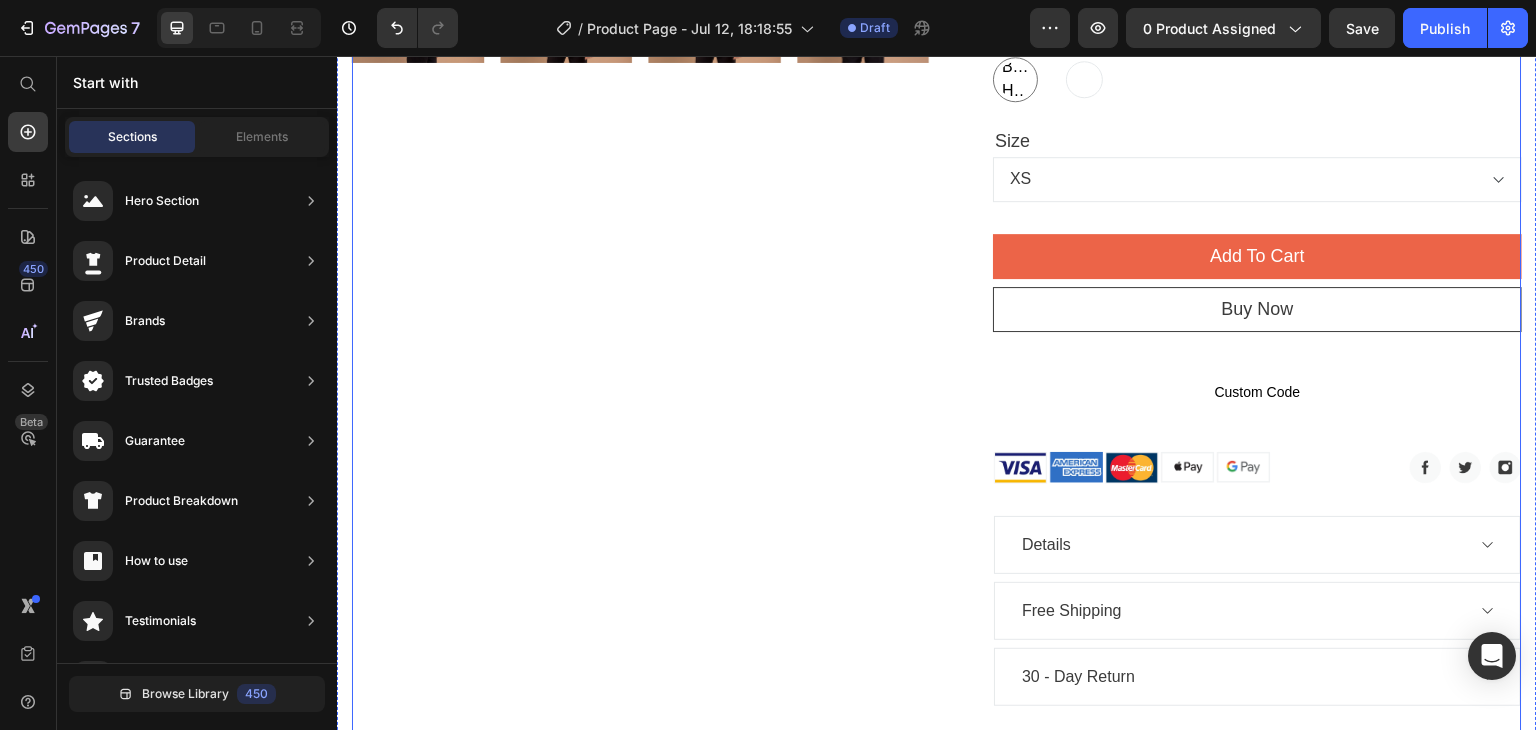 scroll, scrollTop: 800, scrollLeft: 0, axis: vertical 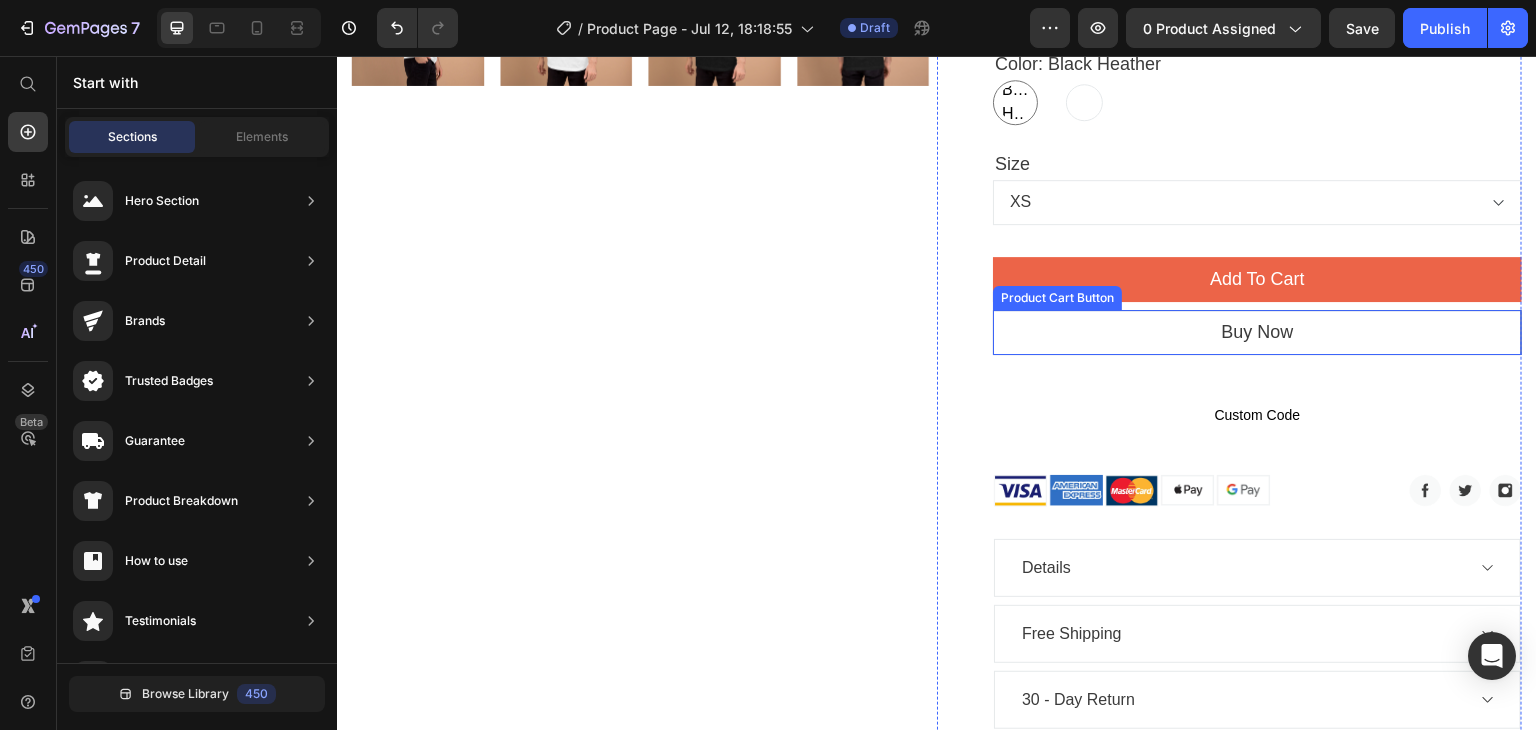click on "Unisex t-shirt GAF meaning GODS ALWAYS FIRST to reference God TRANSFORM (only white) NEW DESIGN! Product Title £15.50 Product Price £0.00 Product Price Row                Title Line
Icon
Icon
Icon
Icon
Icon Icon List Hoz (1080 reviews) Text block Row Image 5 left in stock Text block Row Row Row Short top in soft fabric with a square neckline and draped bodice. Long sleeves with narrow elastic at shoulders and cuffs. Lined bodice. Text block Image We guarantee the product is the same as the sample image Text block Row Short top in soft fabric with a square neckline and draped bodice. Long sleeves with narrow elastic at shoulders and cuffs. Lined bodice. Text block "Great customer service and quick shipping. The product is of very good quality. Definitely will buy again!" Text block Image [NAME] Text block
Icon
Icon
Icon
Icon
Icon Icon List Hoz Image Row" at bounding box center [1257, 105] 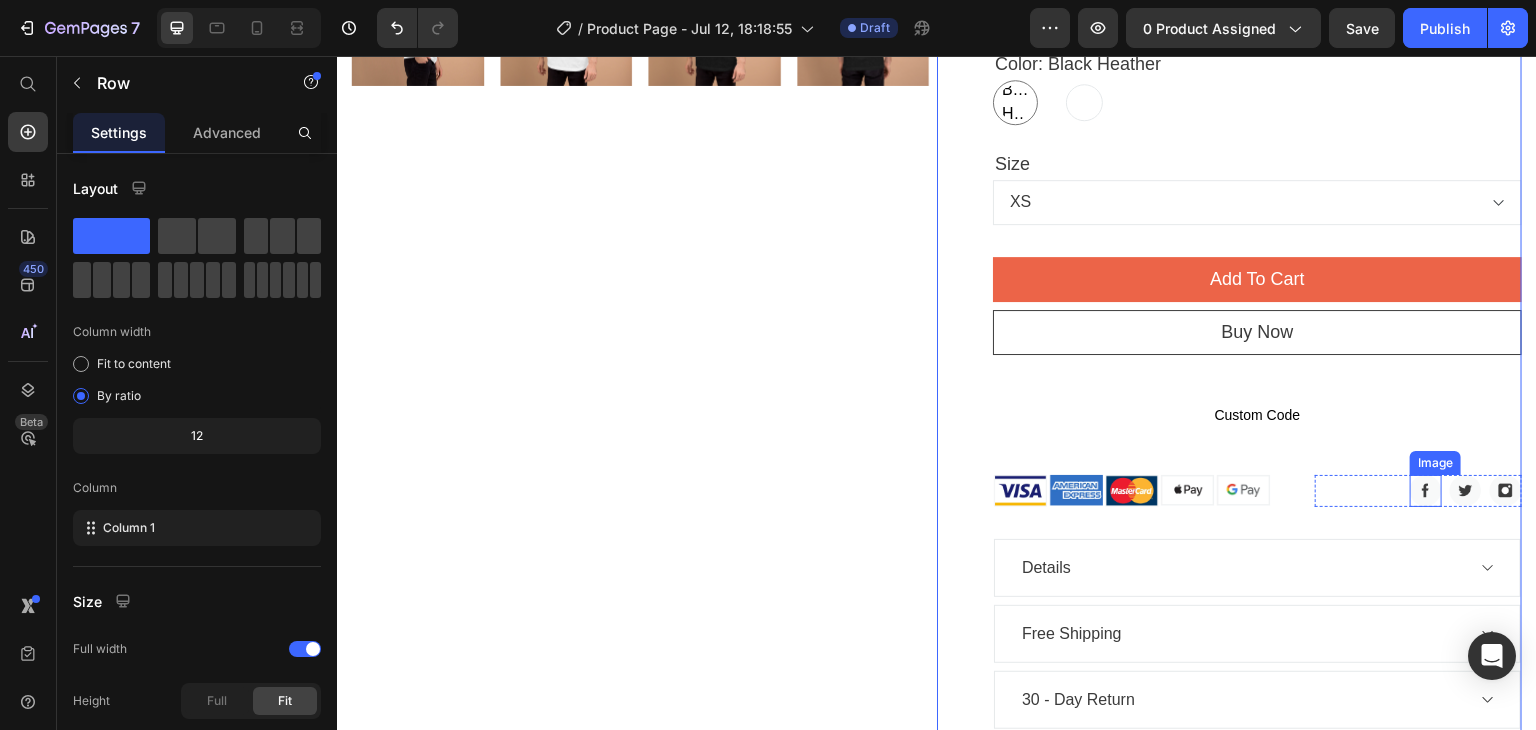 drag, startPoint x: 1402, startPoint y: 496, endPoint x: 1428, endPoint y: 673, distance: 178.89941 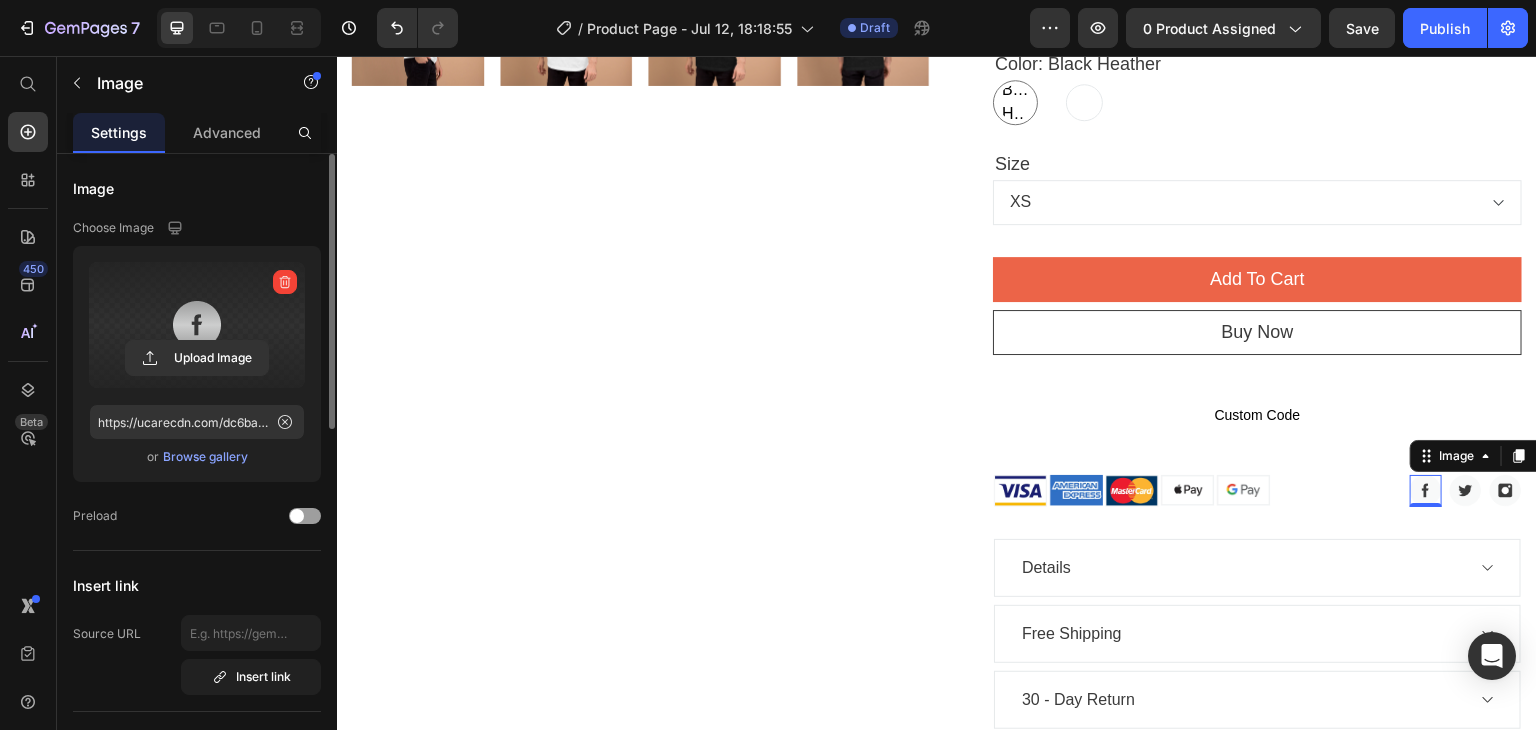 drag, startPoint x: 187, startPoint y: 348, endPoint x: 173, endPoint y: 323, distance: 28.653097 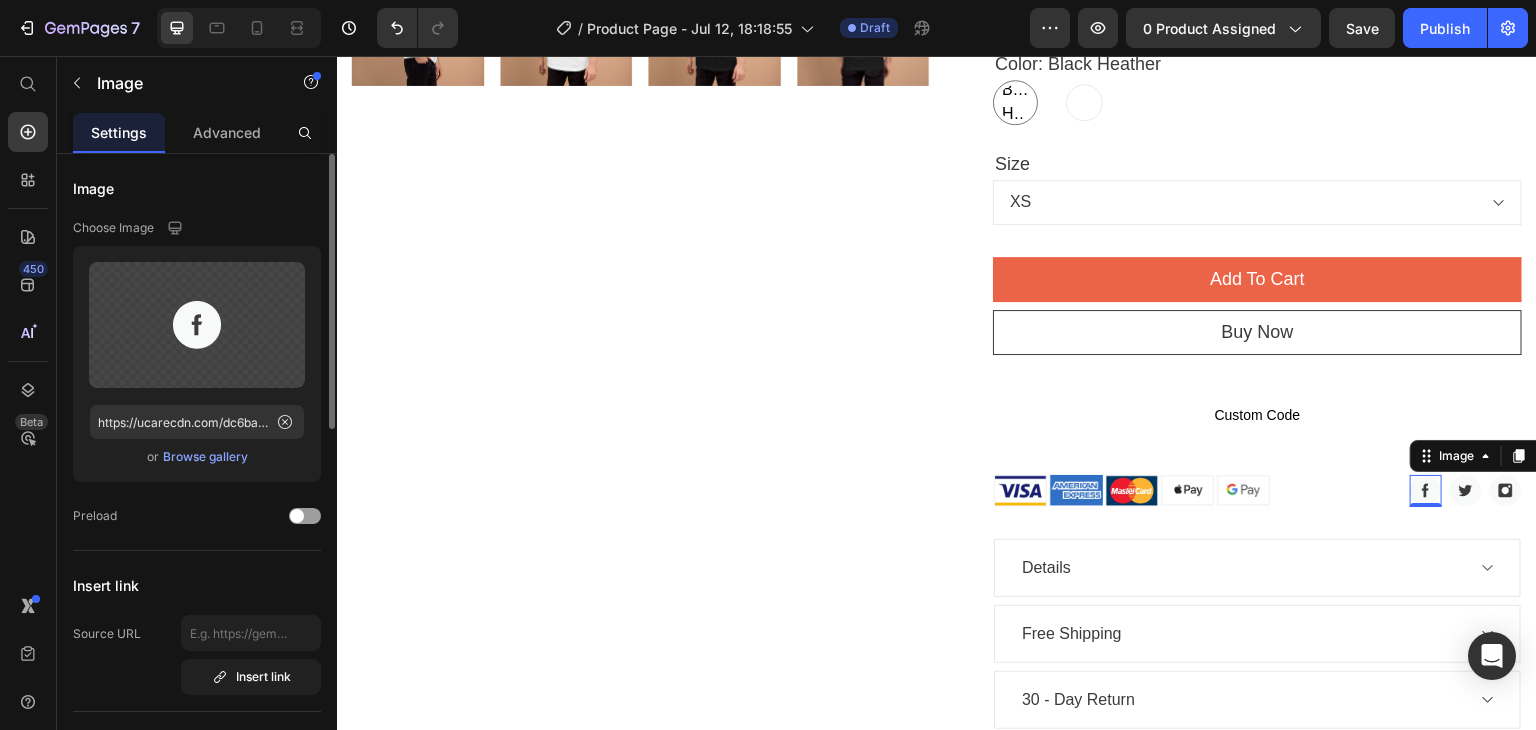 click on "Choose Image" at bounding box center [113, 228] 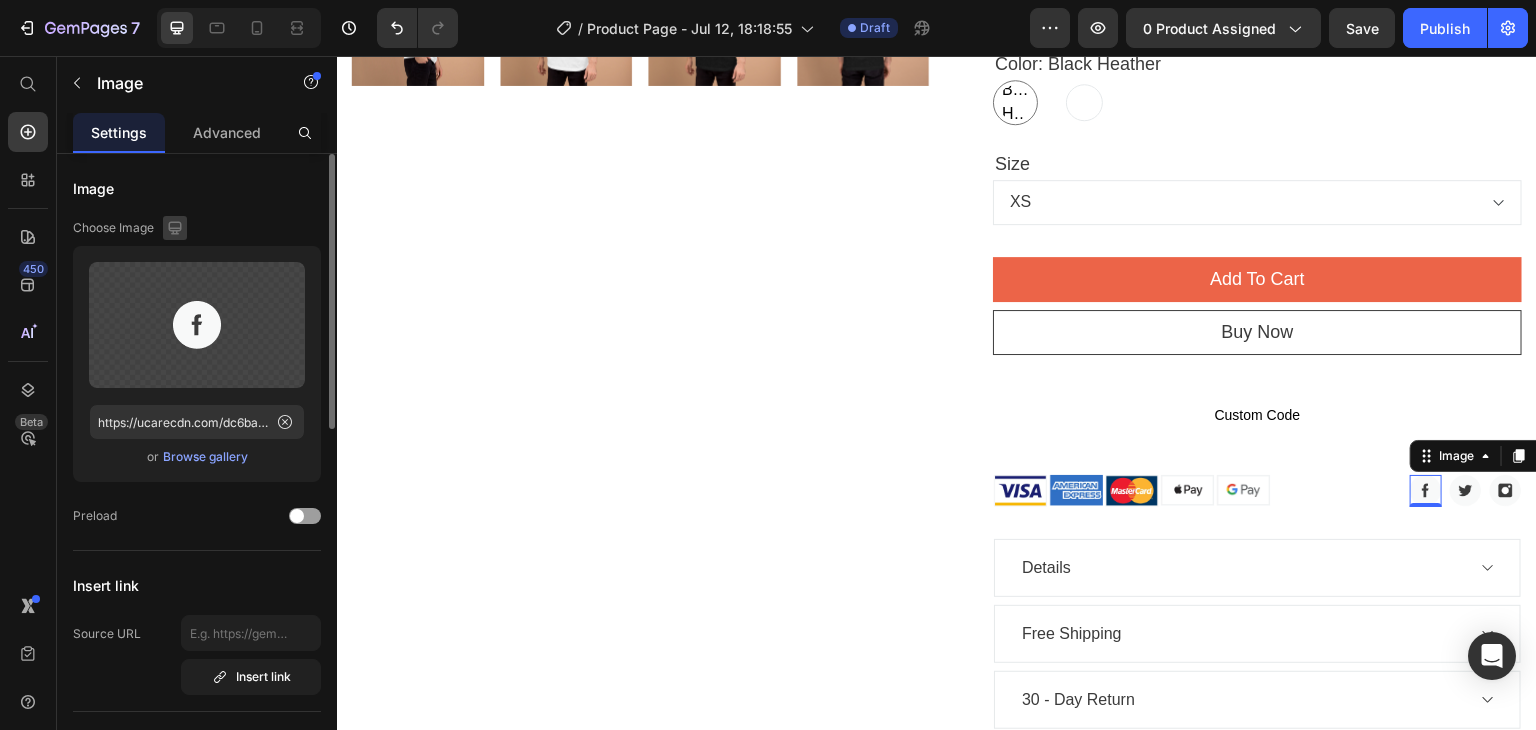 click 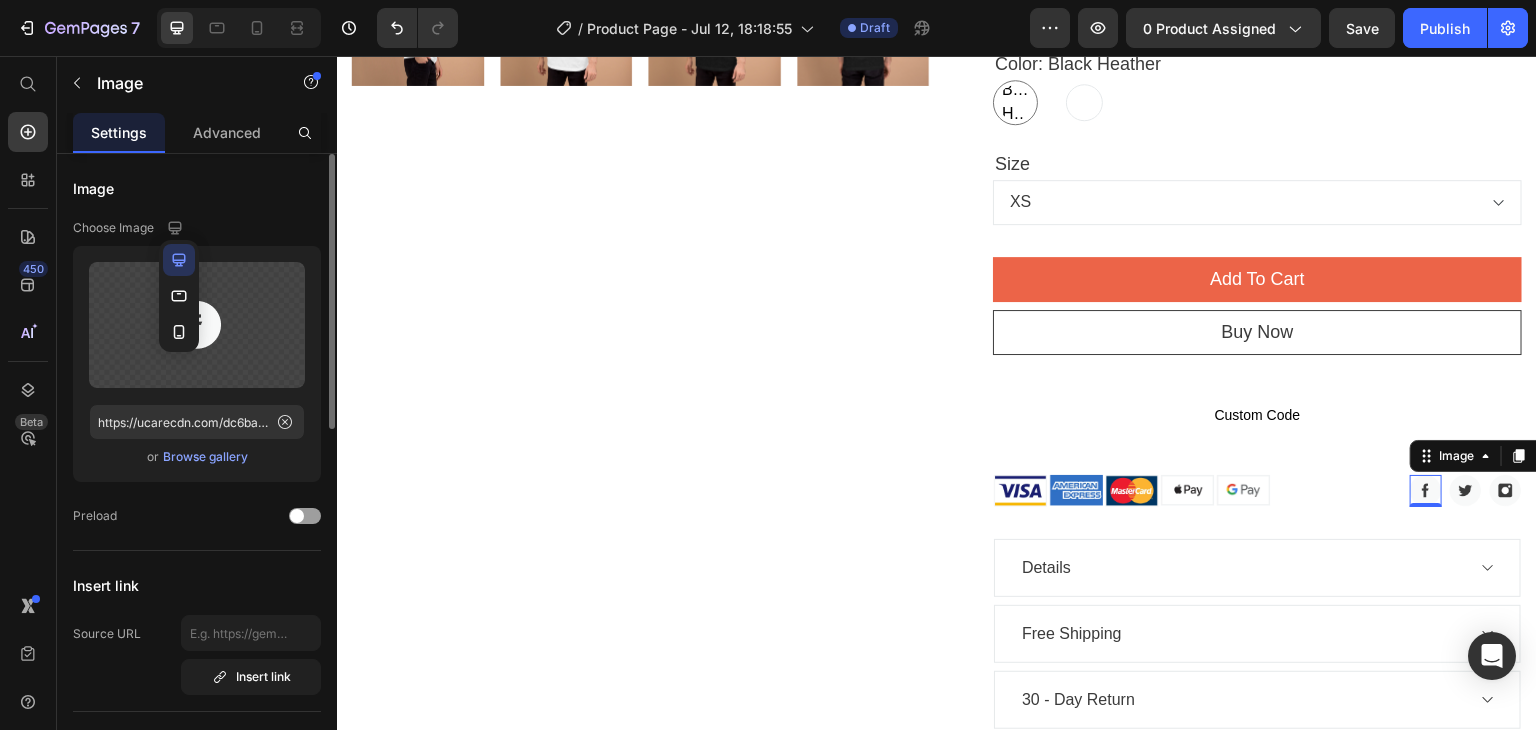 click on "Image" at bounding box center (197, 188) 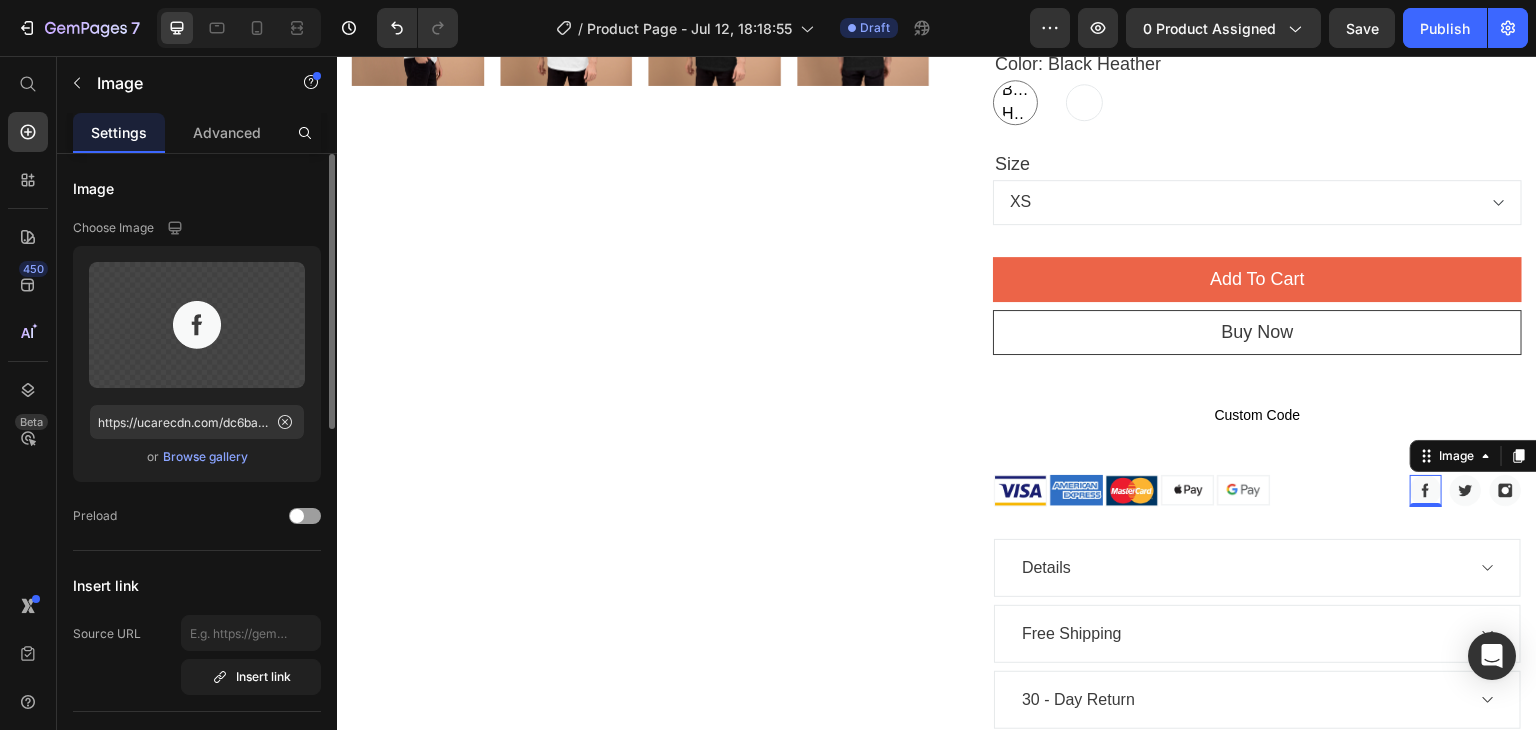 click on "Browse gallery" at bounding box center (205, 457) 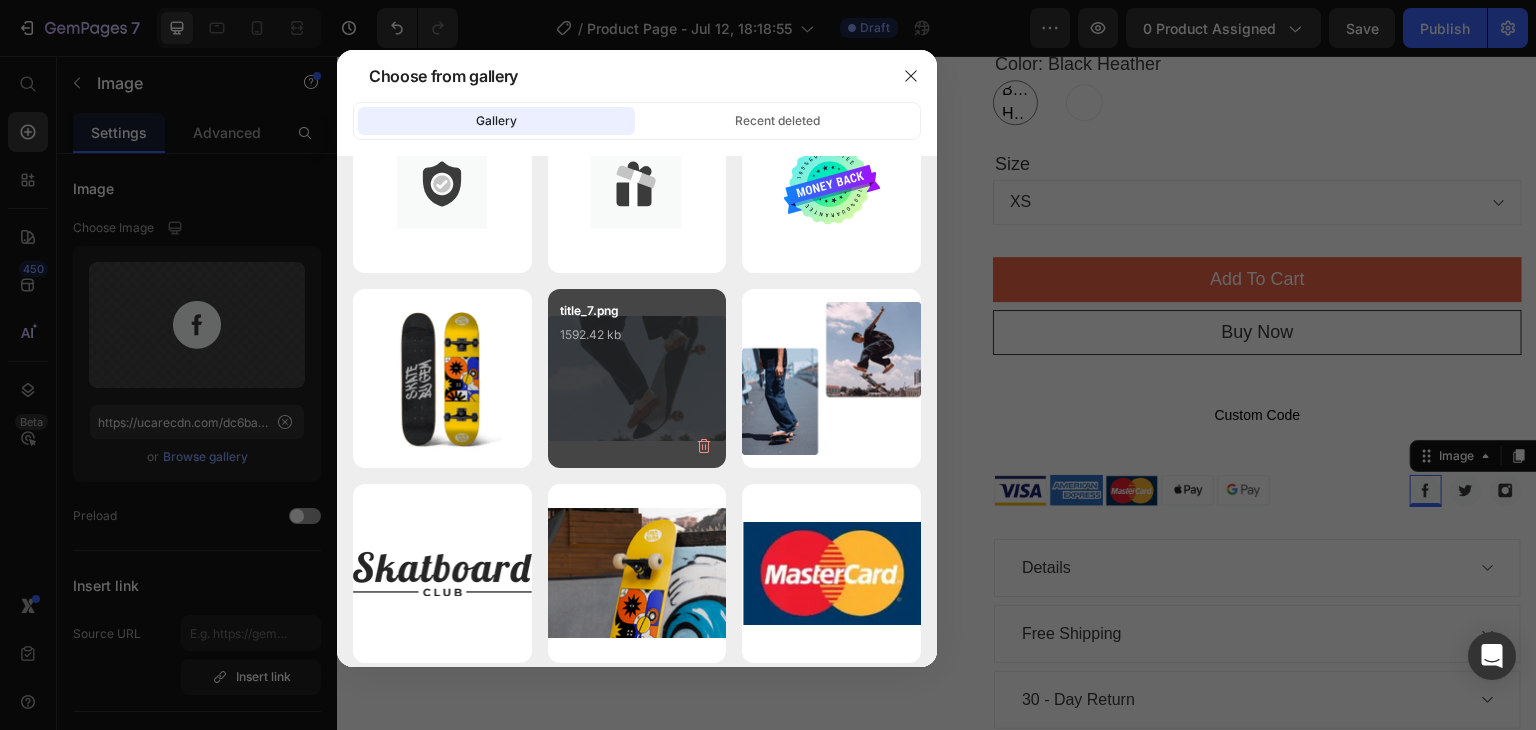 scroll, scrollTop: 0, scrollLeft: 0, axis: both 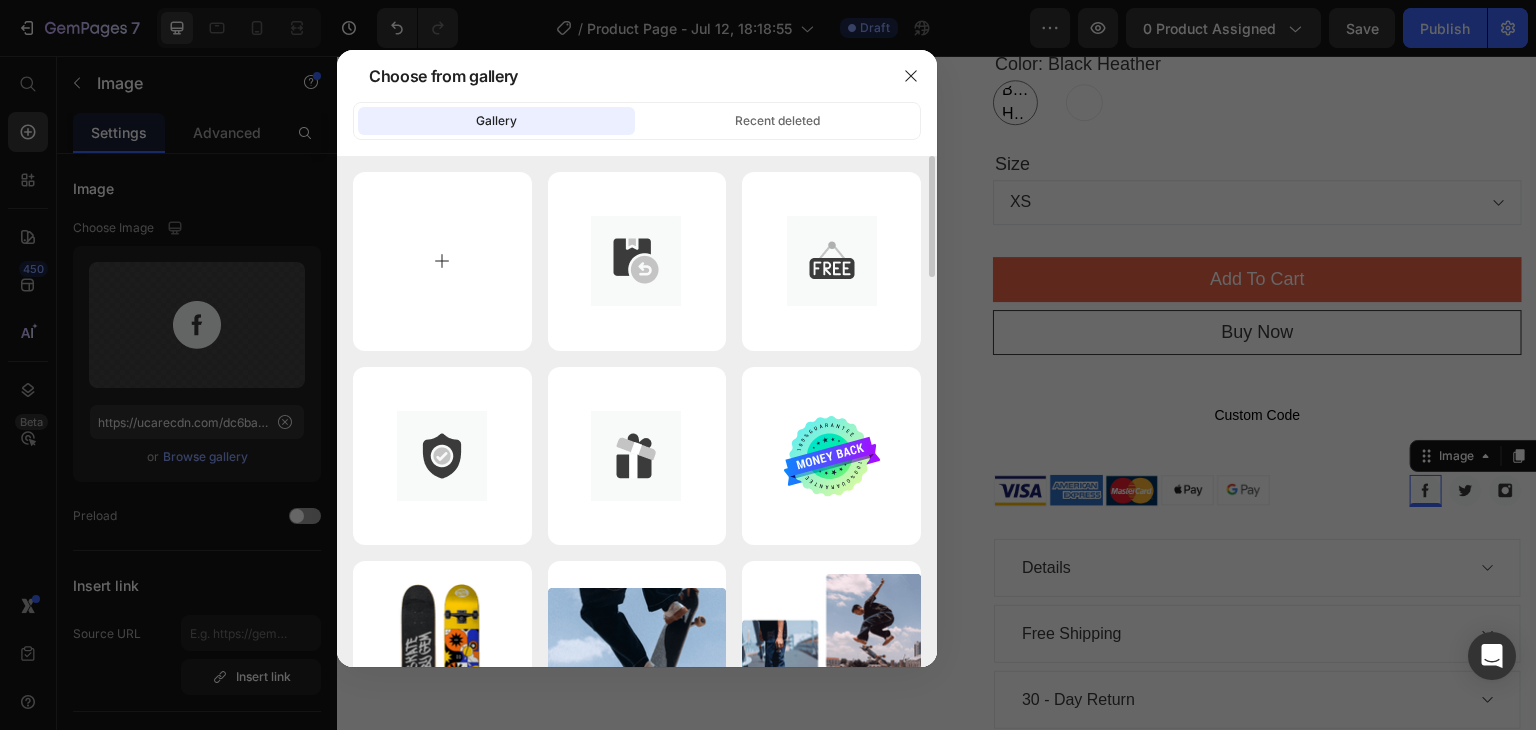 drag, startPoint x: 409, startPoint y: 298, endPoint x: 413, endPoint y: 284, distance: 14.56022 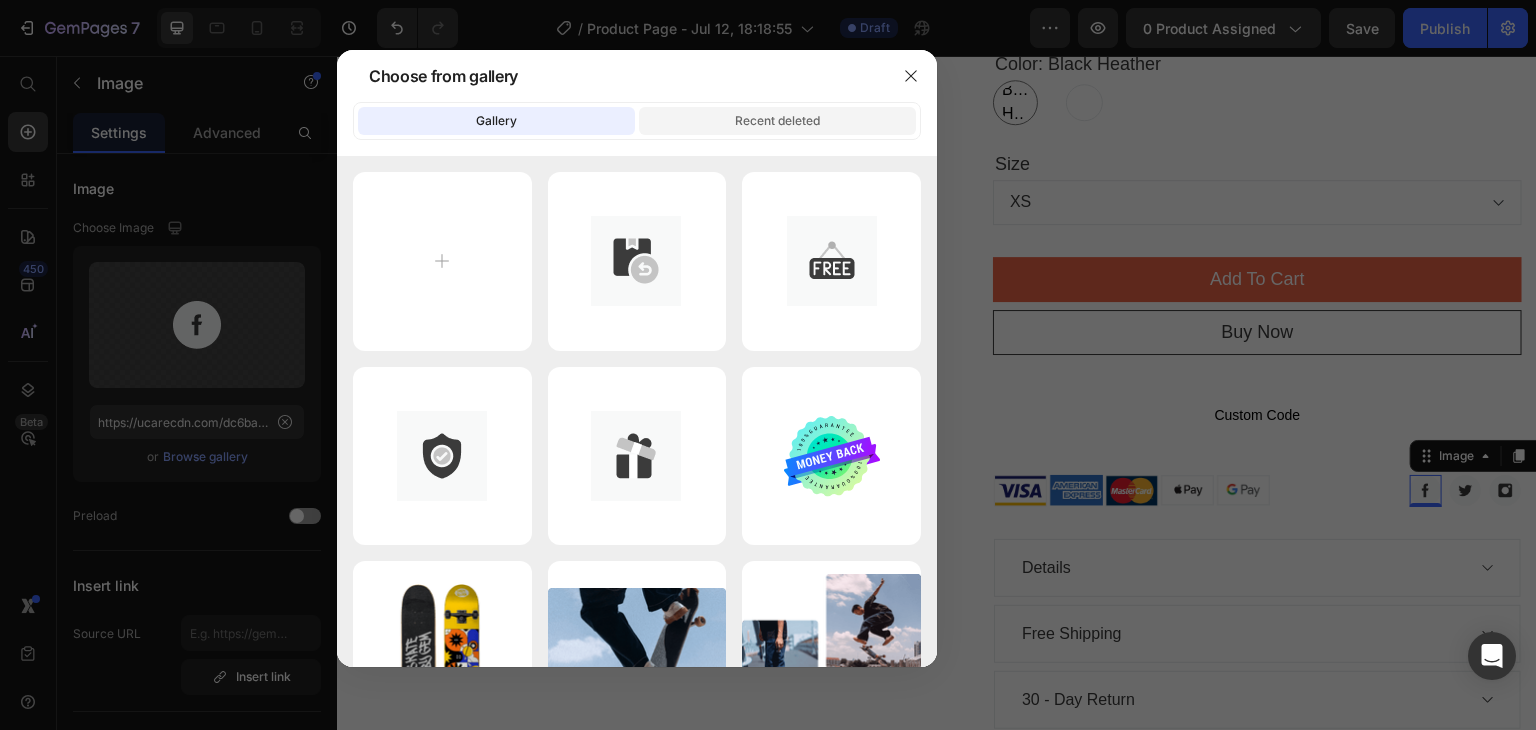 click on "Recent deleted" 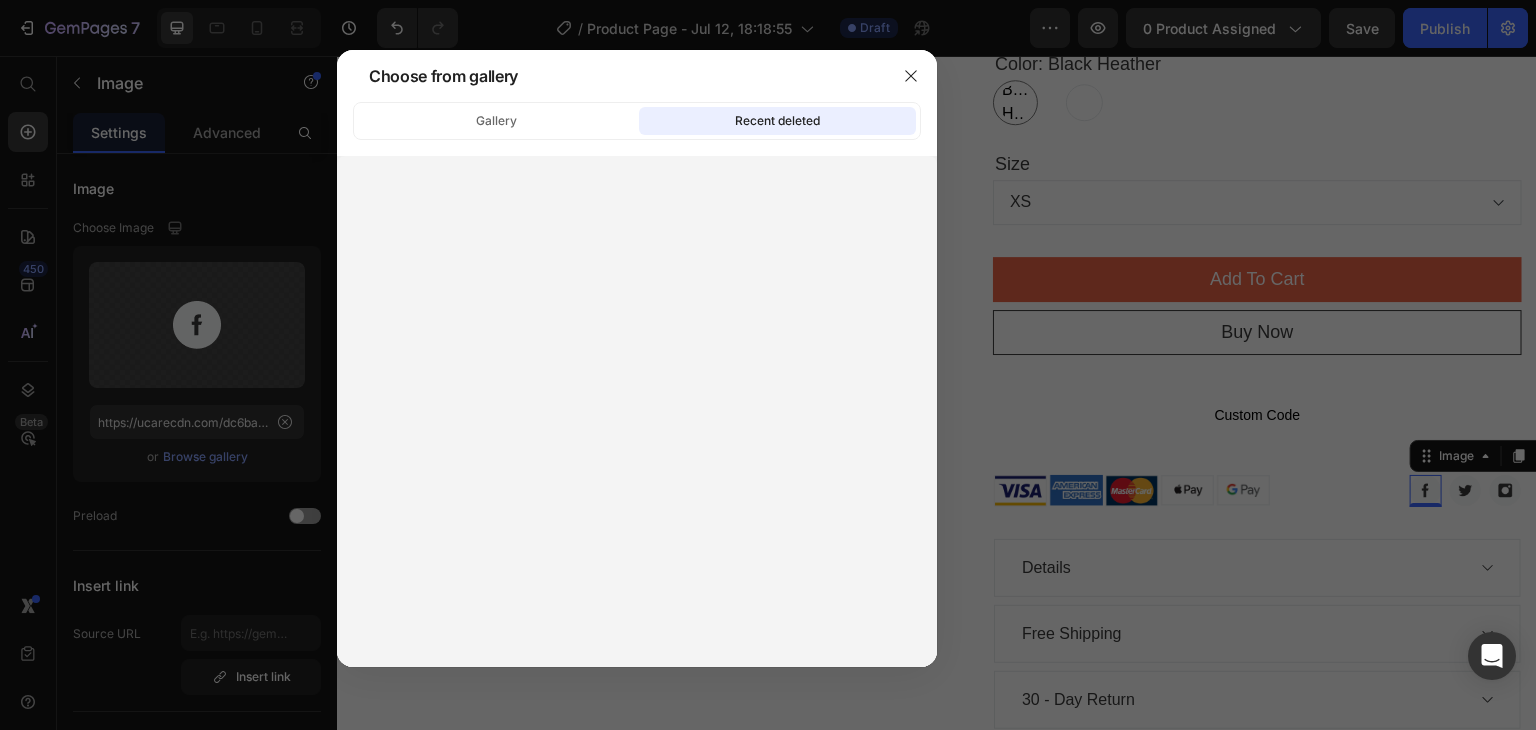 click on "Gallery Recent deleted" at bounding box center (637, 384) 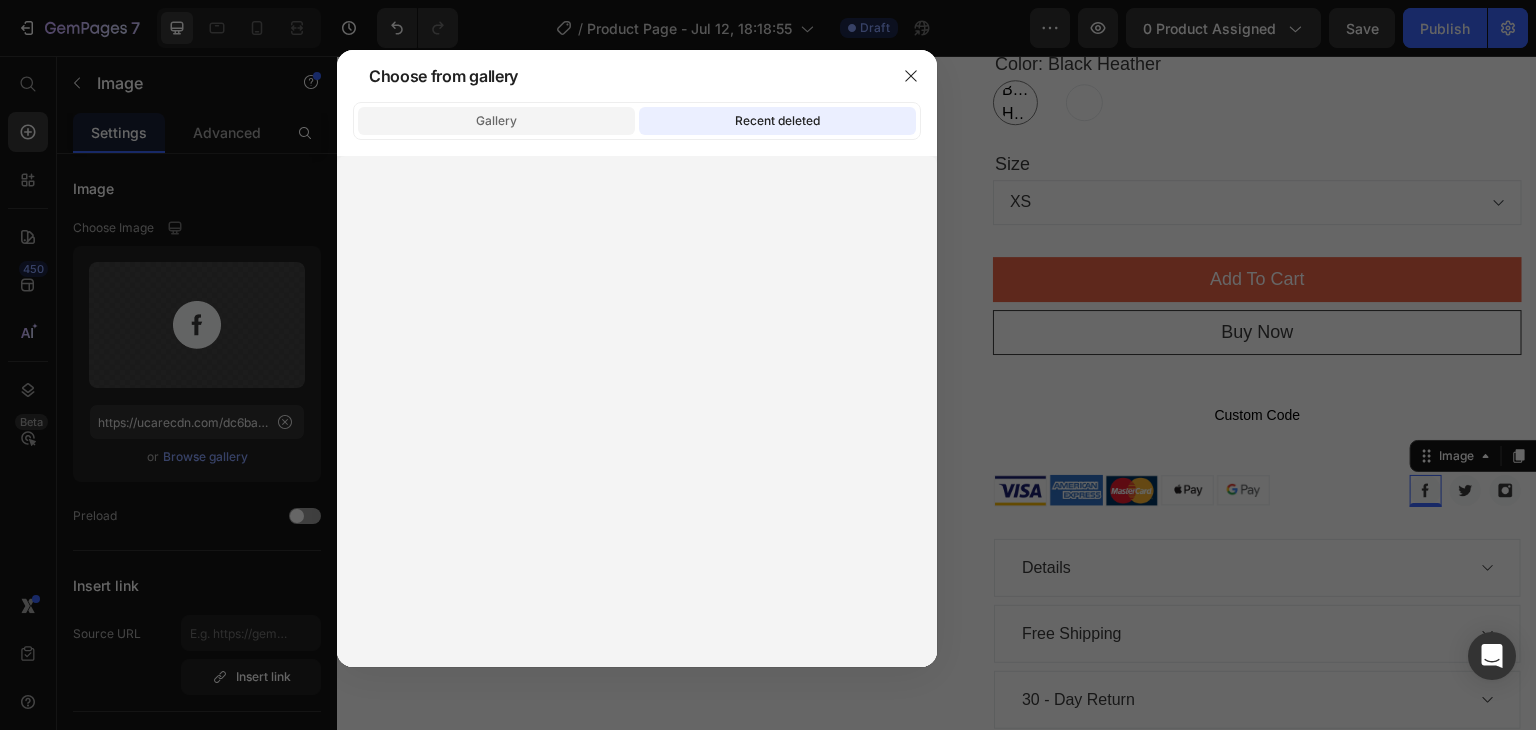 click on "Gallery" 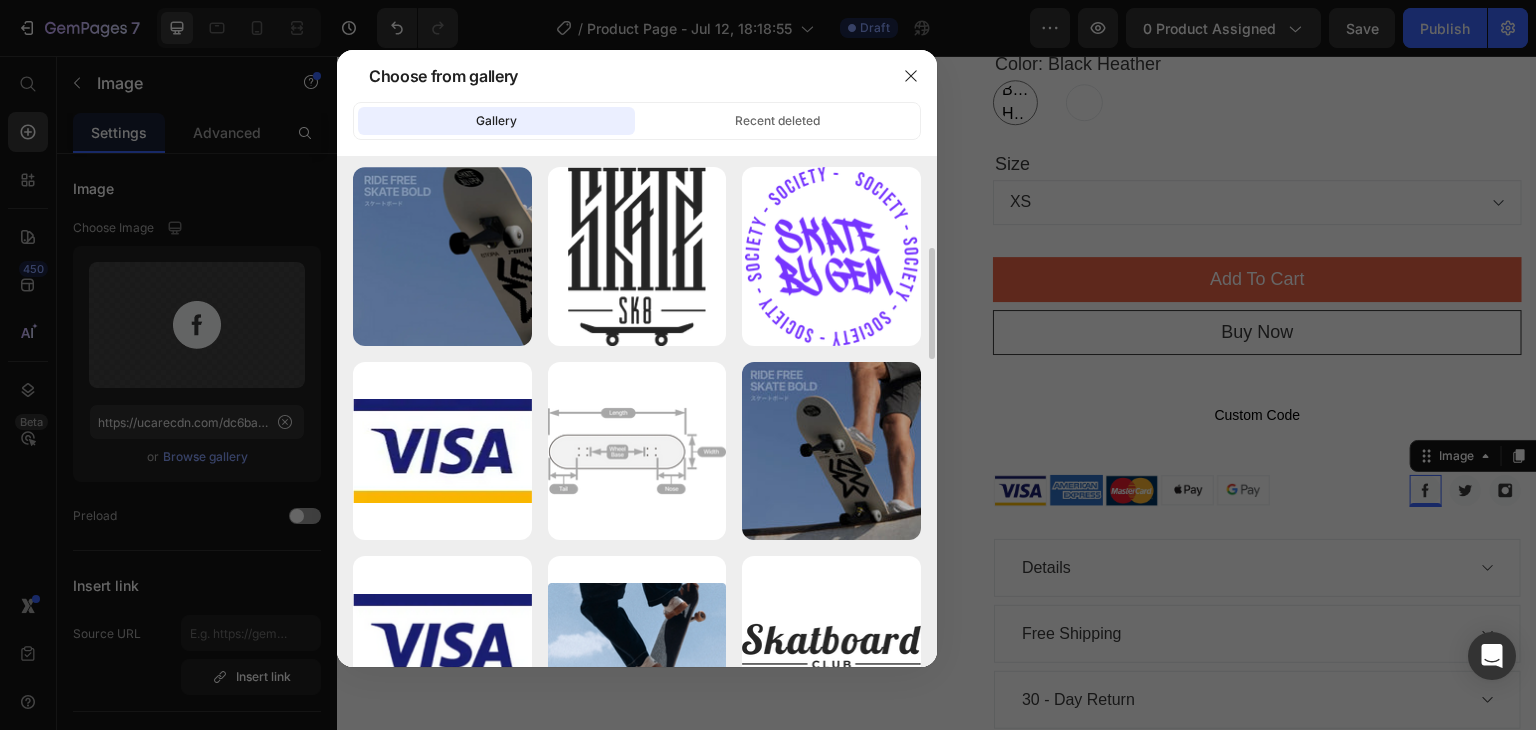 scroll, scrollTop: 1040, scrollLeft: 0, axis: vertical 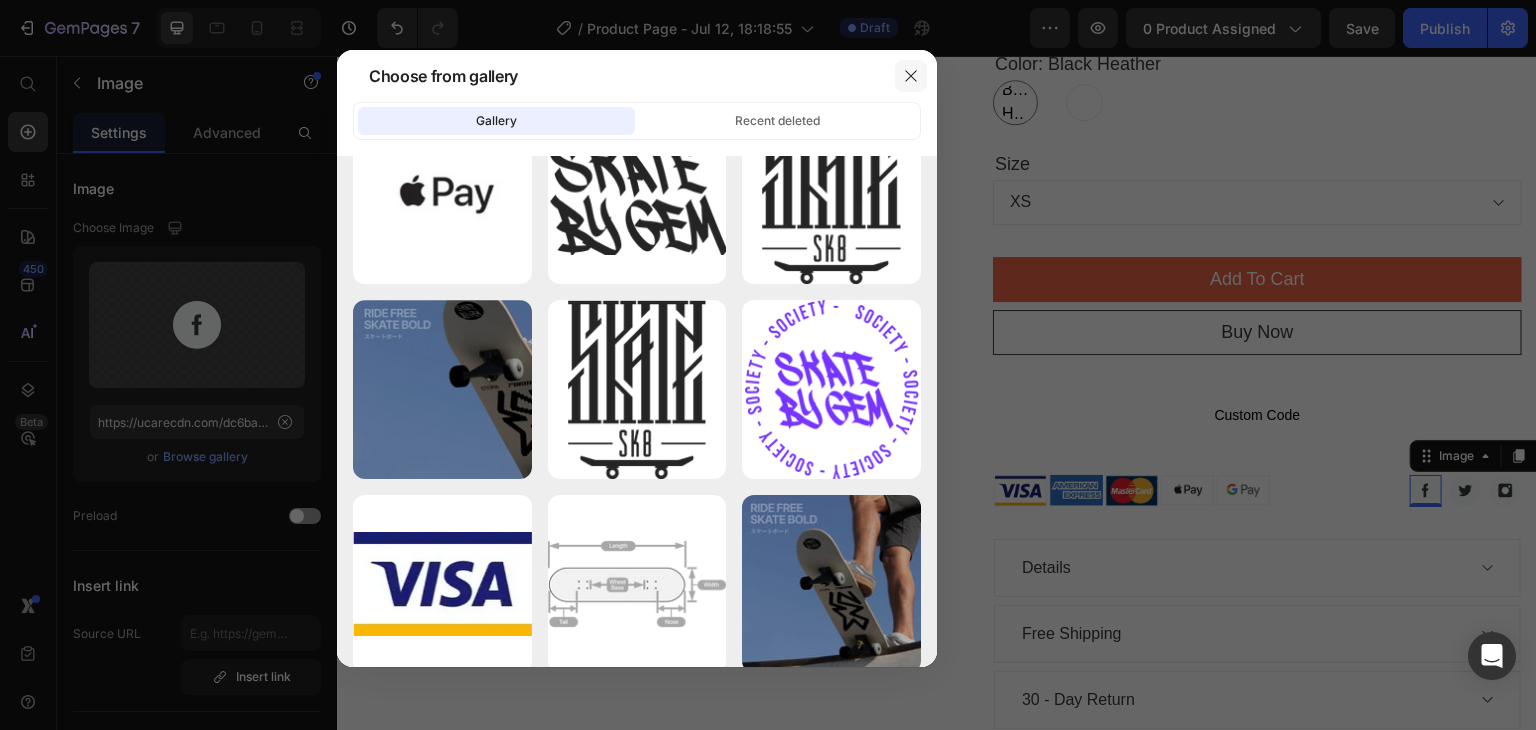 click at bounding box center [911, 76] 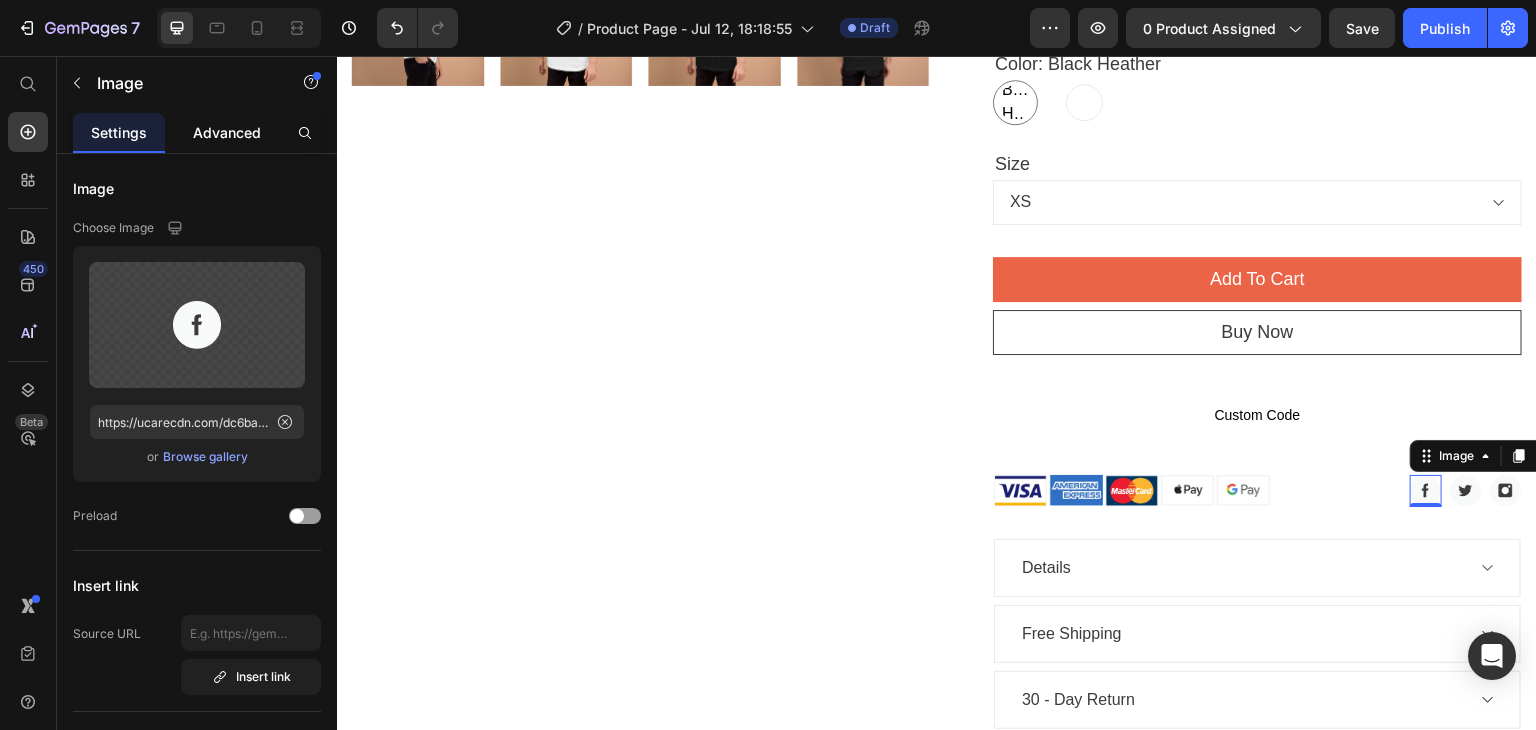 click on "Advanced" 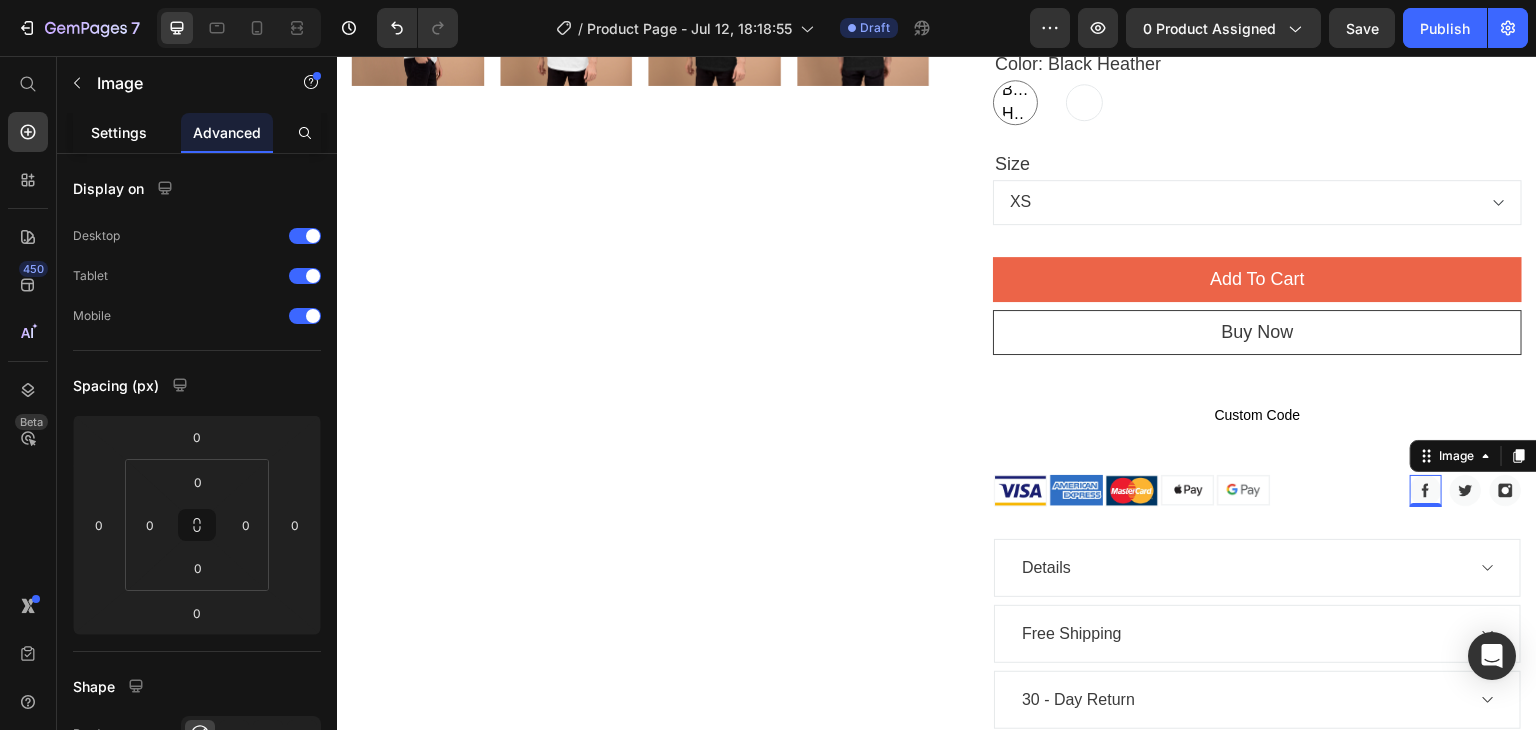 click on "Settings" at bounding box center [119, 132] 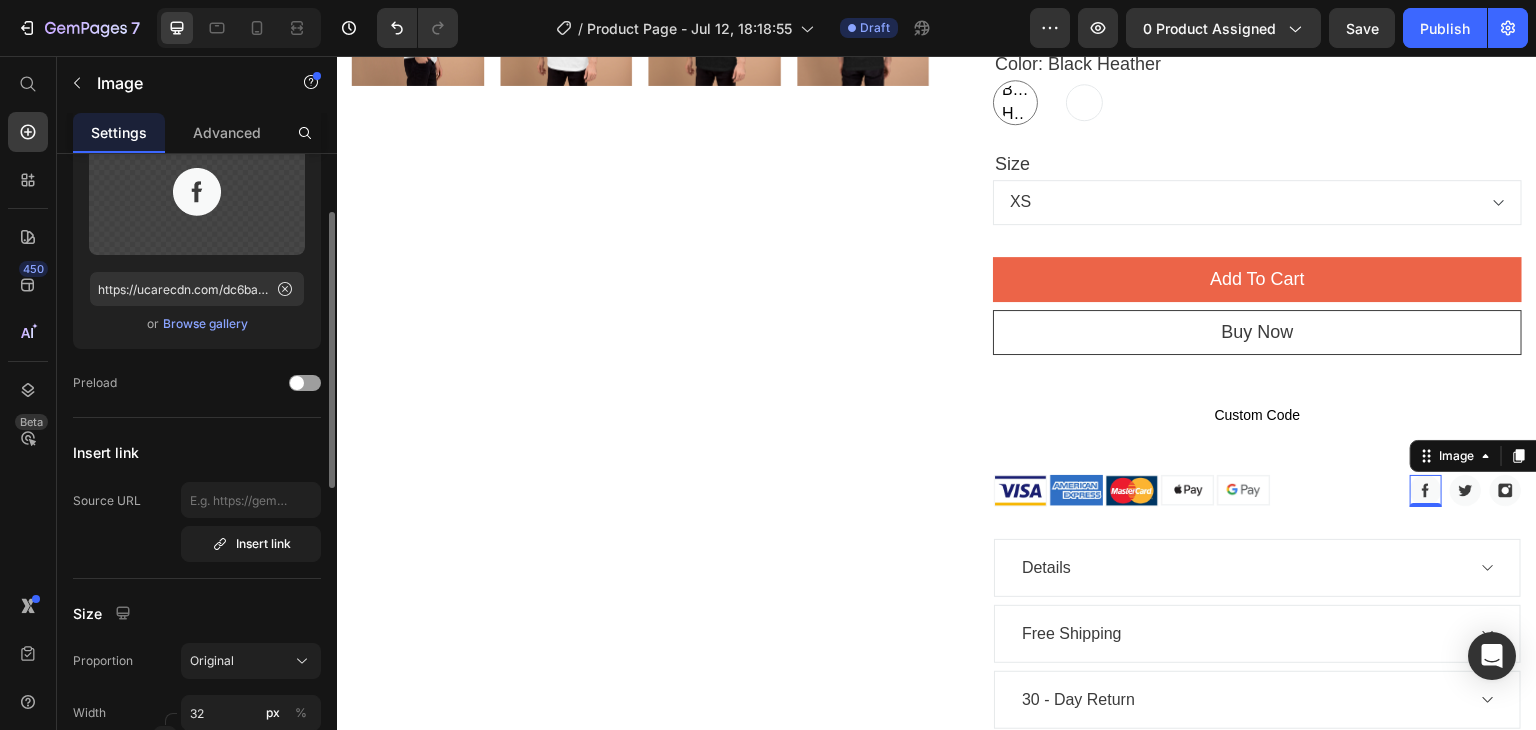 scroll, scrollTop: 400, scrollLeft: 0, axis: vertical 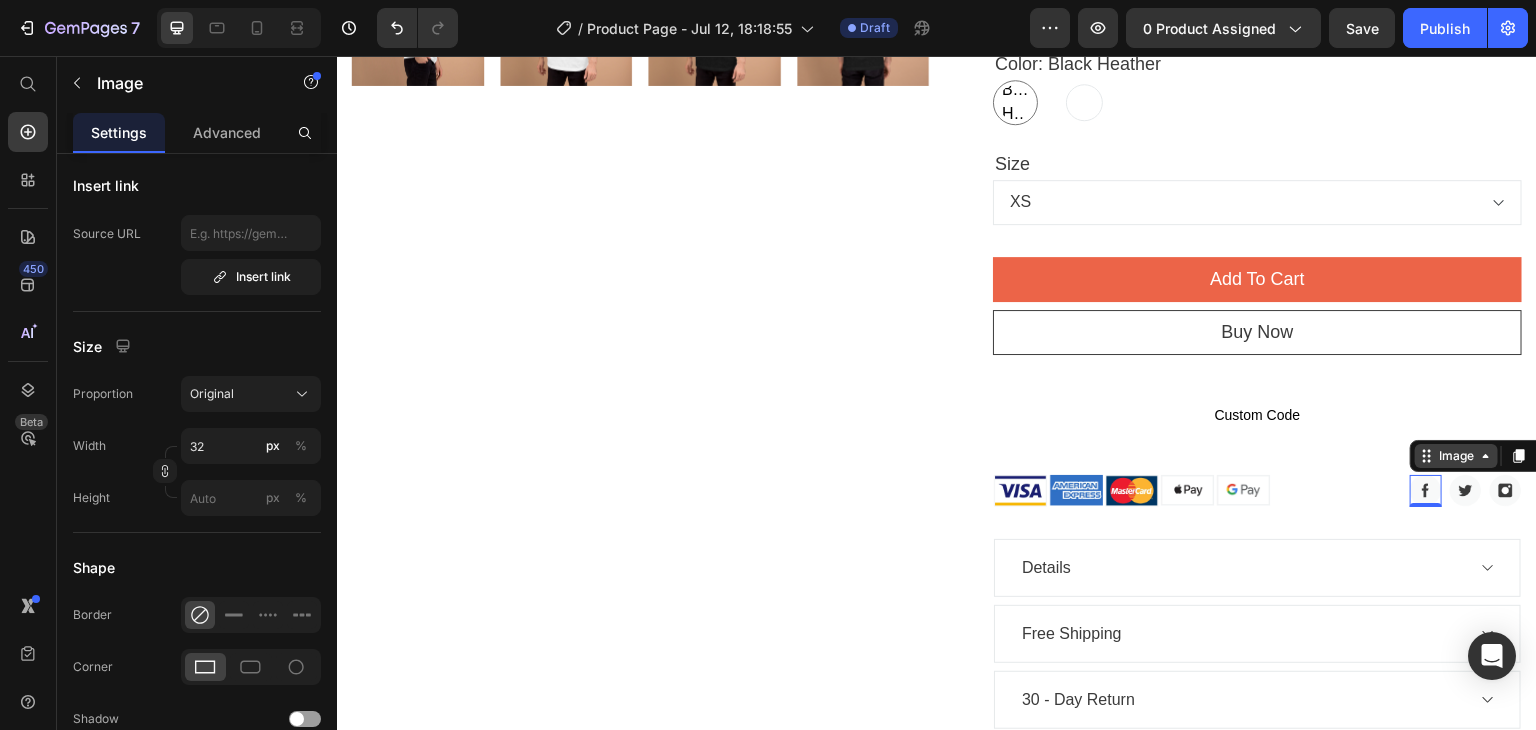 click on "Image" at bounding box center [1456, 456] 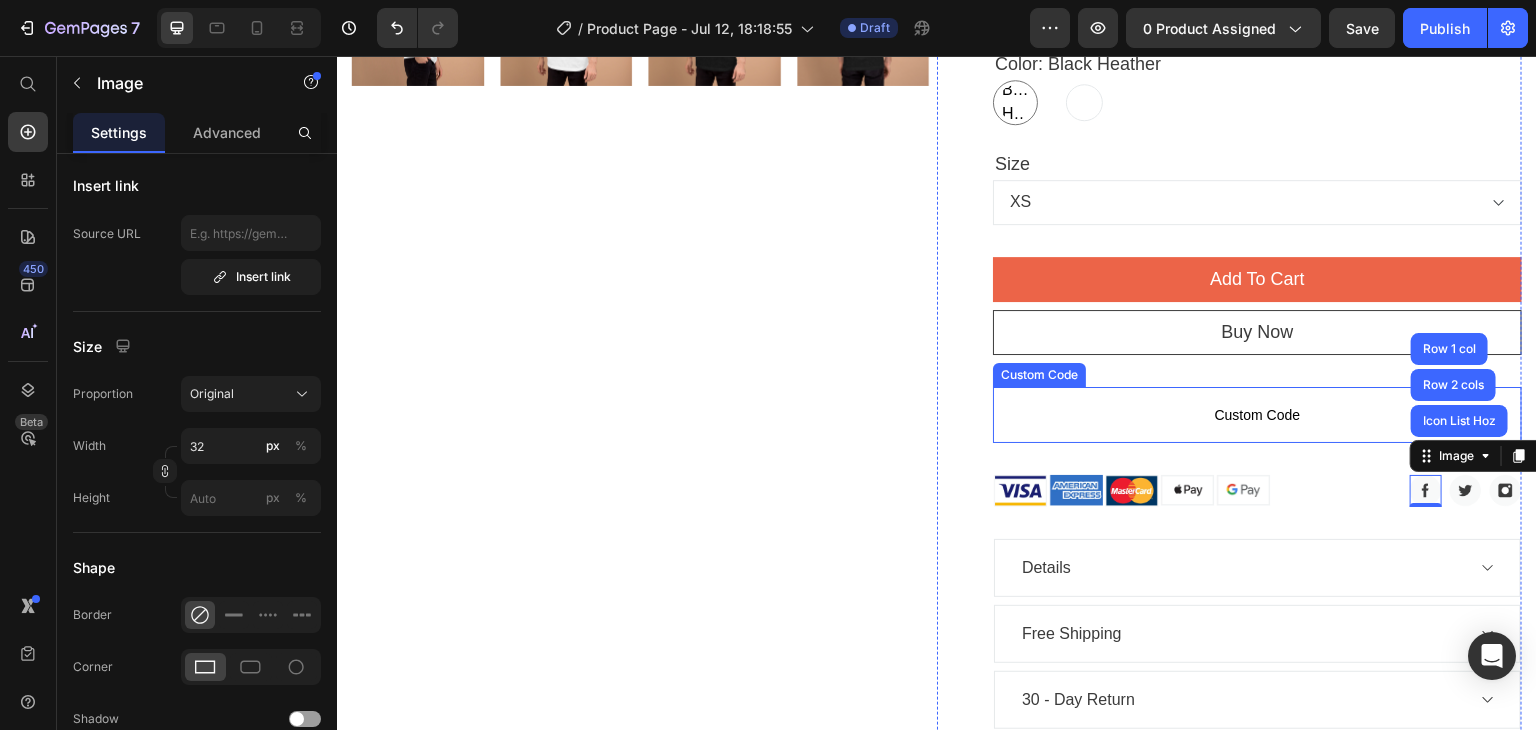 click on "Custom Code" at bounding box center [1257, 415] 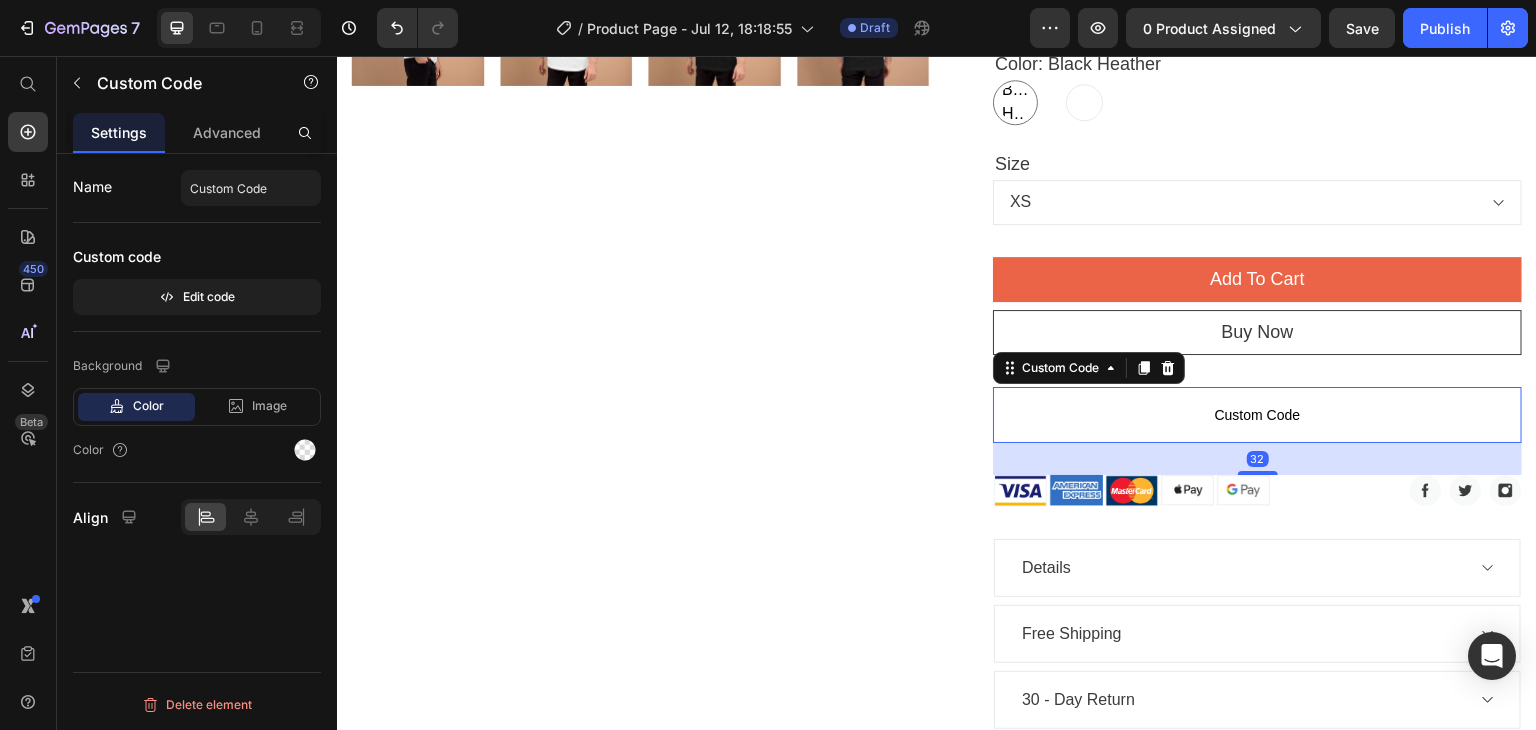 scroll, scrollTop: 0, scrollLeft: 0, axis: both 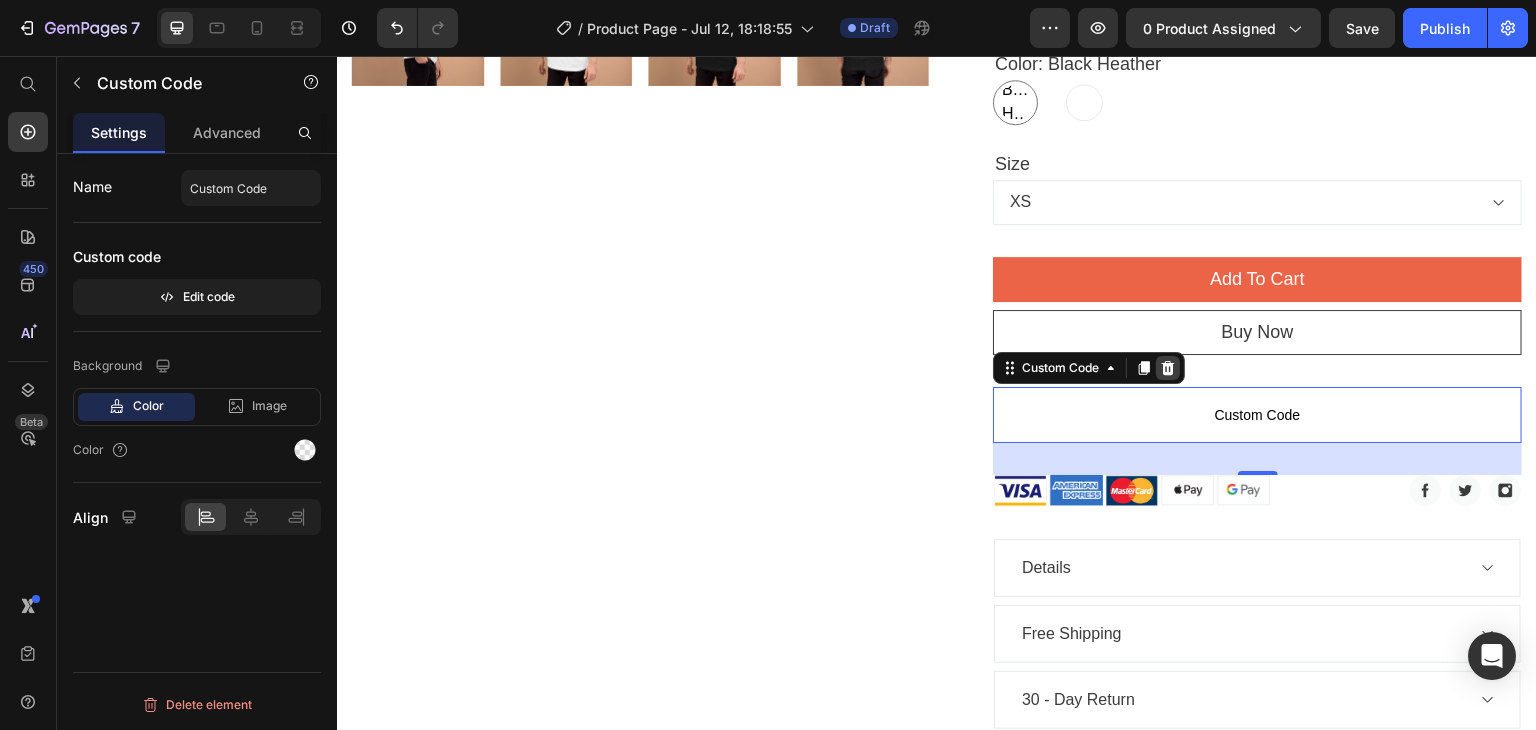 click 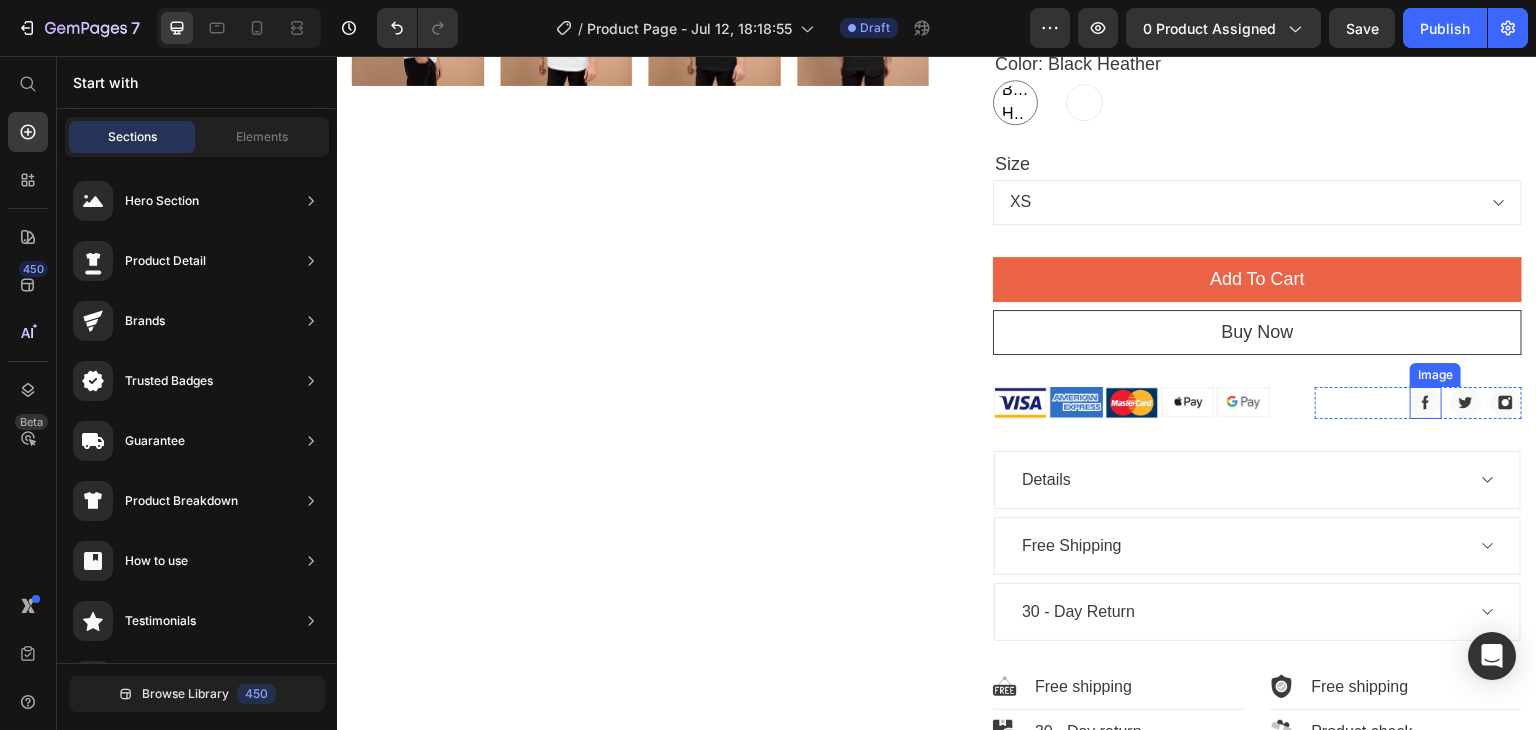 click at bounding box center [1426, 403] 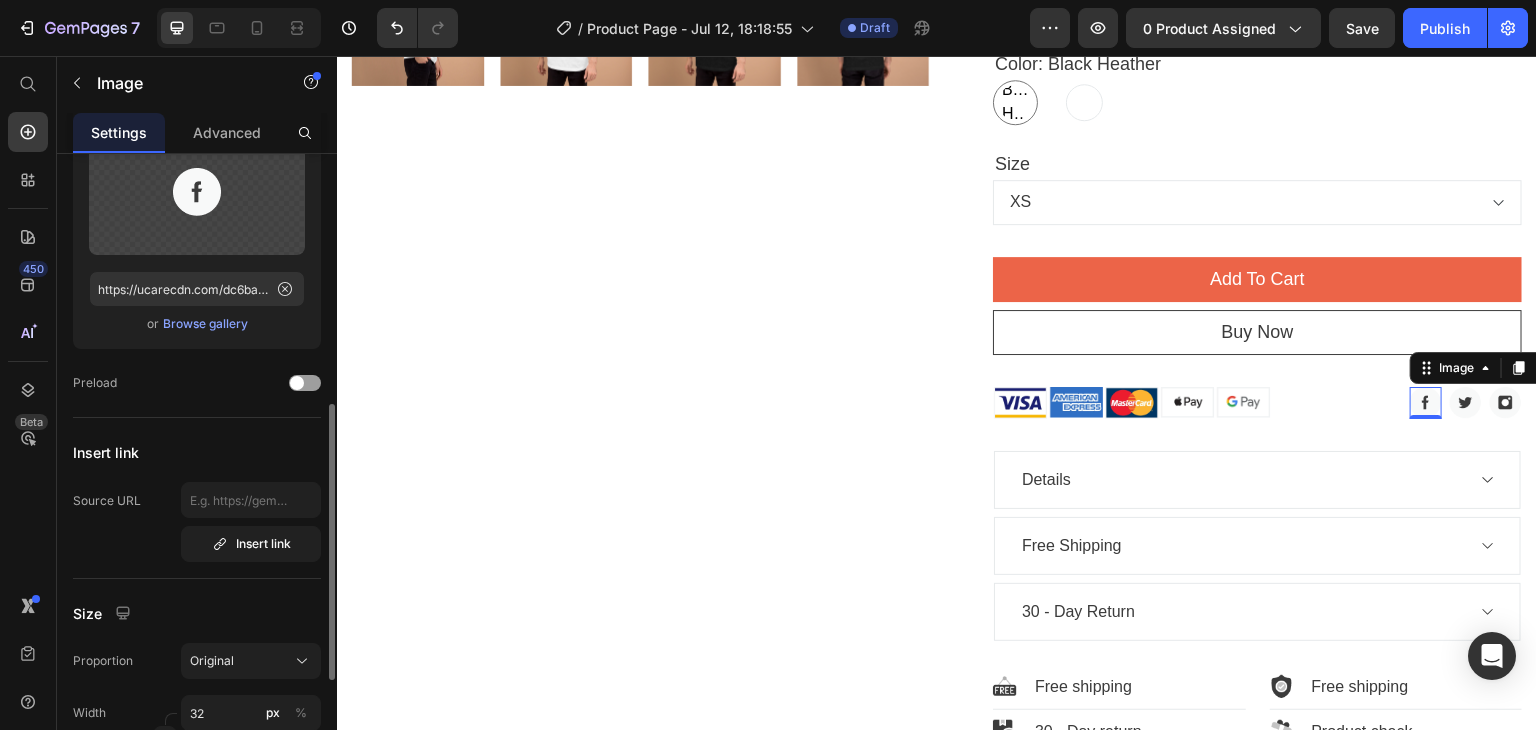 scroll, scrollTop: 267, scrollLeft: 0, axis: vertical 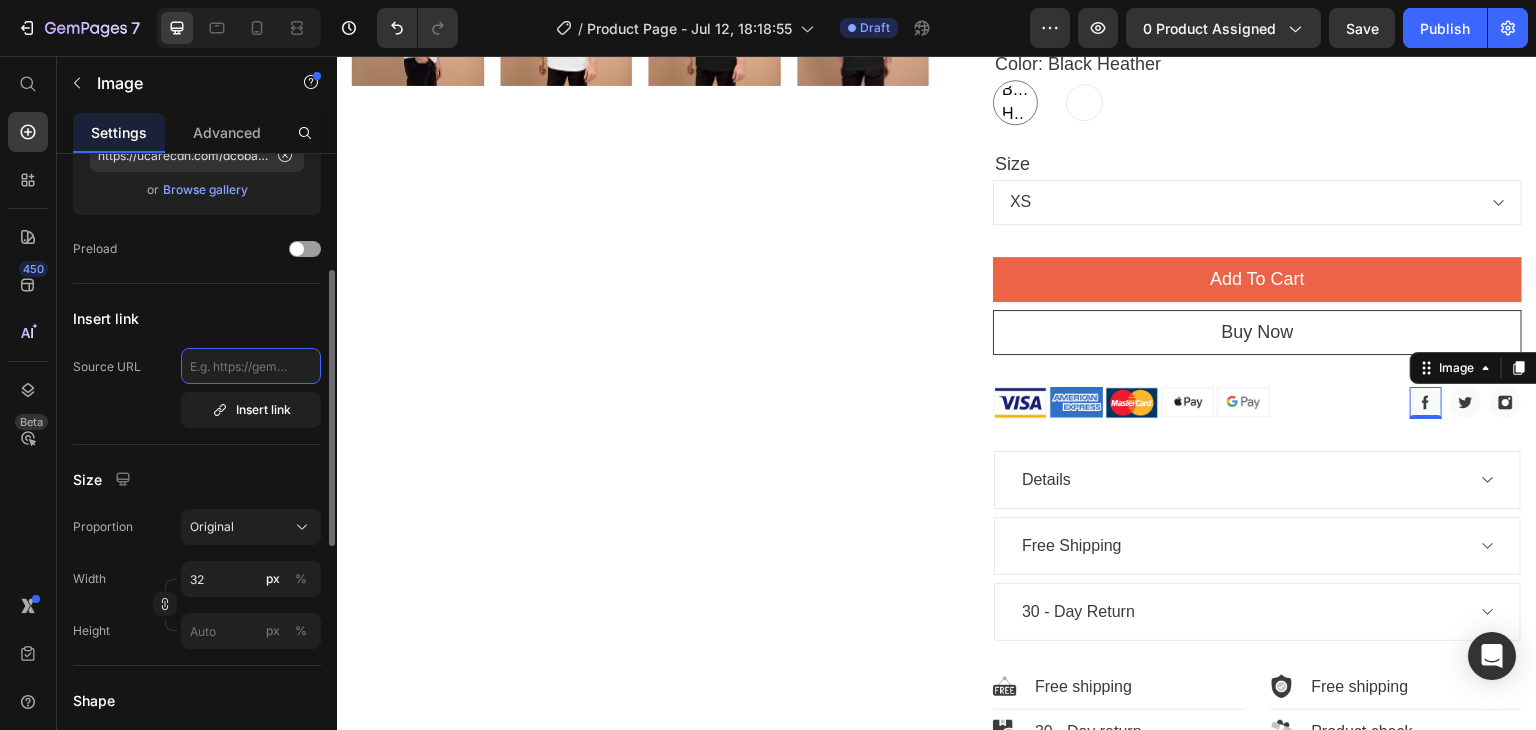 click 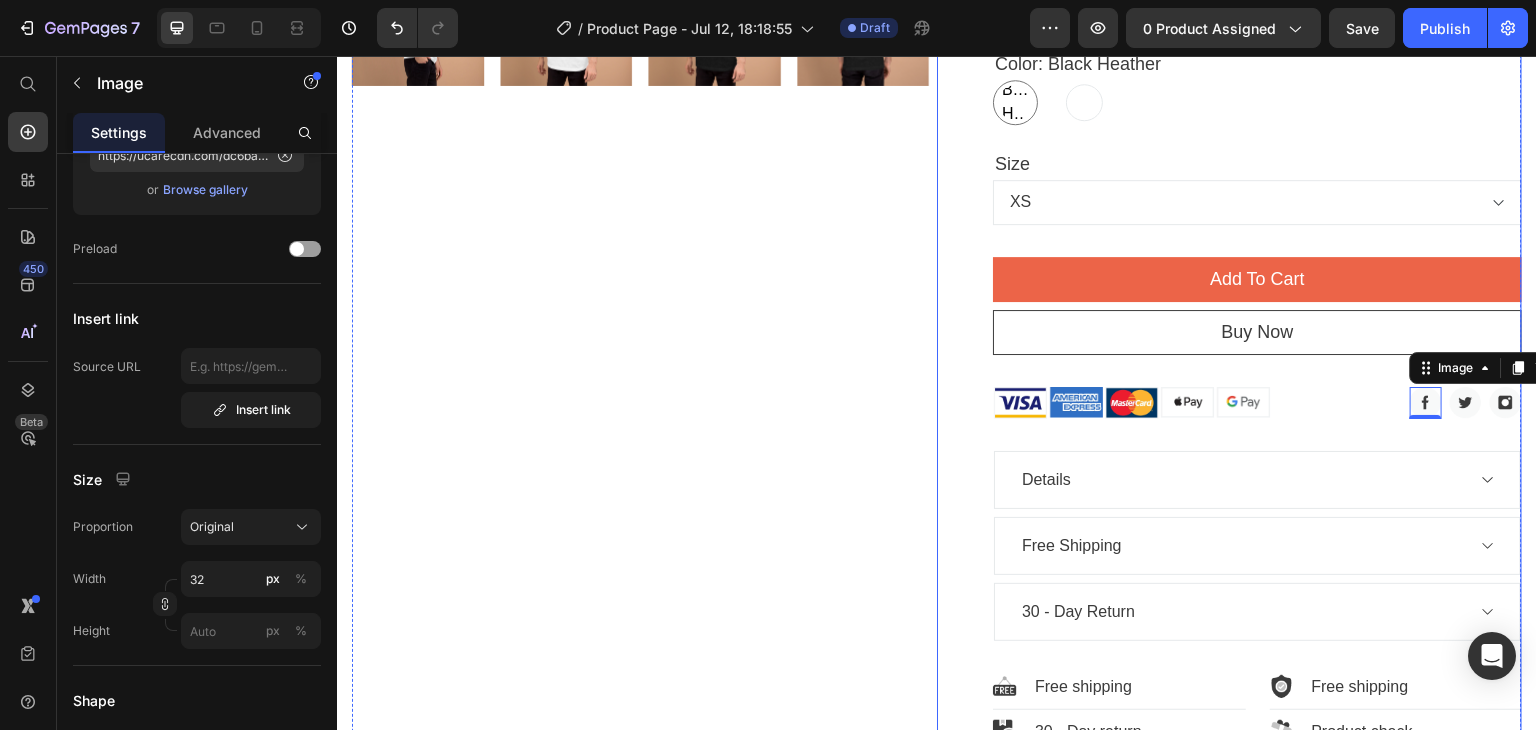 click on "Unisex t-shirt GAF meaning GODS ALWAYS FIRST to reference God TRANSFORM (only white) NEW DESIGN! Product Title £15.50 Product Price £0.00 Product Price Row                Title Line
Icon
Icon
Icon
Icon
Icon Icon List Hoz (1080 reviews) Text block Row Image 5 left in stock Text block Row Row Row Short top in soft fabric with a square neckline and draped bodice. Long sleeves with narrow elastic at shoulders and cuffs. Lined bodice. Text block Image We guarantee the product is the same as the sample image Text block Row Short top in soft fabric with a square neckline and draped bodice. Long sleeves with narrow elastic at shoulders and cuffs. Lined bodice. Text block "Great customer service and quick shipping. The product is of very good quality. Definitely will buy again!" Text block Image [NAME] Text block
Icon
Icon
Icon
Icon
Icon Icon List Hoz Image Row" at bounding box center [1229, 61] 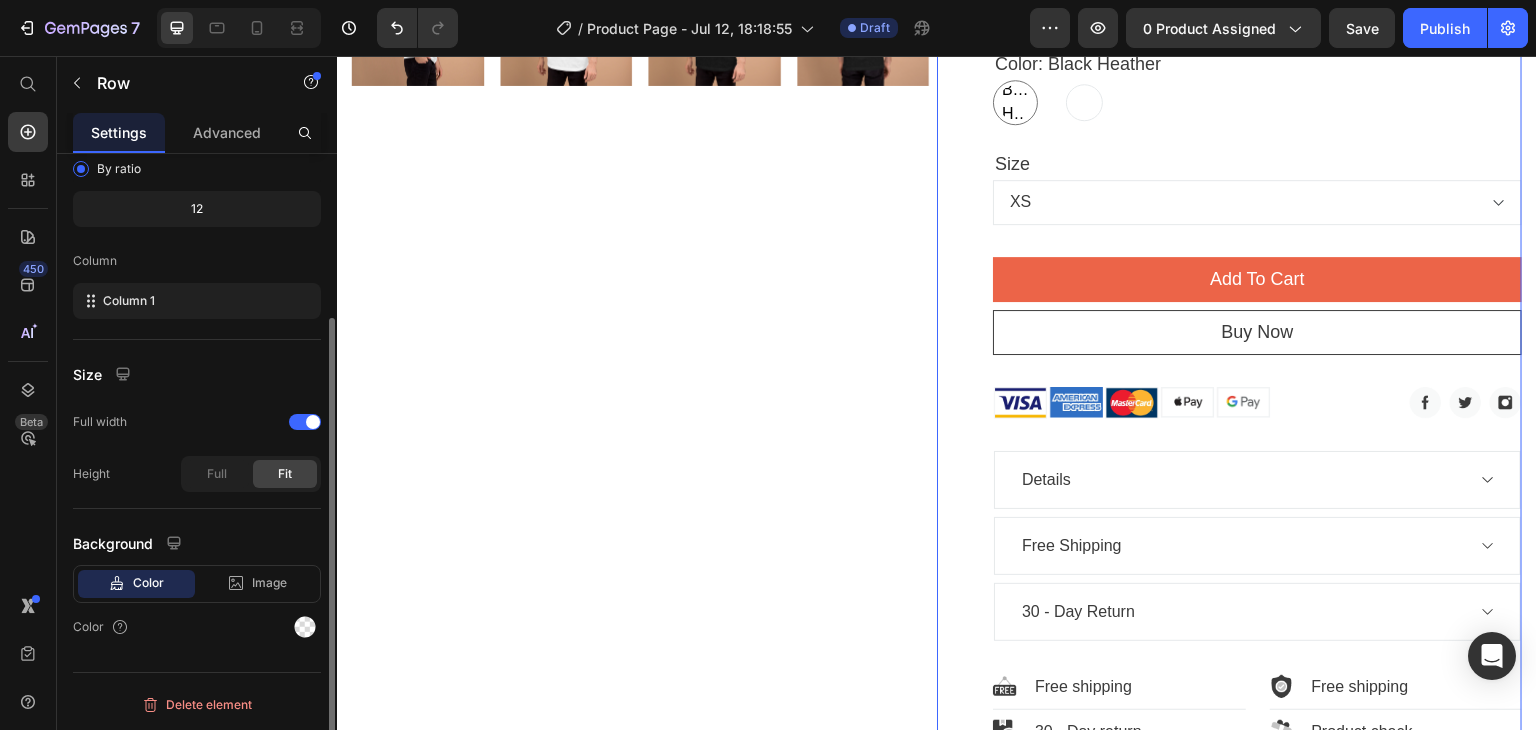 scroll, scrollTop: 0, scrollLeft: 0, axis: both 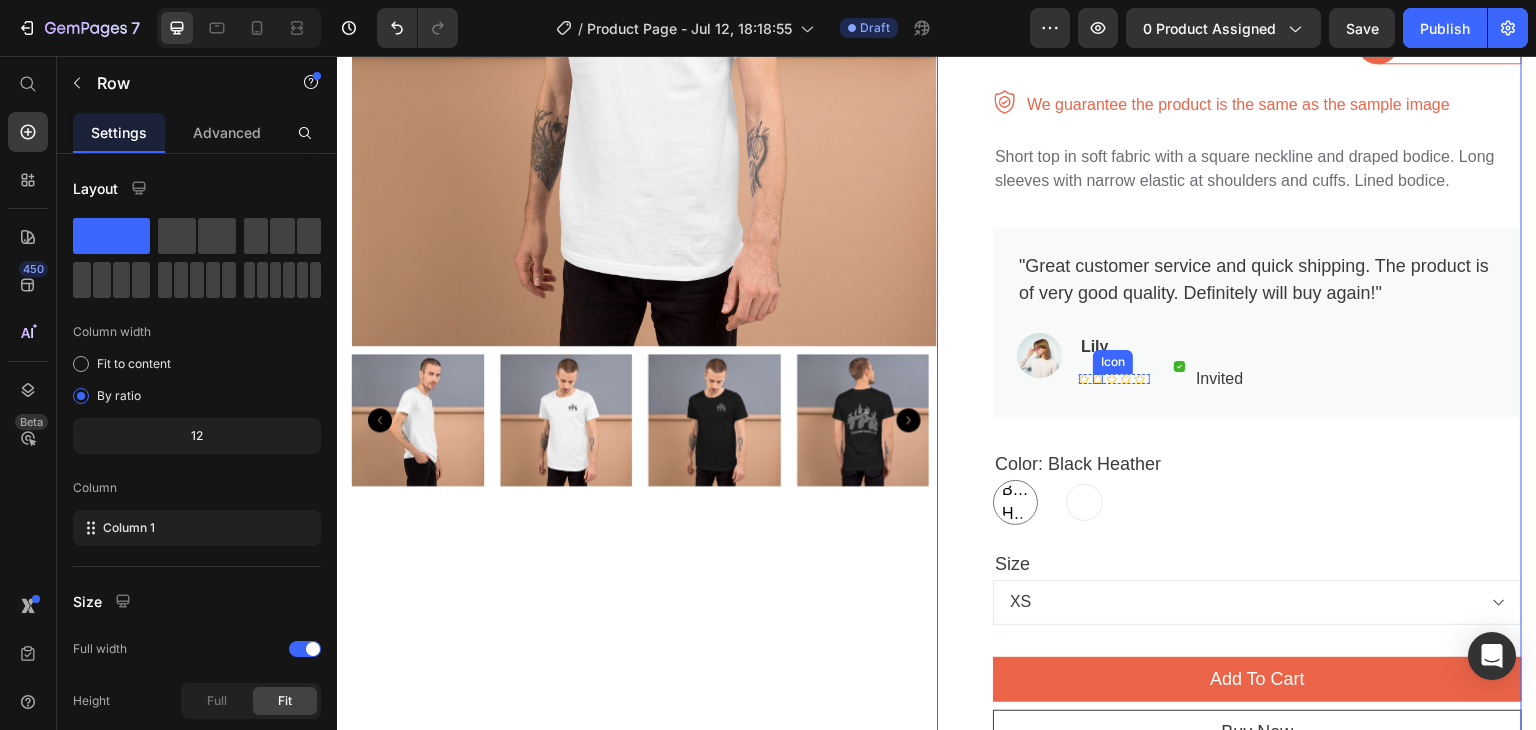 click 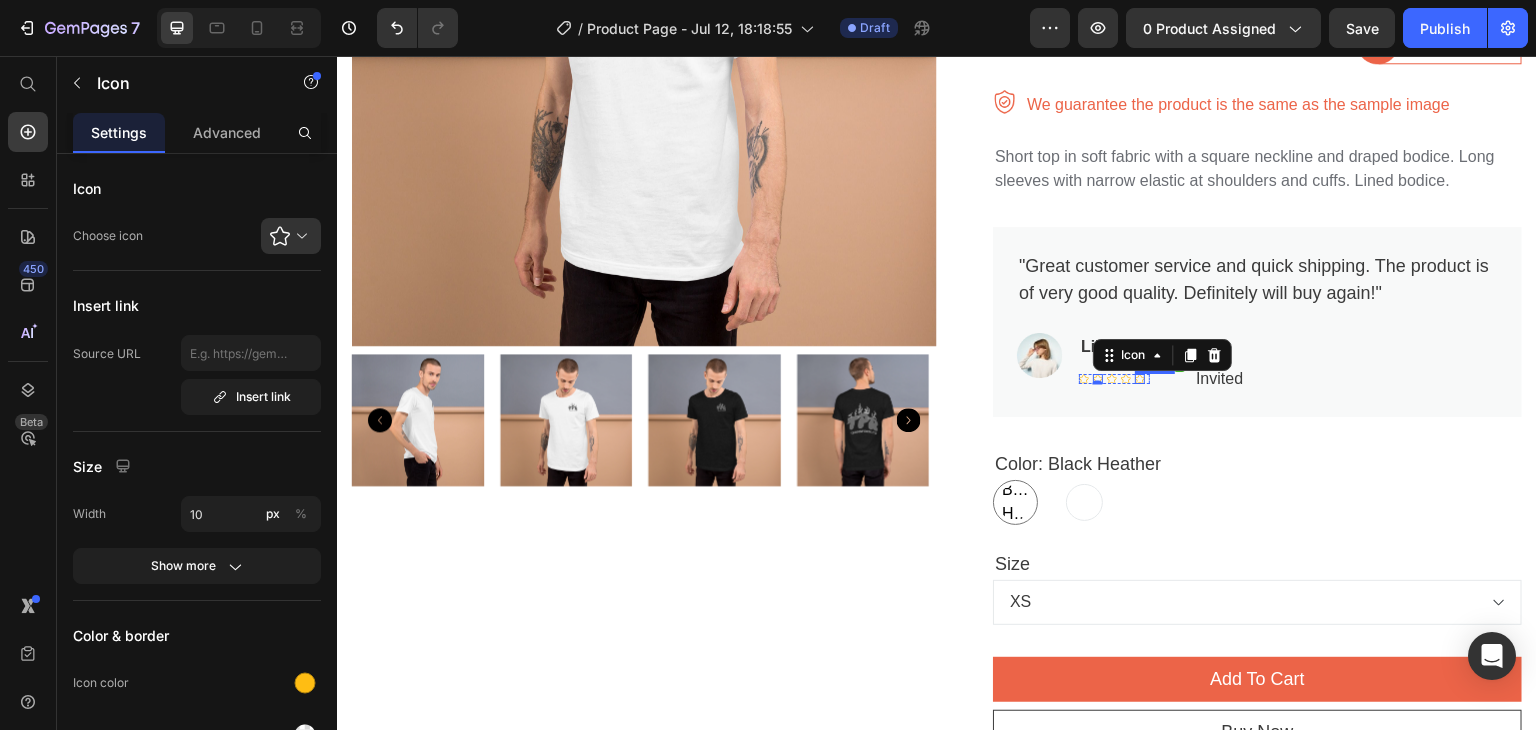 click 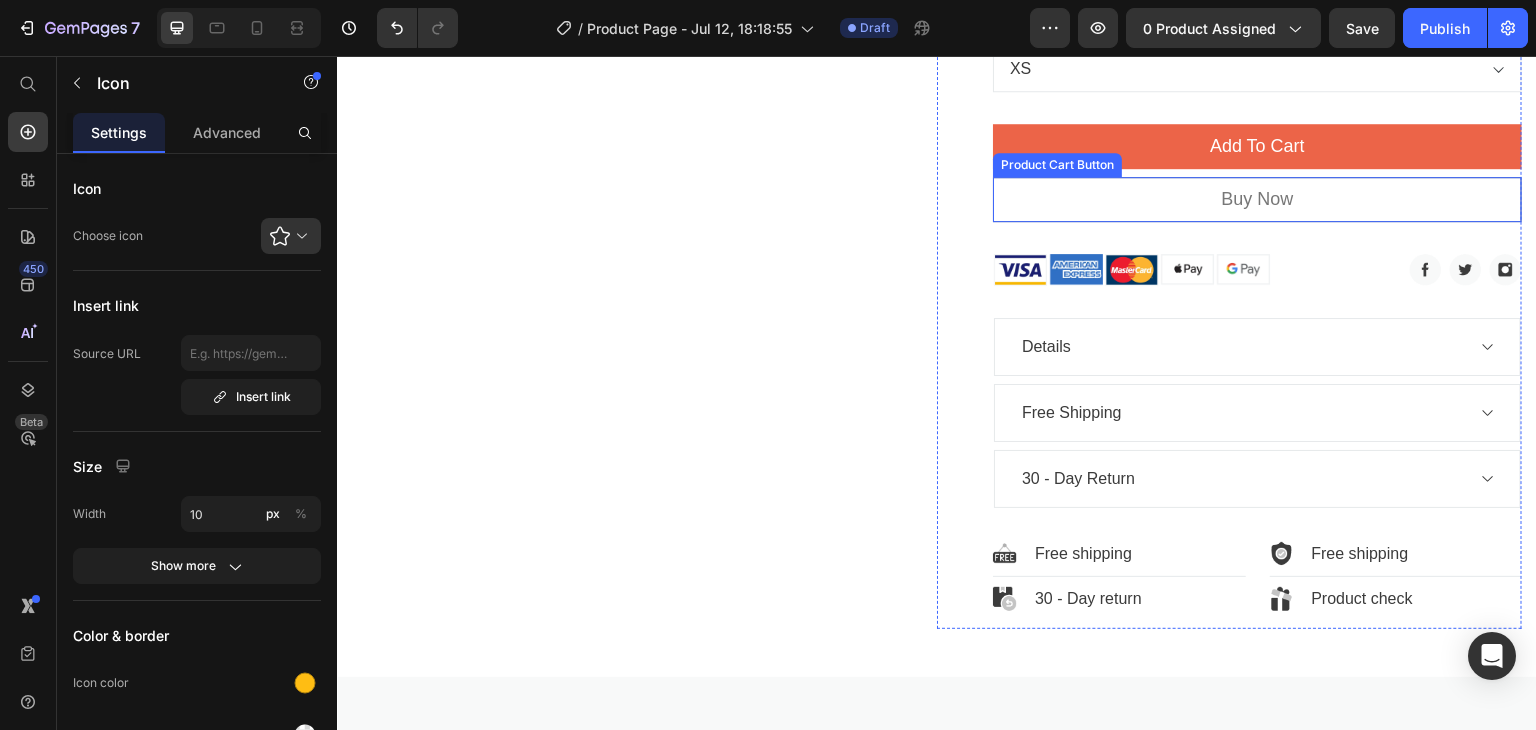 scroll, scrollTop: 666, scrollLeft: 0, axis: vertical 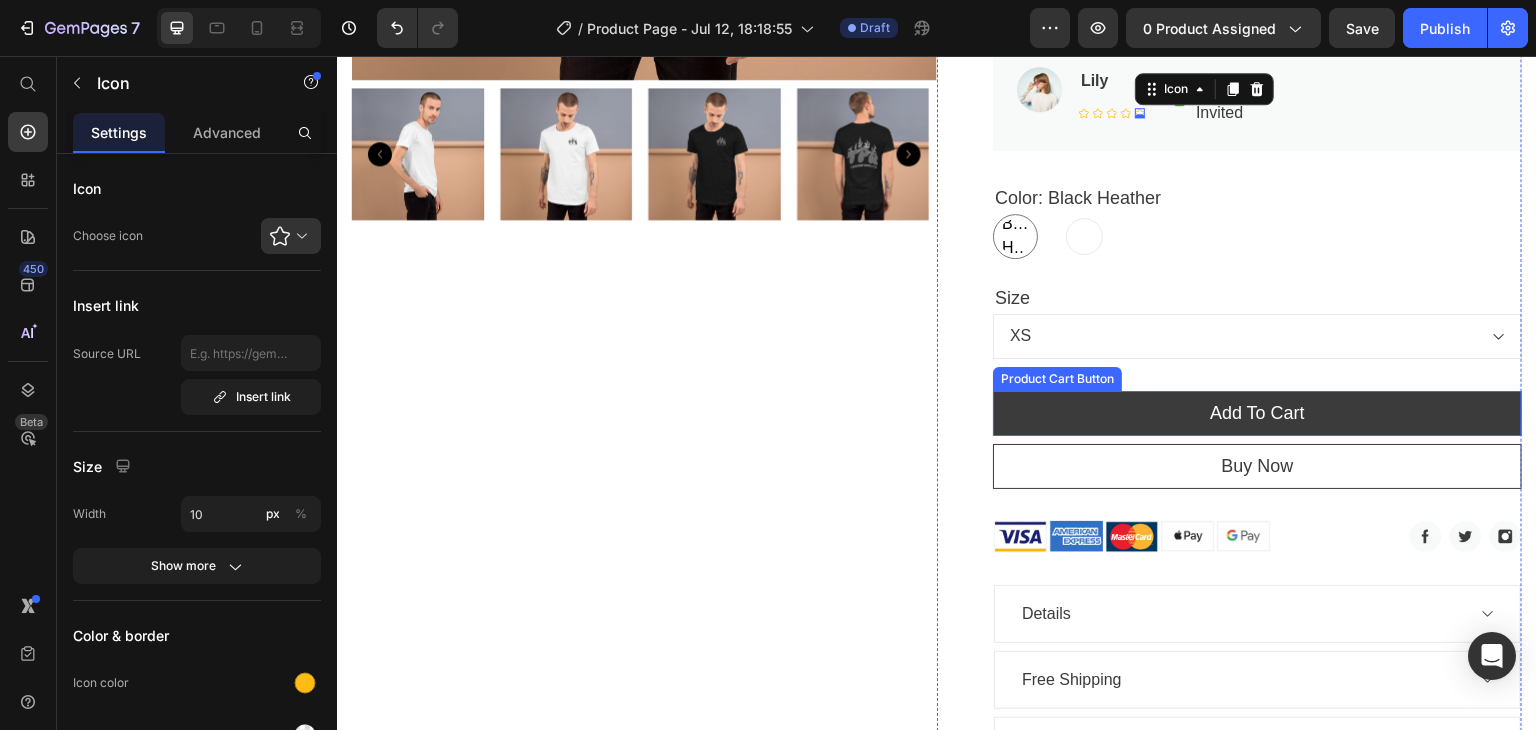 click on "add to cart" at bounding box center [1257, 413] 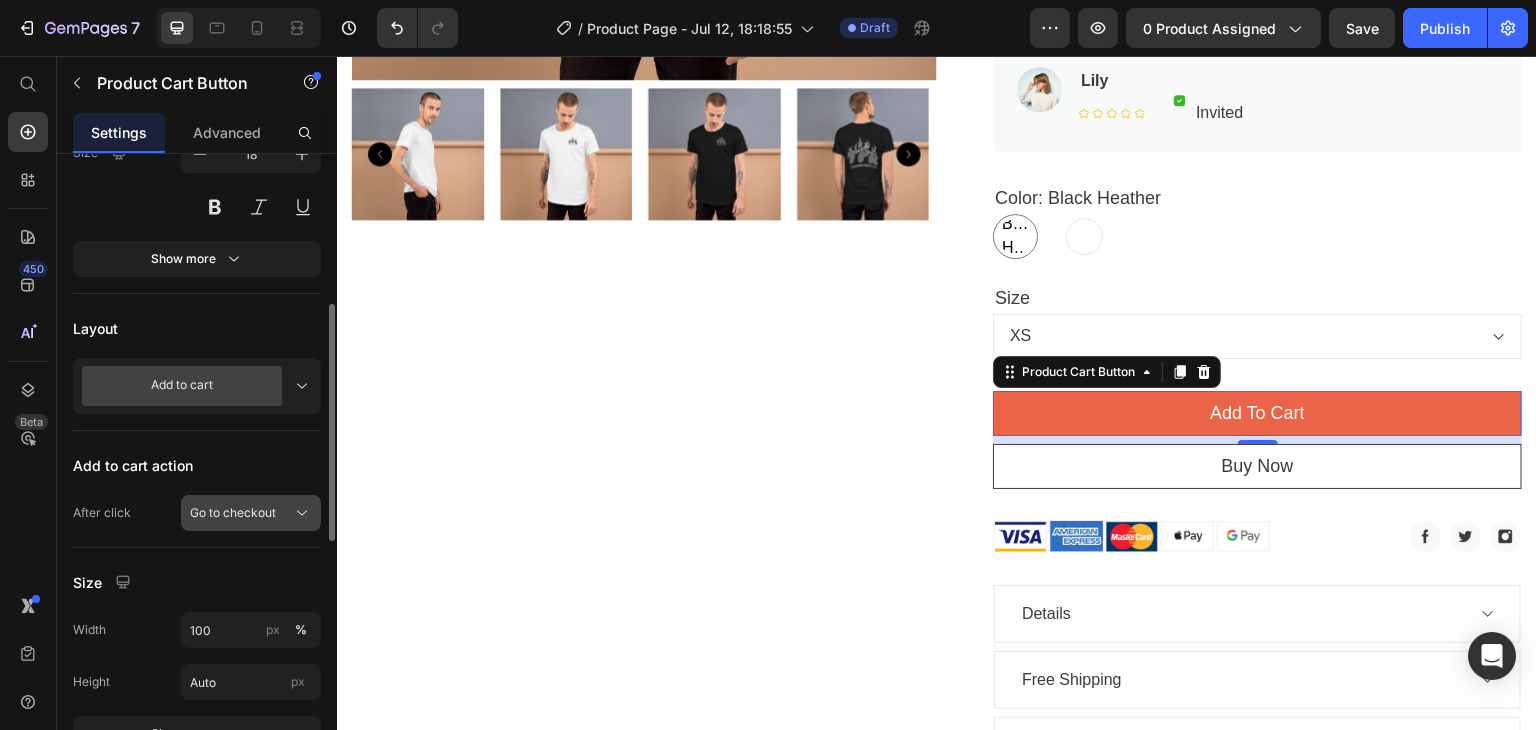scroll, scrollTop: 801, scrollLeft: 0, axis: vertical 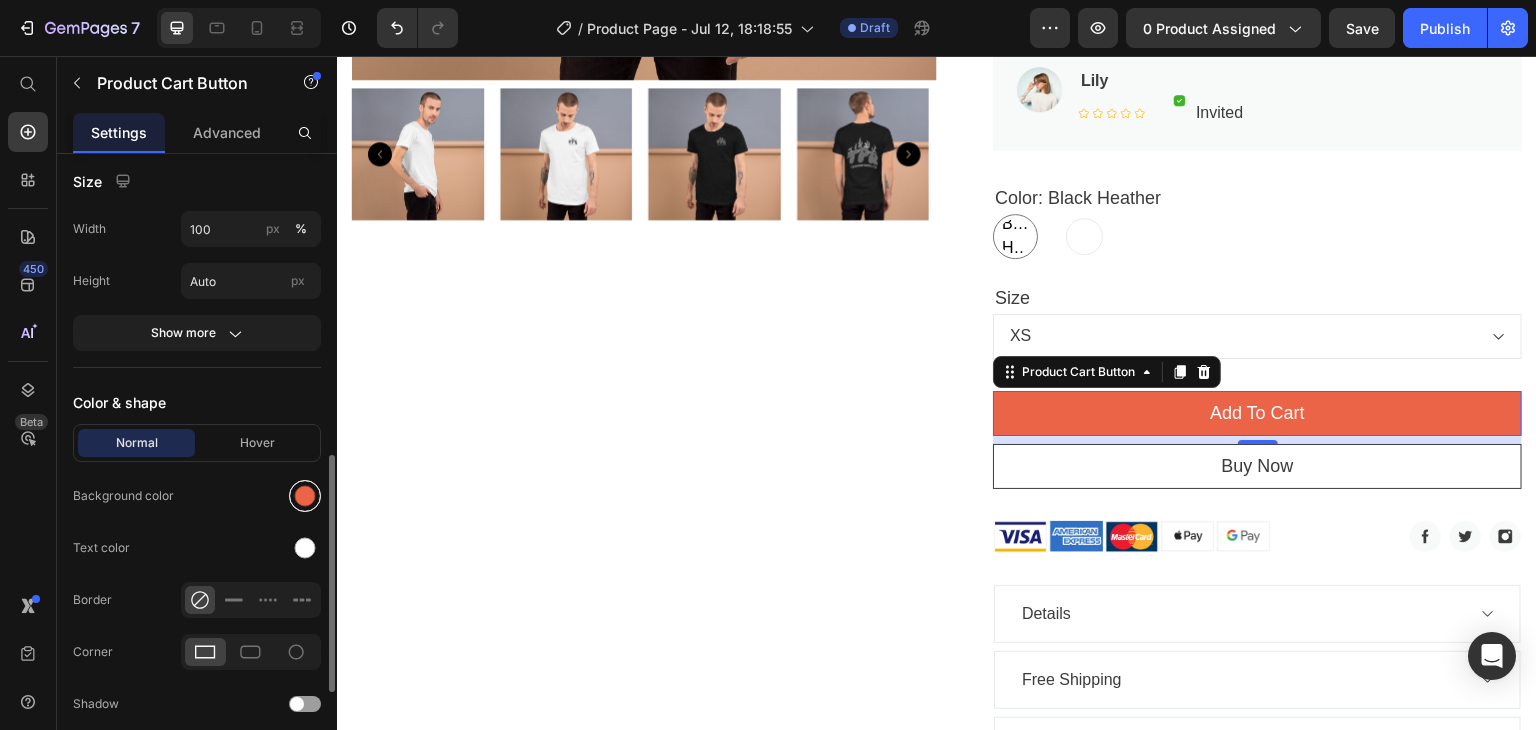 click at bounding box center [305, 496] 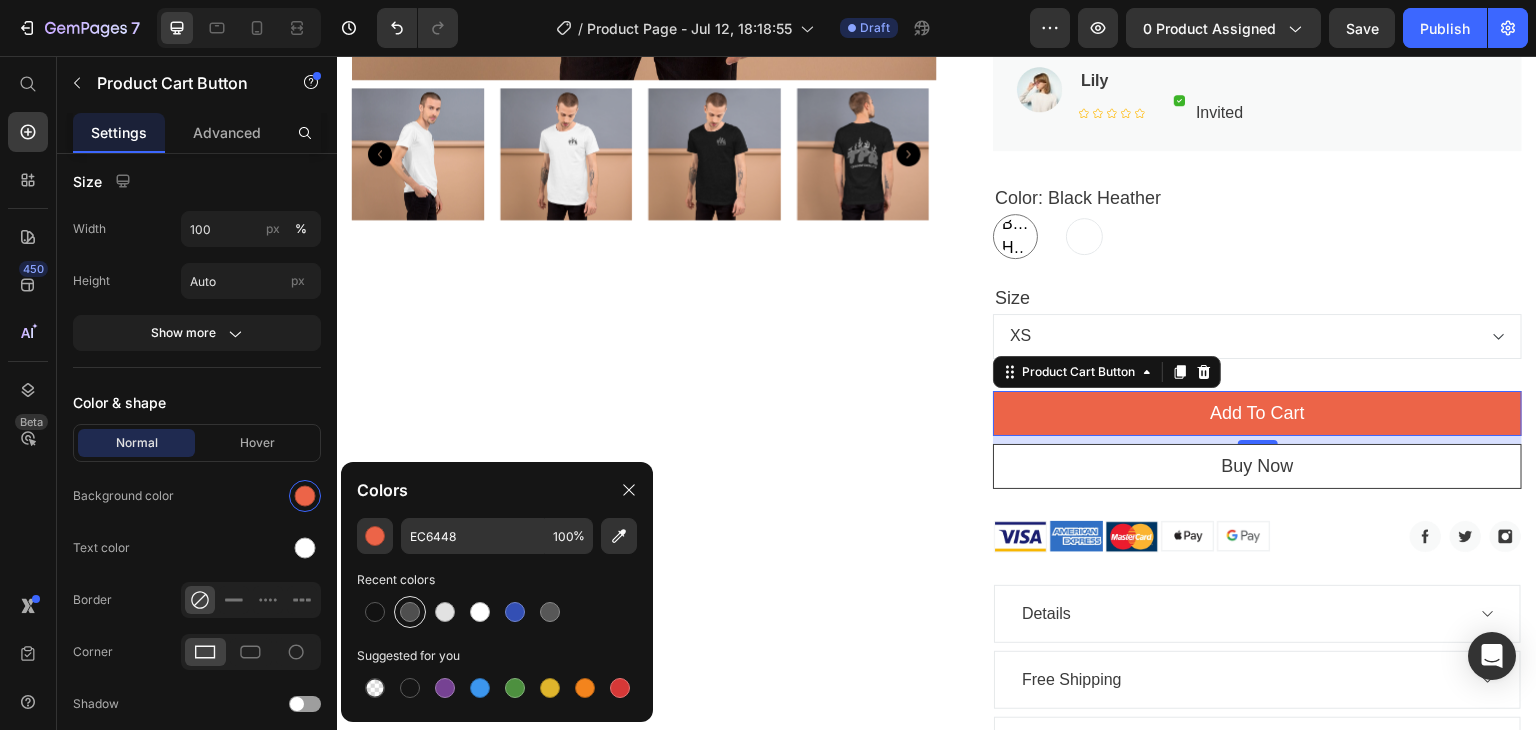 click at bounding box center (410, 612) 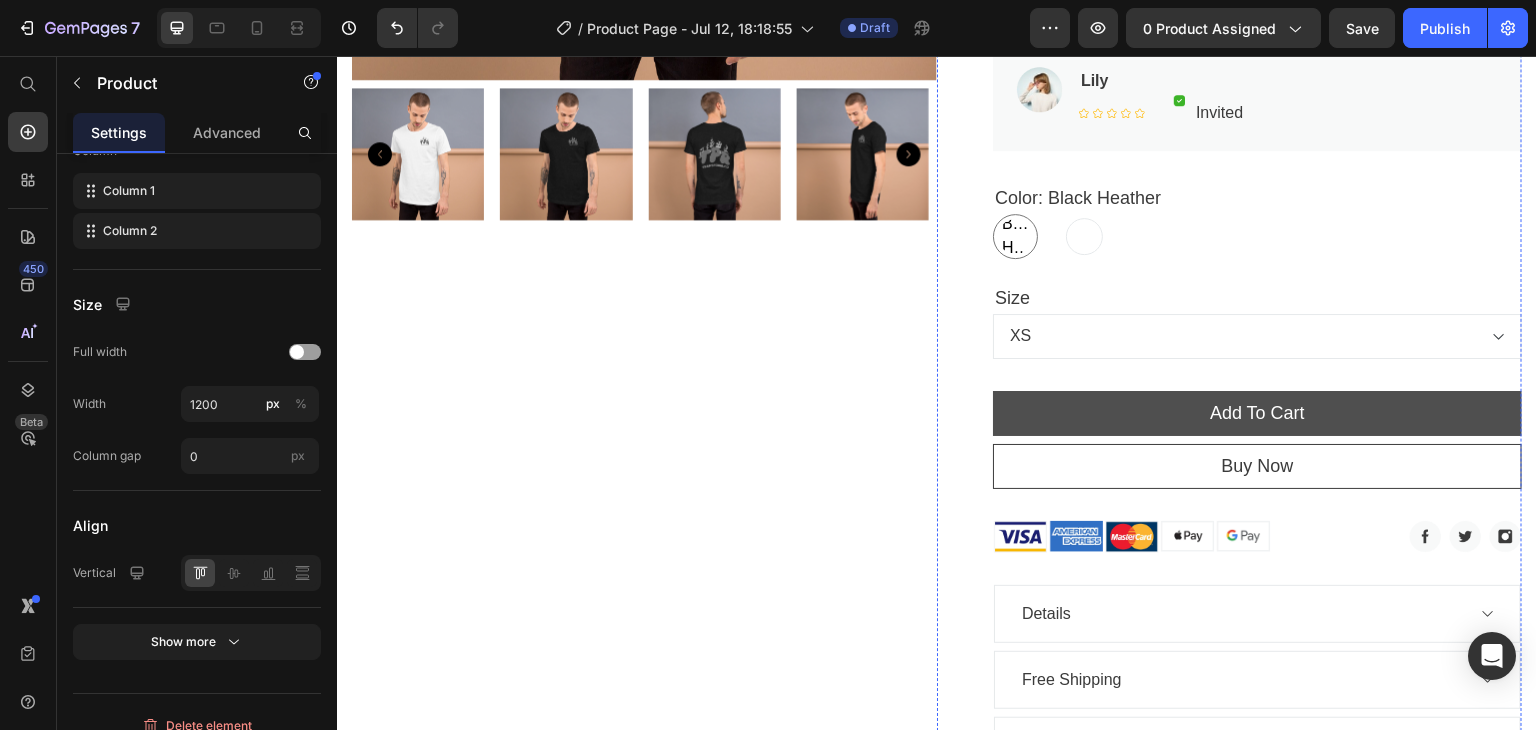 scroll, scrollTop: 0, scrollLeft: 0, axis: both 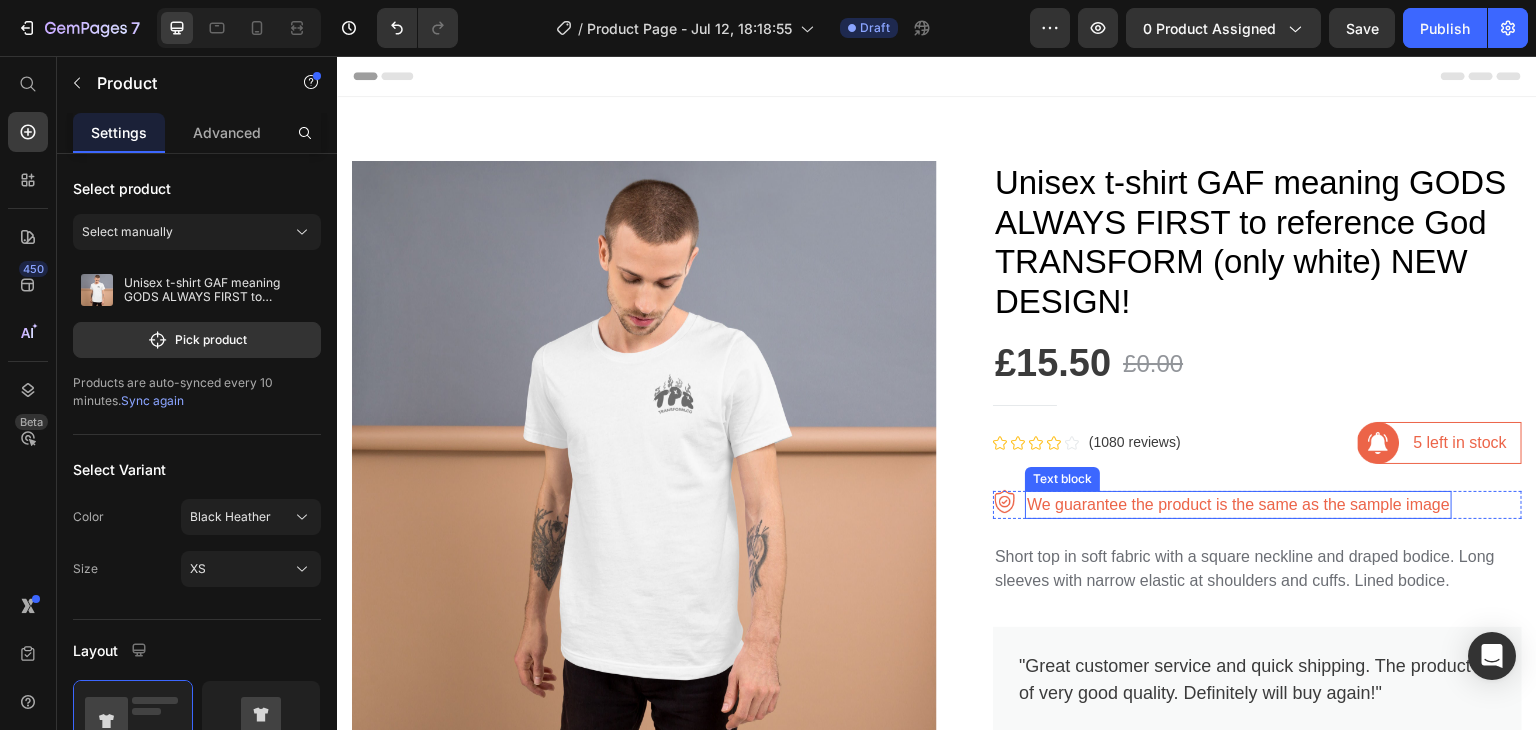 click on "We guarantee the product is the same as the sample image" at bounding box center (1238, 505) 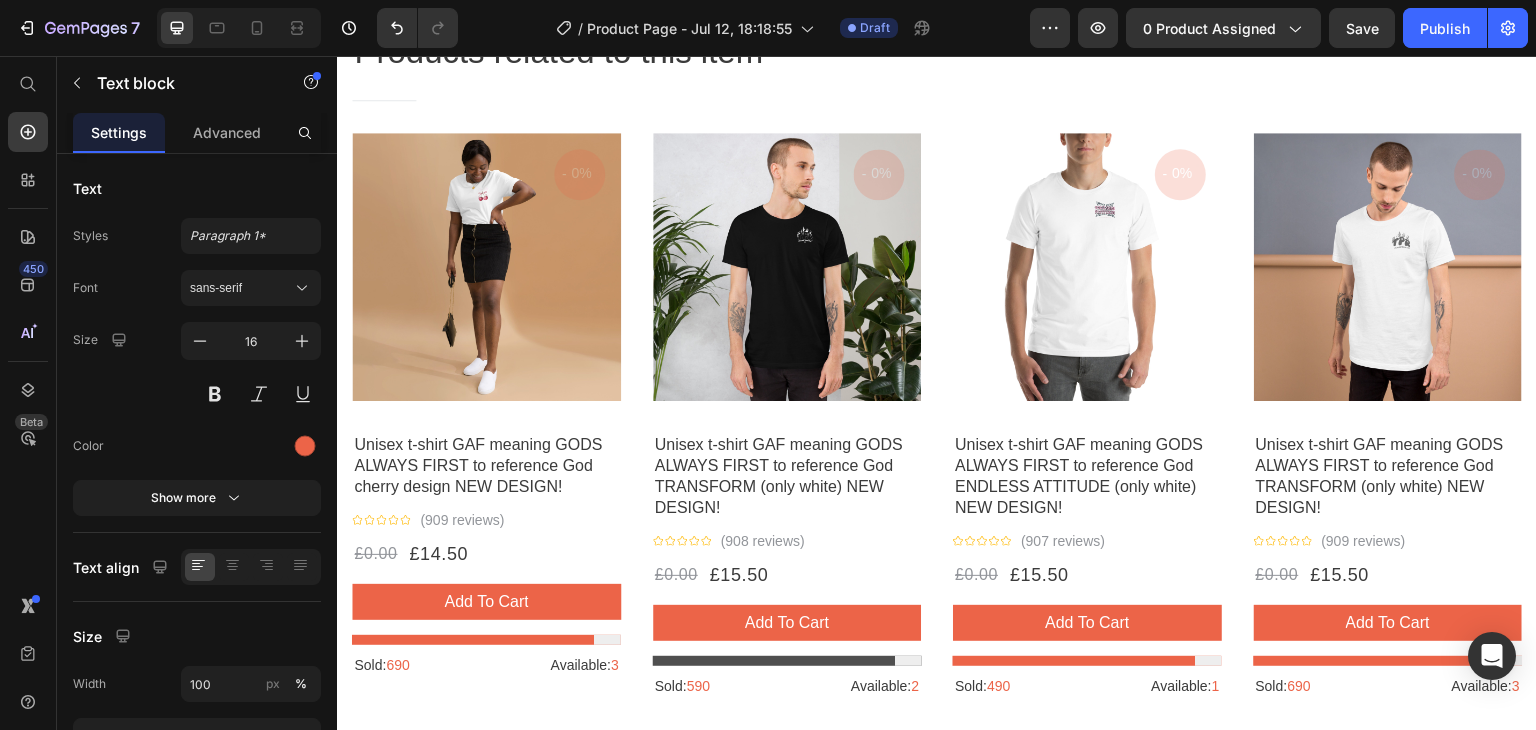 scroll, scrollTop: 2000, scrollLeft: 0, axis: vertical 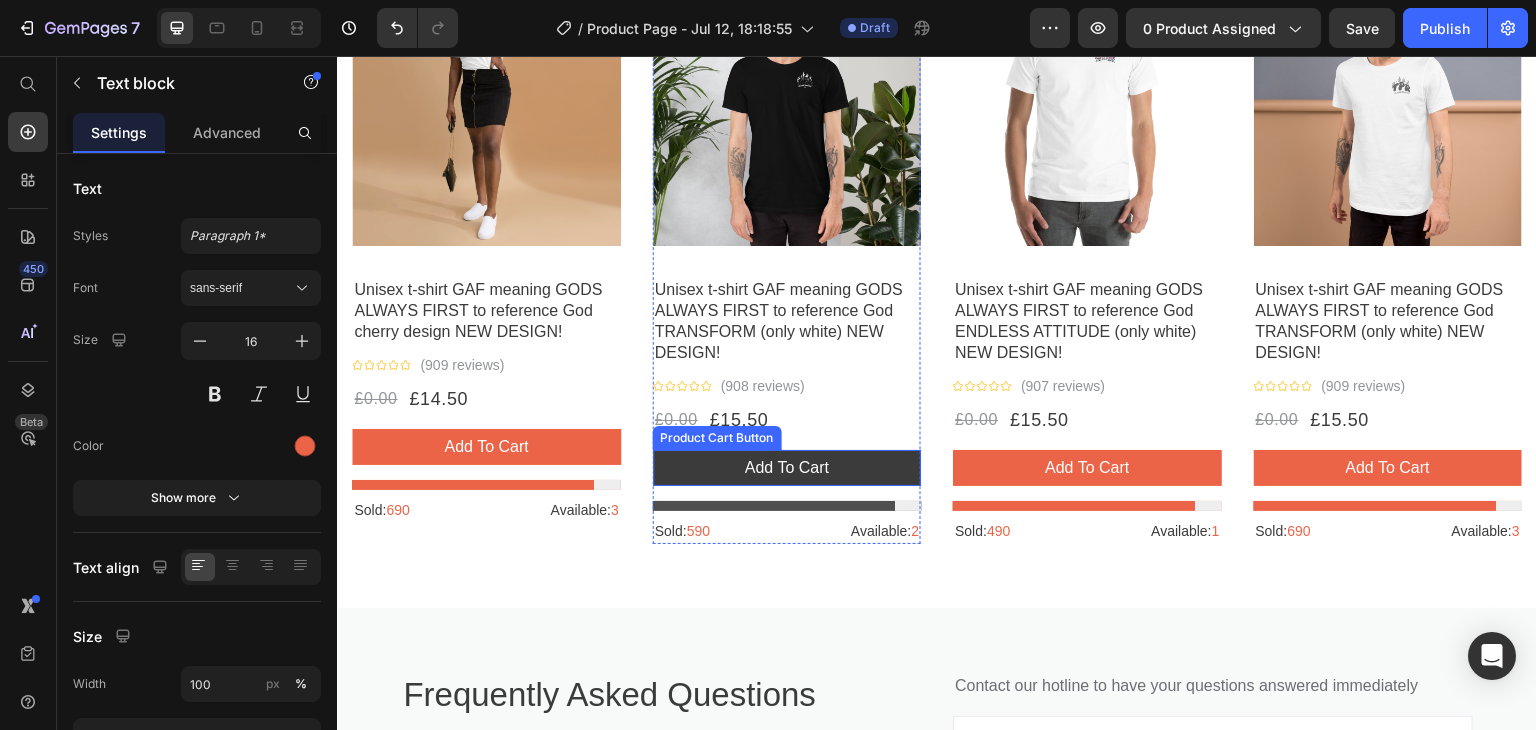 click on "add to cart" at bounding box center (787, 468) 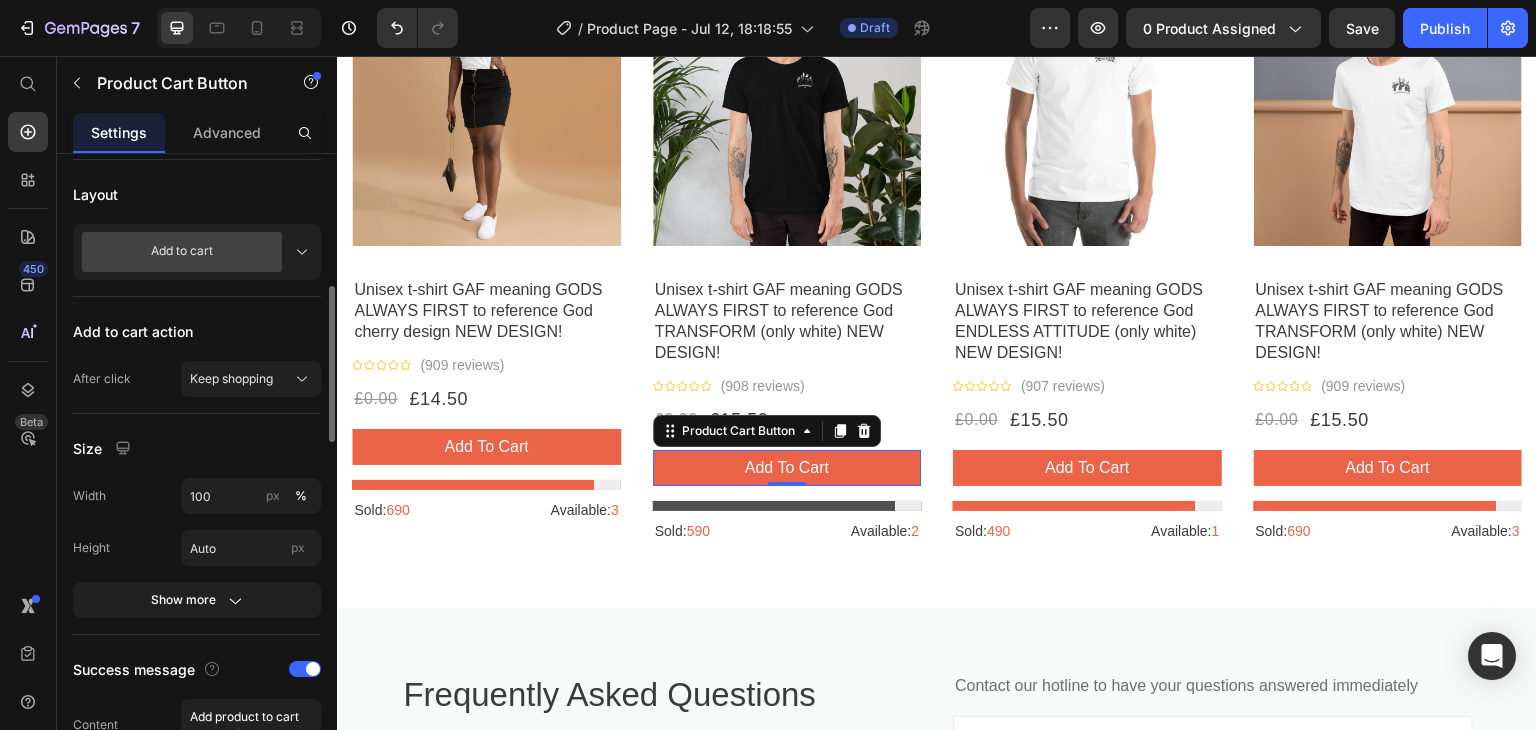 scroll, scrollTop: 133, scrollLeft: 0, axis: vertical 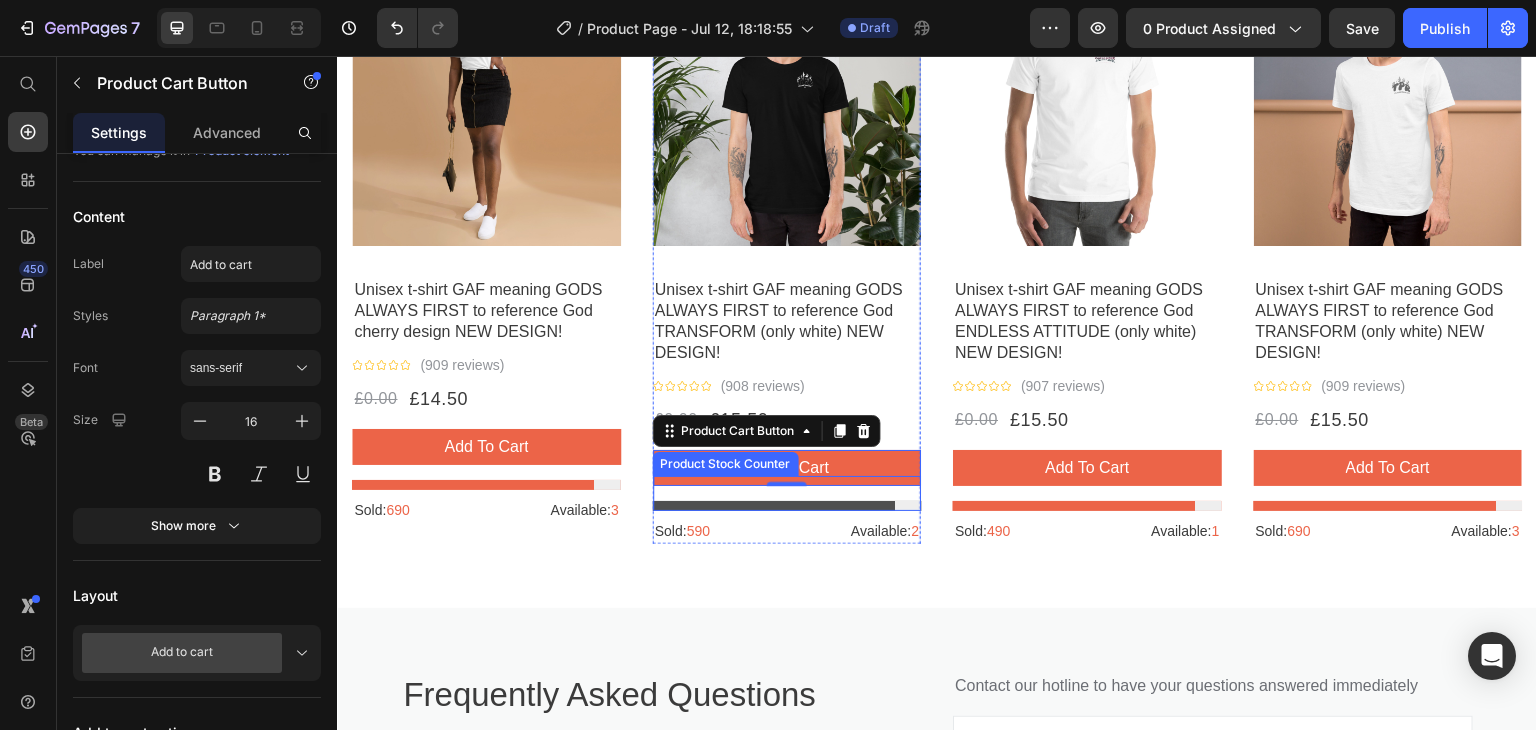 click at bounding box center [787, 506] 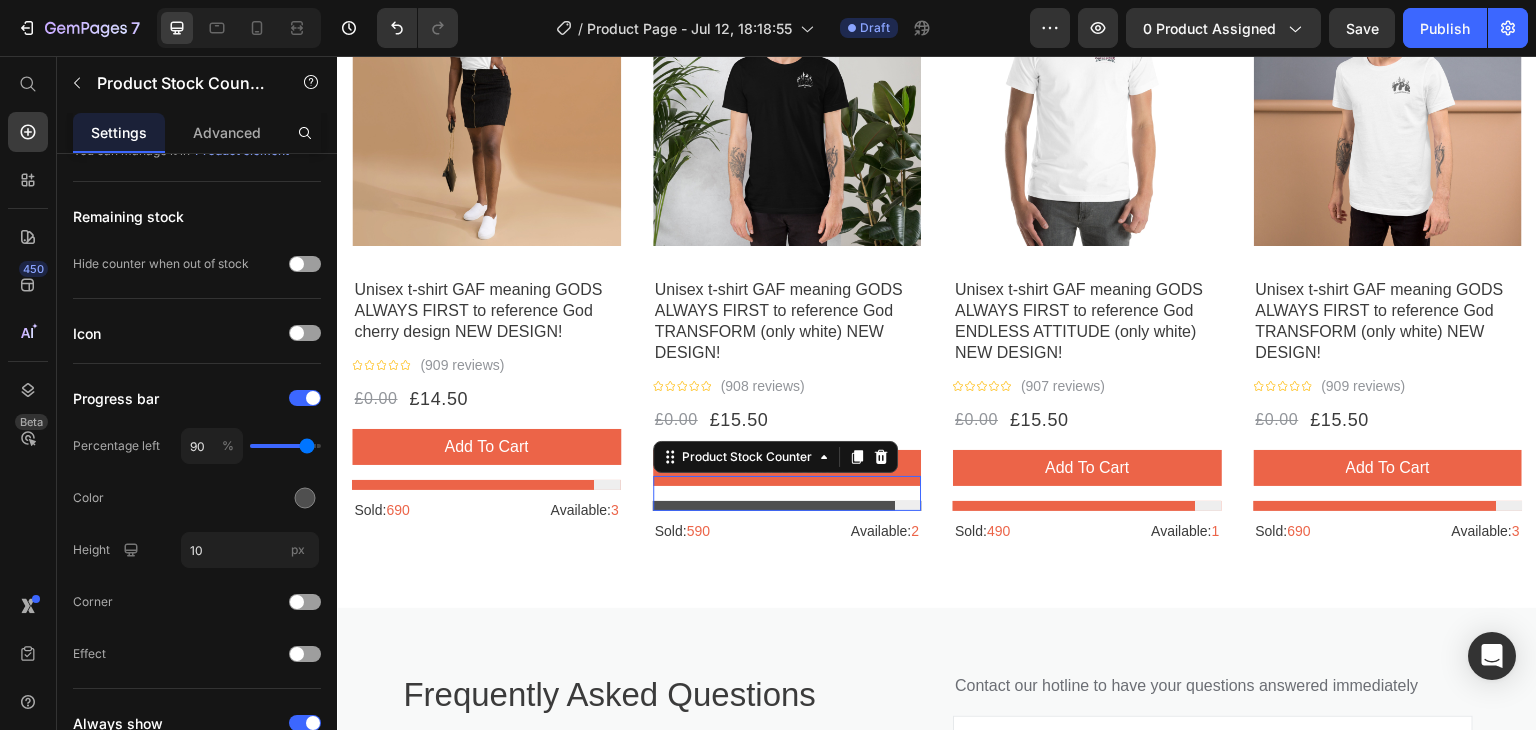 scroll, scrollTop: 0, scrollLeft: 0, axis: both 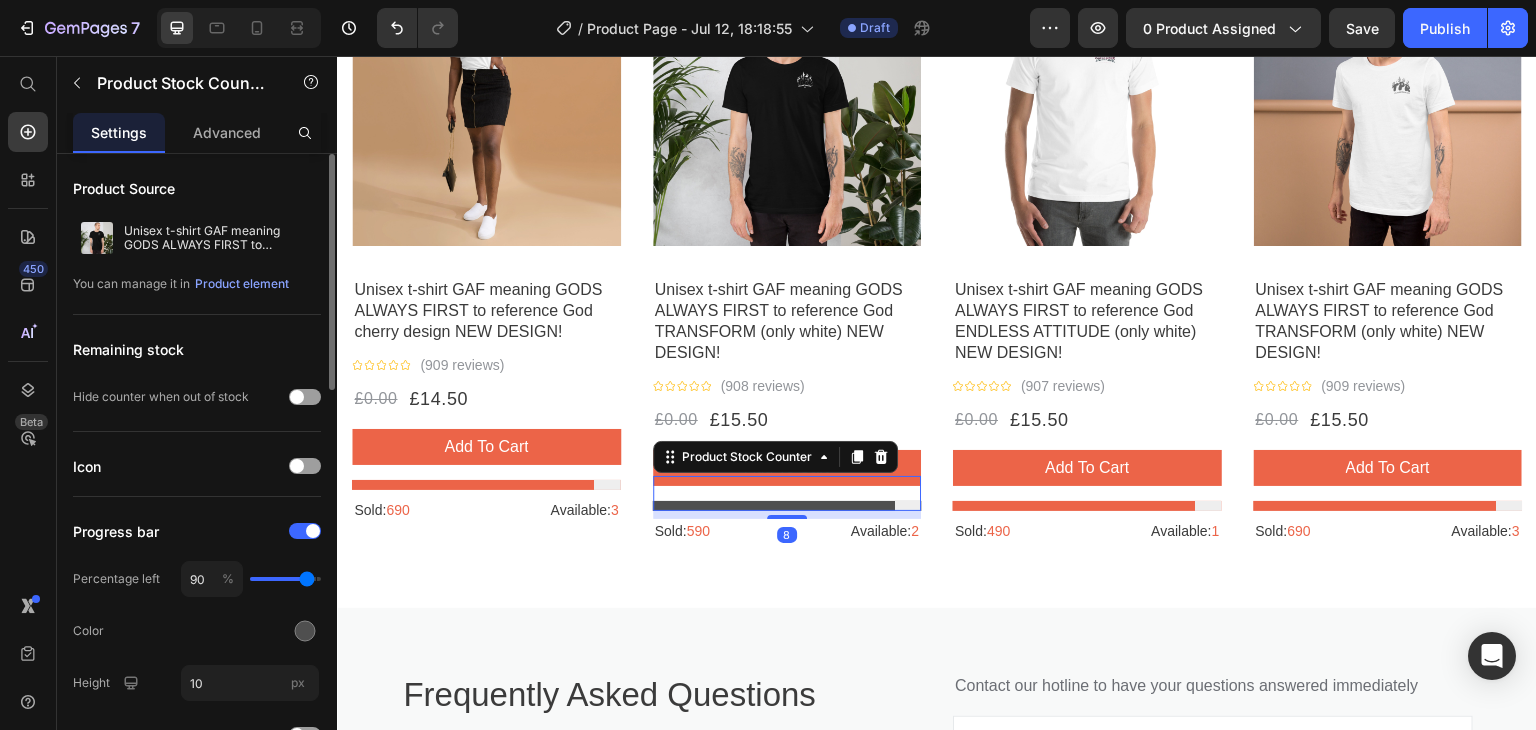 click at bounding box center [787, 506] 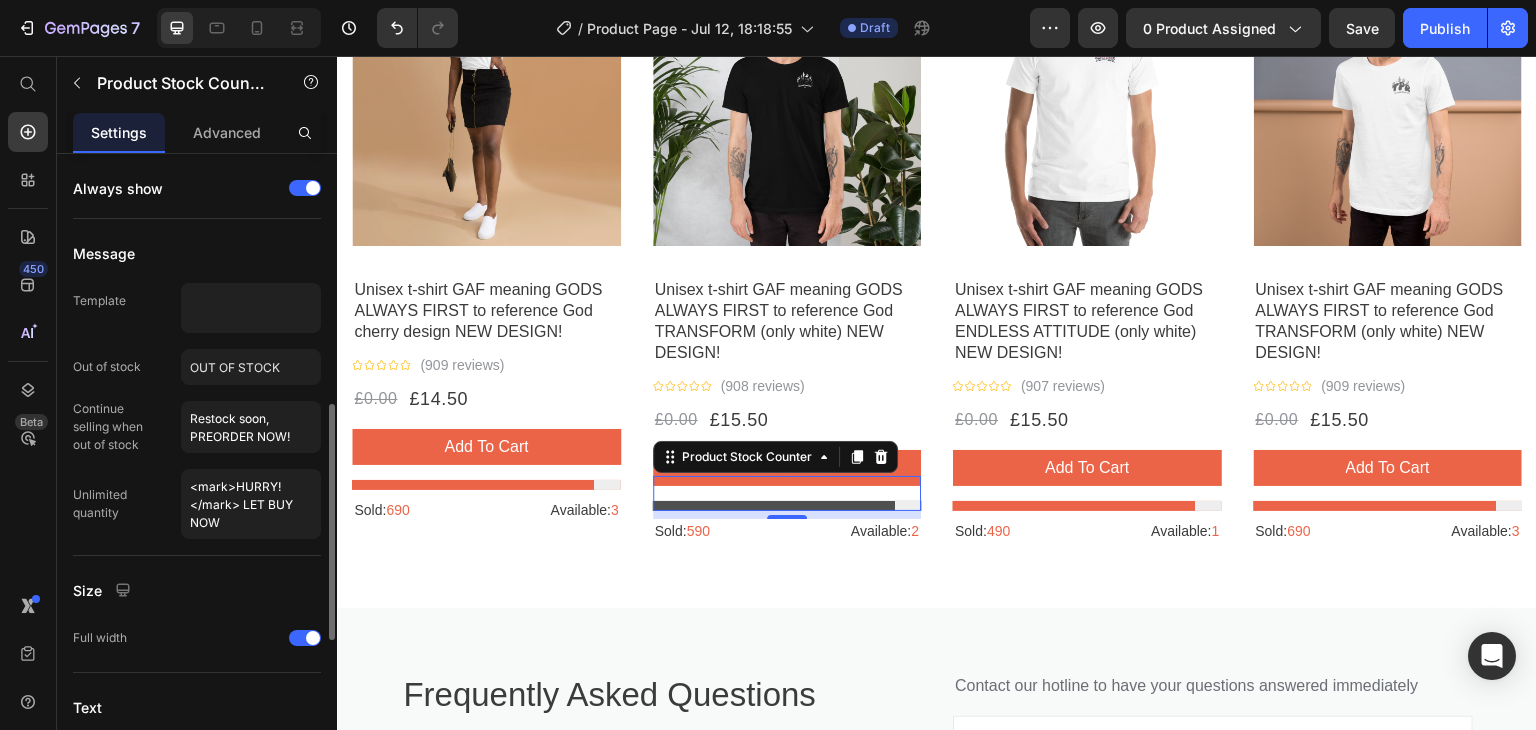 scroll, scrollTop: 1058, scrollLeft: 0, axis: vertical 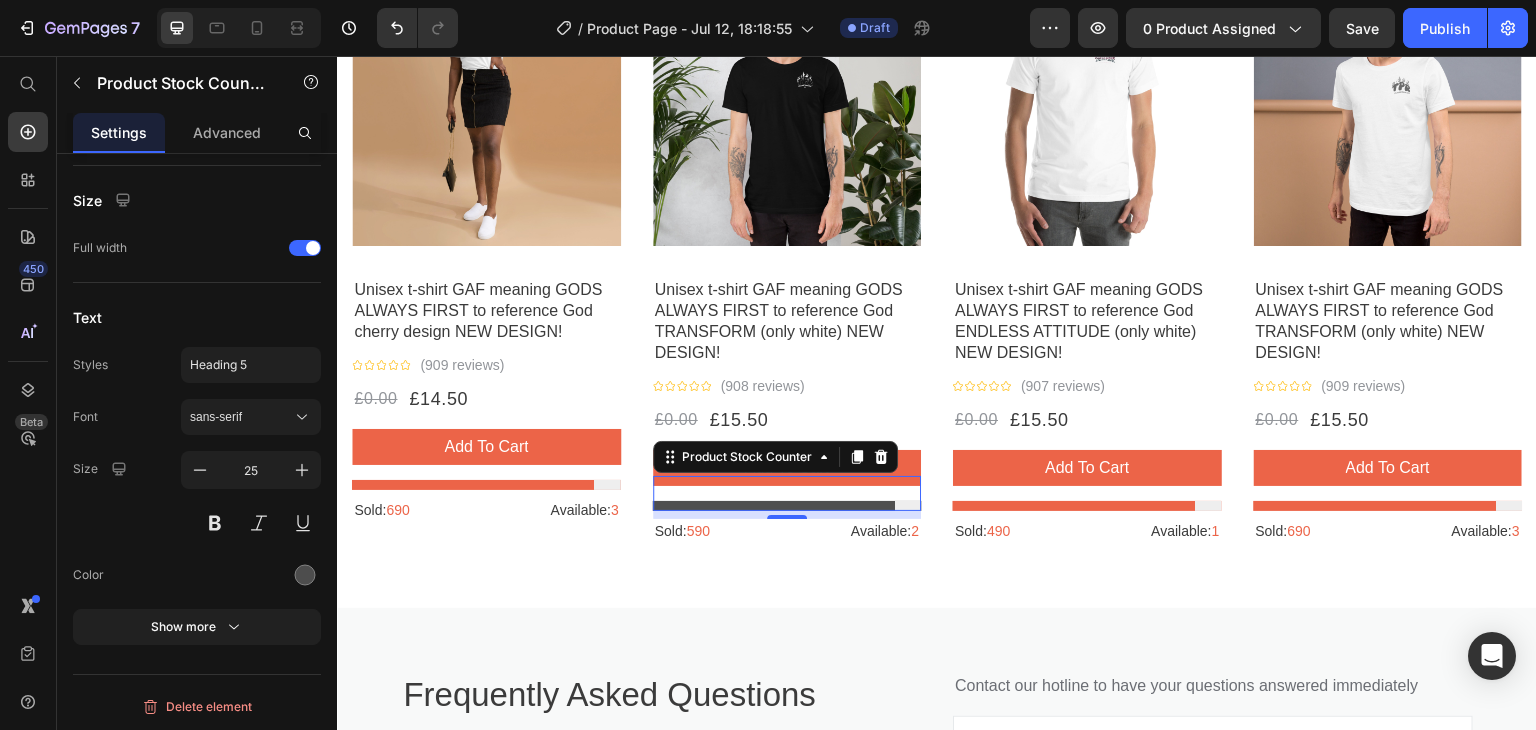 click at bounding box center [787, 506] 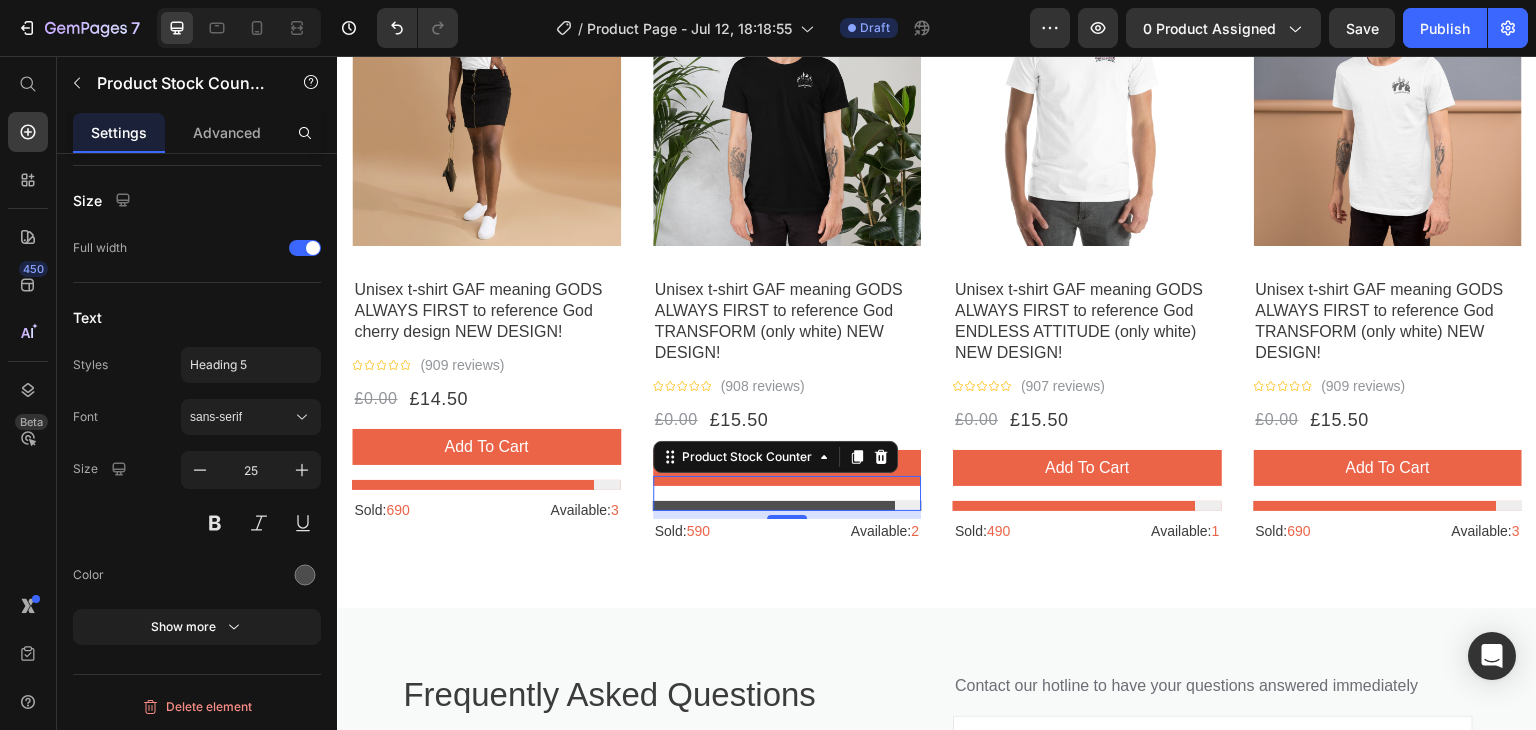 click on "8" at bounding box center [787, 515] 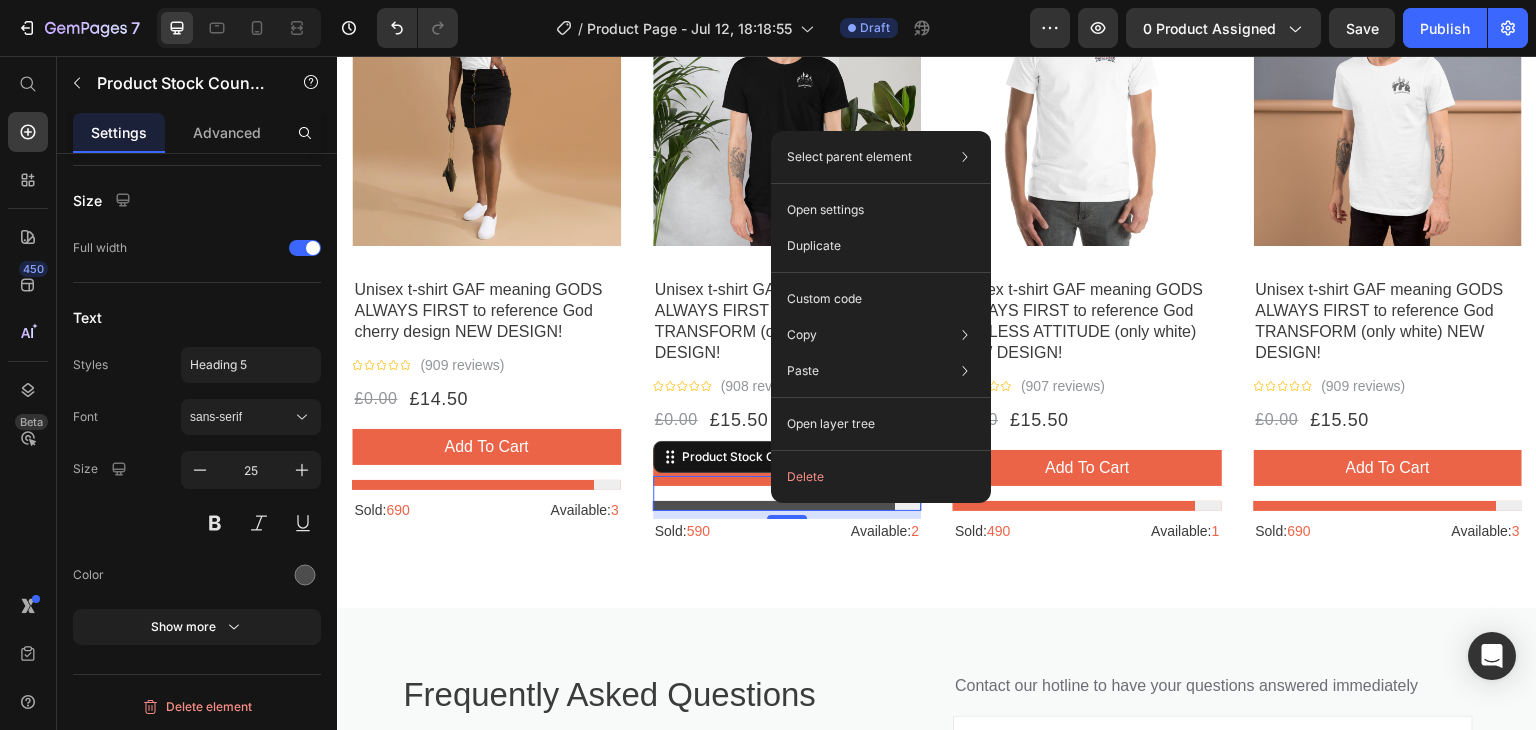 click at bounding box center [787, 502] 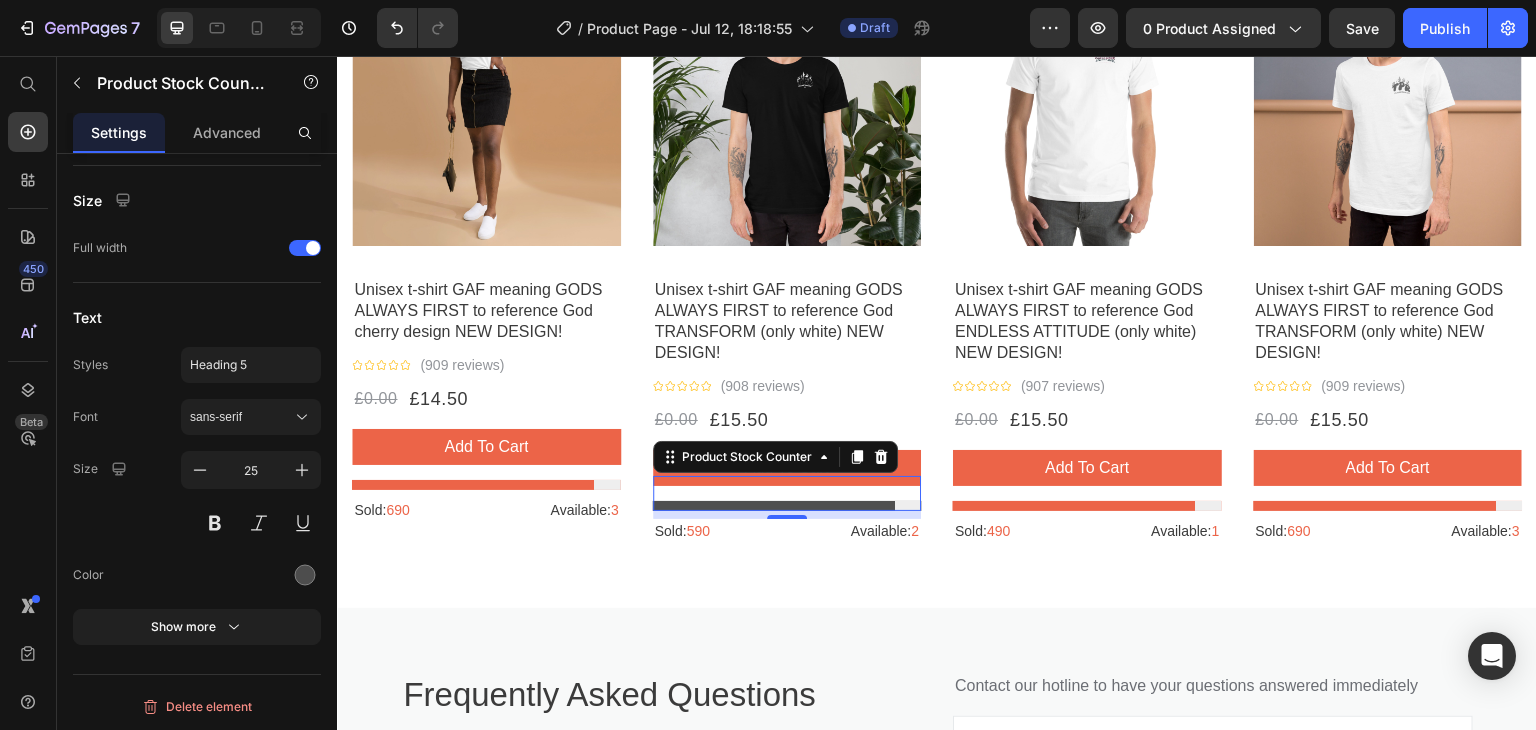 click at bounding box center (787, 502) 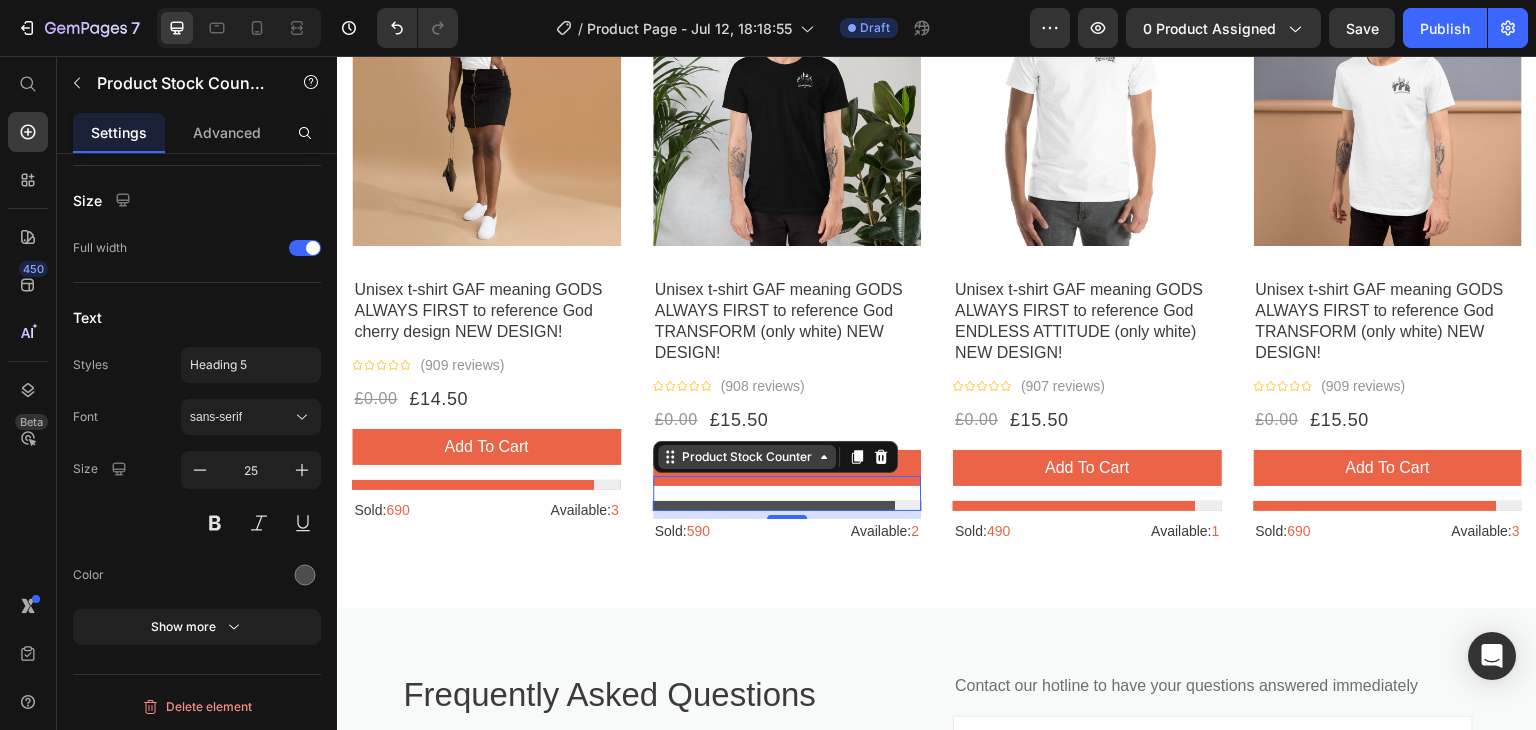 click on "Product Stock Counter" at bounding box center (747, 457) 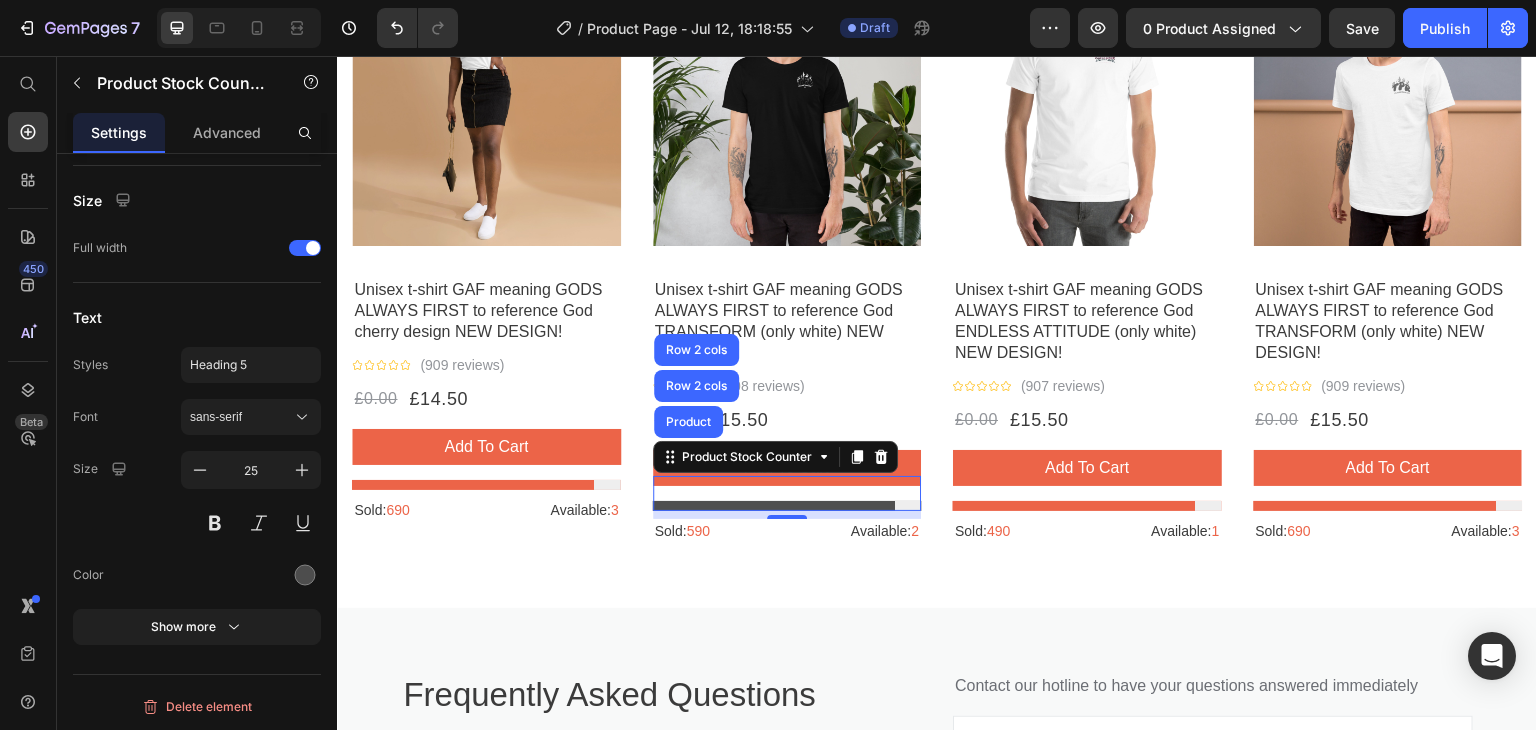 click at bounding box center [787, 506] 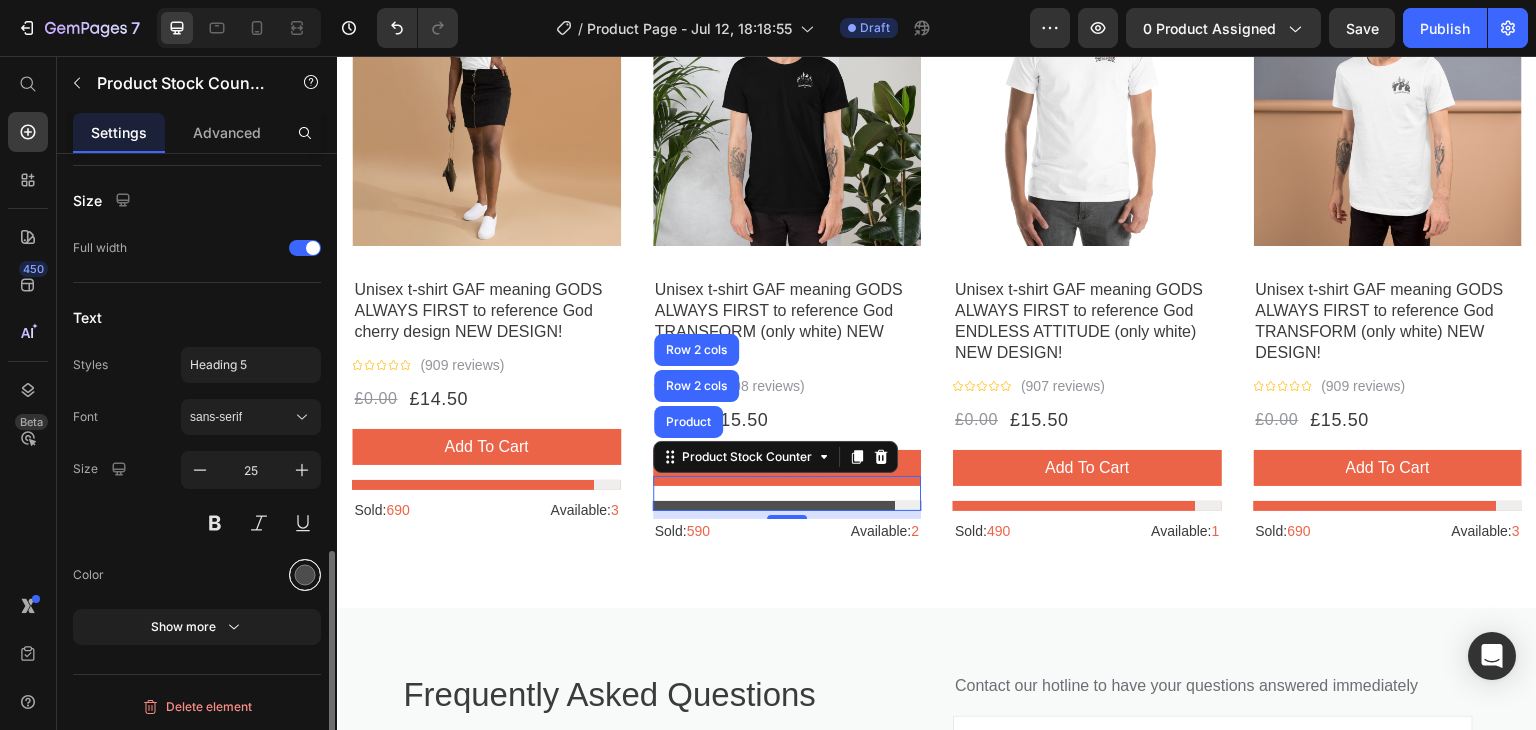 click at bounding box center (305, 575) 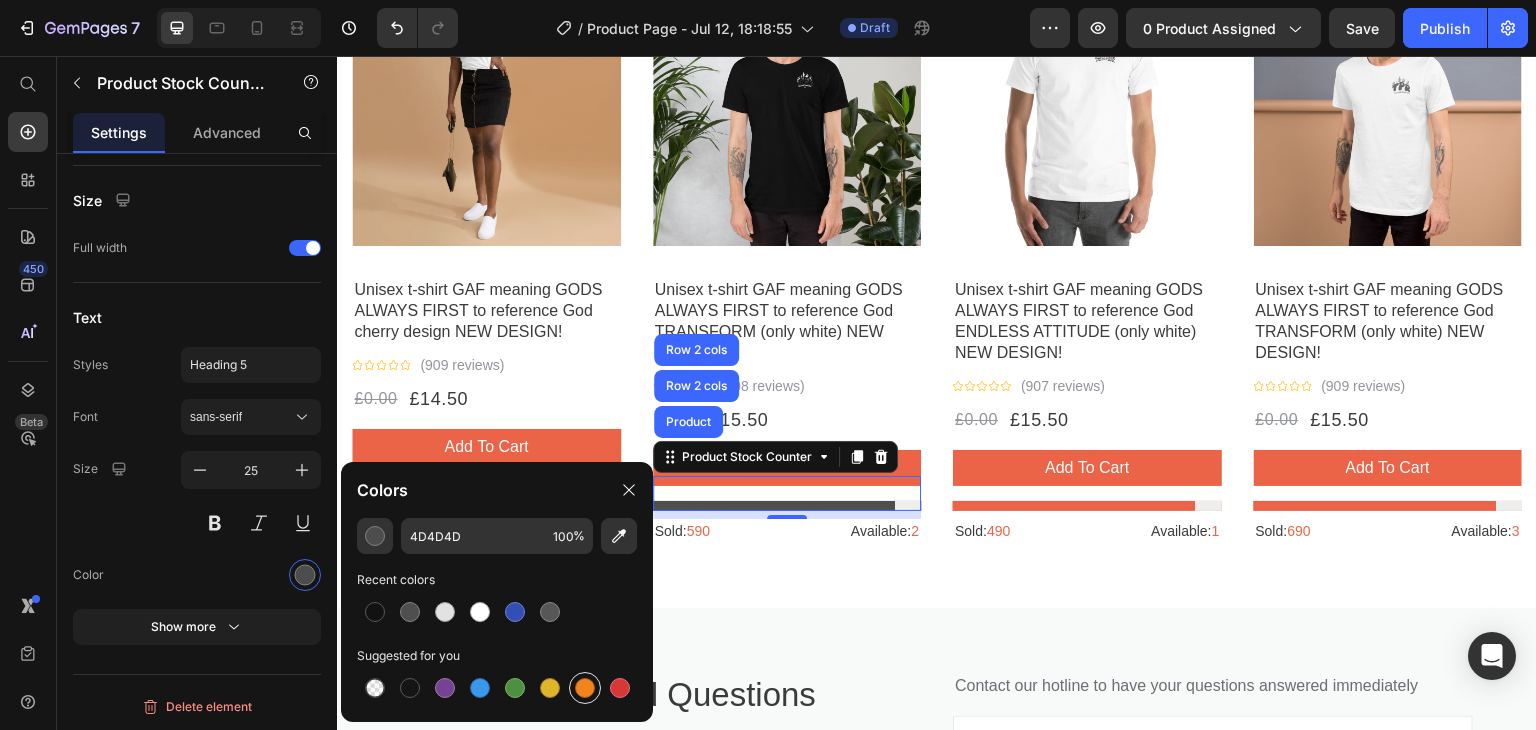 click at bounding box center (585, 688) 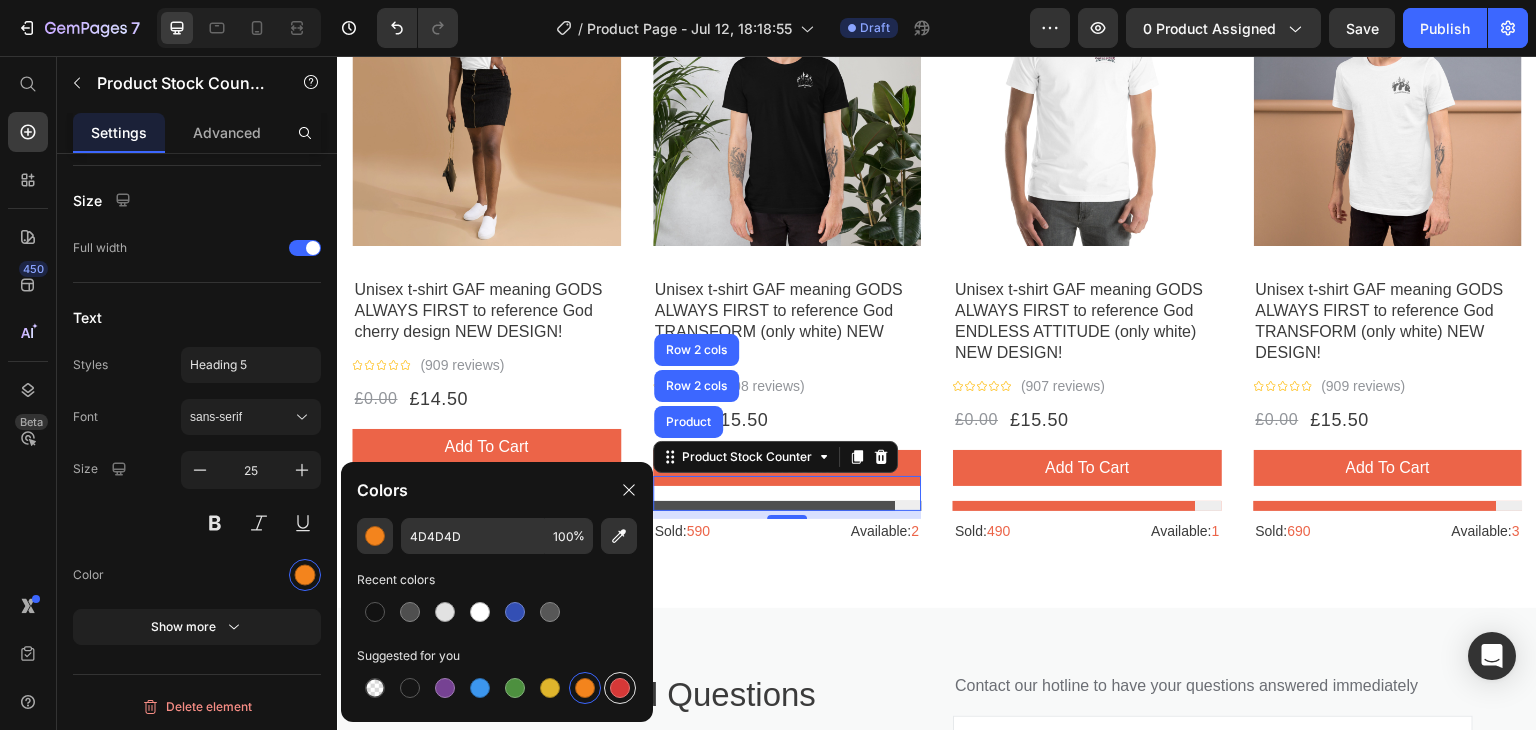 click at bounding box center [620, 688] 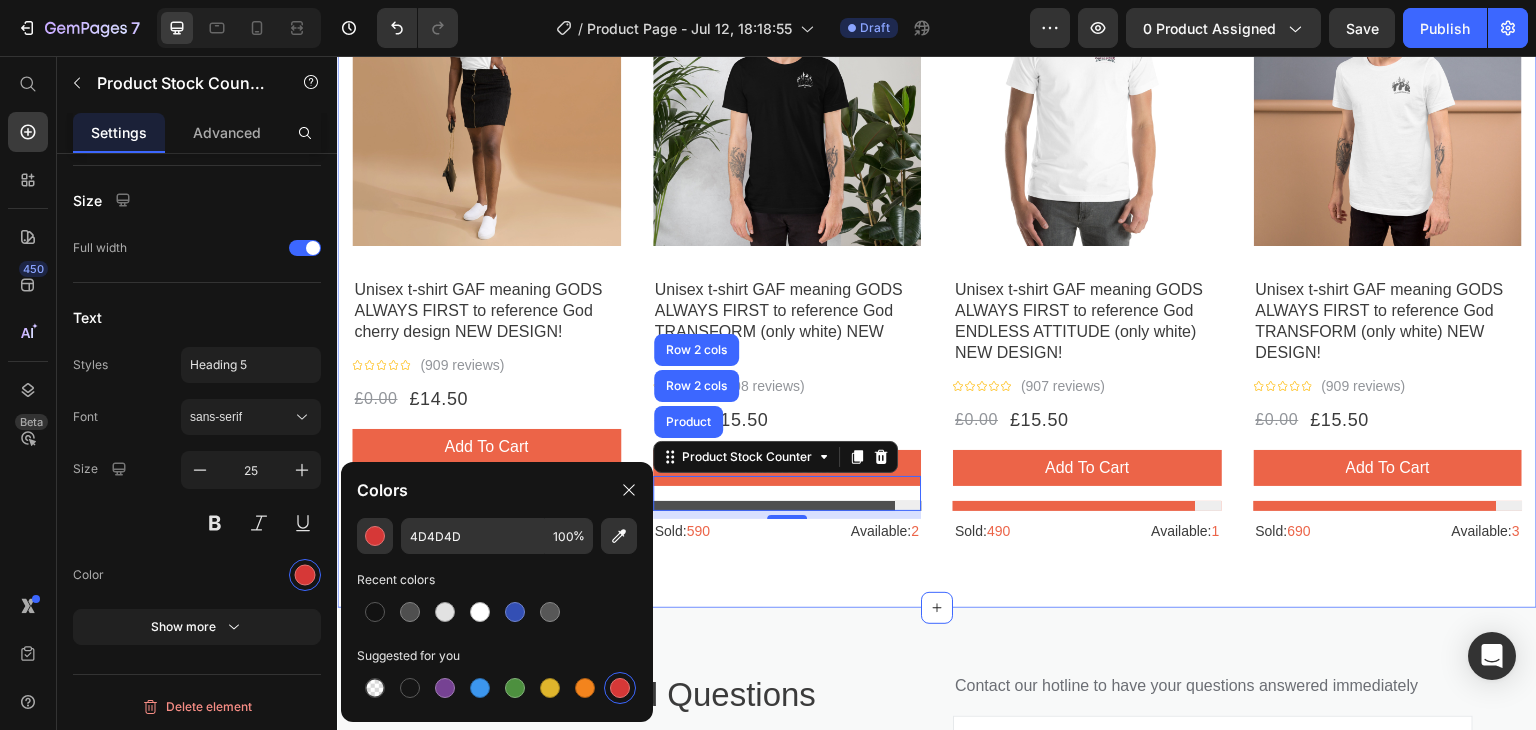 click on "Products related to this item Heading                Title Line Row - 0% Product Tag Product Images Row Unisex t-shirt GAF meaning GODS ALWAYS FIRST to reference God cherry design NEW DESIGN! Product Title
Icon
Icon
Icon
Icon
Icon Icon List Hoz (909 reviews) Text block Row £0.00 Product Price £14.50 Product Price Row add to cart Product Cart Button Product Stock Counter Sold:  690  Text block Available:  3 Text block Row Product - 0% Product Tag Product Images Row Unisex t-shirt GAF meaning GODS ALWAYS FIRST to reference God TRANSFORM (only white) NEW DESIGN! Product Title
Icon
Icon
Icon
Icon
Icon Icon List Hoz (908 reviews) Text block Row £0.00 Product Price £15.50 Product Price Row add to cart Product Cart Button Product Stock Counter Product Row 2 cols Row 2 cols   8 Sold:  590 Text block Available:  2 Text block Row Product Row - 0% Row Icon 1" at bounding box center [937, 209] 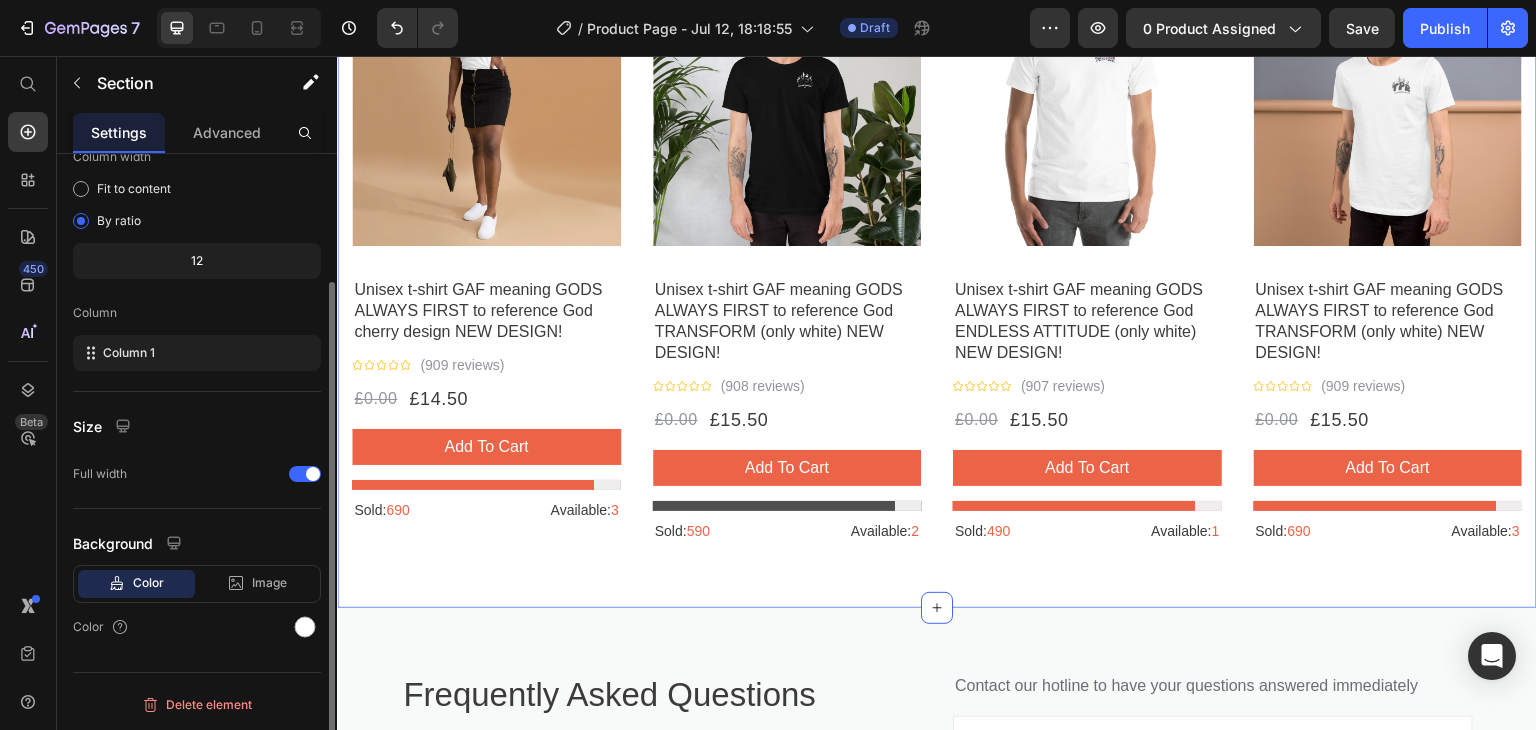 scroll, scrollTop: 0, scrollLeft: 0, axis: both 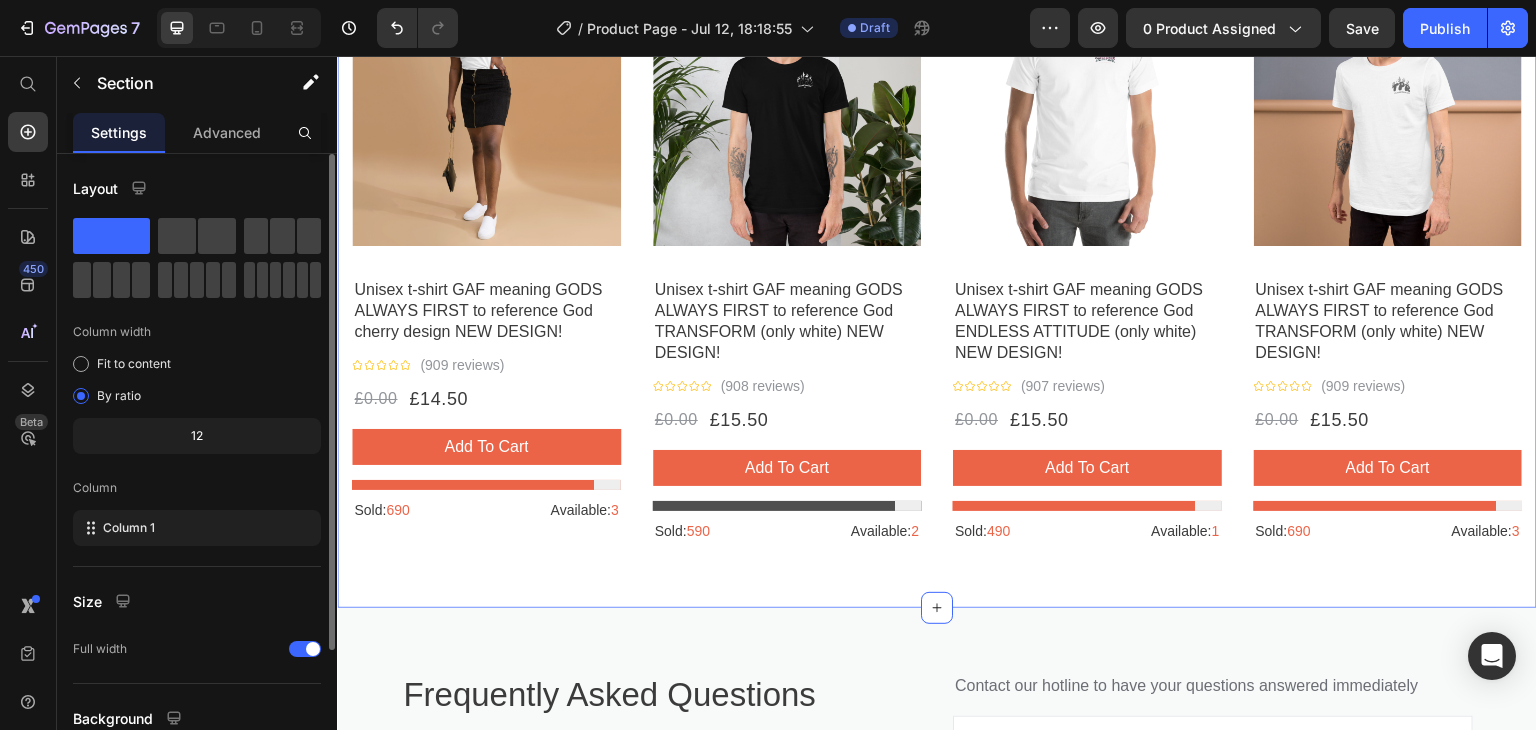 click on "Frequently Asked Questions  Heading                Title Line Is this sweater fitted or more relaxed? Will you be restocking the camel in xs anytime soon? What is the length of the medium?  What are the drying instructions? What are the drying instructions? Accordion Contact our hotline to have your questions answered immediately  Text block Tell us your question Text block Email Text block Email Field Tell me about... Text block Text Field Submit Submit Button Contact Form Row Row Row" at bounding box center [937, 881] 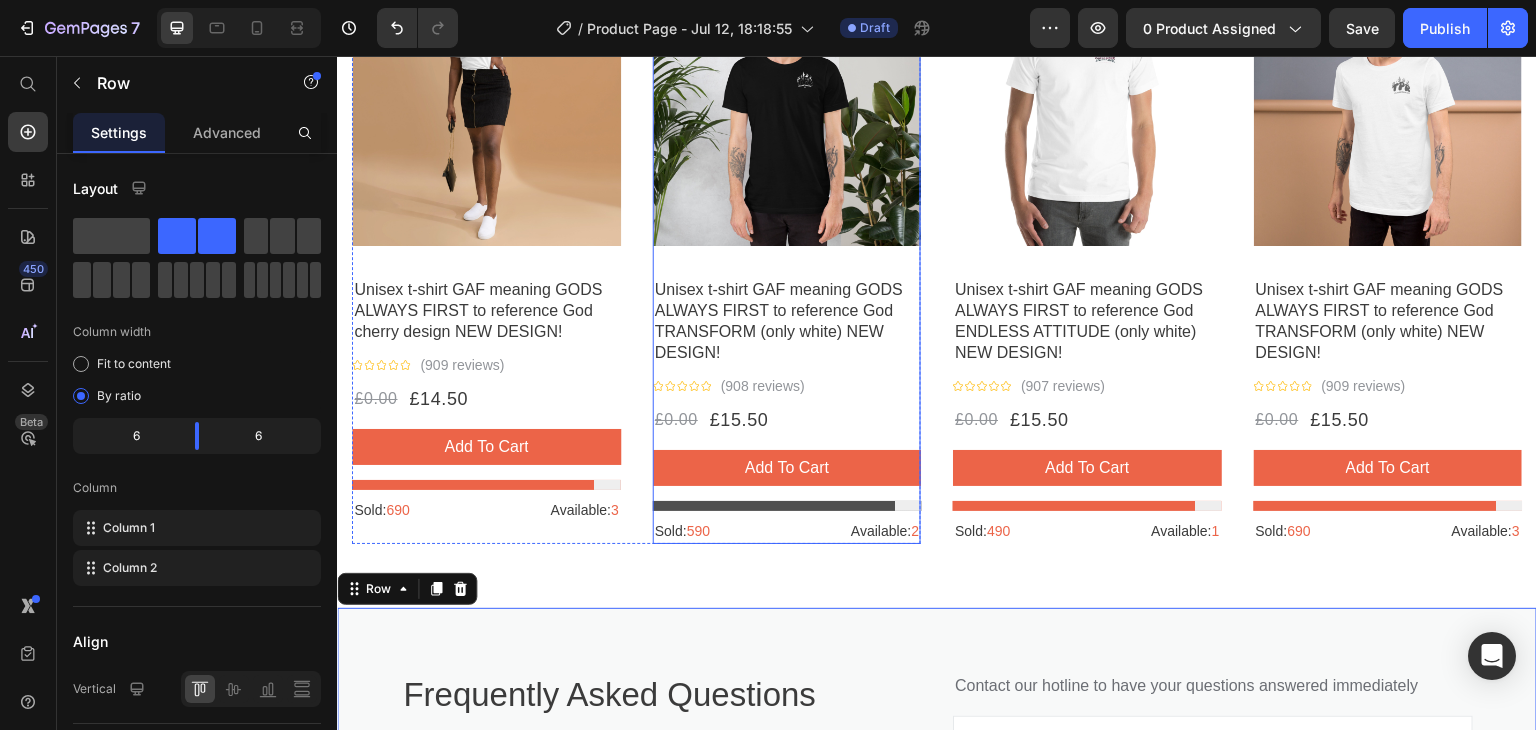 click on "- 0% Product Tag Product Images Row Unisex t-shirt GAF meaning GODS ALWAYS FIRST to reference God TRANSFORM (only white) NEW DESIGN! Product Title
Icon
Icon
Icon
Icon
Icon Icon List Hoz (908 reviews) Text block Row £0.00 Product Price £15.50 Product Price Row add to cart Product Cart Button Product Stock Counter Sold:  590 Text block Available:  2 Text block Row" at bounding box center [787, 261] 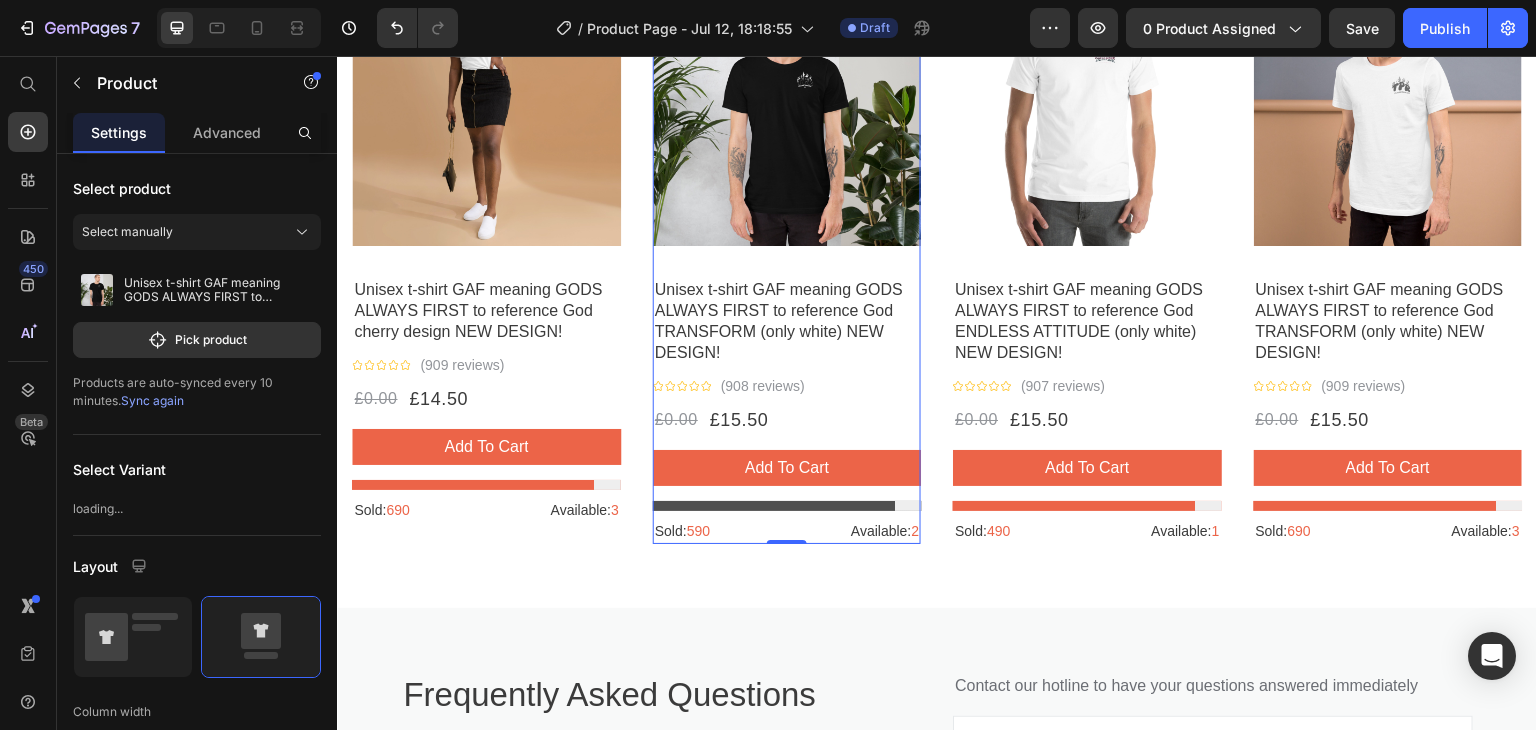 click on "- 0% Product Tag Product Images Row Unisex t-shirt GAF meaning GODS ALWAYS FIRST to reference God TRANSFORM (only white) NEW DESIGN! Product Title
Icon
Icon
Icon
Icon
Icon Icon List Hoz (908 reviews) Text block Row £0.00 Product Price £15.50 Product Price Row add to cart Product Cart Button Product Stock Counter Sold:  590 Text block Available:  2 Text block Row" at bounding box center [787, 261] 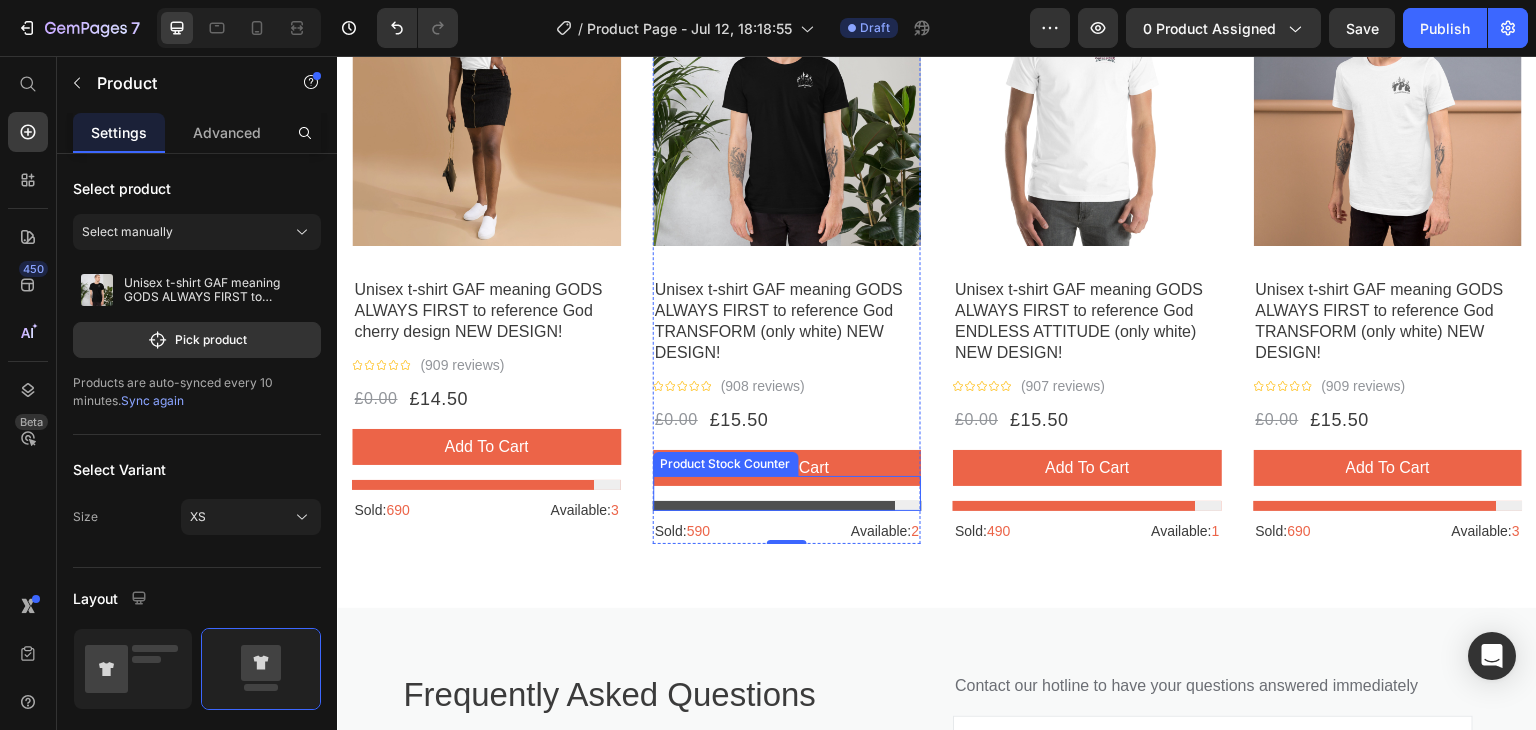 click at bounding box center (787, 506) 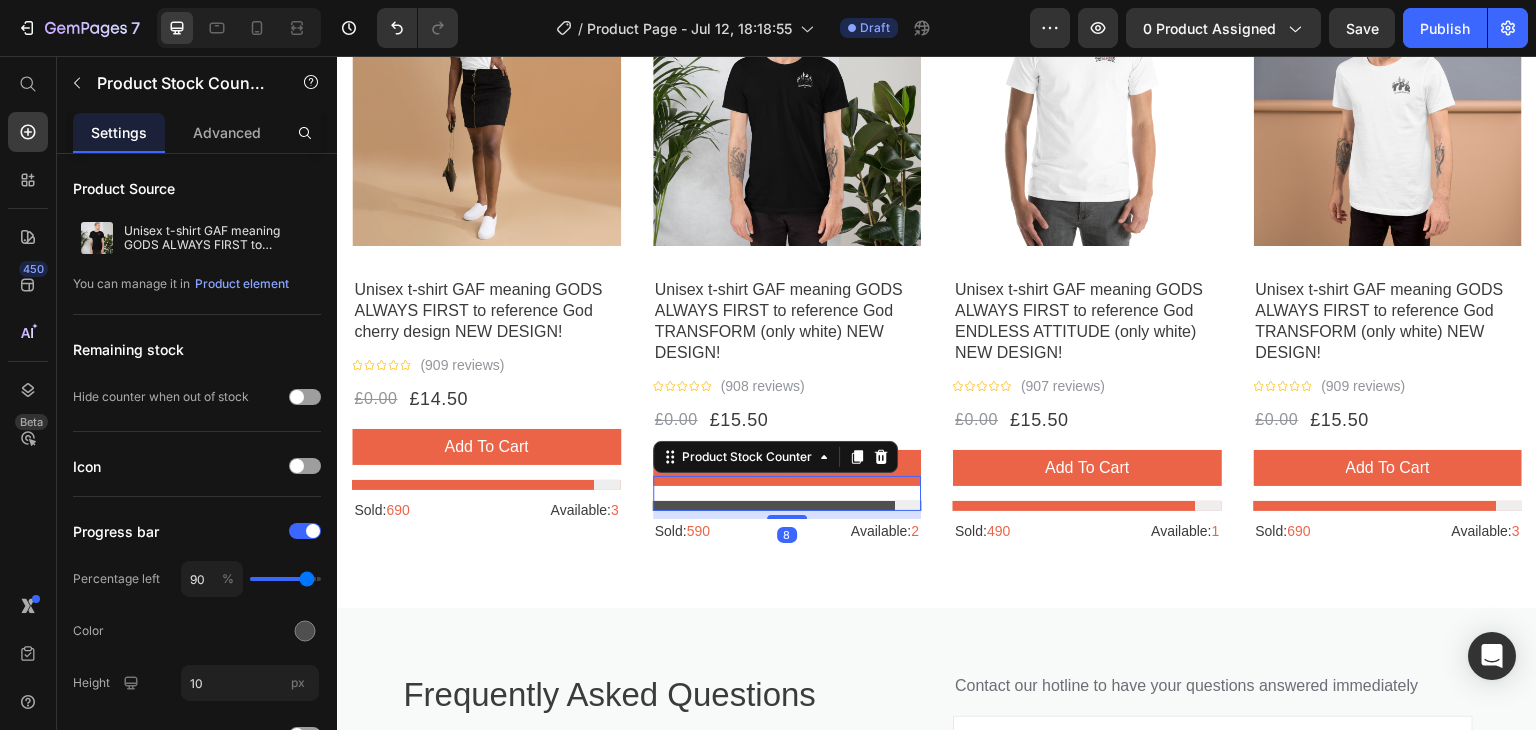 click at bounding box center (787, 506) 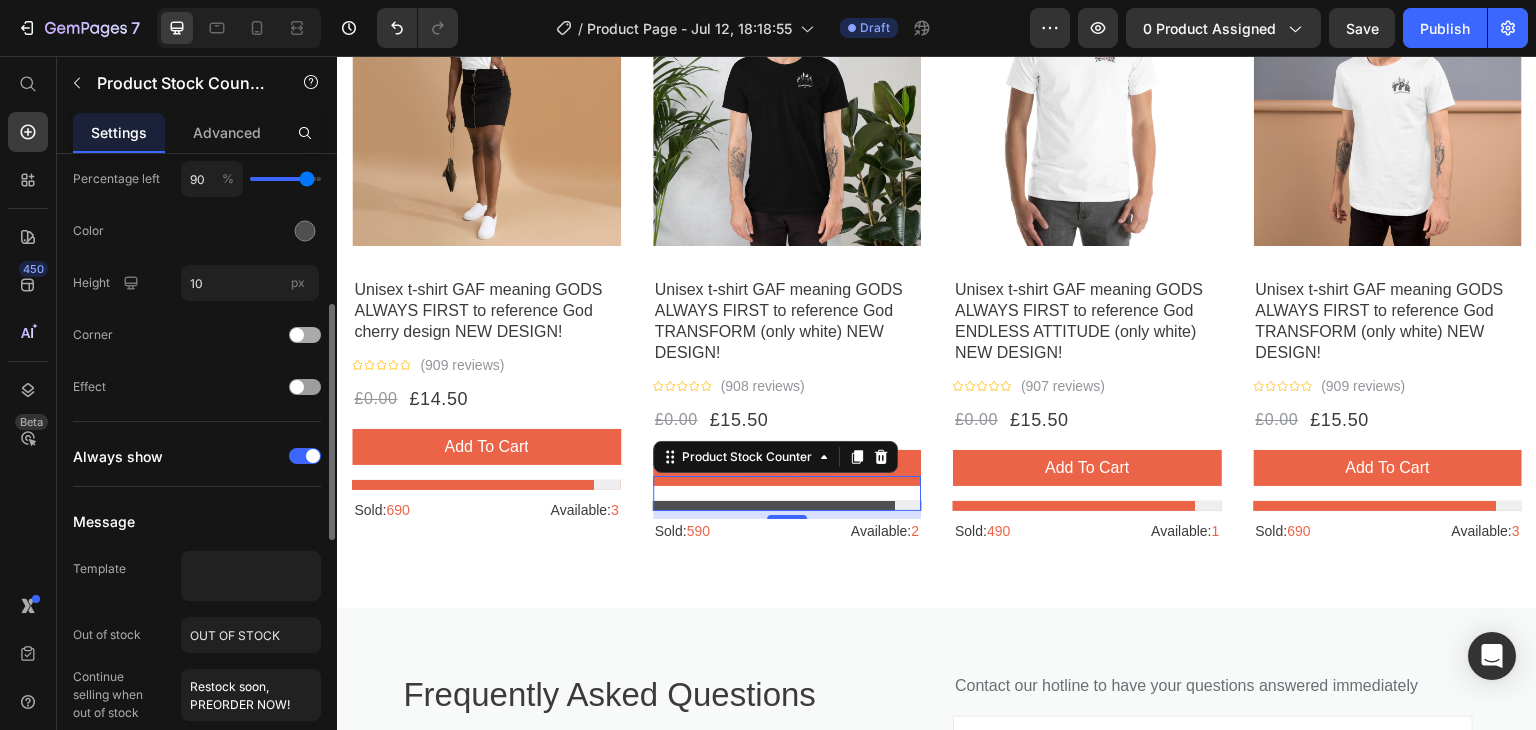 scroll, scrollTop: 267, scrollLeft: 0, axis: vertical 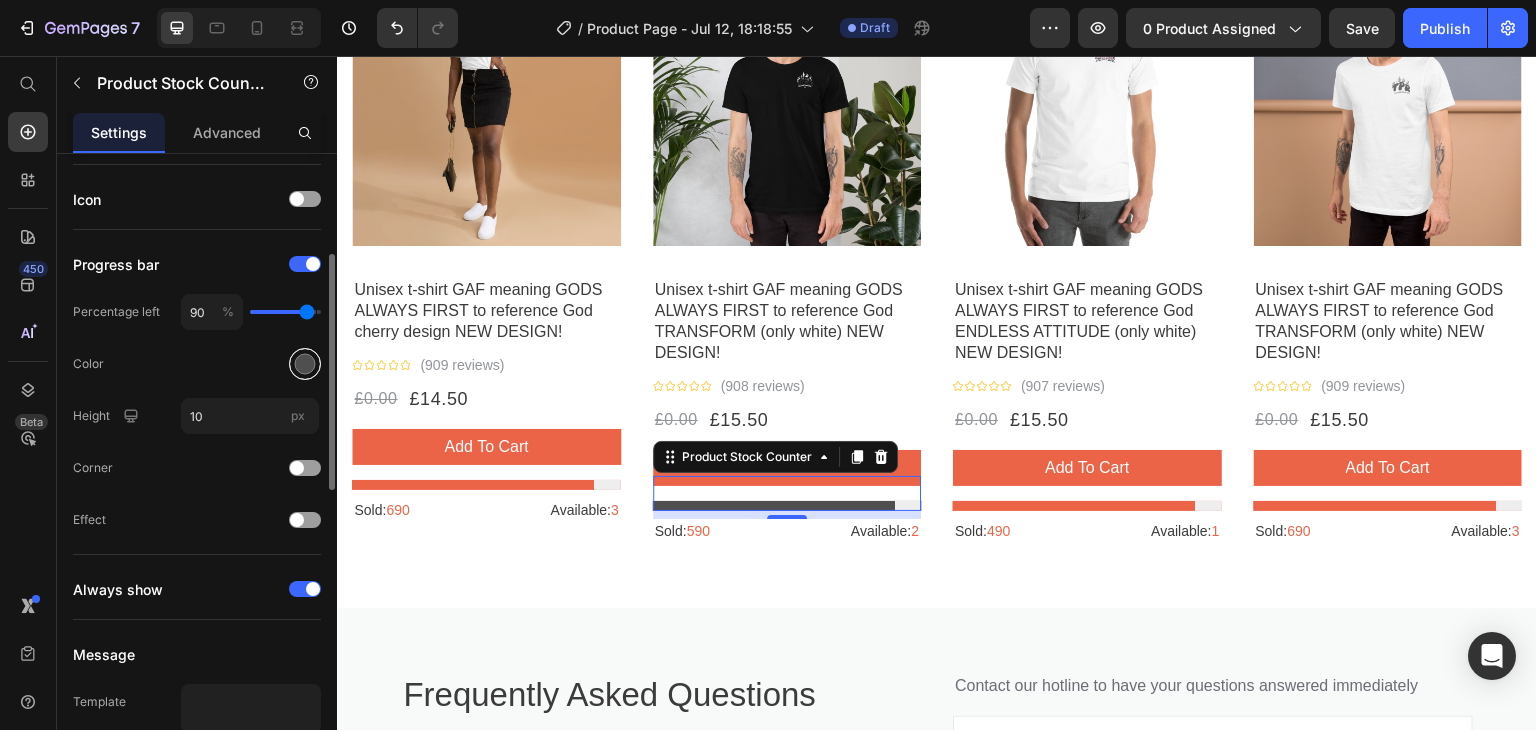 click at bounding box center [305, 364] 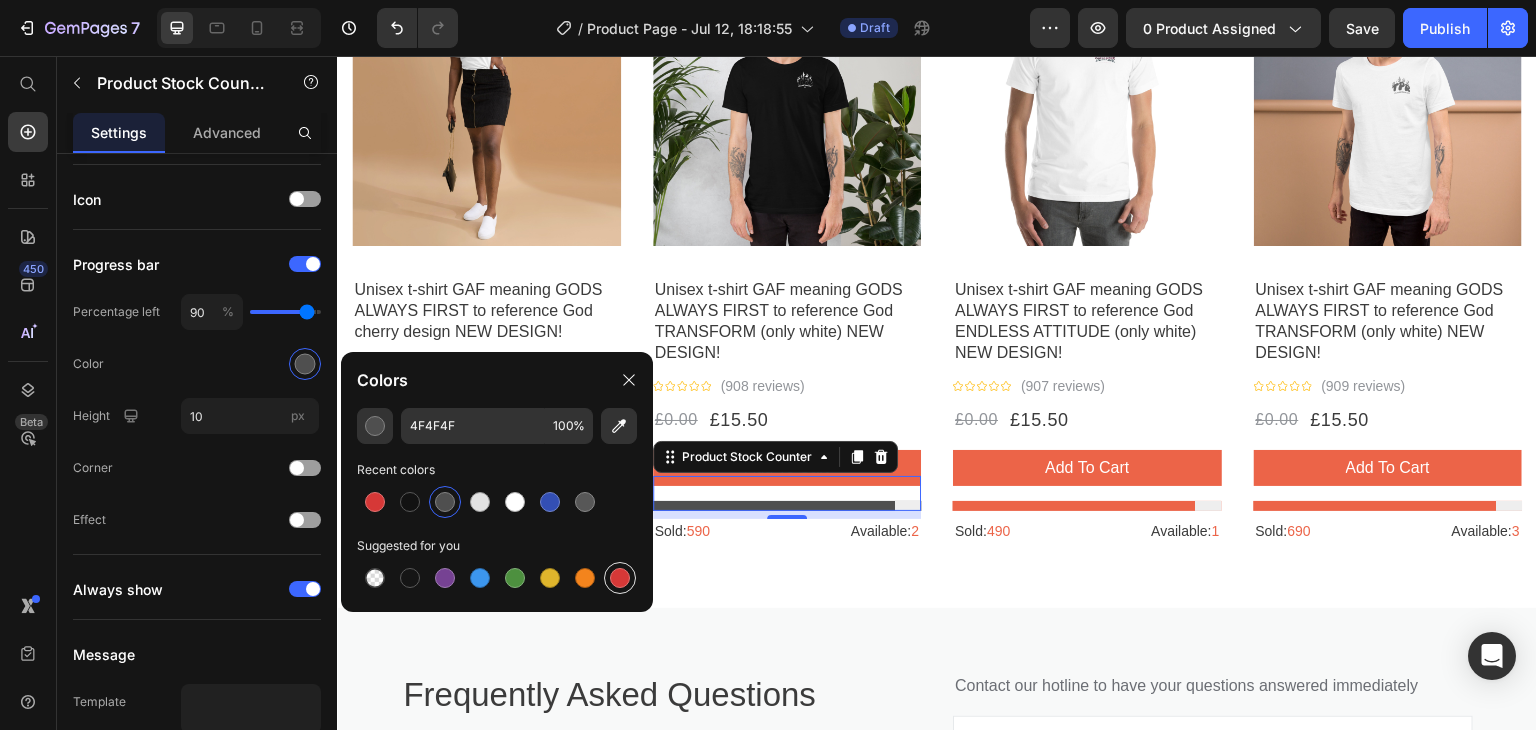 click at bounding box center [620, 578] 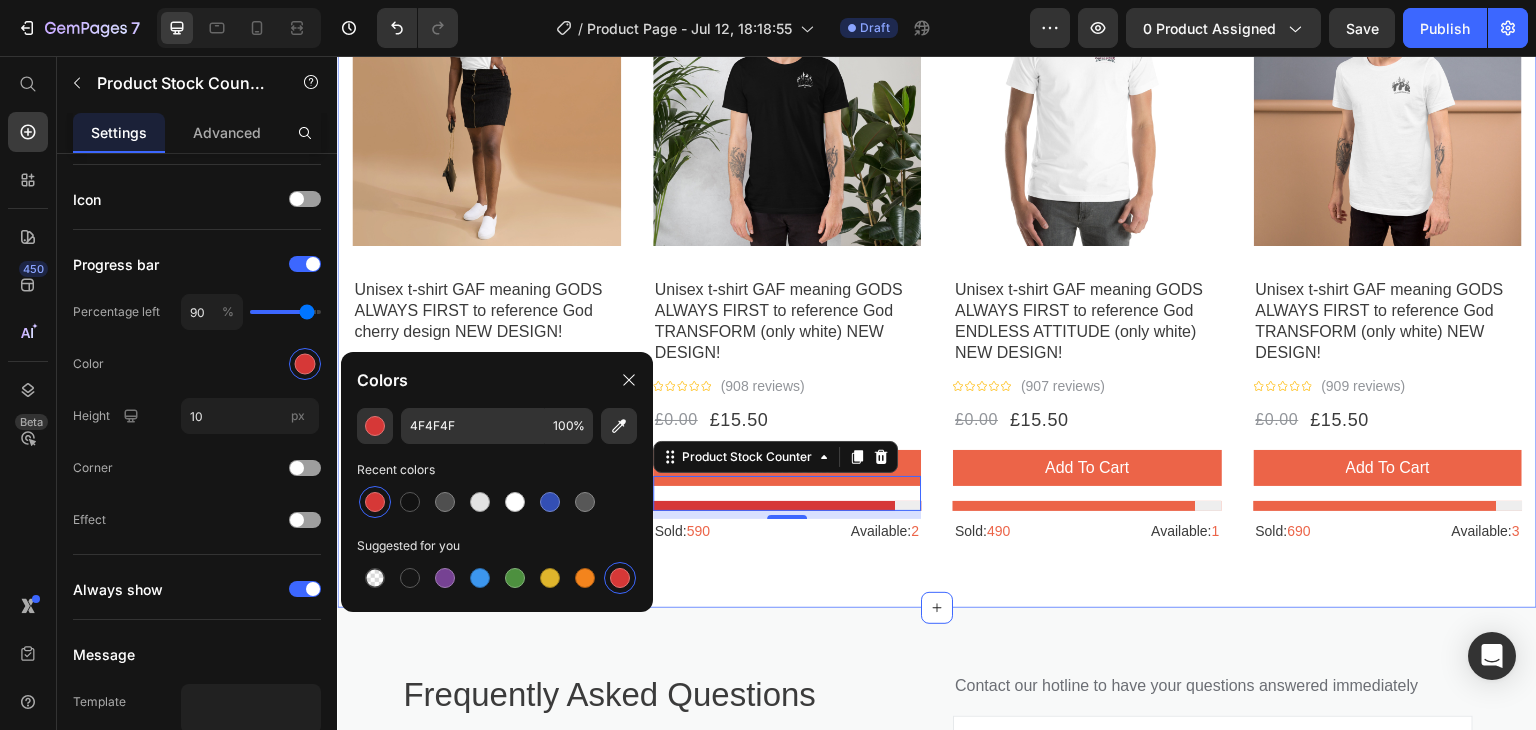 click on "Products related to this item Heading                Title Line Row - 0% Product Tag Product Images Row Unisex t-shirt GAF meaning GODS ALWAYS FIRST to reference God cherry design NEW DESIGN! Product Title
Icon
Icon
Icon
Icon
Icon Icon List Hoz (909 reviews) Text block Row £0.00 Product Price £14.50 Product Price Row add to cart Product Cart Button Product Stock Counter Sold:  690  Text block Available:  3 Text block Row Product - 0% Product Tag Product Images Row Unisex t-shirt GAF meaning GODS ALWAYS FIRST to reference God TRANSFORM (only white) NEW DESIGN! Product Title
Icon
Icon
Icon
Icon
Icon Icon List Hoz (908 reviews) Text block Row £0.00 Product Price £15.50 Product Price Row add to cart Product Cart Button Product Stock Counter   8 Sold:  590 Text block Available:  2 Text block Row Product Row - 0% Product Tag Product Images Row Icon Icon" at bounding box center (937, 209) 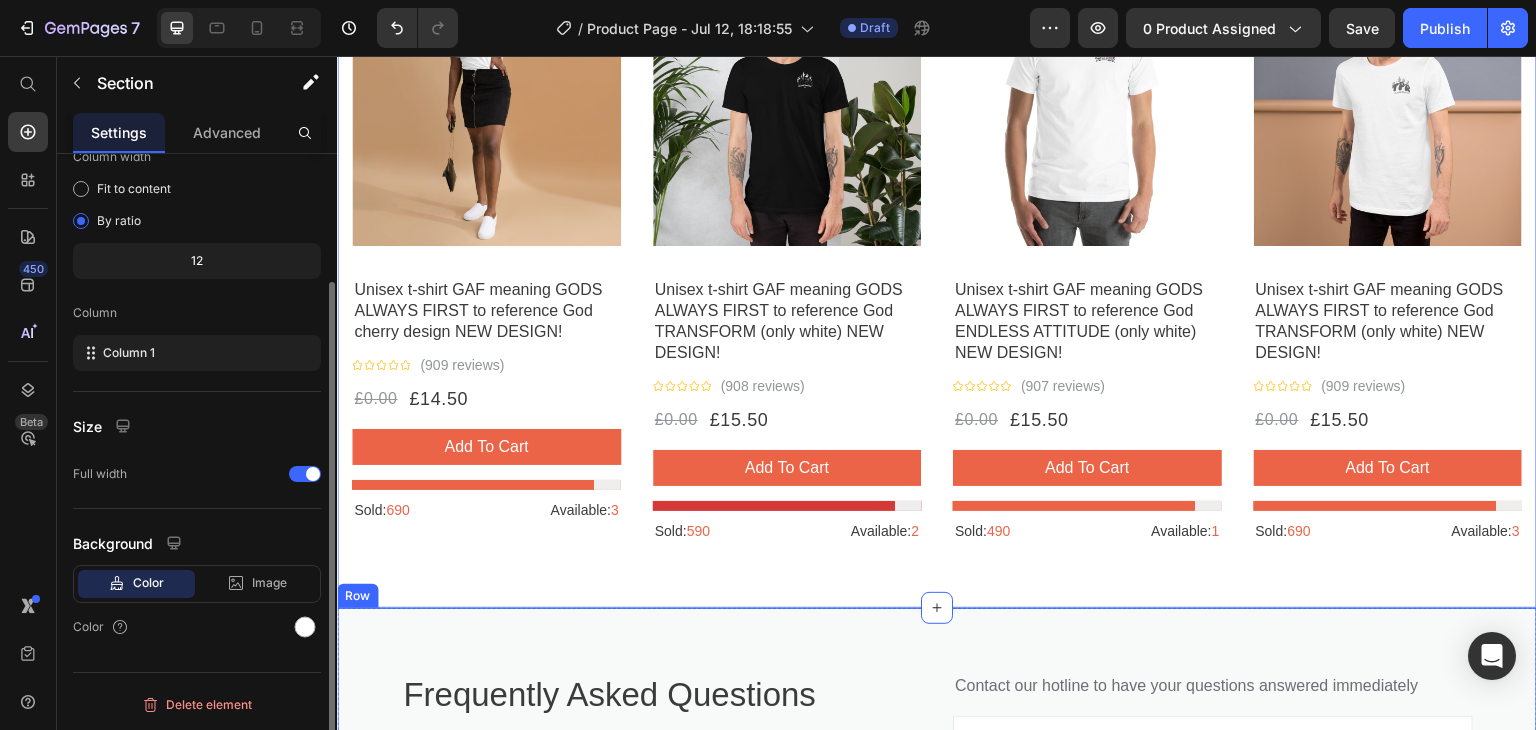 scroll, scrollTop: 0, scrollLeft: 0, axis: both 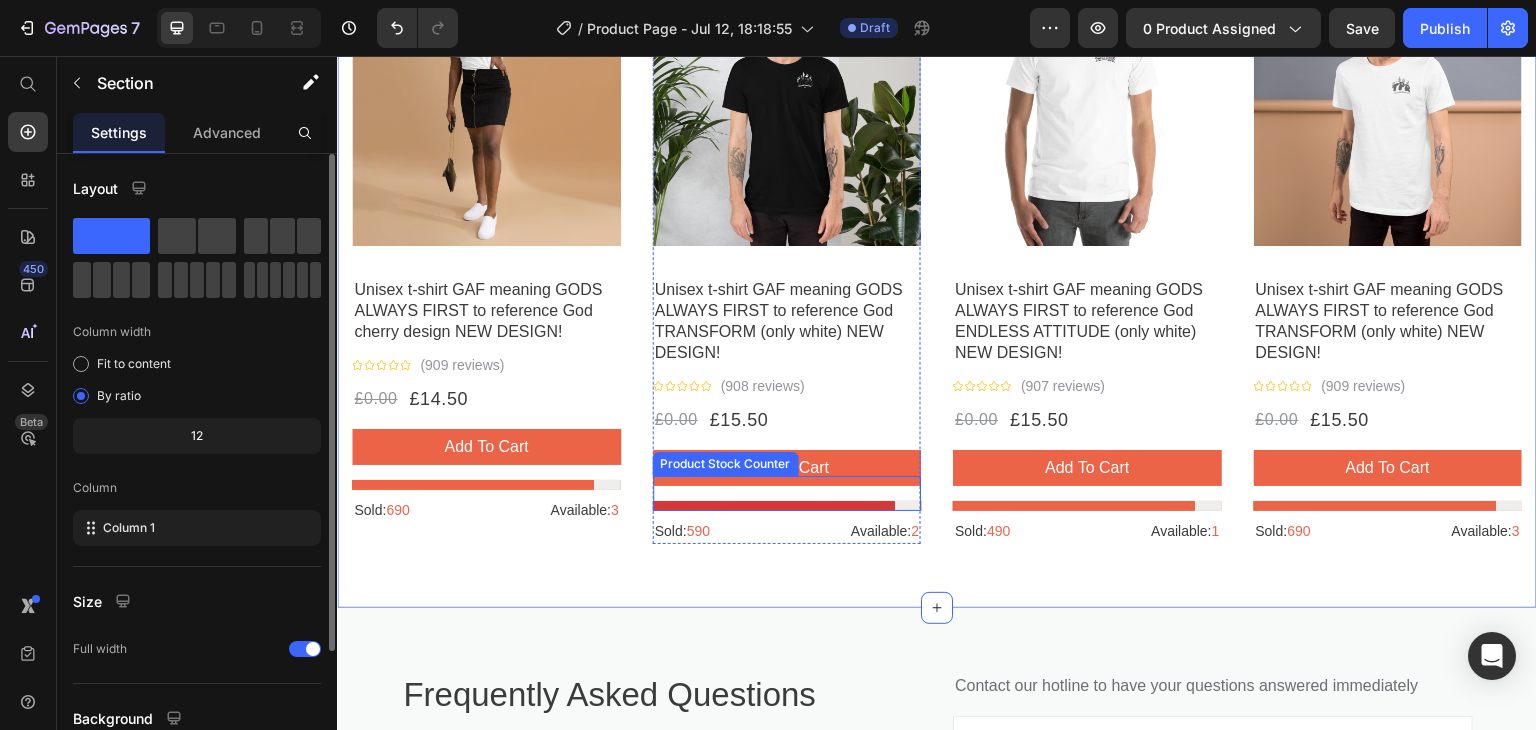 click on "Product Stock Counter" at bounding box center (726, 464) 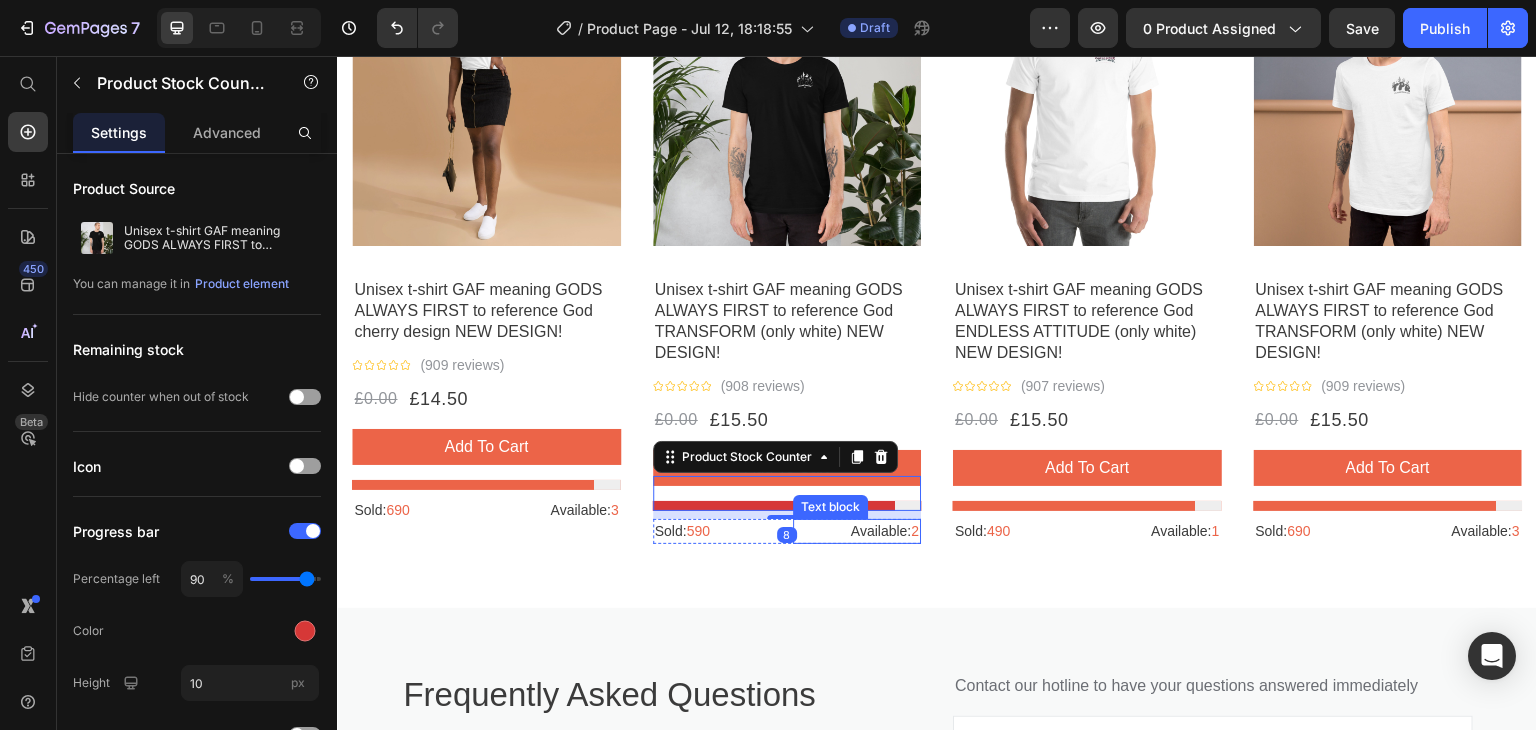 click on "Text block" at bounding box center [830, 507] 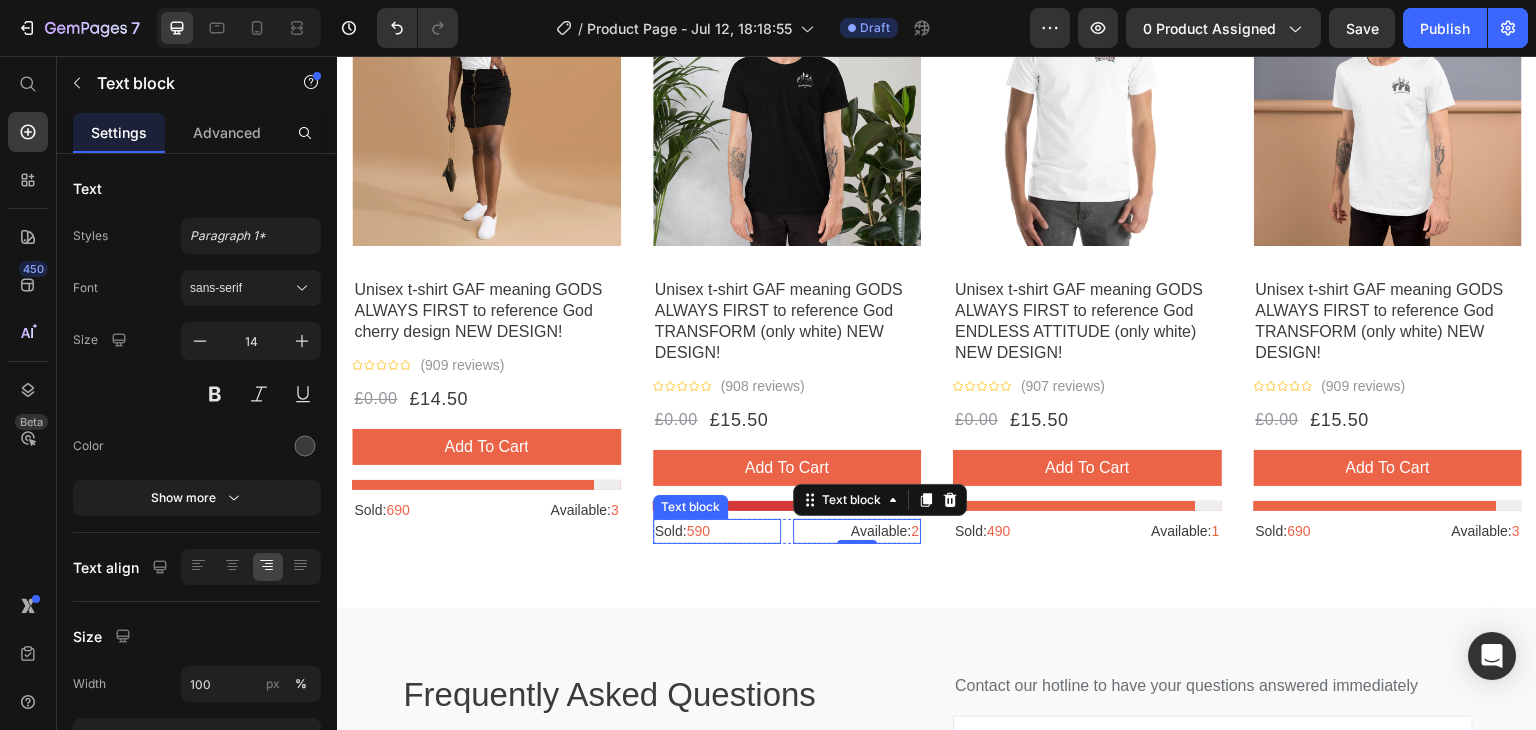 click on "Sold:  590" at bounding box center (717, 531) 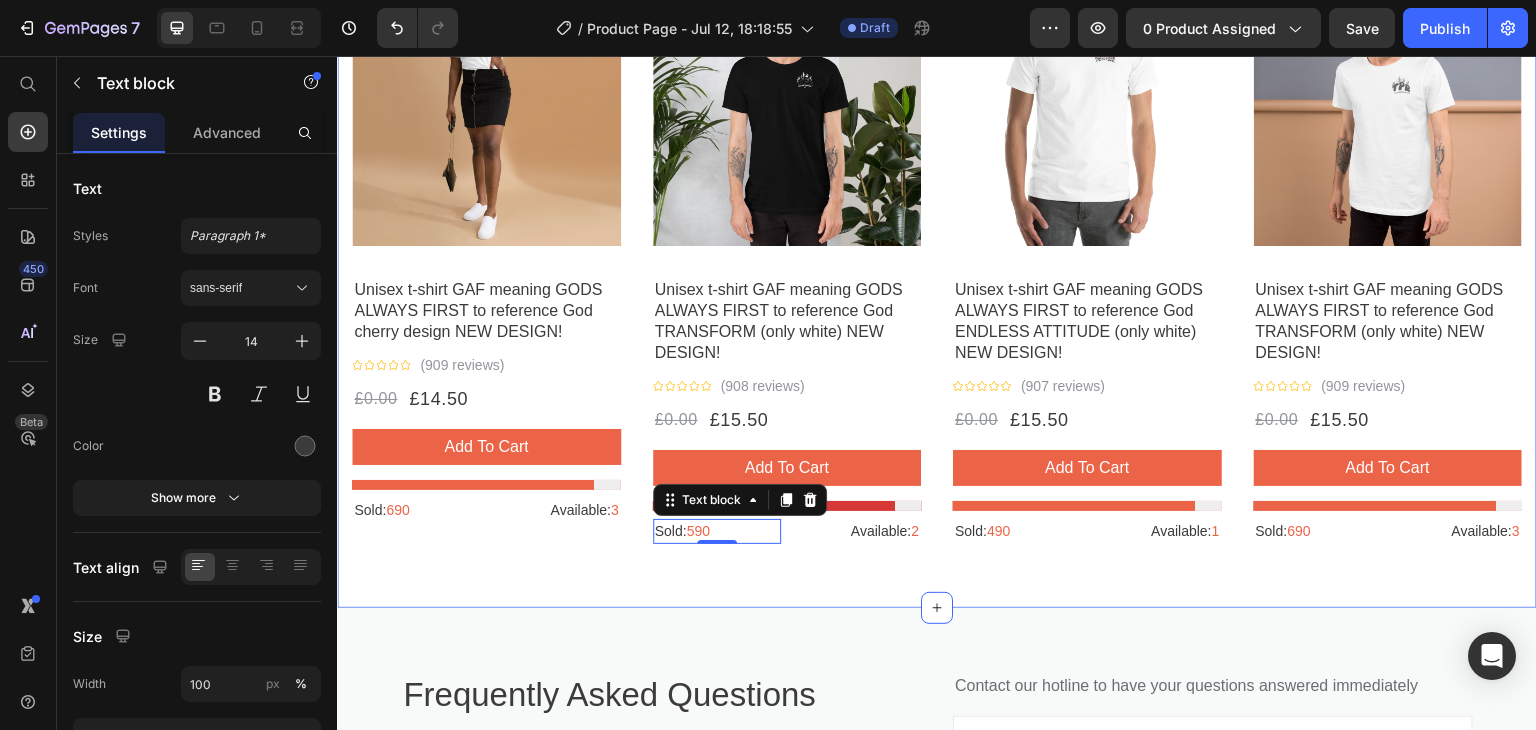 click on "Products related to this item Heading                Title Line Row - 0% Product Tag Product Images Row Unisex t-shirt GAF meaning GODS ALWAYS FIRST to reference God cherry design NEW DESIGN! Product Title
Icon
Icon
Icon
Icon
Icon Icon List Hoz (909 reviews) Text block Row £0.00 Product Price £14.50 Product Price Row add to cart Product Cart Button Product Stock Counter Sold:  690  Text block Available:  3 Text block Row Product - 0% Product Tag Product Images Row Unisex t-shirt GAF meaning GODS ALWAYS FIRST to reference God TRANSFORM (only white) NEW DESIGN! Product Title
Icon
Icon
Icon
Icon
Icon Icon List Hoz (908 reviews) Text block Row £0.00 Product Price £15.50 Product Price Row add to cart Product Cart Button Product Stock Counter Sold:  590 Text block   0 Available:  2 Text block Row Product Row - 0% Product Tag Product Images Row Icon Icon" at bounding box center (937, 209) 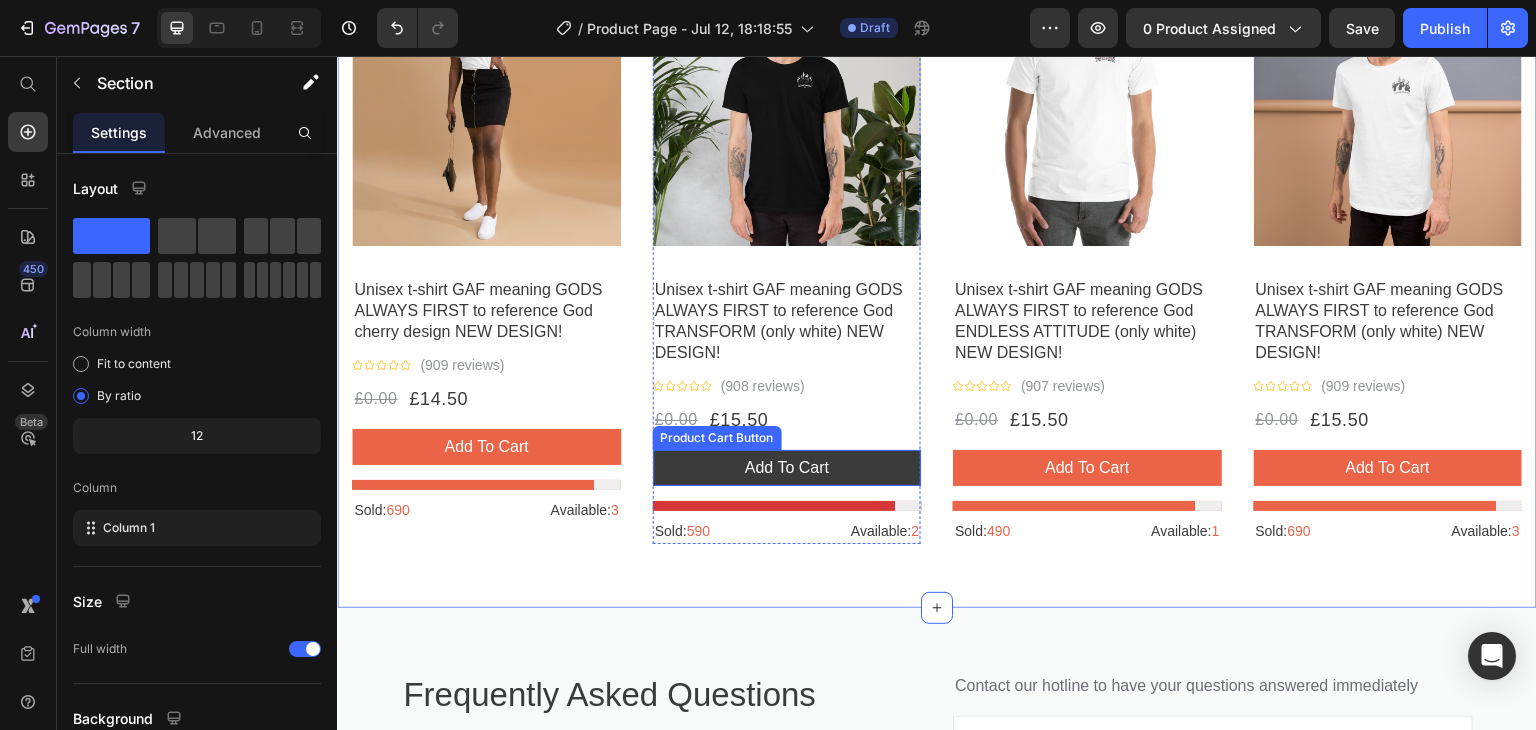 click on "add to cart" at bounding box center [787, 468] 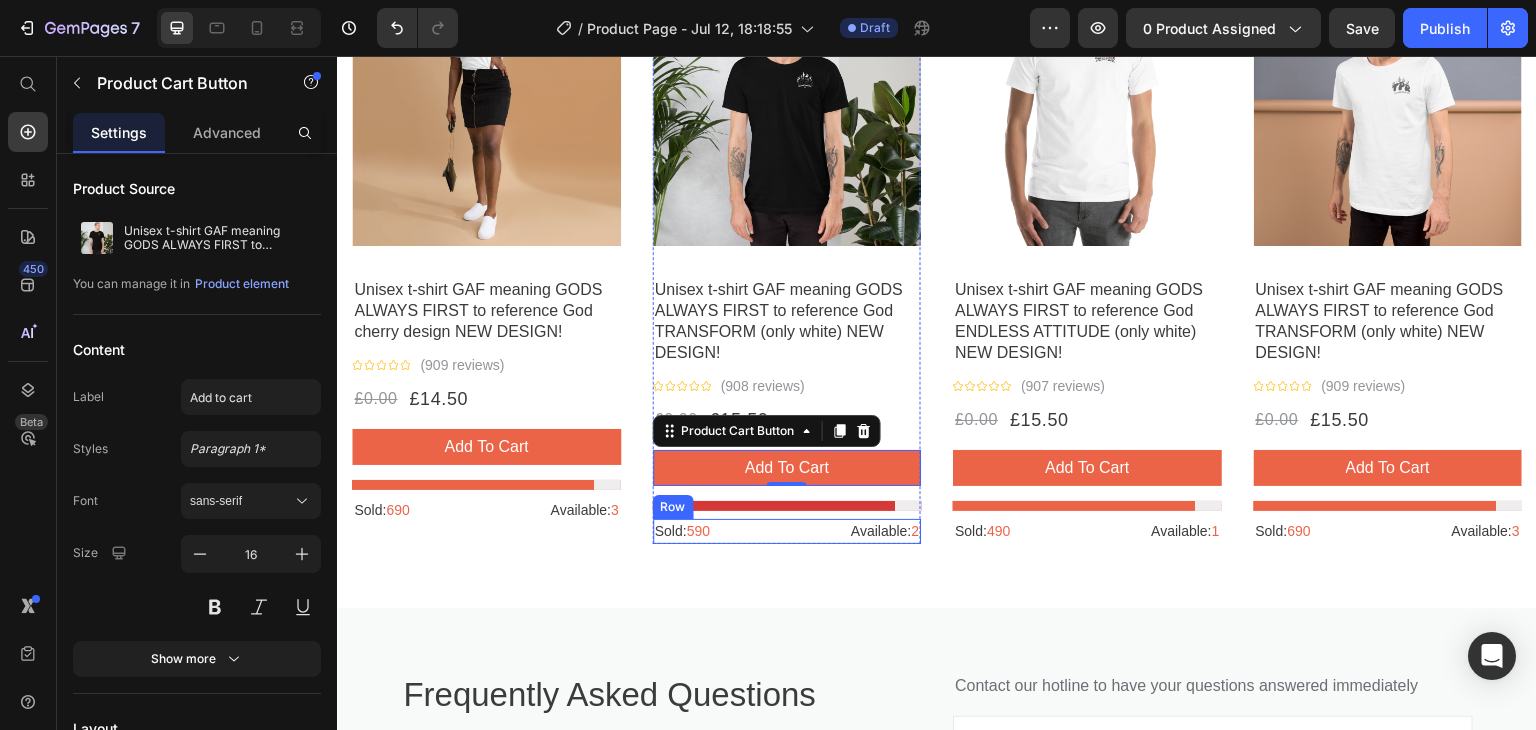 click on "Sold:  590 Text block Available:  2 Text block Row" at bounding box center (787, 531) 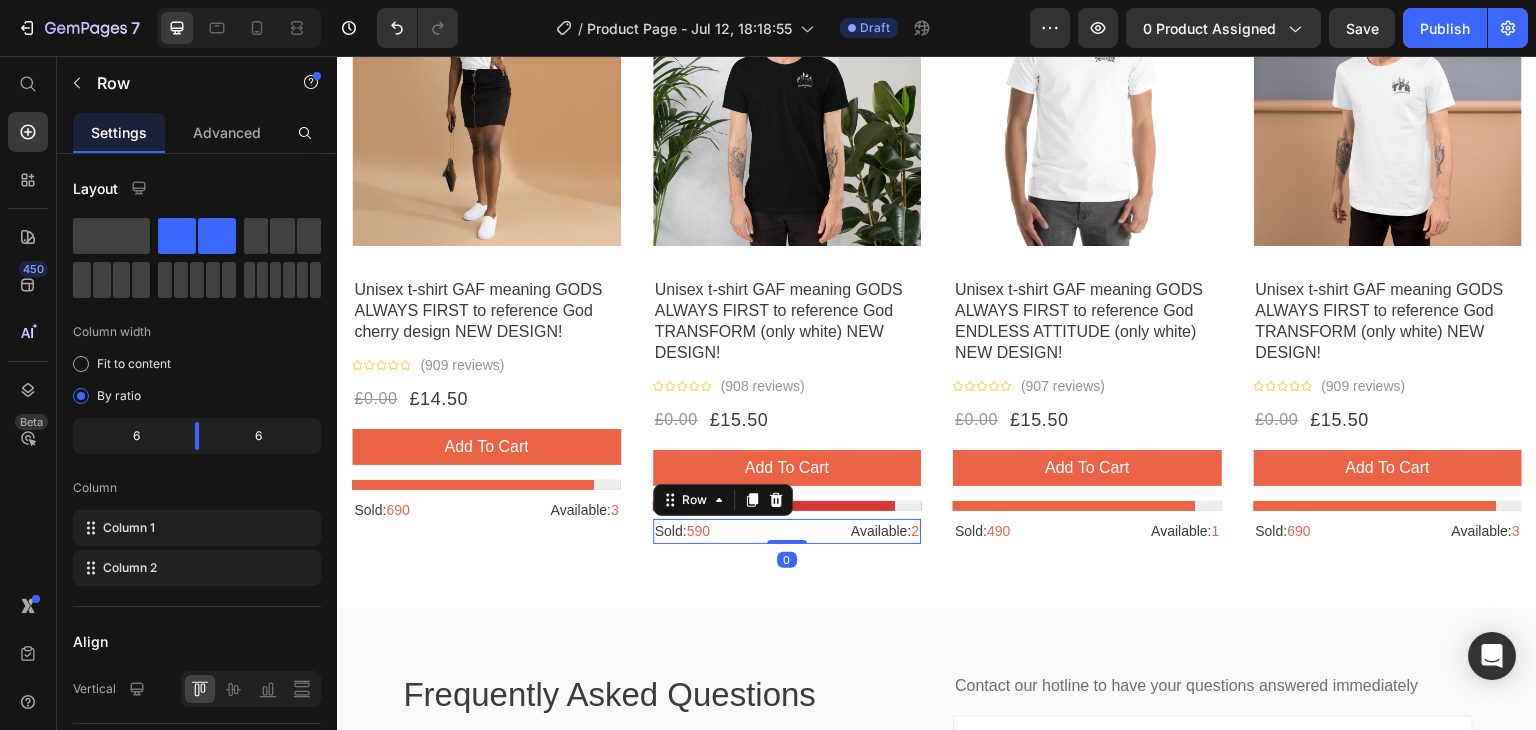 drag, startPoint x: 781, startPoint y: 534, endPoint x: 783, endPoint y: 523, distance: 11.18034 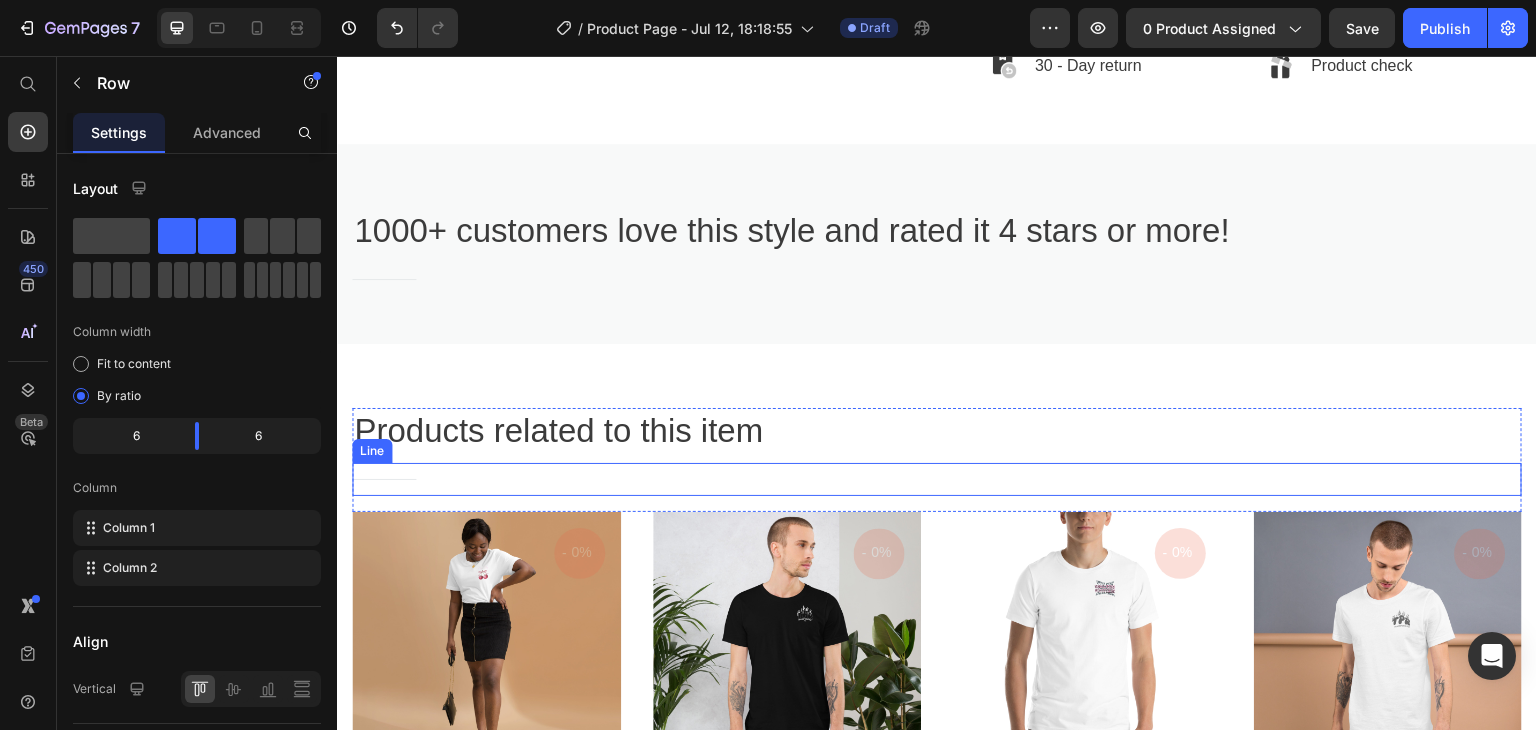 scroll, scrollTop: 2000, scrollLeft: 0, axis: vertical 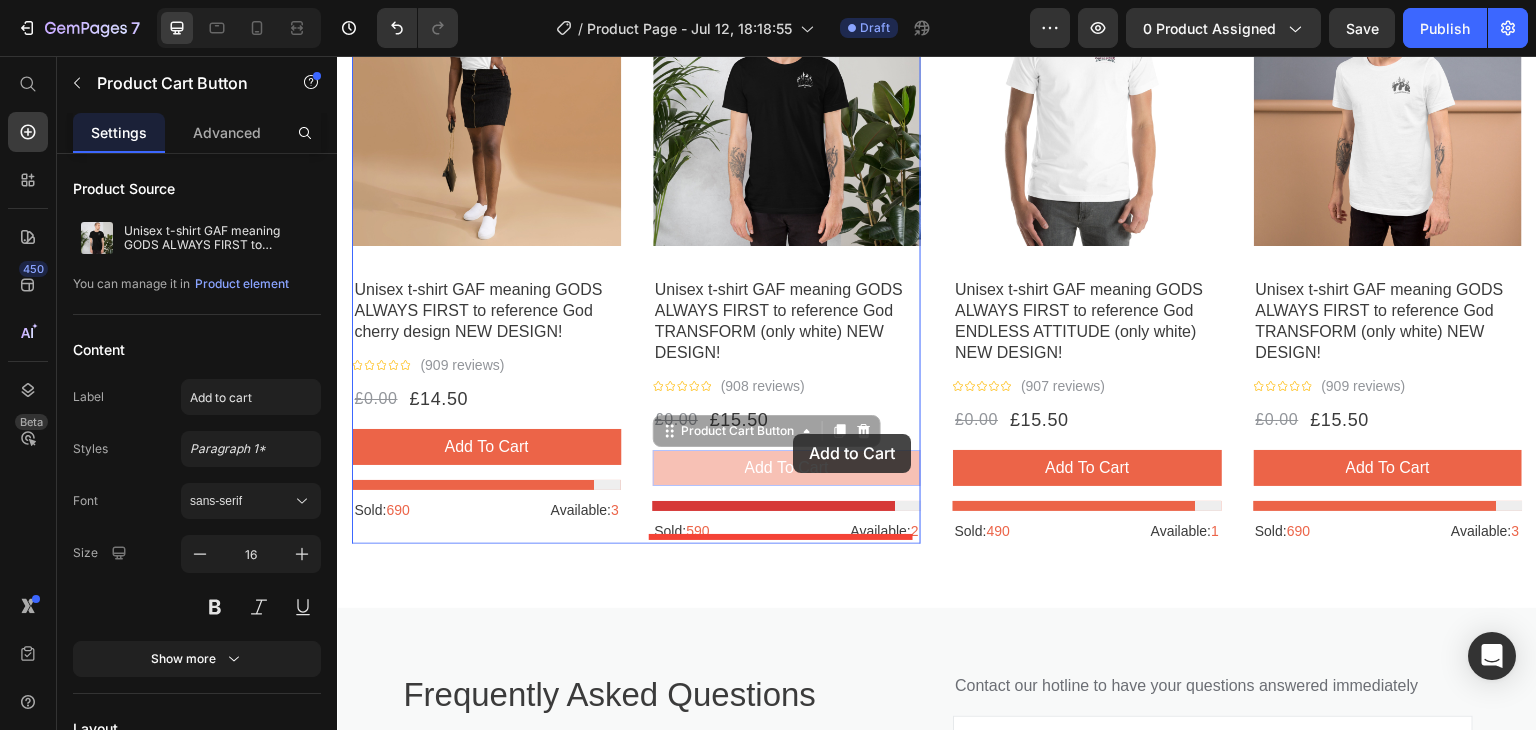 drag, startPoint x: 792, startPoint y: 445, endPoint x: 797, endPoint y: 414, distance: 31.400637 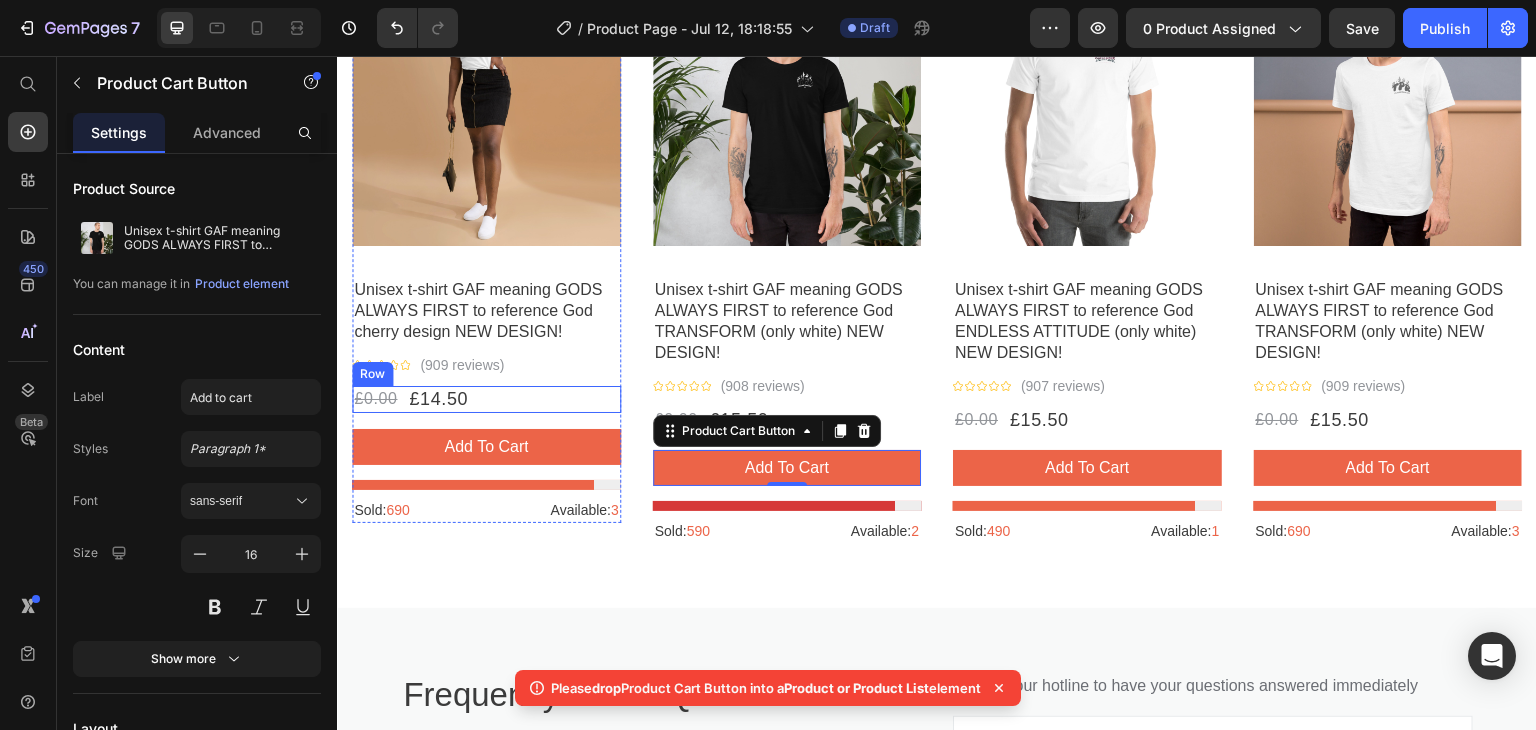 click on "£0.00 Product Price £14.50 Product Price Row" at bounding box center (486, 399) 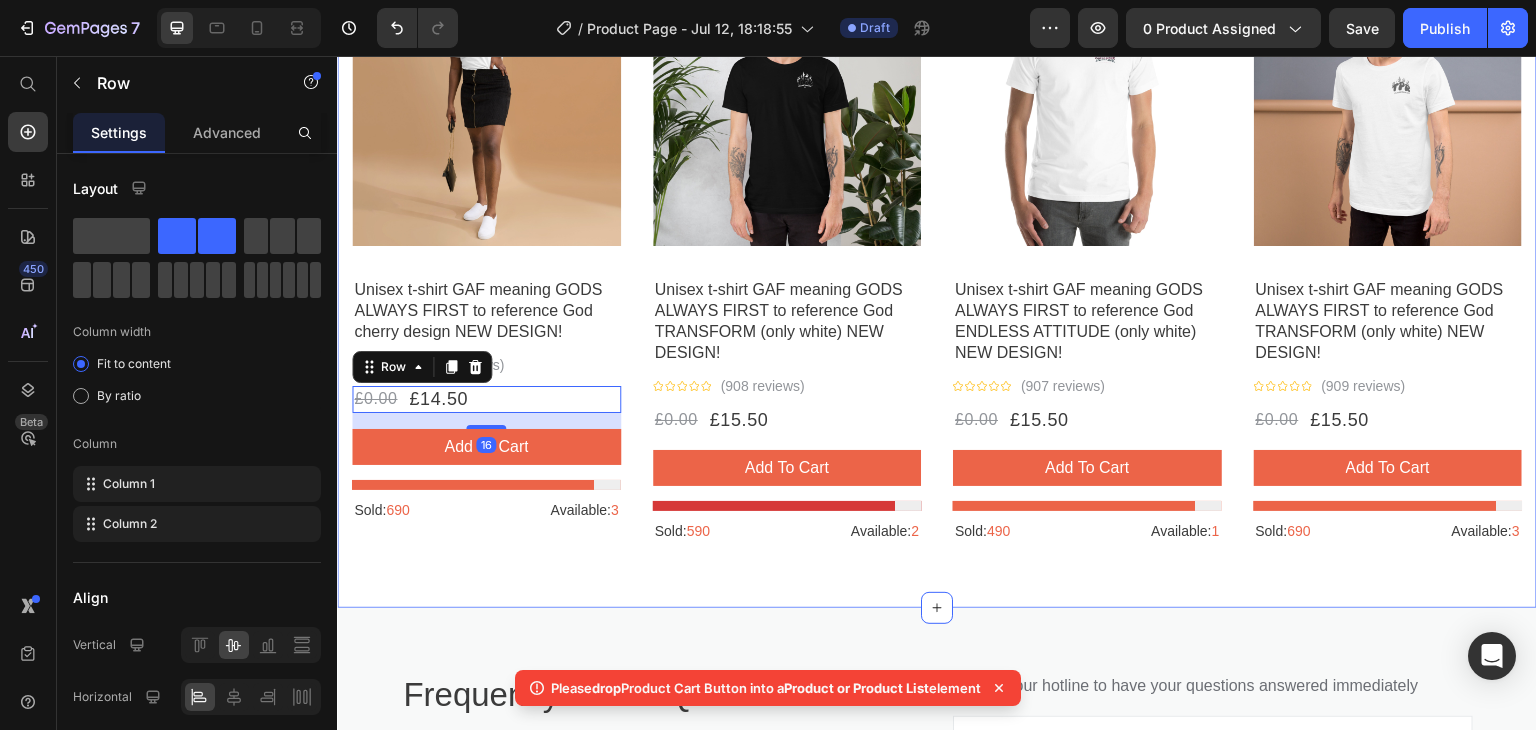 click on "Products related to this item Heading                Title Line Row - 0% Product Tag Product Images Row Unisex t-shirt GAF meaning GODS ALWAYS FIRST to reference God cherry design NEW DESIGN! Product Title
Icon
Icon
Icon
Icon
Icon Icon List Hoz (909 reviews) Text block Row £0.00 Product Price £14.50 Product Price Row   16 add to cart Product Cart Button Product Stock Counter Sold:  690  Text block Available:  3 Text block Row Product - 0% Product Tag Product Images Row Unisex t-shirt GAF meaning GODS ALWAYS FIRST to reference God TRANSFORM (only white) NEW DESIGN! Product Title
Icon
Icon
Icon
Icon
Icon Icon List Hoz (908 reviews) Text block Row £0.00 Product Price £15.50 Product Price Row add to cart Product Cart Button Product Stock Counter Sold:  590 Text block Available:  2 Text block Row Product Row - 0% Product Tag Product Images Row Icon Row" at bounding box center [937, 209] 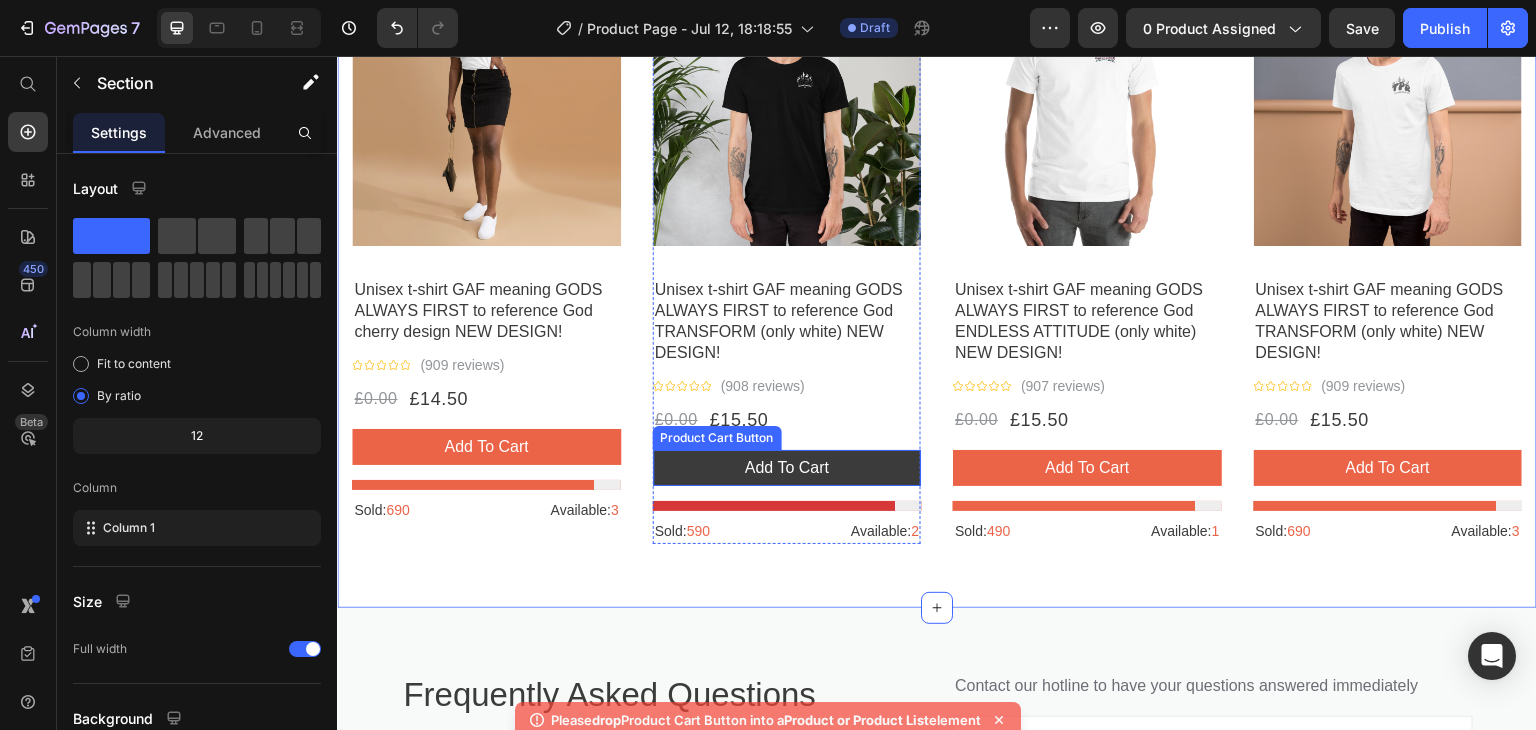 click on "add to cart" at bounding box center (787, 468) 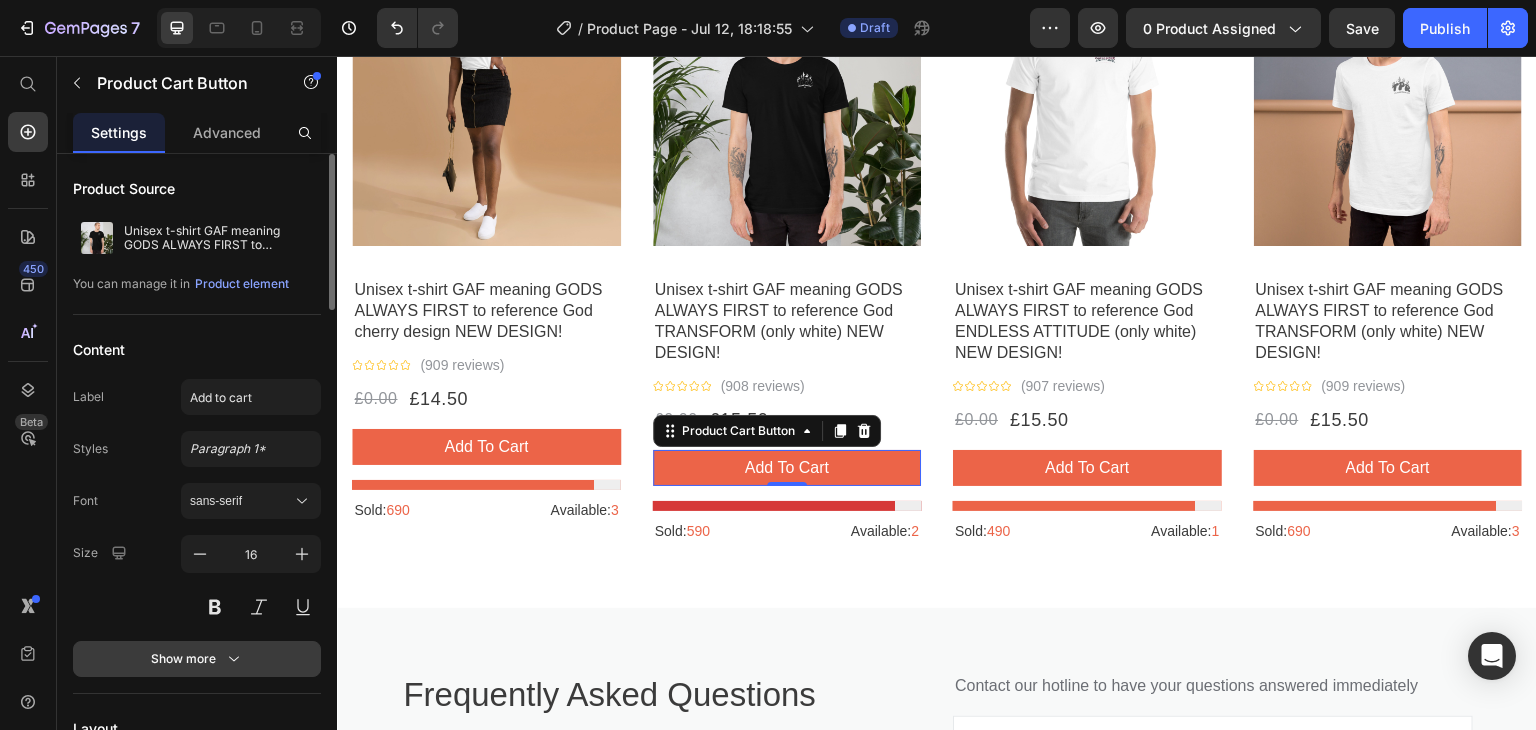 click on "Show more" at bounding box center [197, 659] 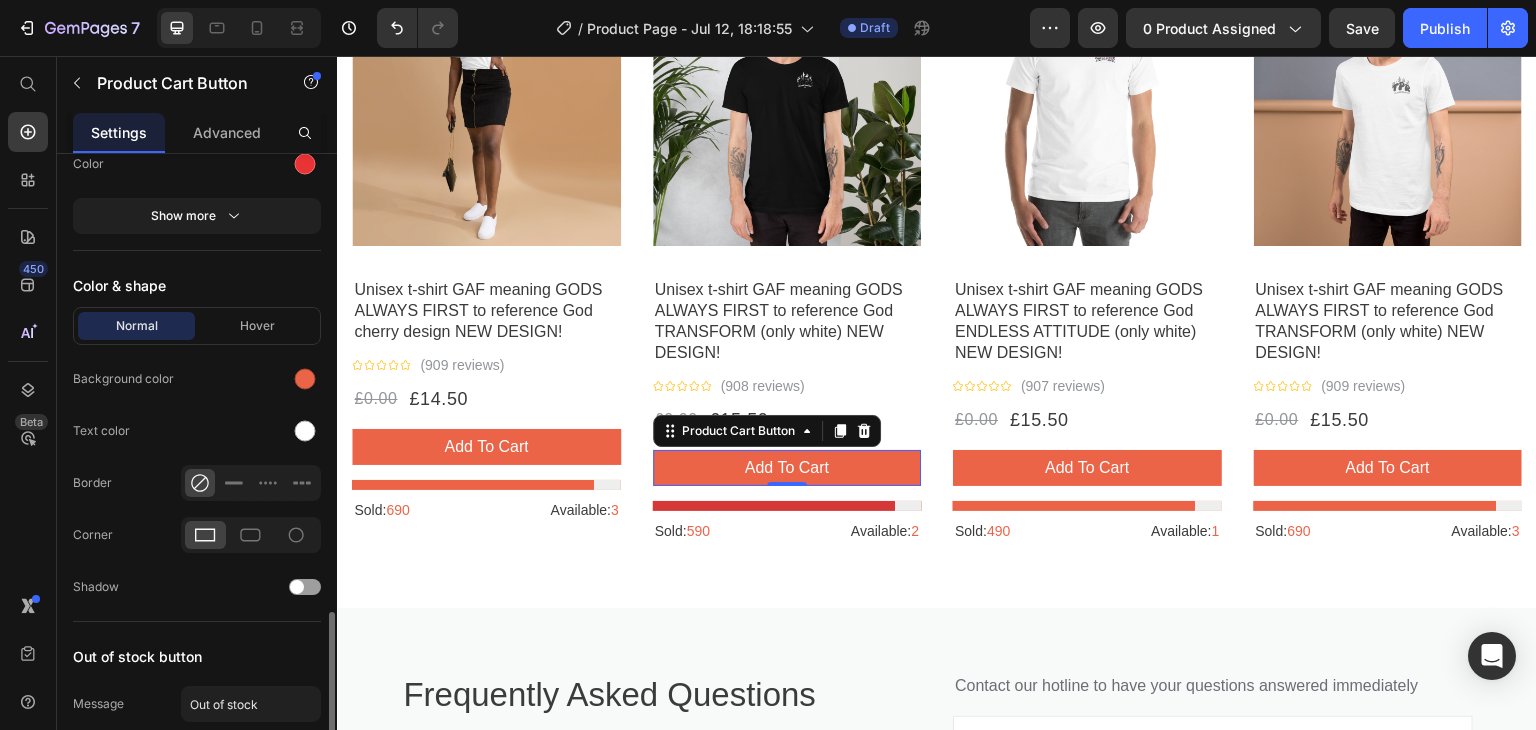 scroll, scrollTop: 2136, scrollLeft: 0, axis: vertical 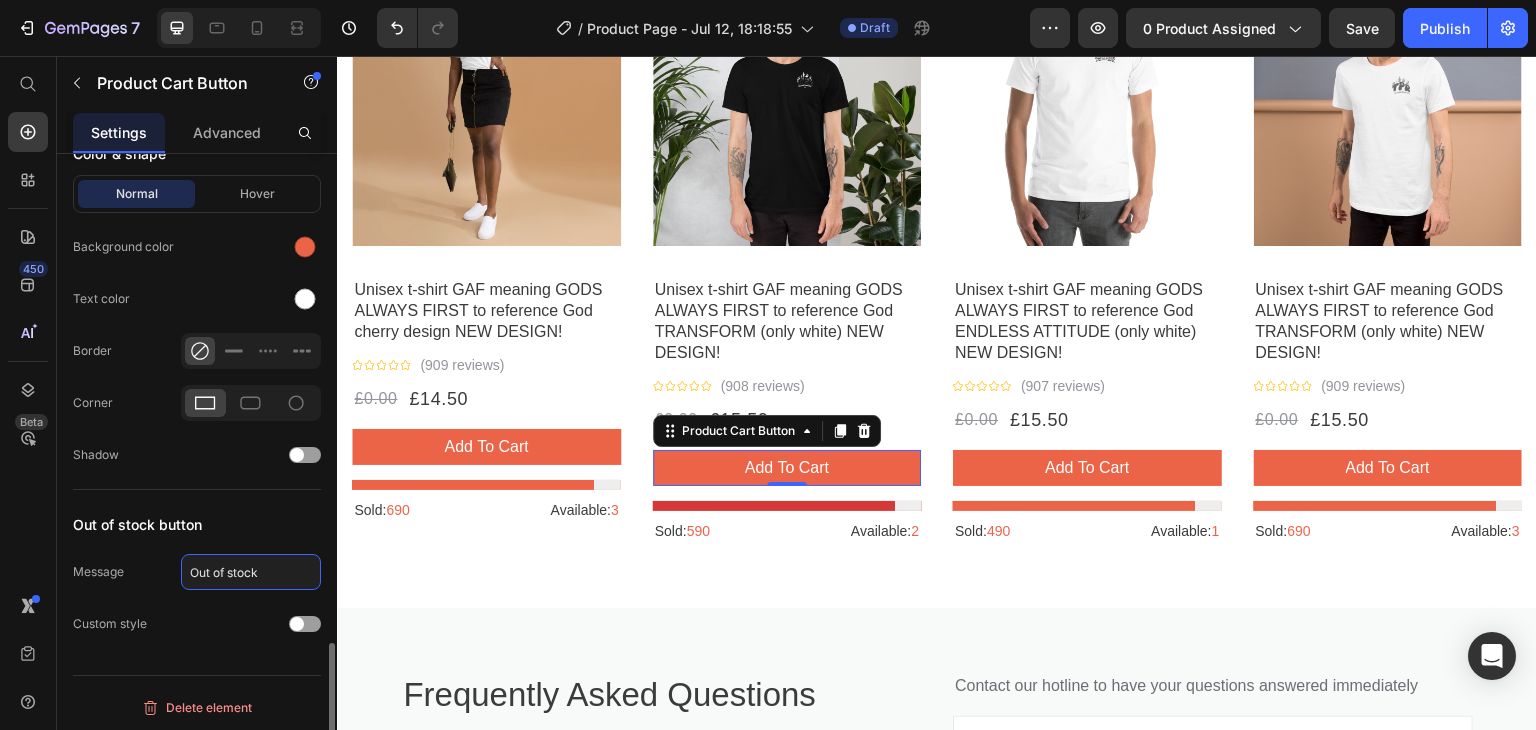 click on "Out of stock" 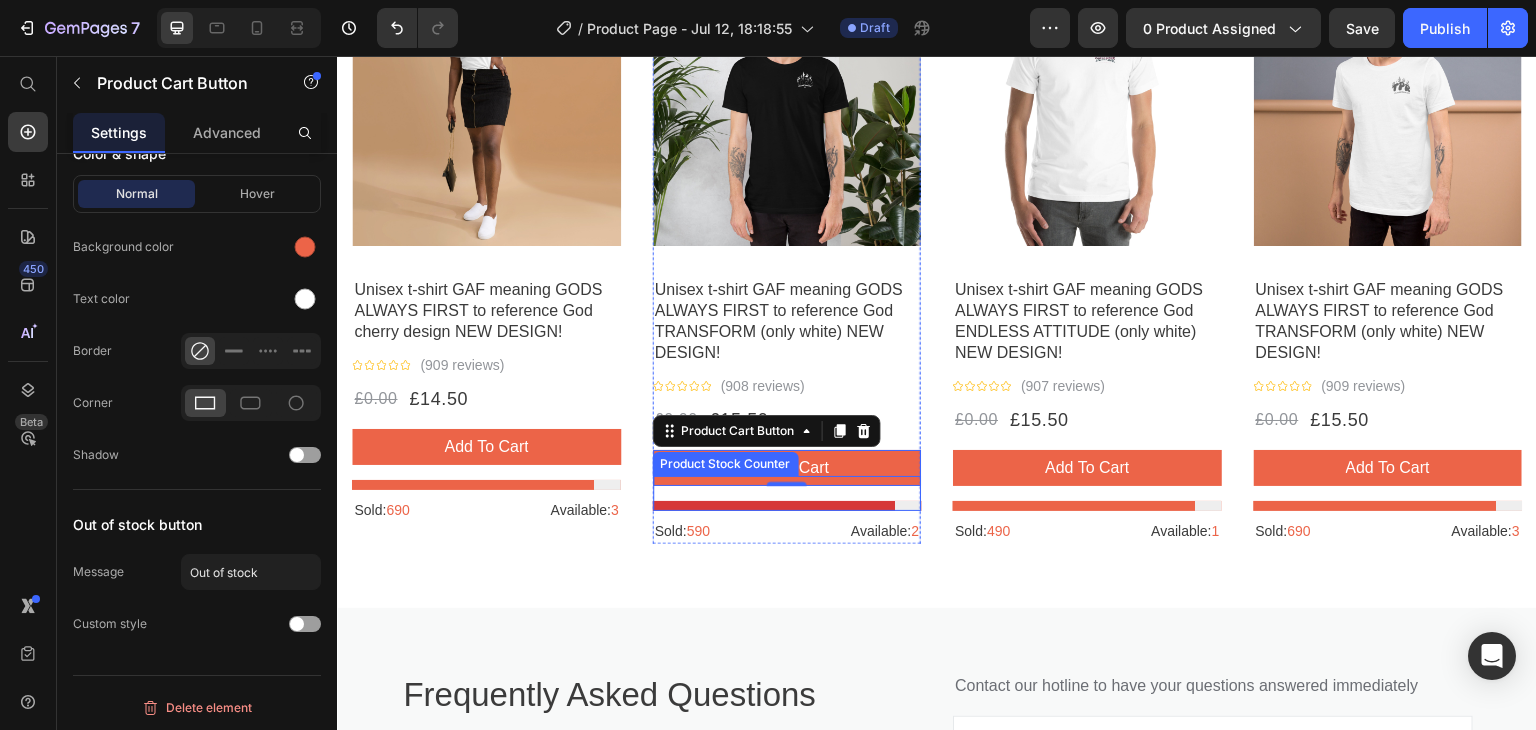 click at bounding box center (787, 493) 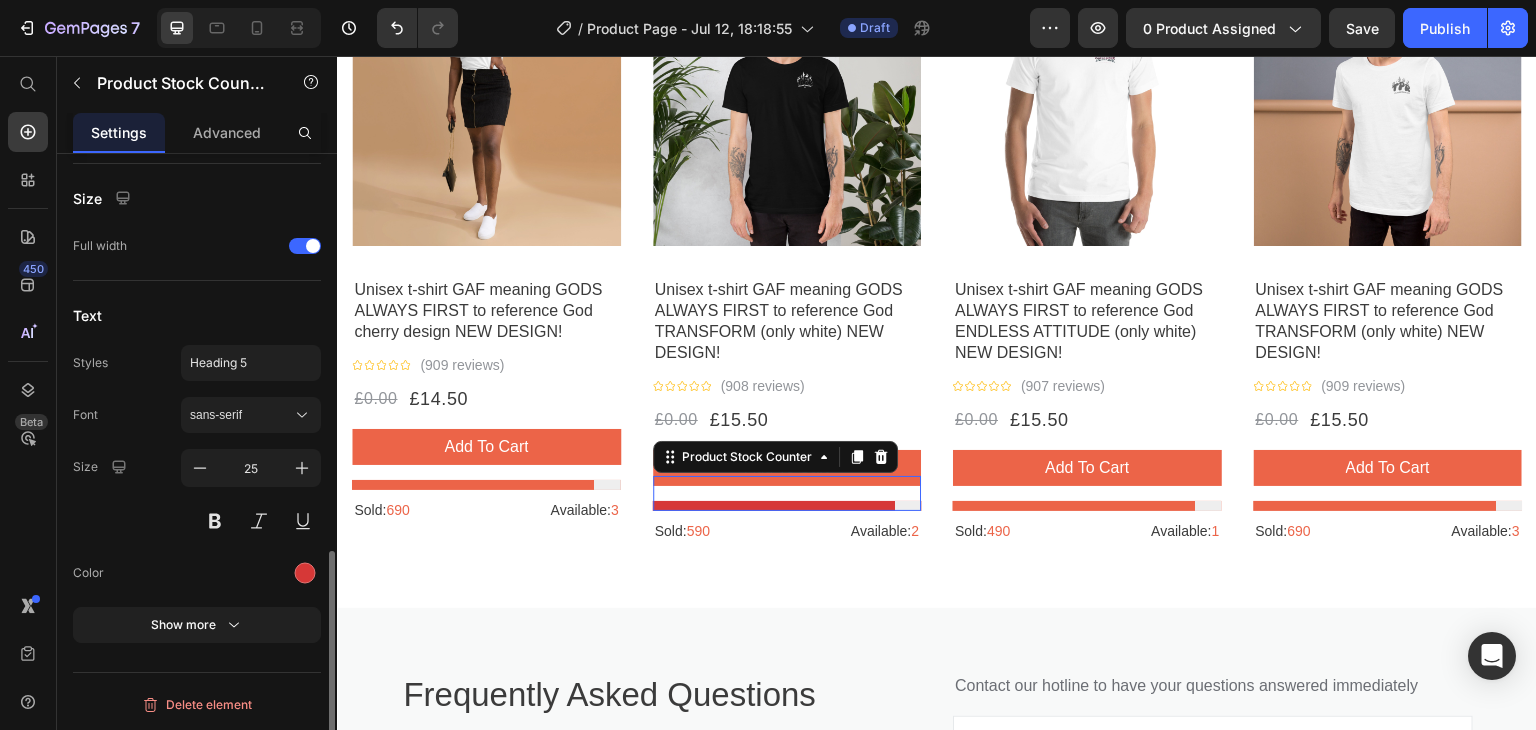scroll, scrollTop: 0, scrollLeft: 0, axis: both 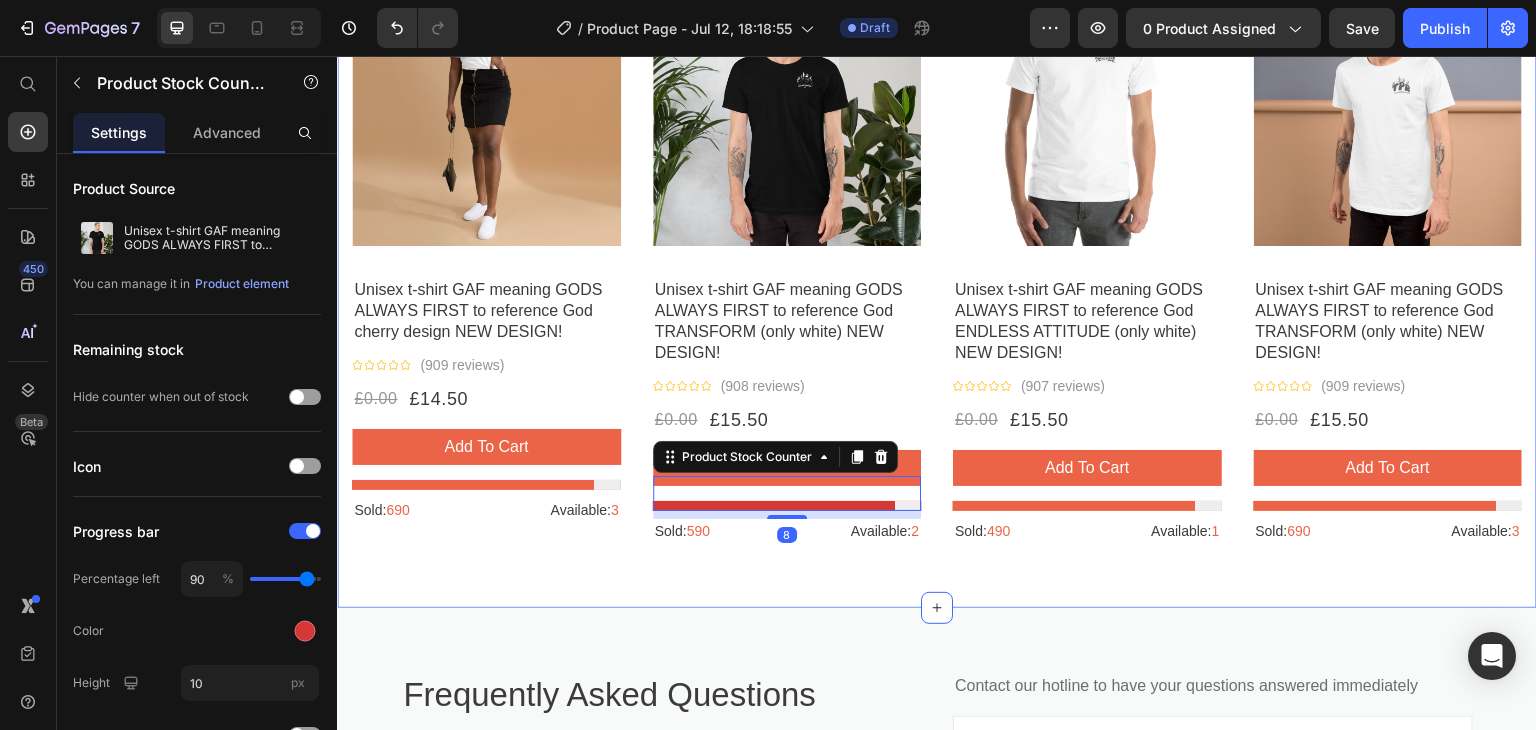 click on "Frequently Asked Questions  Heading                Title Line Is this sweater fitted or more relaxed? Will you be restocking the camel in xs anytime soon? What is the length of the medium?  What are the drying instructions? What are the drying instructions? Accordion Contact our hotline to have your questions answered immediately  Text block Tell us your question Text block Email Text block Email Field Tell me about... Text block Text Field Submit Submit Button Contact Form Row Row Row" at bounding box center (937, 881) 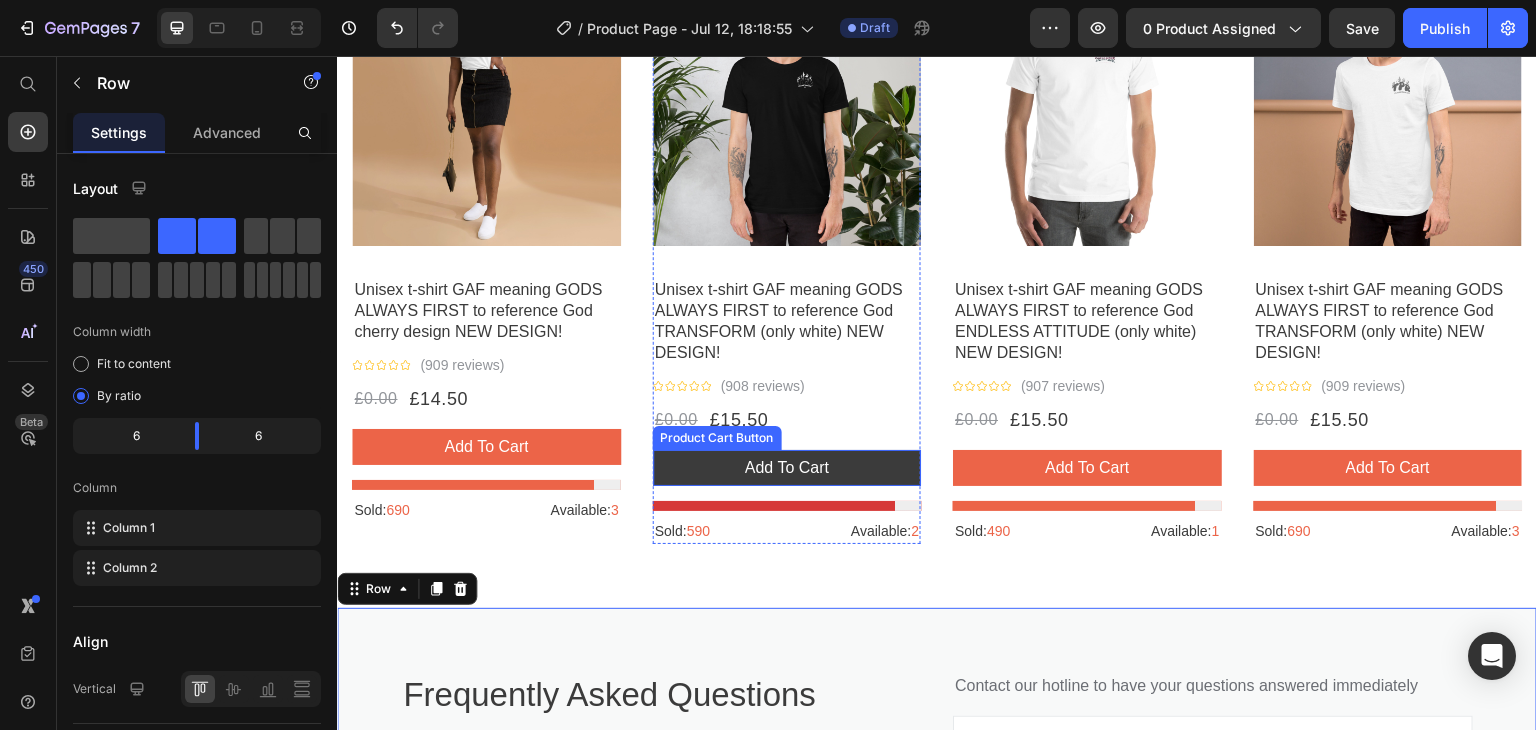 click on "add to cart" at bounding box center (787, 468) 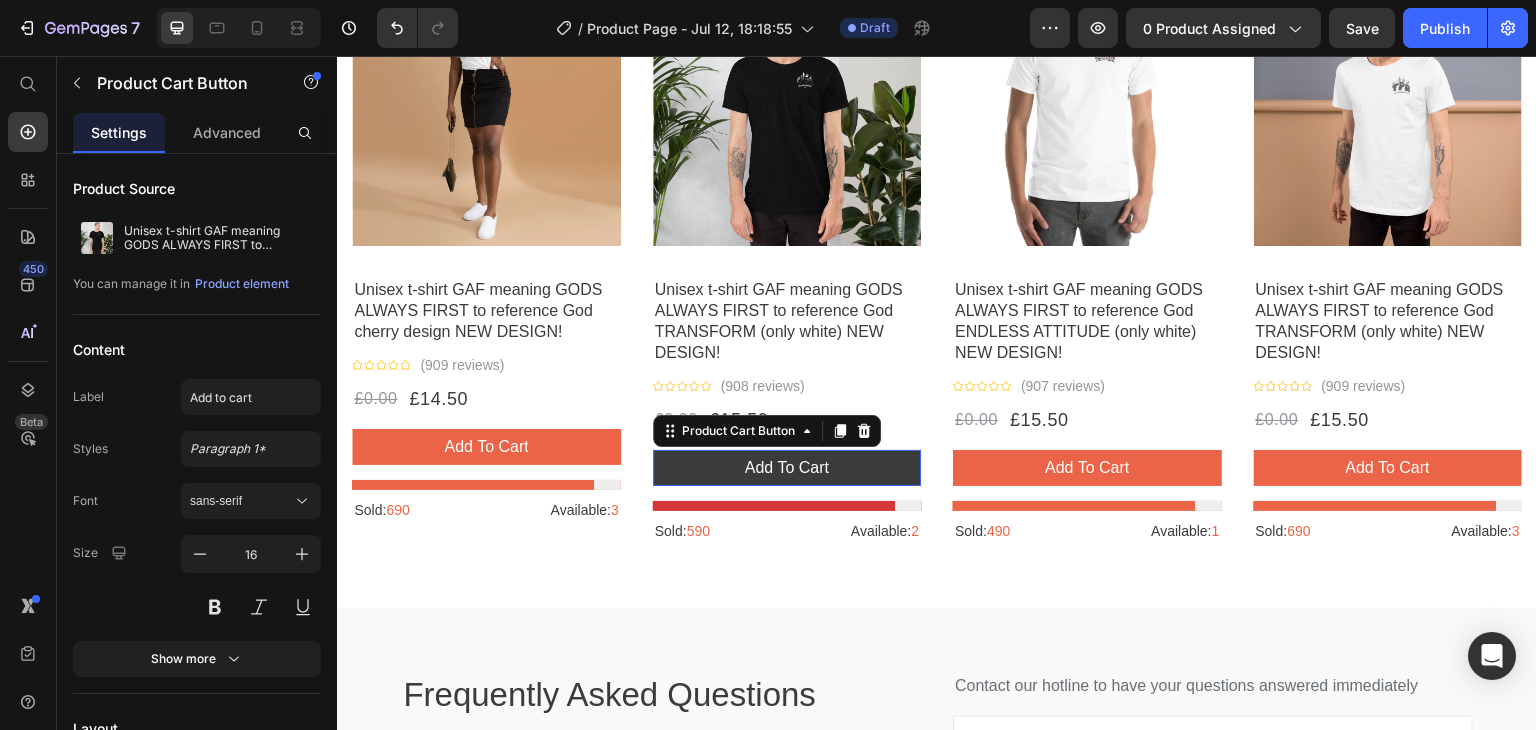 click on "add to cart" at bounding box center [787, 468] 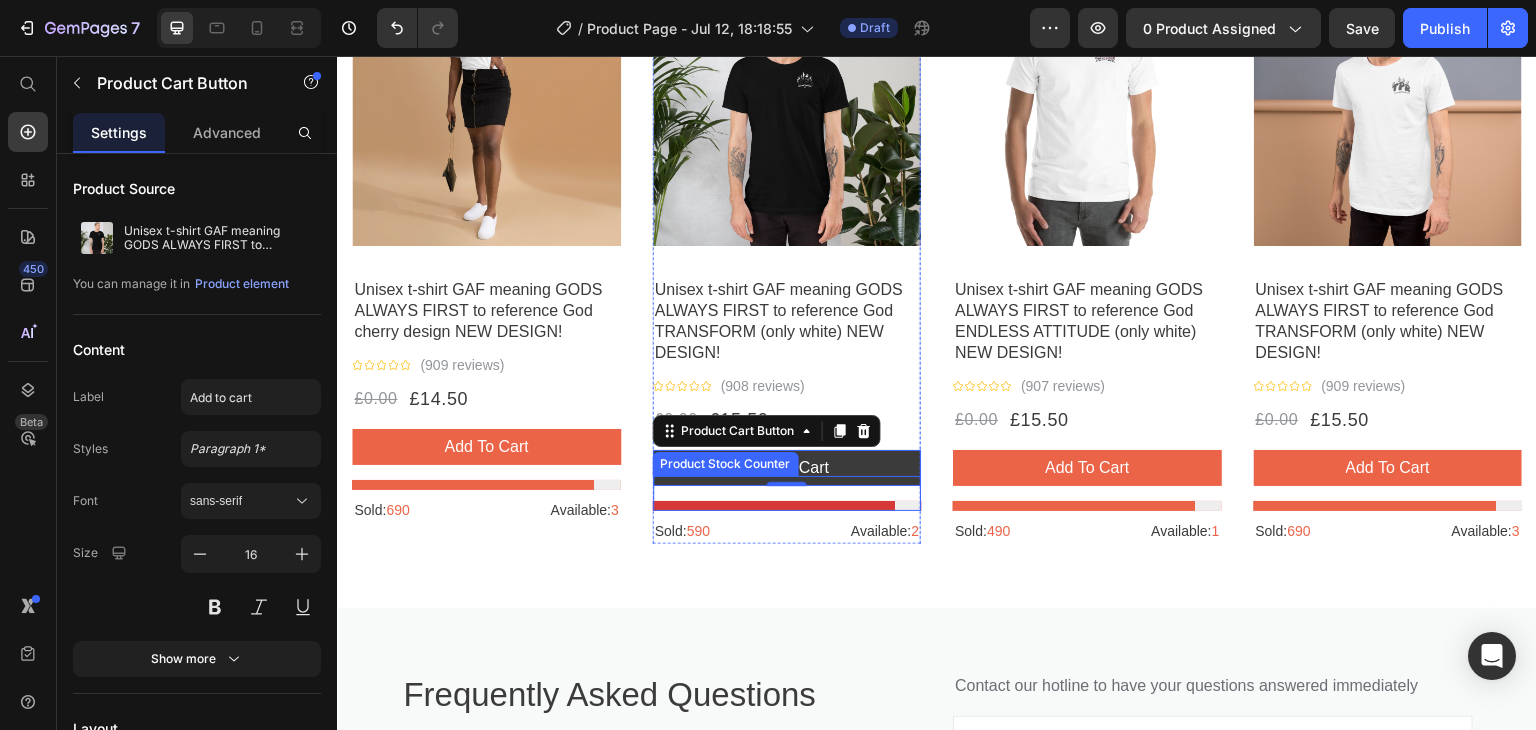 click at bounding box center (787, 493) 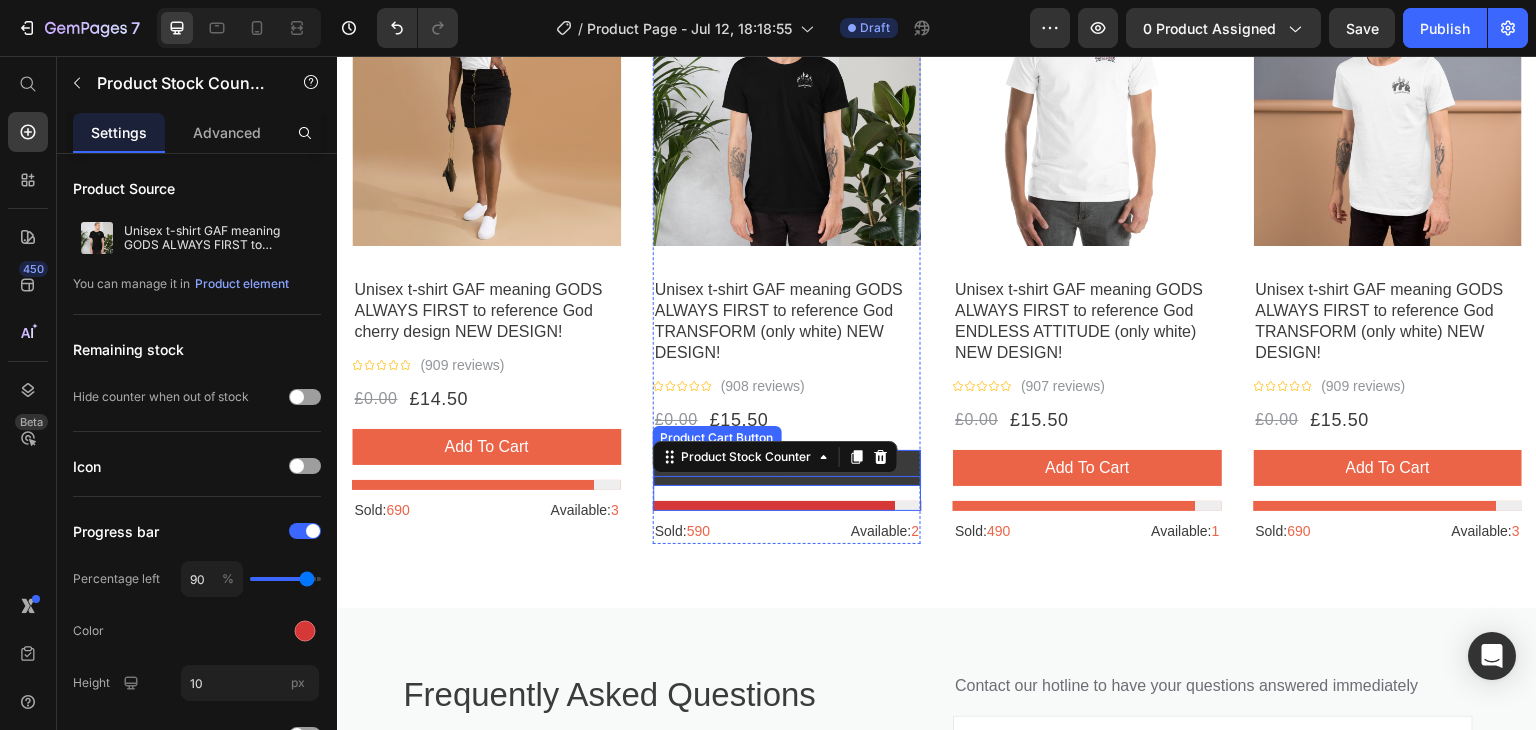 click at bounding box center [857, 457] 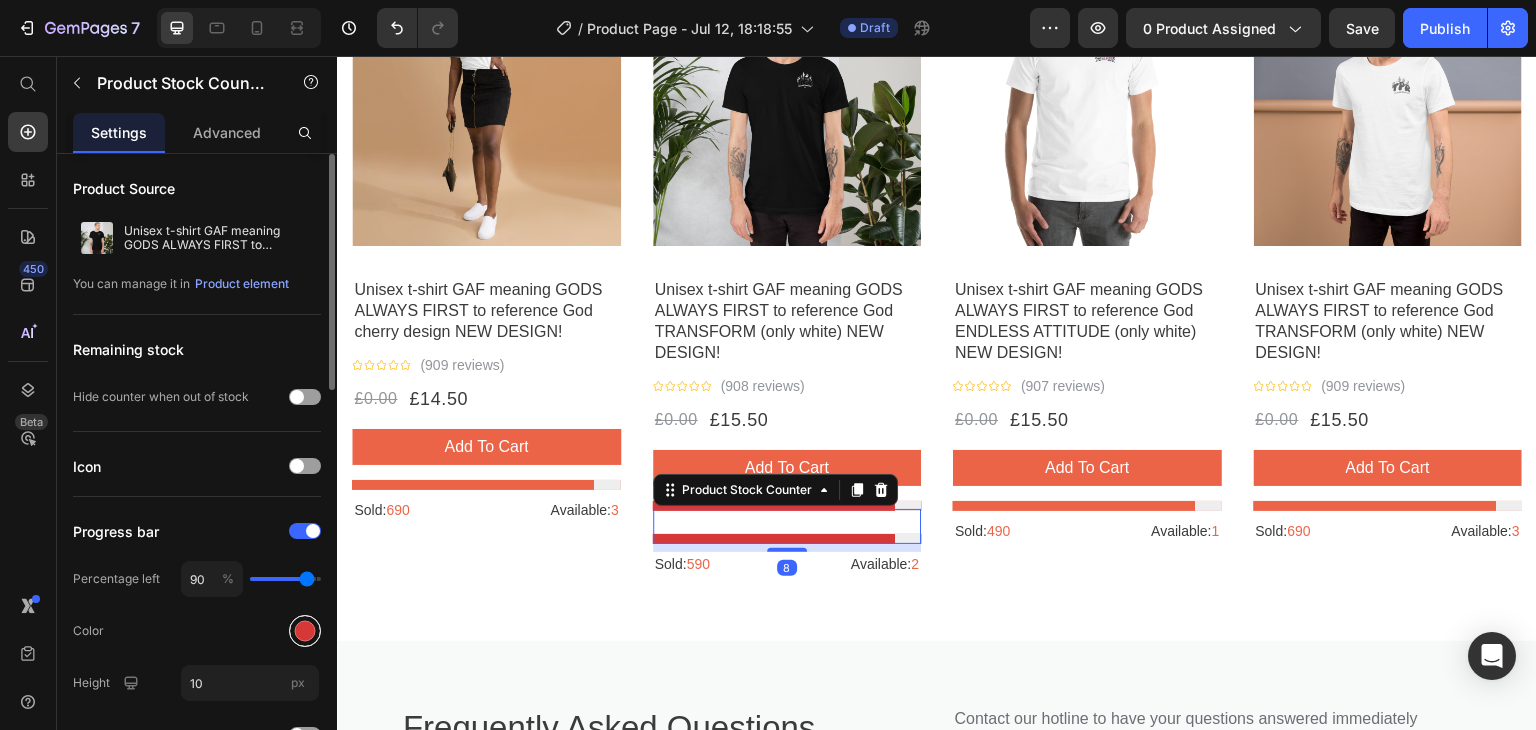 click at bounding box center (305, 631) 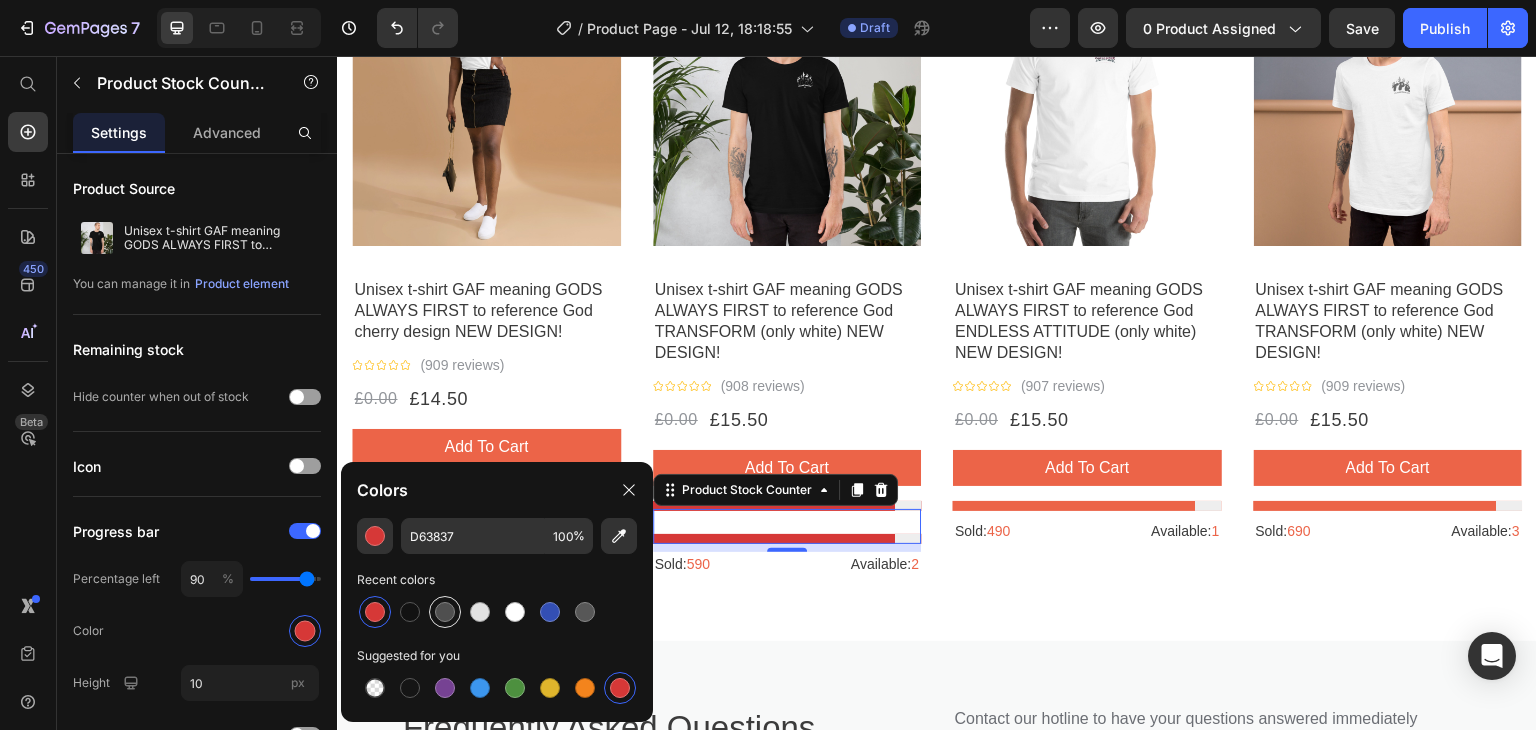 click at bounding box center [445, 612] 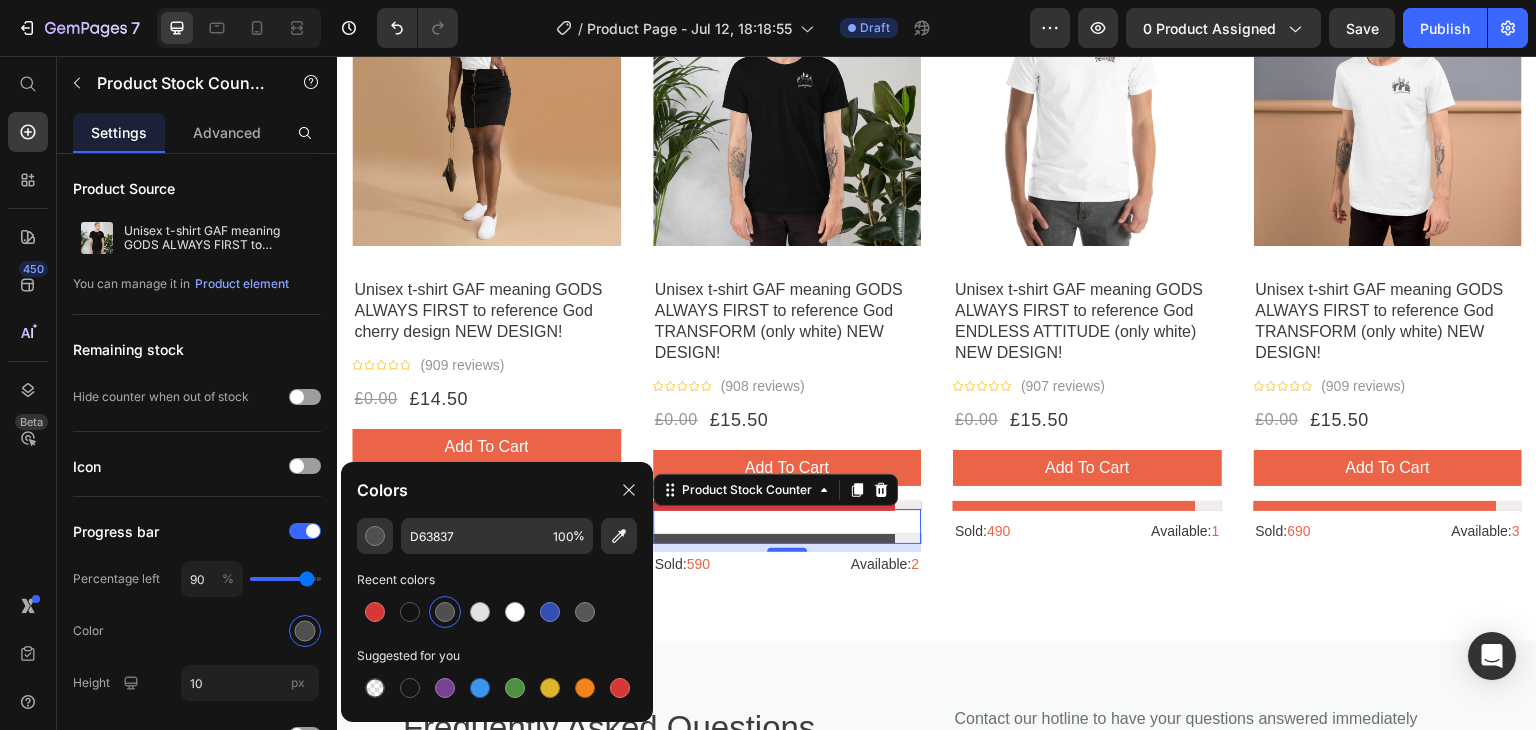 click on "Product Stock Counter" at bounding box center (775, 490) 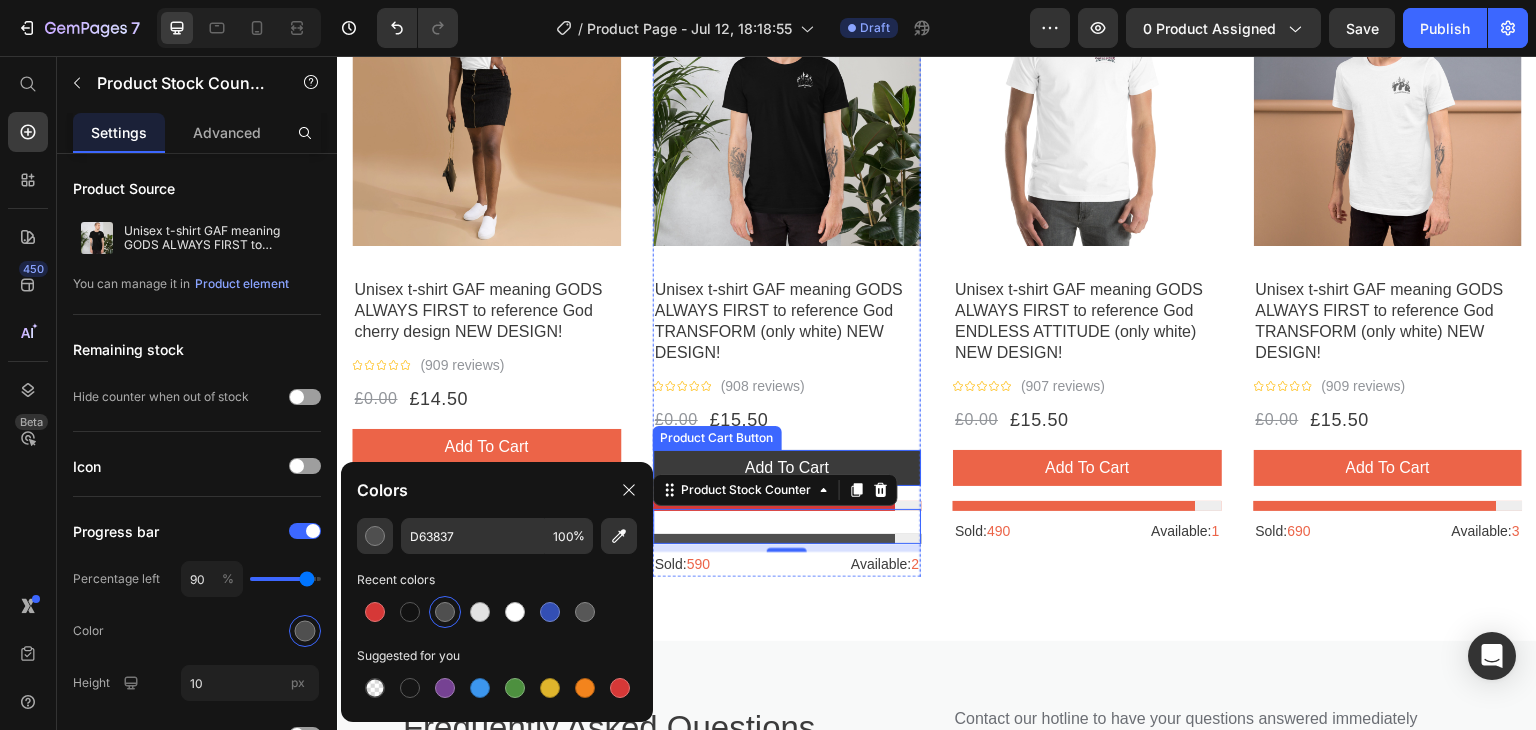 click on "add to cart" at bounding box center [787, 468] 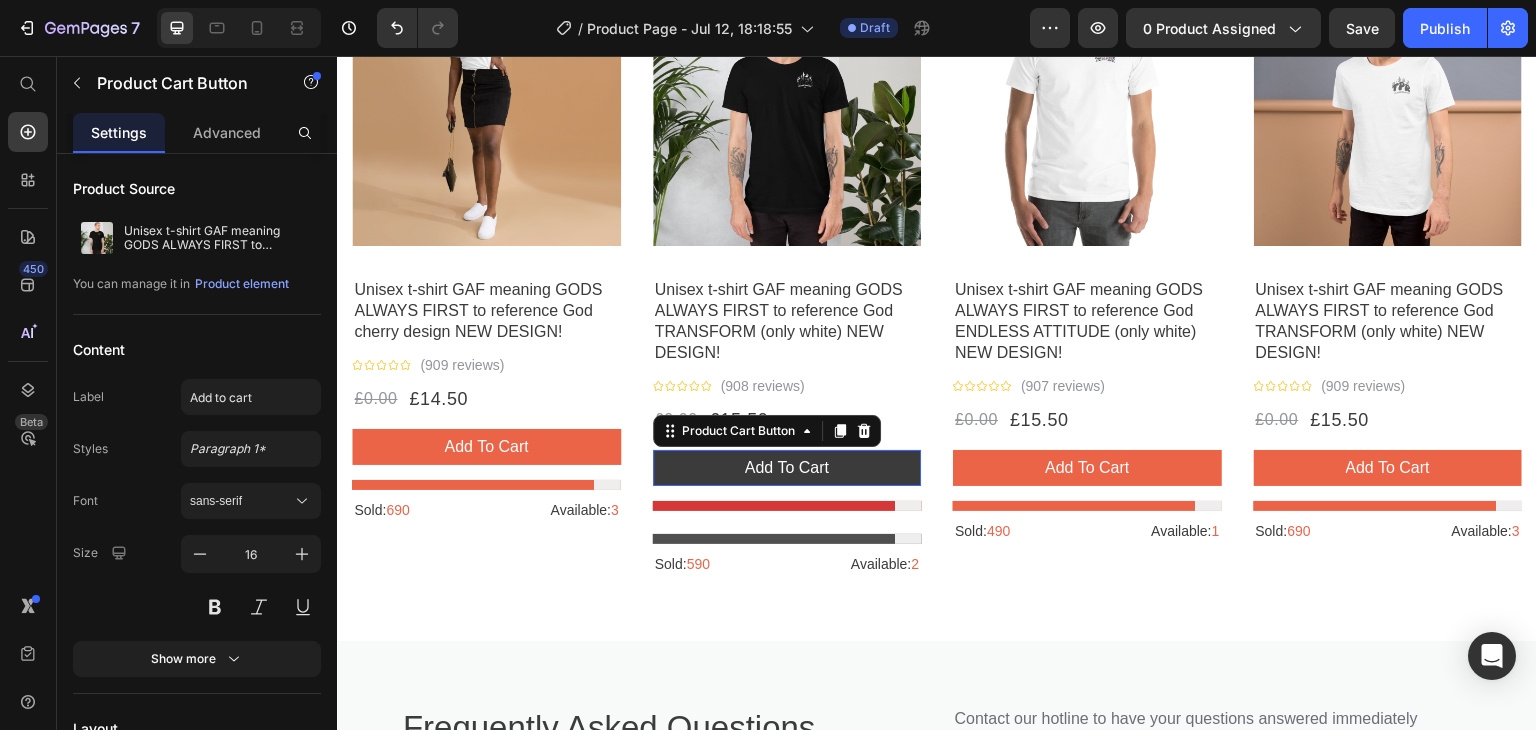 click on "add to cart" at bounding box center [787, 468] 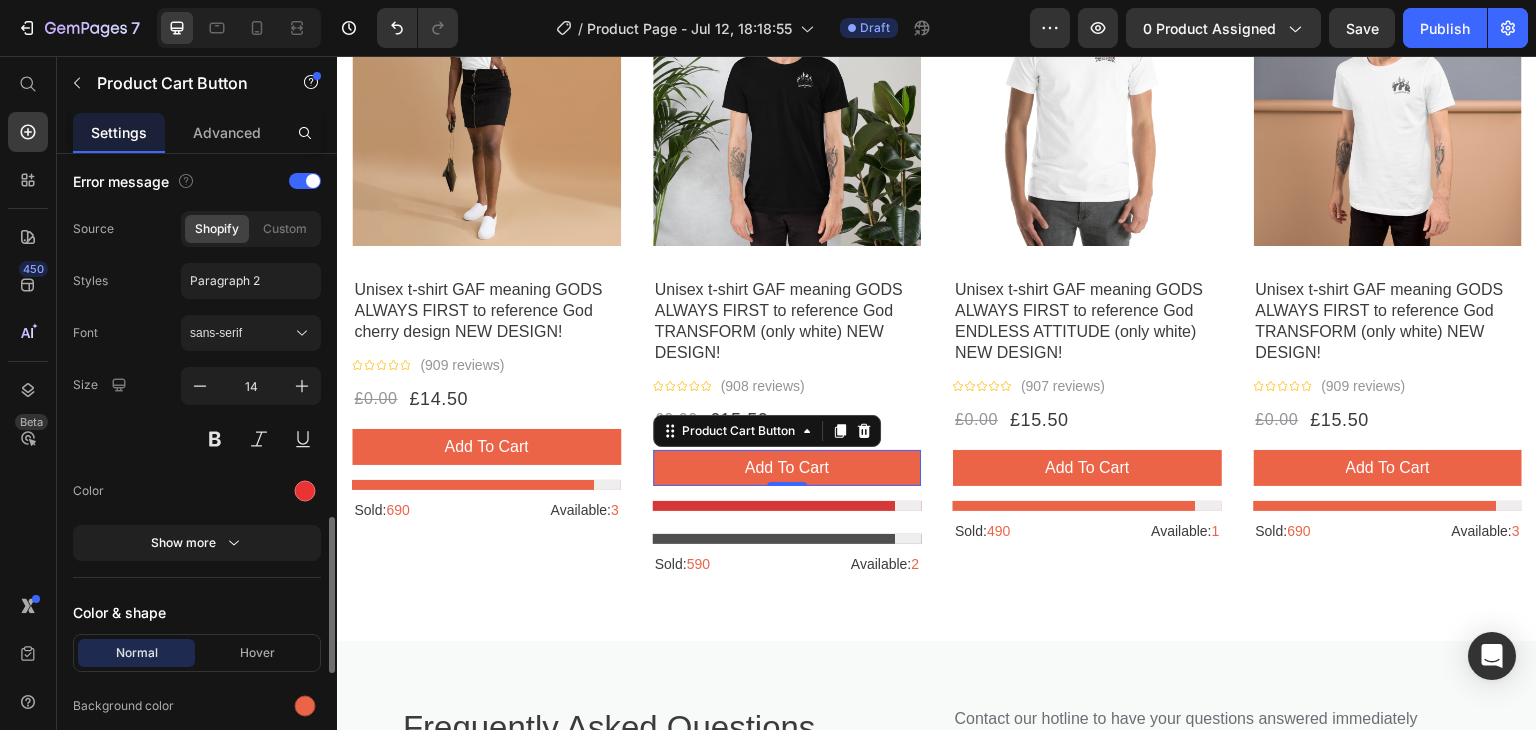 scroll, scrollTop: 1736, scrollLeft: 0, axis: vertical 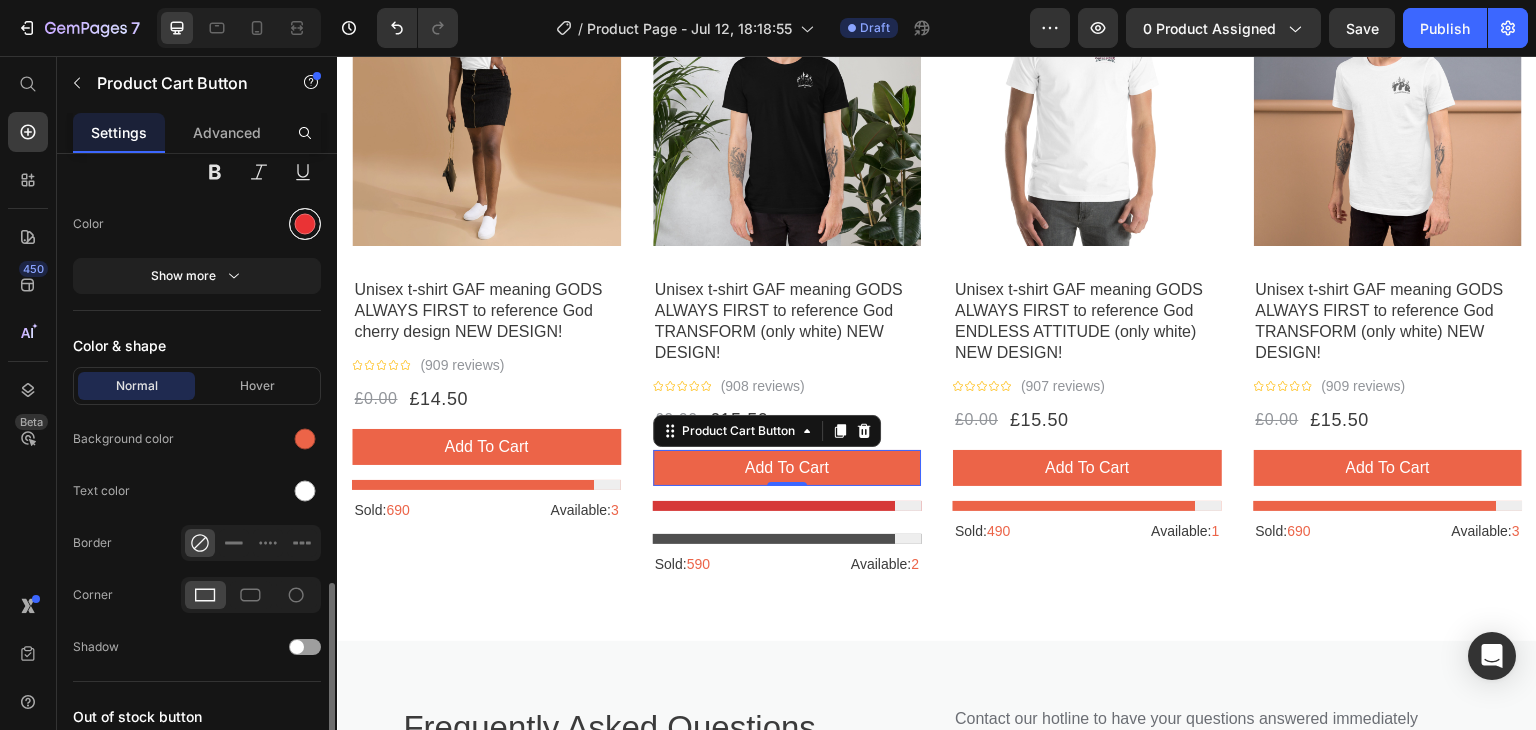 click at bounding box center (305, 224) 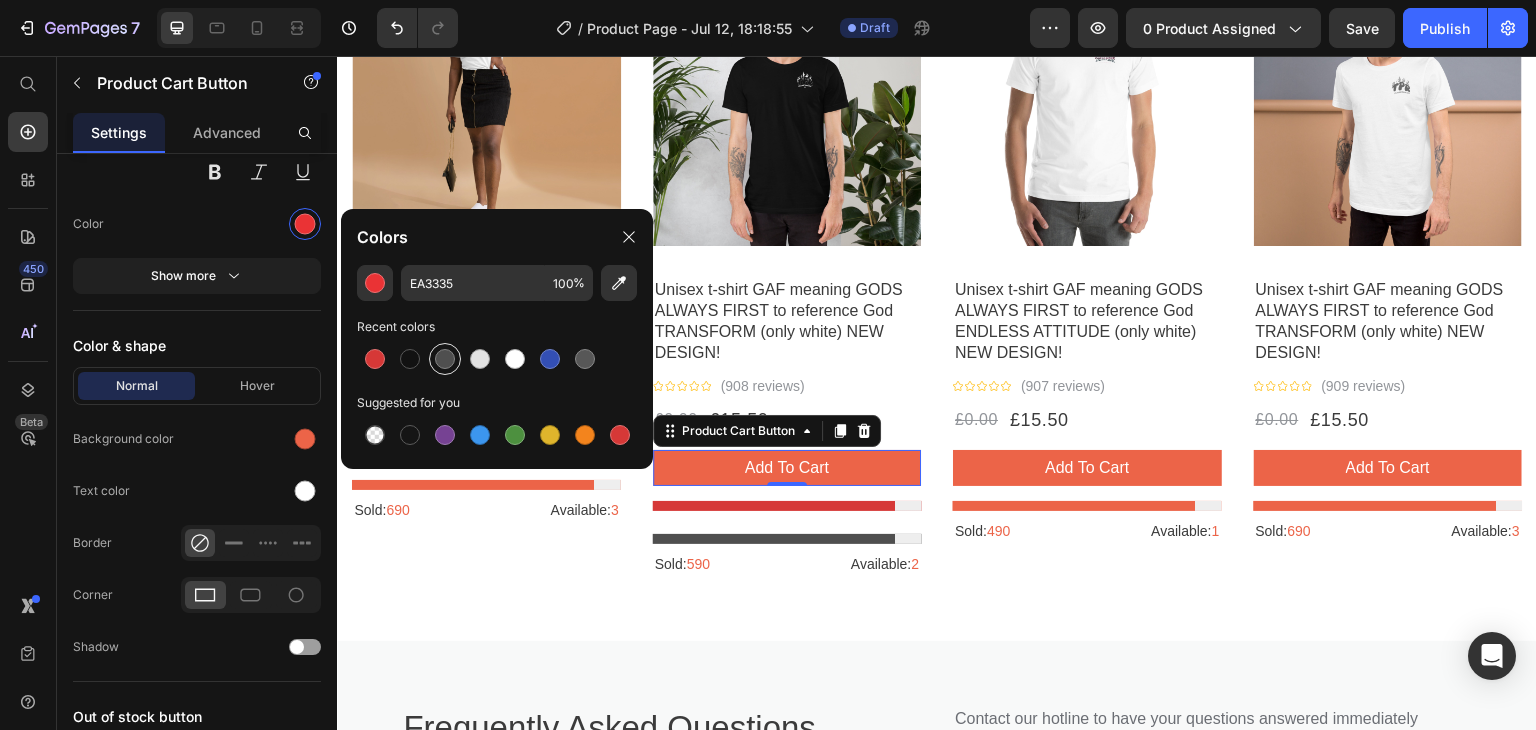 click at bounding box center [445, 359] 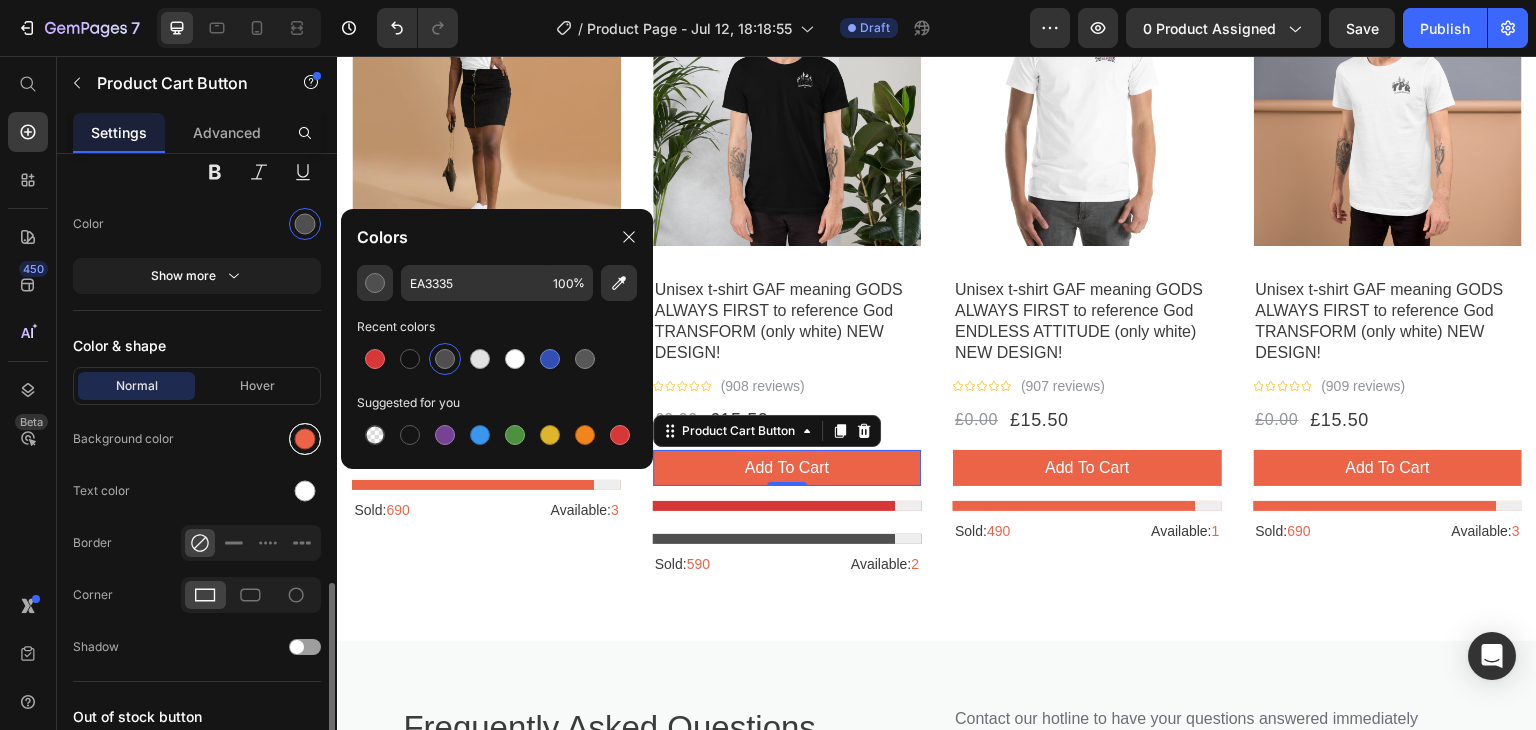 click at bounding box center (305, 439) 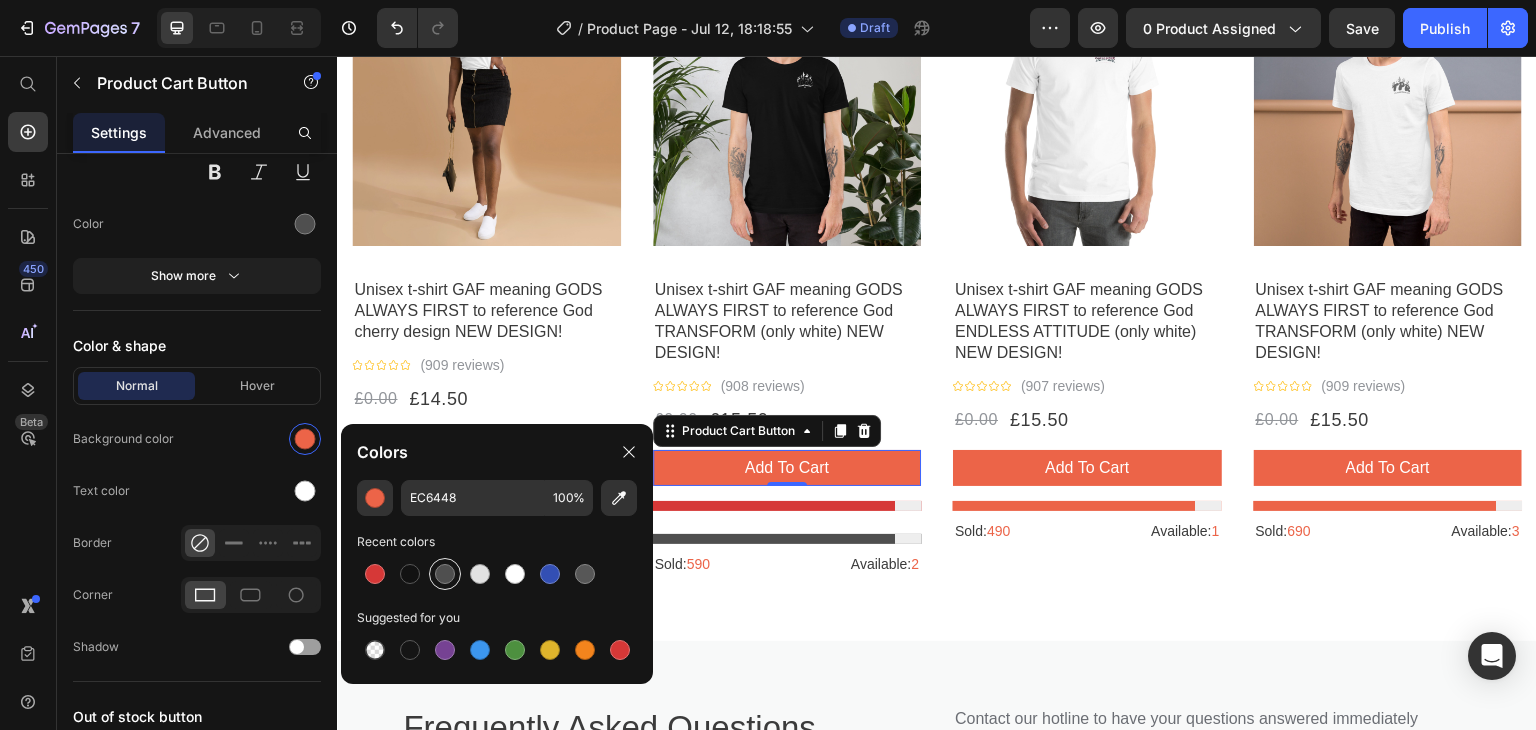 click at bounding box center [445, 574] 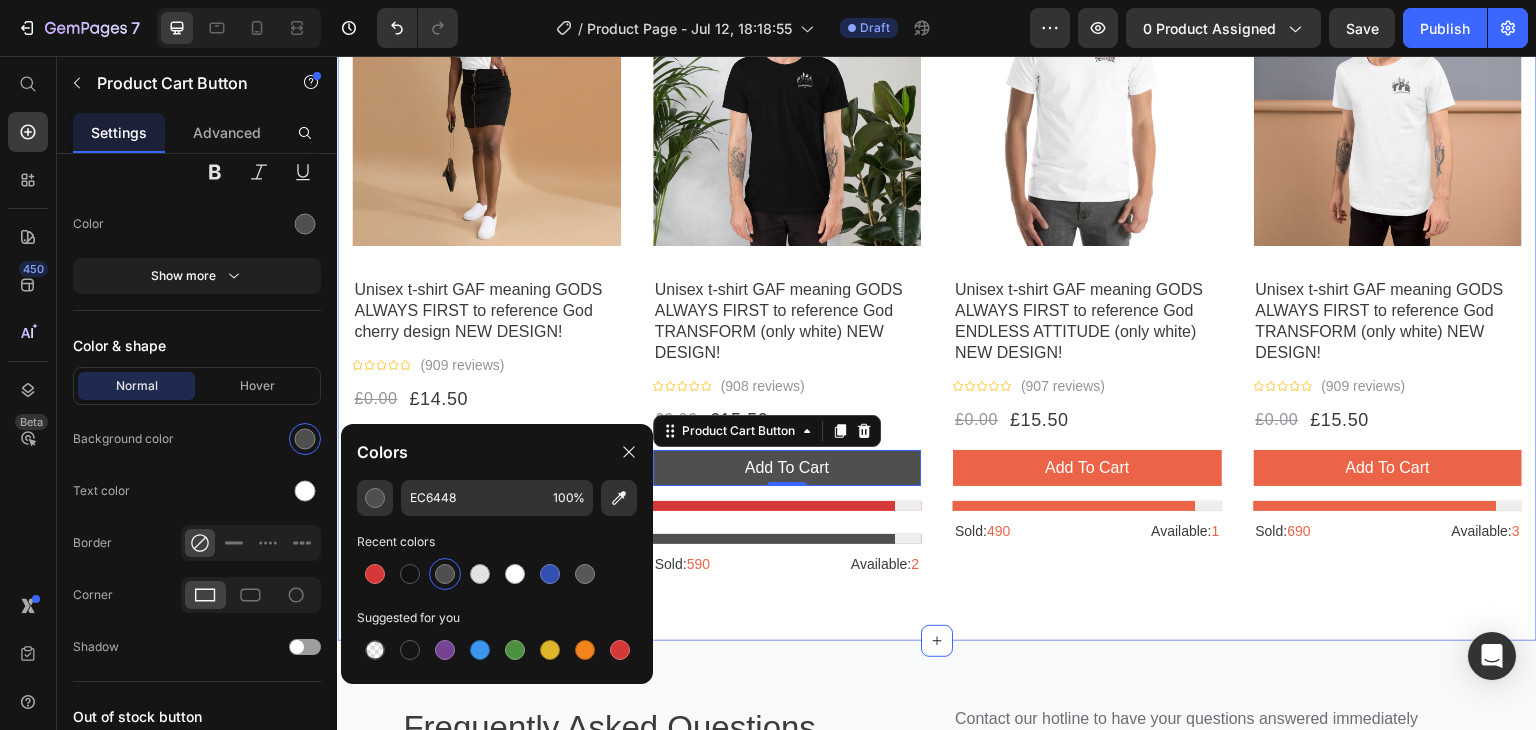 click on "Products related to this item Heading                Title Line Row - 0% Product Tag Product Images Row Unisex t-shirt GAF meaning GODS ALWAYS FIRST to reference God cherry design NEW DESIGN! Product Title
Icon
Icon
Icon
Icon
Icon Icon List Hoz (909 reviews) Text block Row £0.00 Product Price £14.50 Product Price Row add to cart Product Cart Button Product Stock Counter Sold:  690  Text block Available:  3 Text block Row Product - 0% Product Tag Product Images Row Unisex t-shirt GAF meaning GODS ALWAYS FIRST to reference God TRANSFORM (only white) NEW DESIGN! Product Title
Icon
Icon
Icon
Icon
Icon Icon List Hoz (908 reviews) Text block Row £0.00 Product Price £15.50 Product Price Row add to cart Product Cart Button   0 Product Stock Counter Product Stock Counter Sold:  590 Text block Available:  2 Text block Row Product Row - 0% Product Tag Row 1" at bounding box center (937, 225) 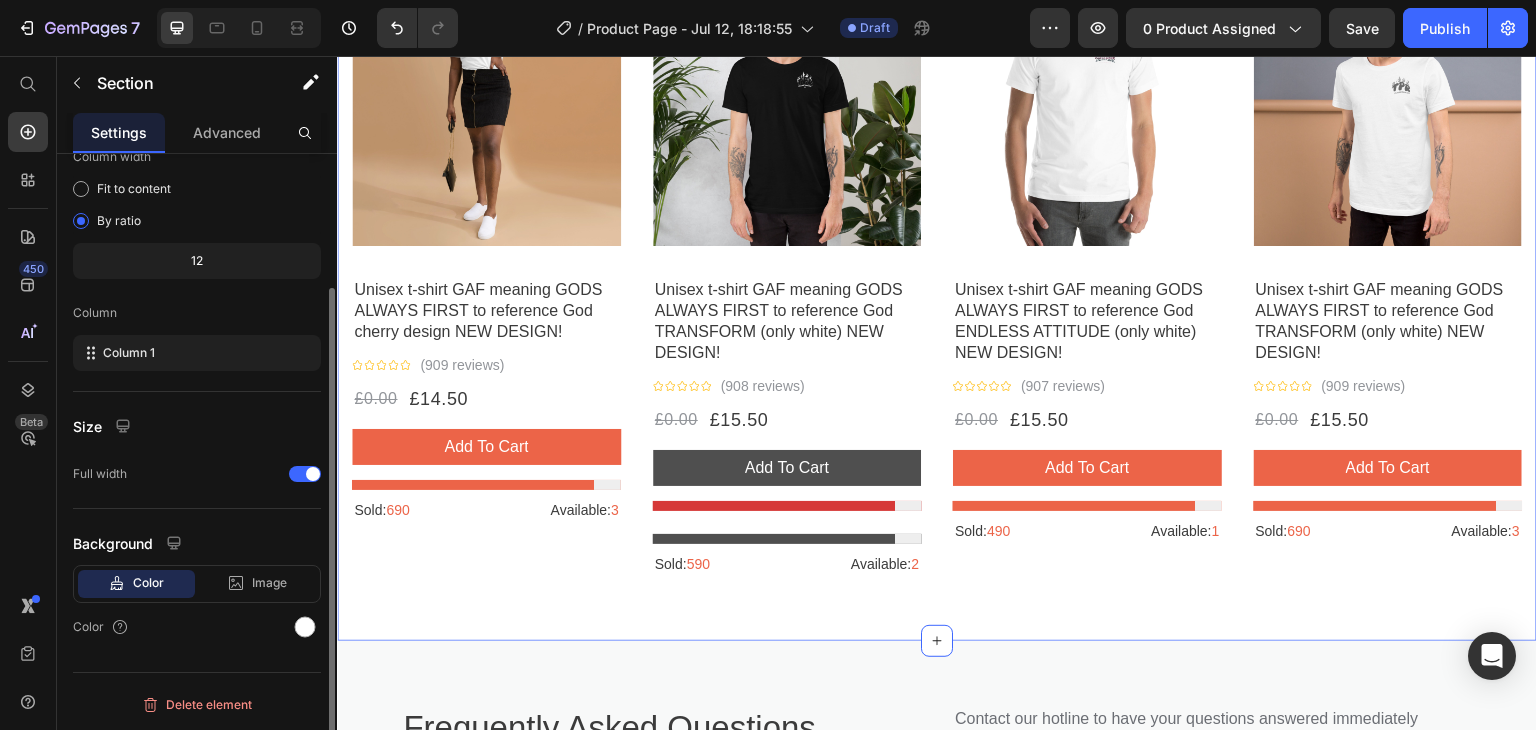 scroll, scrollTop: 0, scrollLeft: 0, axis: both 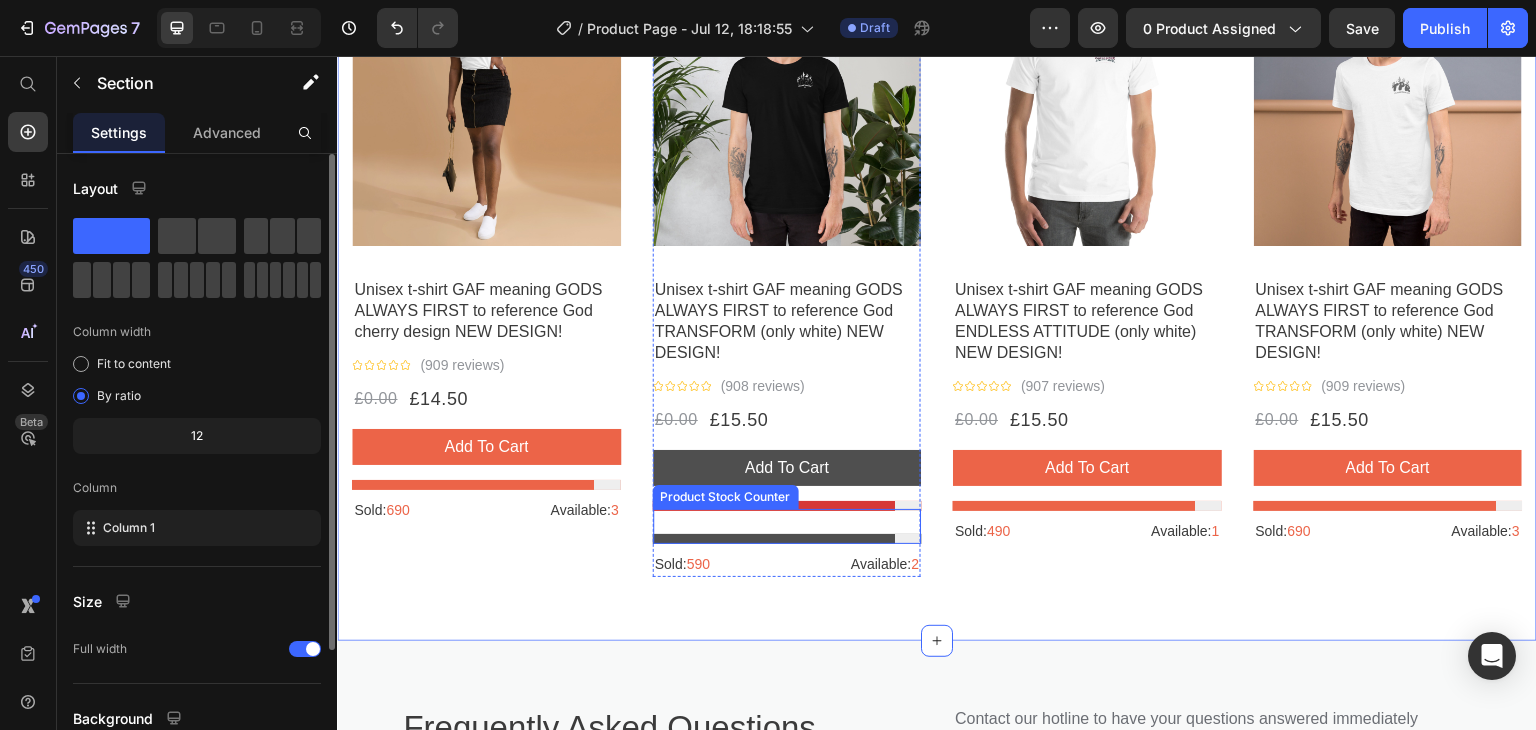 click on "- 0% Product Tag Product Images Row Unisex t-shirt GAF meaning GODS ALWAYS FIRST to reference God TRANSFORM (only white) NEW DESIGN! Product Title
Icon
Icon
Icon
Icon
Icon Icon List Hoz (908 reviews) Text block Row £0.00 Product Price £15.50 Product Price Row add to cart Product Cart Button Product Stock Counter Product Stock Counter Sold:  590 Text block Available:  2 Text block Row" at bounding box center [787, 277] 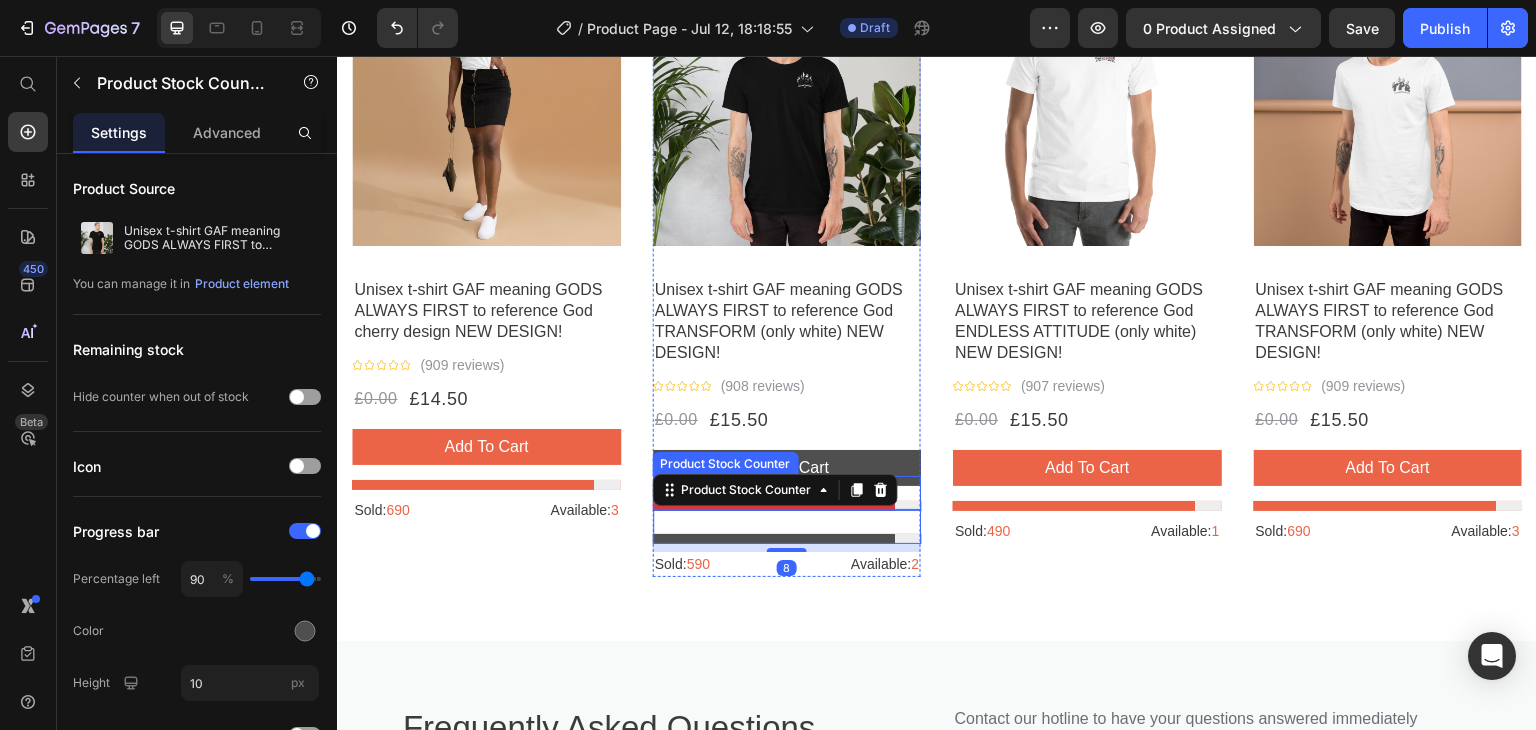 click on "Product Stock Counter" at bounding box center (775, 490) 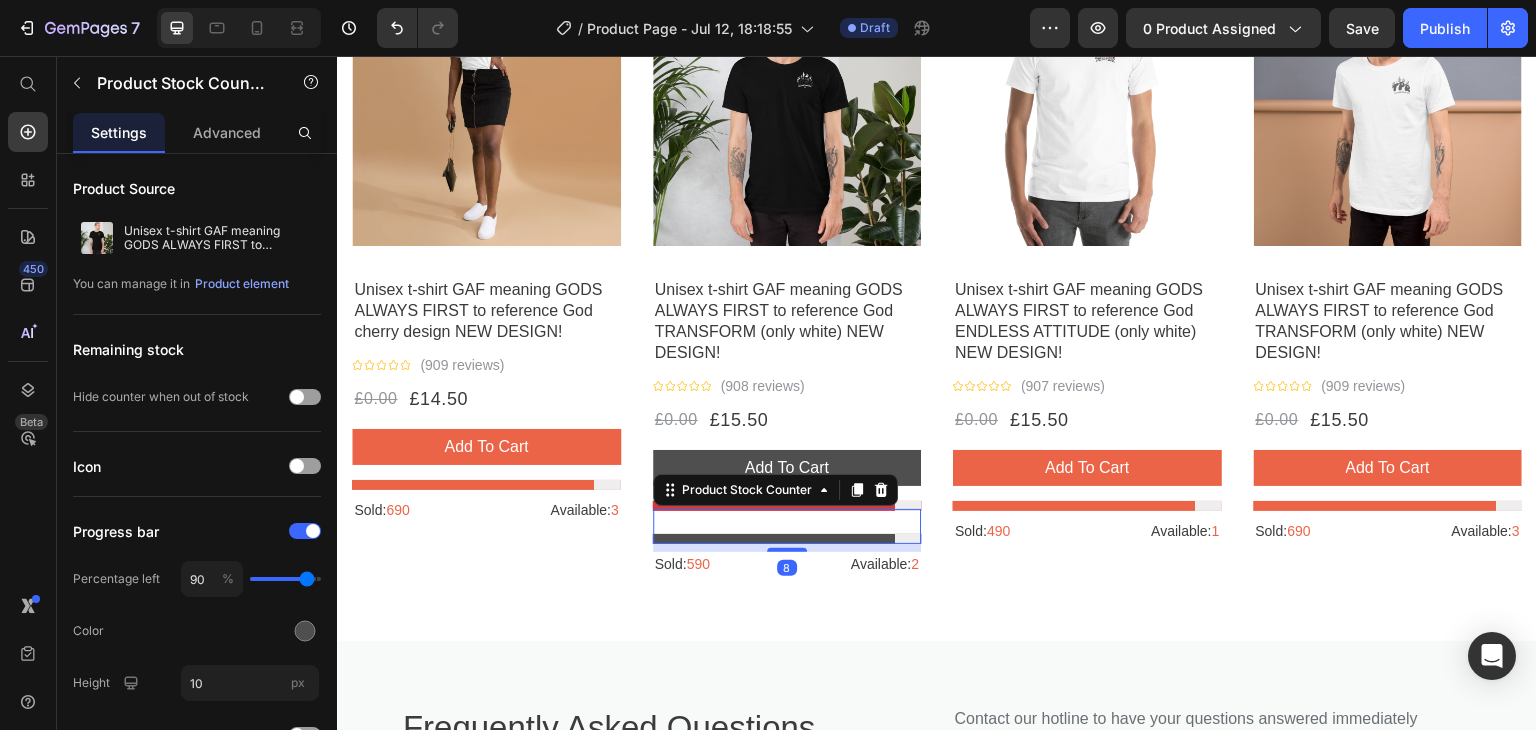click on "Product Stock Counter" at bounding box center (775, 490) 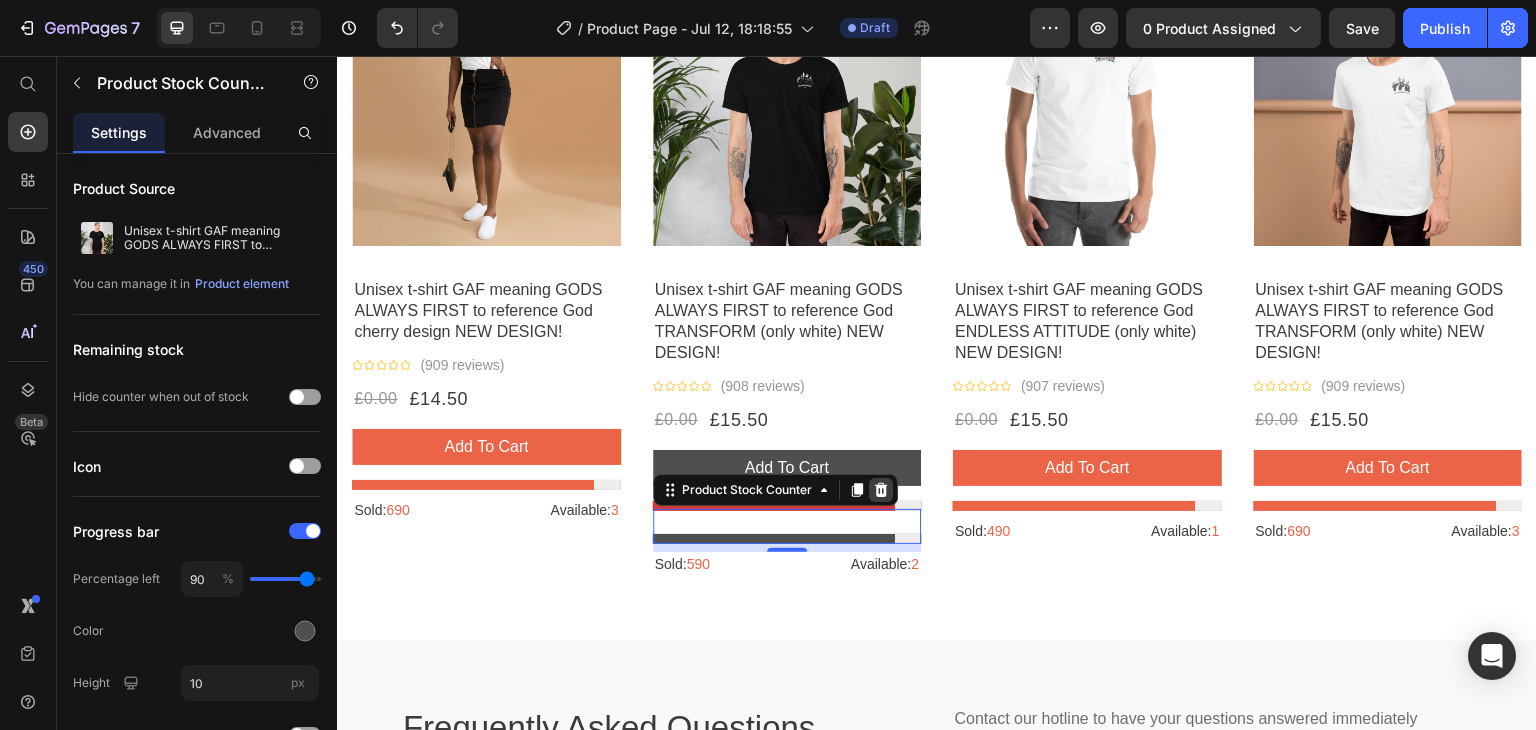 click 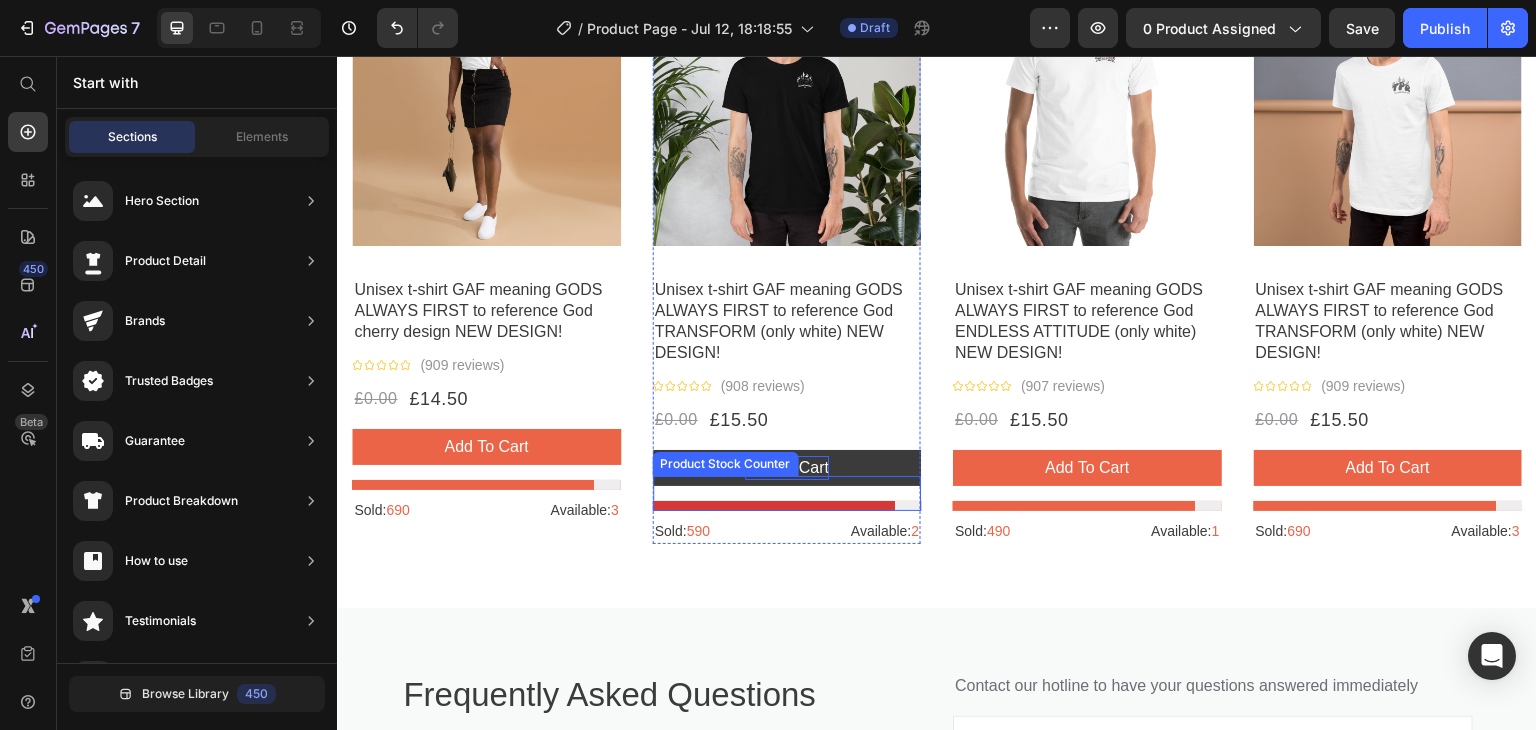 click at bounding box center (787, 493) 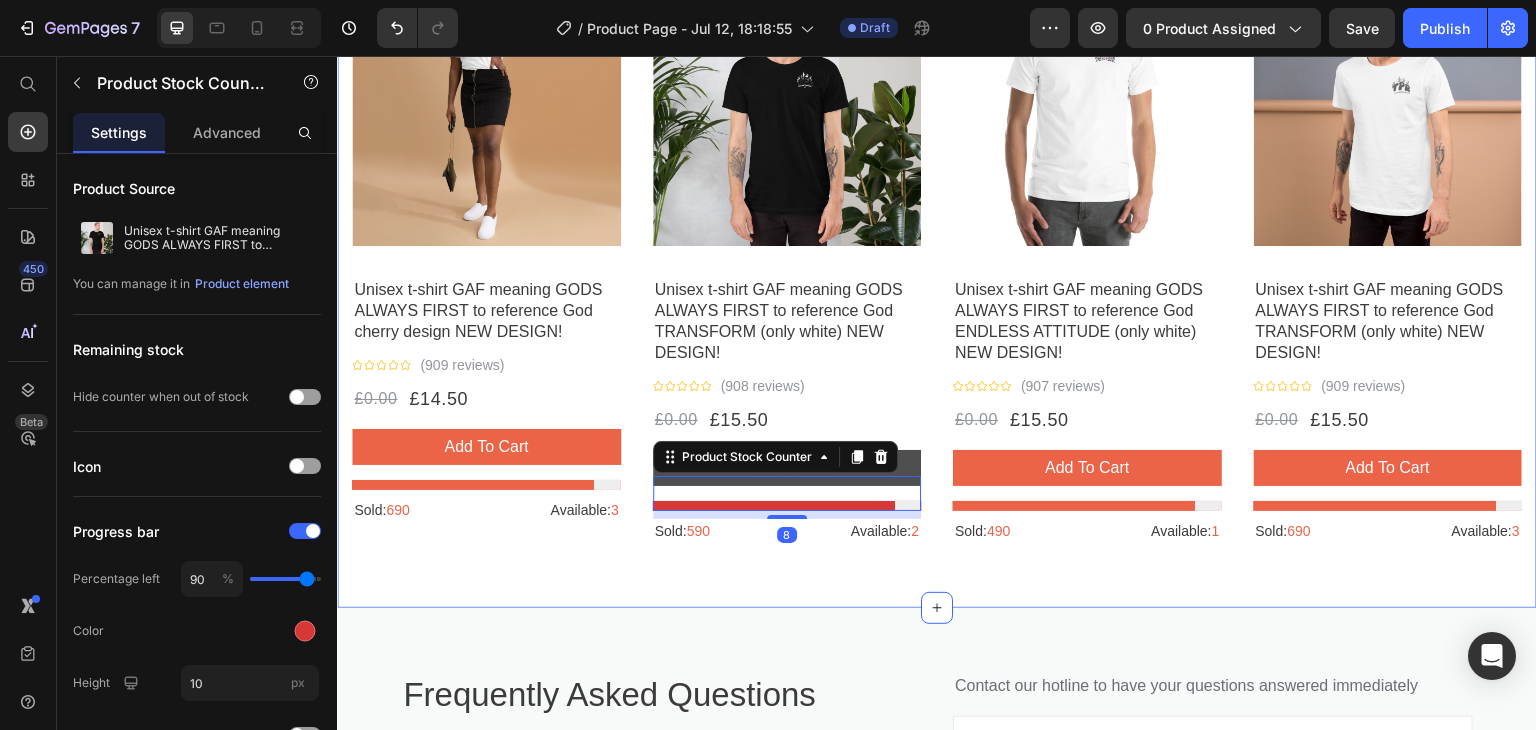 click on "Products related to this item Heading                Title Line Row - 0% Product Tag Product Images Row Unisex t-shirt GAF meaning GODS ALWAYS FIRST to reference God cherry design NEW DESIGN! Product Title
Icon
Icon
Icon
Icon
Icon Icon List Hoz (909 reviews) Text block Row £0.00 Product Price £14.50 Product Price Row add to cart Product Cart Button Product Stock Counter Sold:  690  Text block Available:  3 Text block Row Product - 0% Product Tag Product Images Row Unisex t-shirt GAF meaning GODS ALWAYS FIRST to reference God TRANSFORM (only white) NEW DESIGN! Product Title
Icon
Icon
Icon
Icon
Icon Icon List Hoz (908 reviews) Text block Row £0.00 Product Price £15.50 Product Price Row add to cart Product Cart Button Product Stock Counter   8 Sold:  590 Text block Available:  2 Text block Row Product Row - 0% Product Tag Product Images Row Icon Icon" at bounding box center [937, 209] 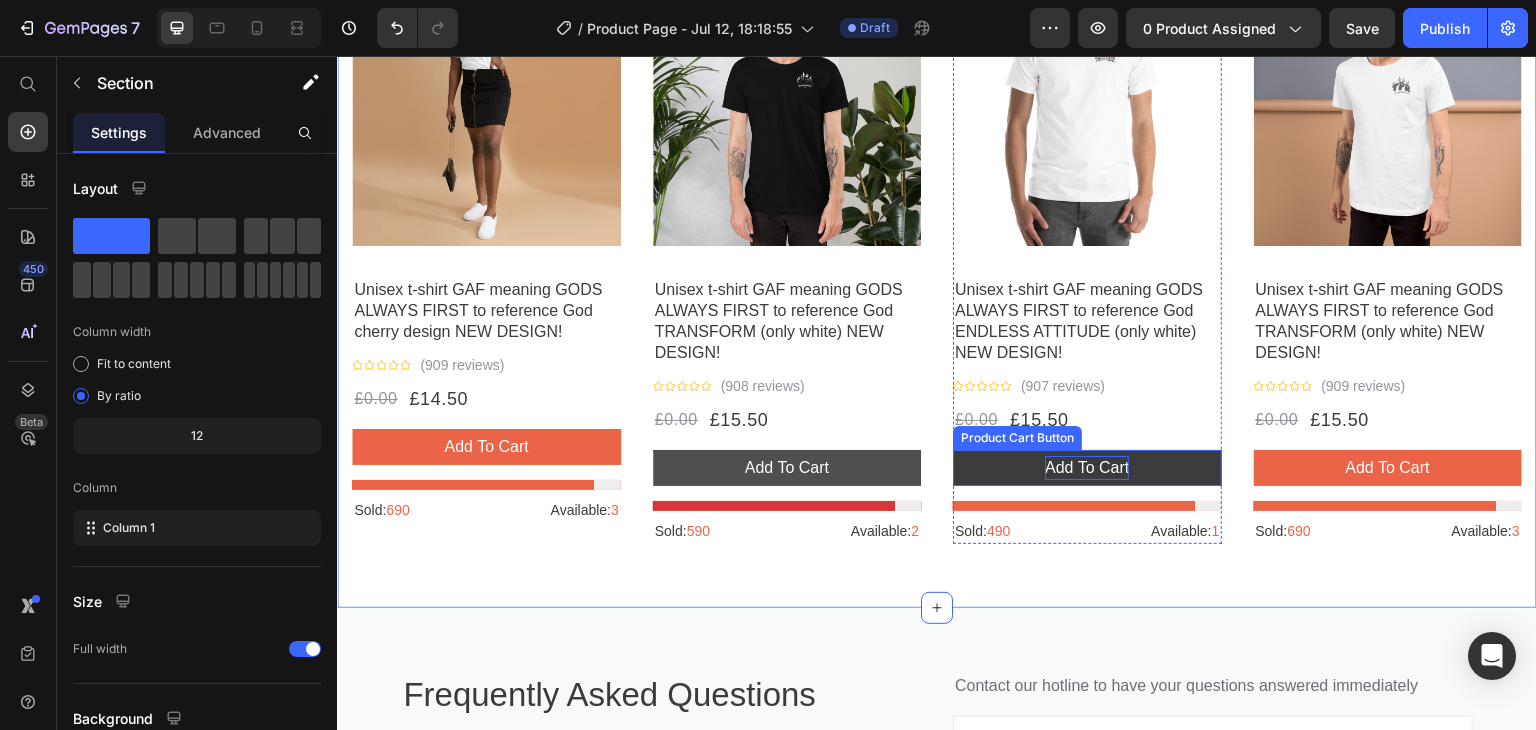click on "add to cart" at bounding box center [1087, 468] 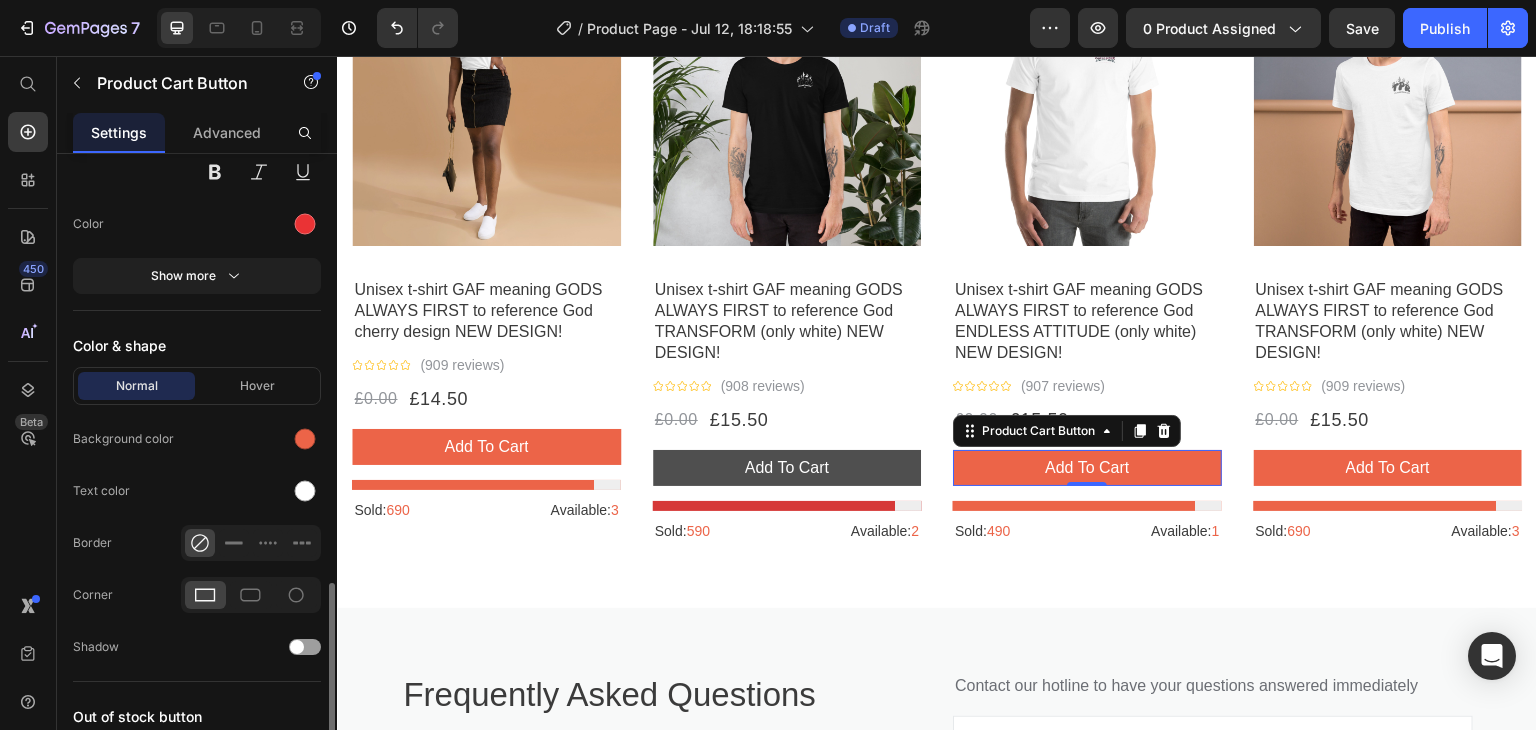 scroll, scrollTop: 1468, scrollLeft: 0, axis: vertical 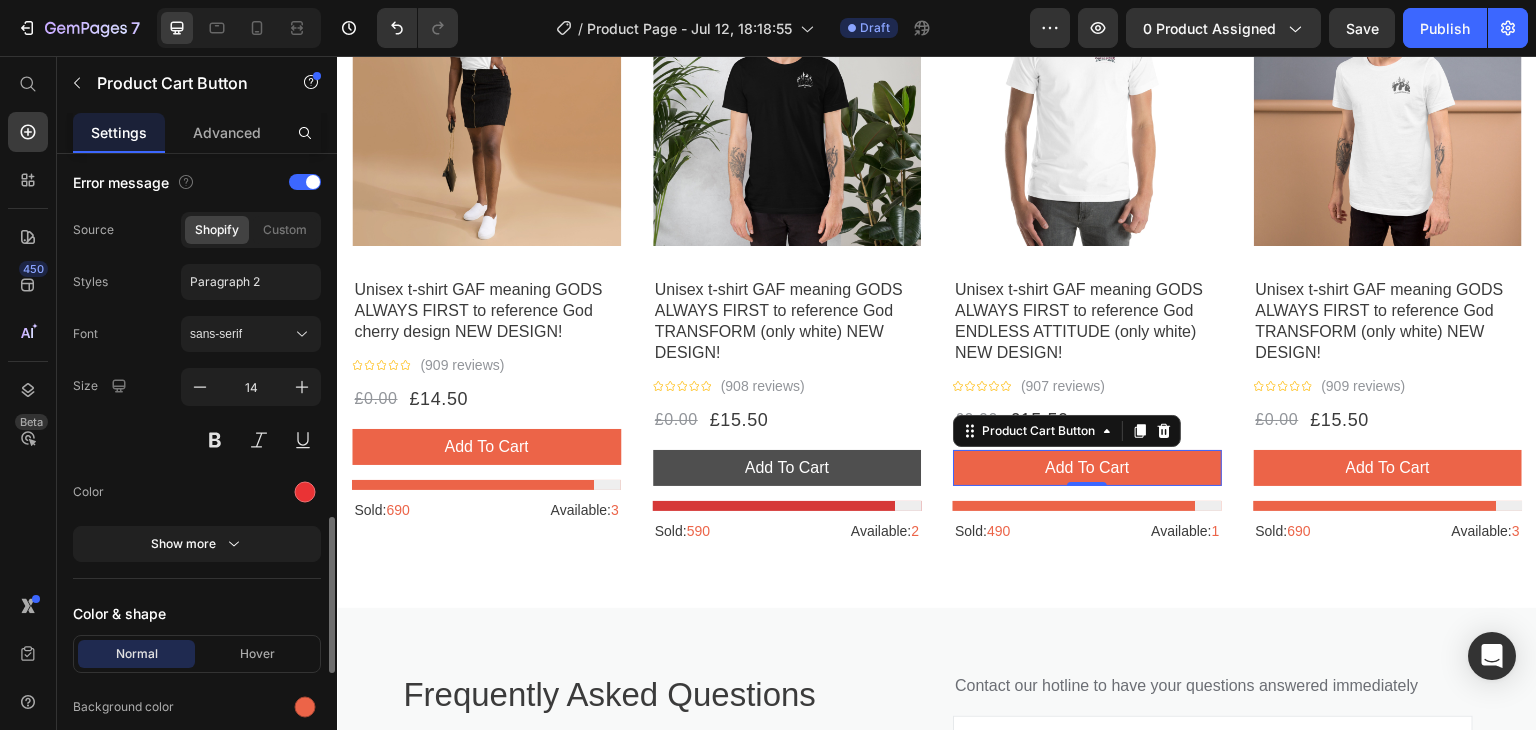 click at bounding box center [251, 492] 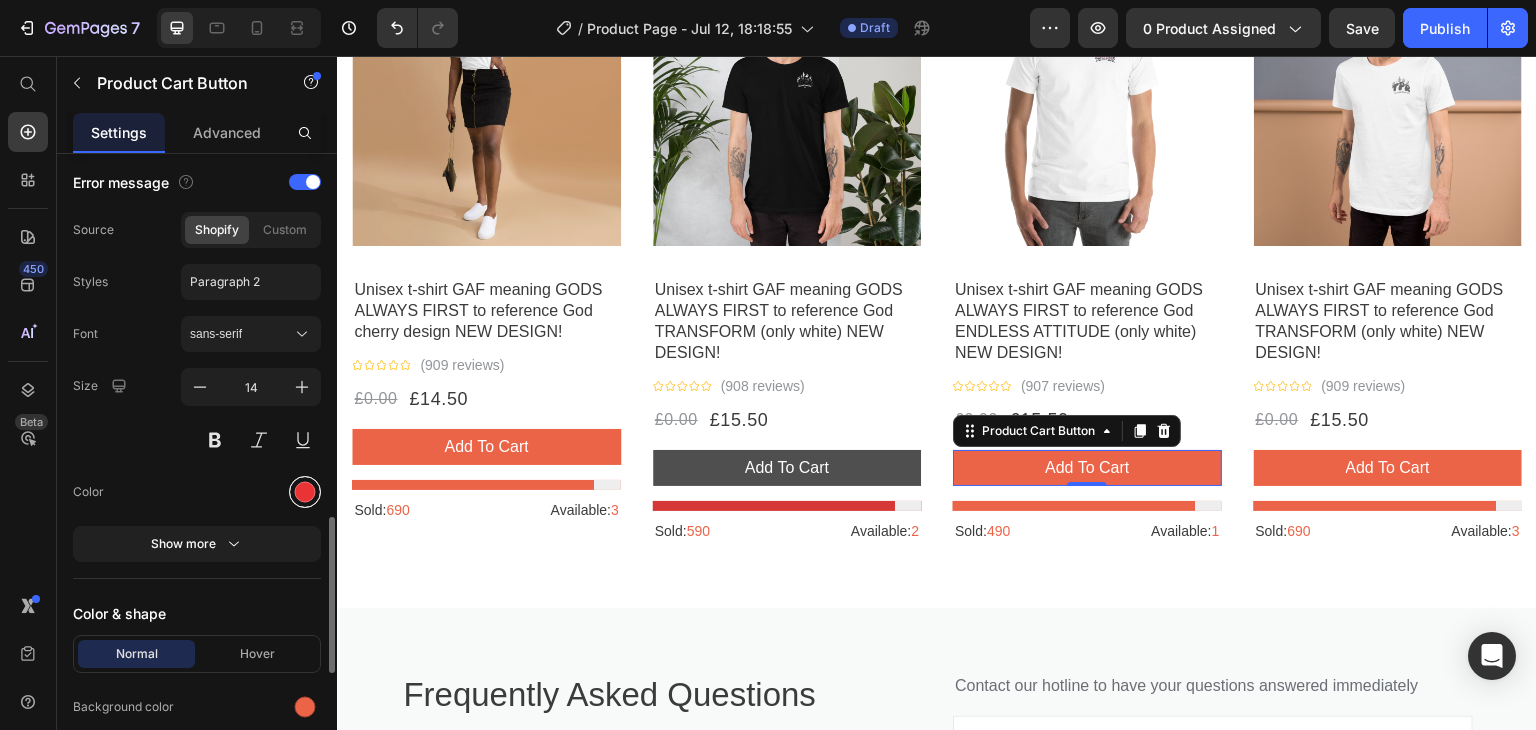 click at bounding box center (305, 492) 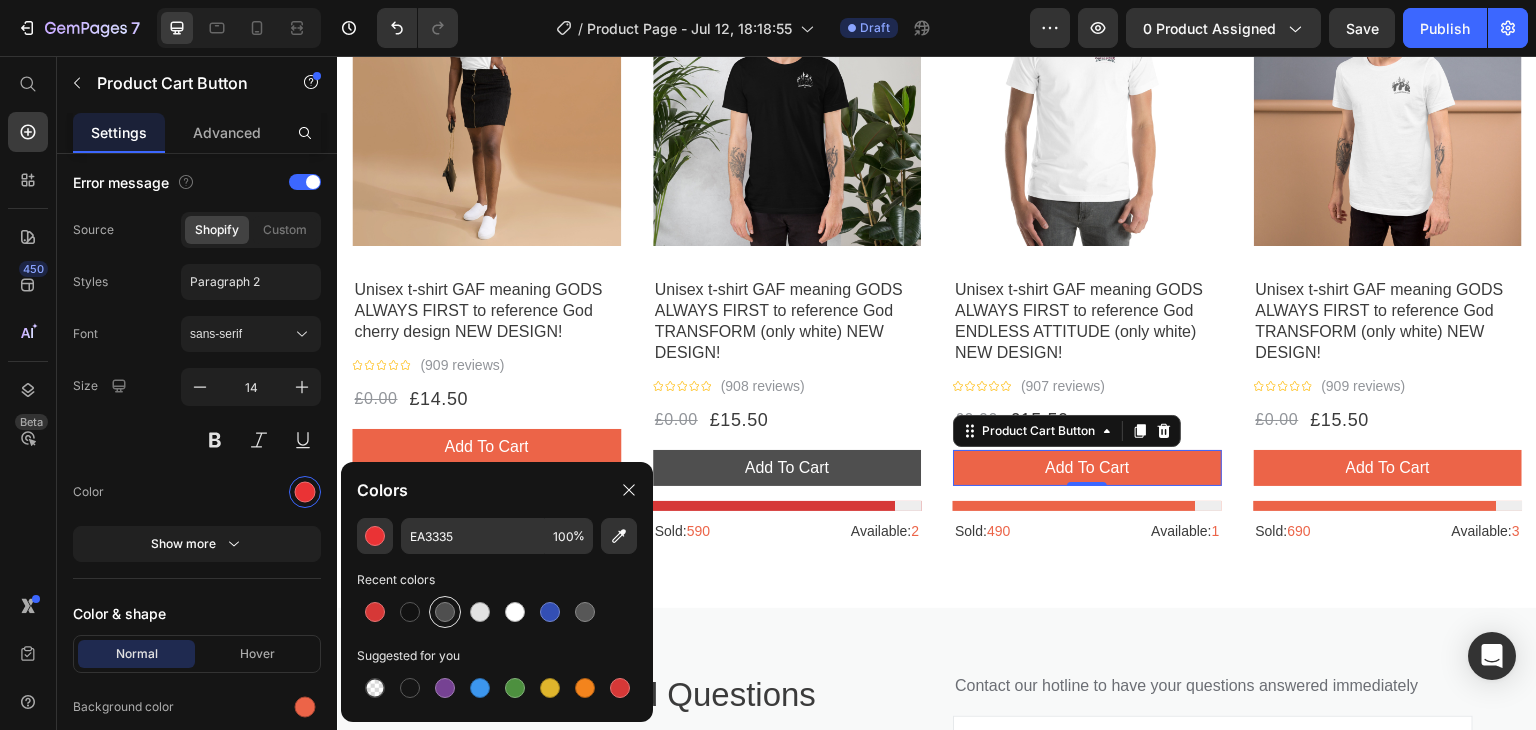 click at bounding box center [445, 612] 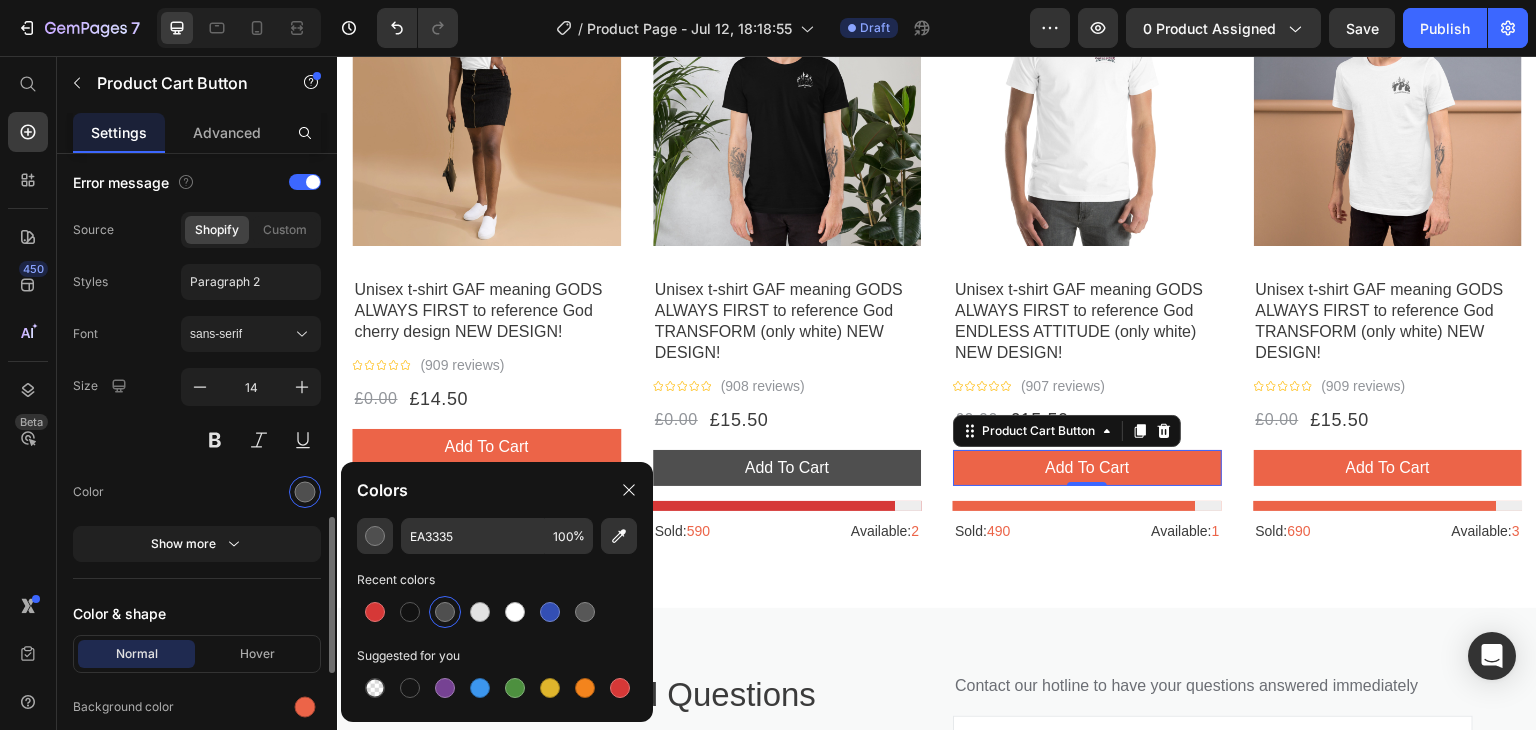 scroll, scrollTop: 1736, scrollLeft: 0, axis: vertical 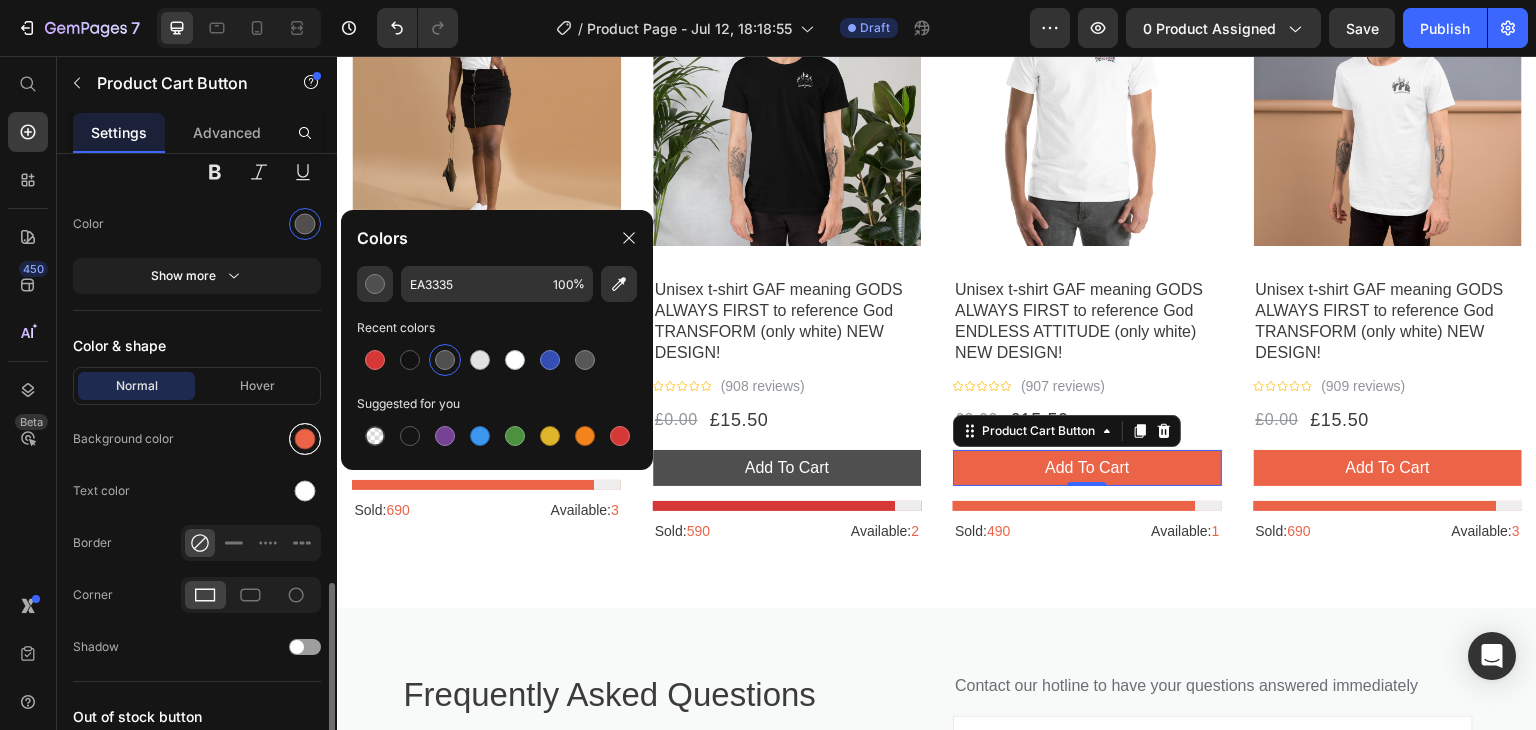 click at bounding box center [305, 439] 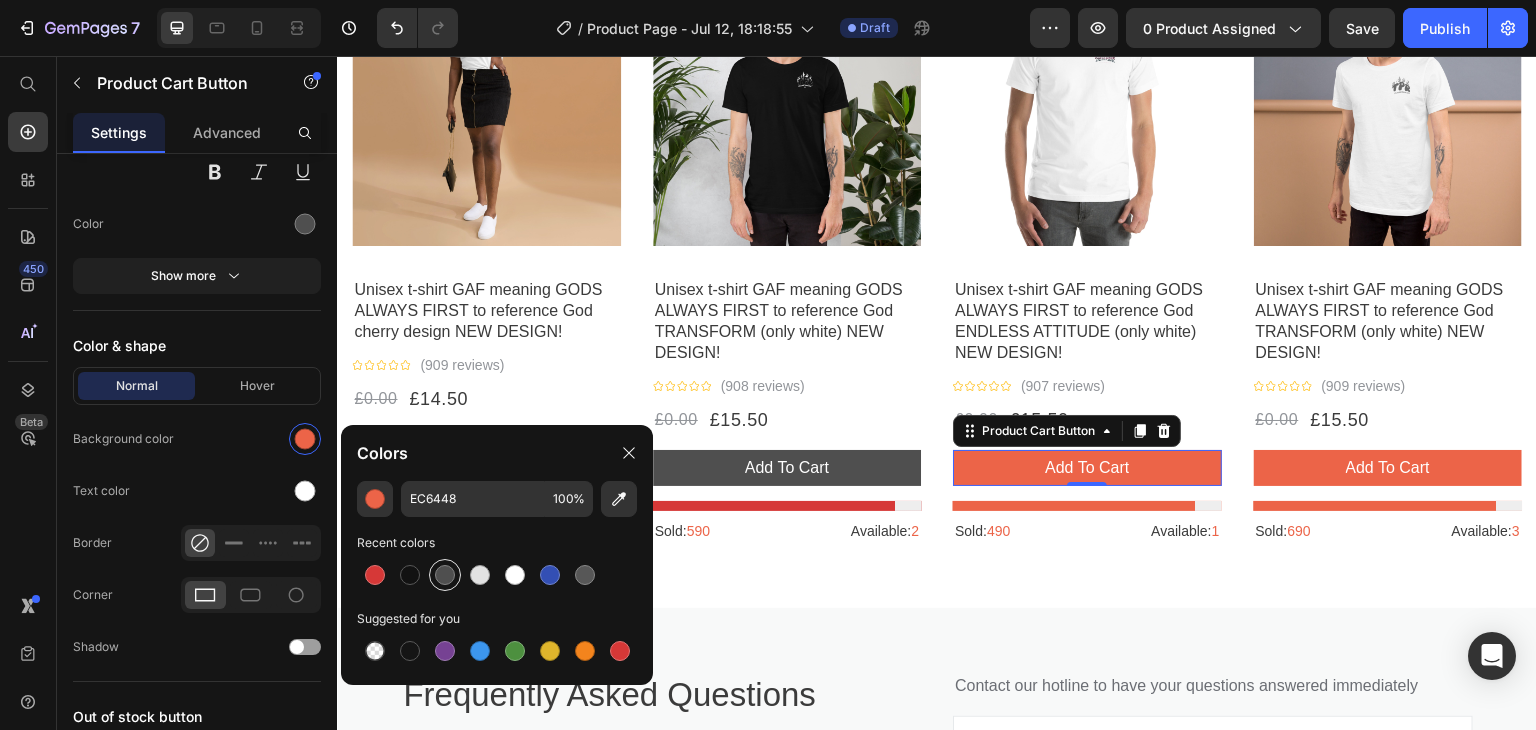click at bounding box center [445, 575] 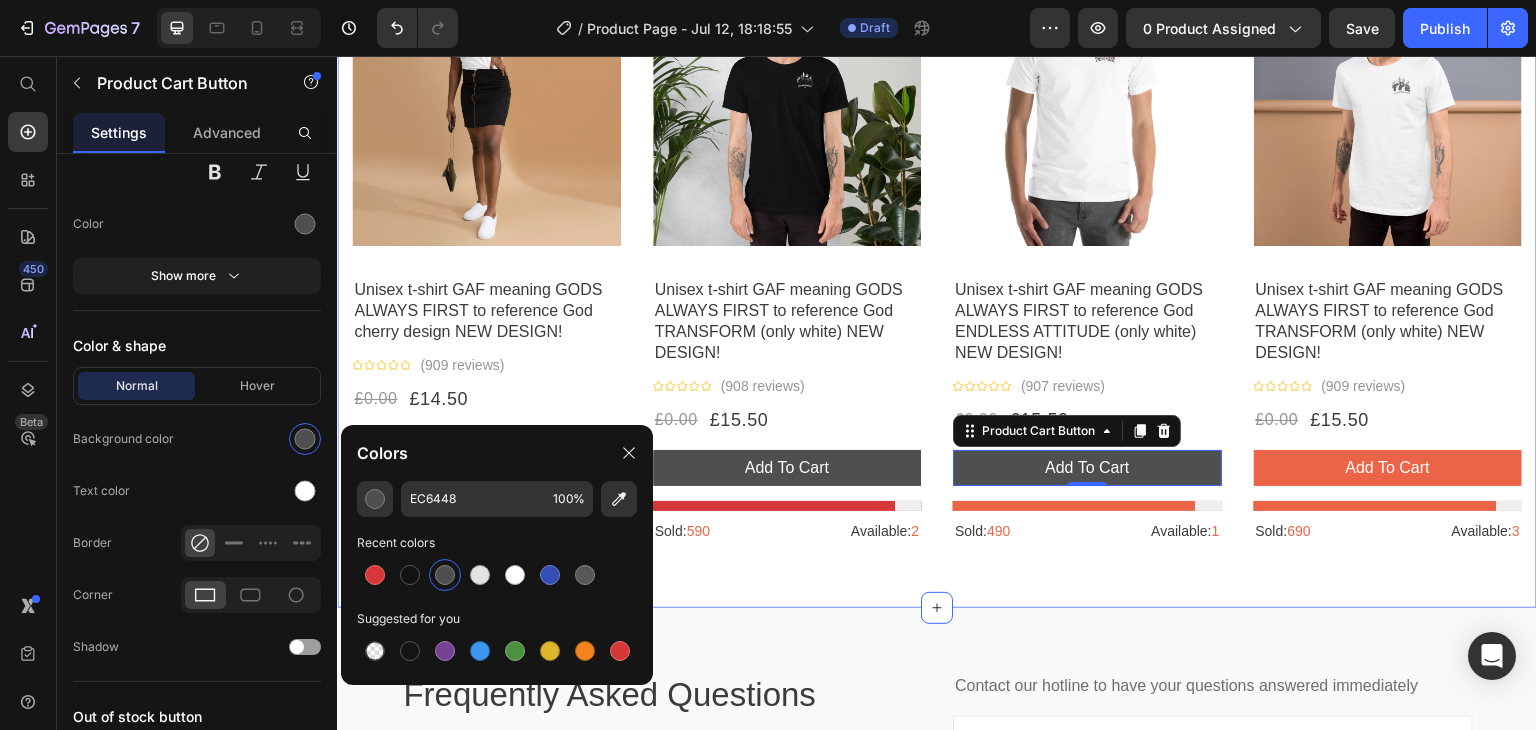 click on "Products related to this item Heading                Title Line Row - 0% Product Tag Product Images Row Unisex t-shirt GAF meaning GODS ALWAYS FIRST to reference God cherry design NEW DESIGN! Product Title
Icon
Icon
Icon
Icon
Icon Icon List Hoz (909 reviews) Text block Row £0.00 Product Price £14.50 Product Price Row add to cart Product Cart Button Product Stock Counter Sold:  690  Text block Available:  3 Text block Row Product - 0% Product Tag Product Images Row Unisex t-shirt GAF meaning GODS ALWAYS FIRST to reference God TRANSFORM (only white) NEW DESIGN! Product Title
Icon
Icon
Icon
Icon
Icon Icon List Hoz (908 reviews) Text block Row £0.00 Product Price £15.50 Product Price Row add to cart Product Cart Button Product Stock Counter Sold:  590 Text block Available:  2 Text block Row Product Row - 0% Product Tag Product Images Row Product Title" at bounding box center [937, 209] 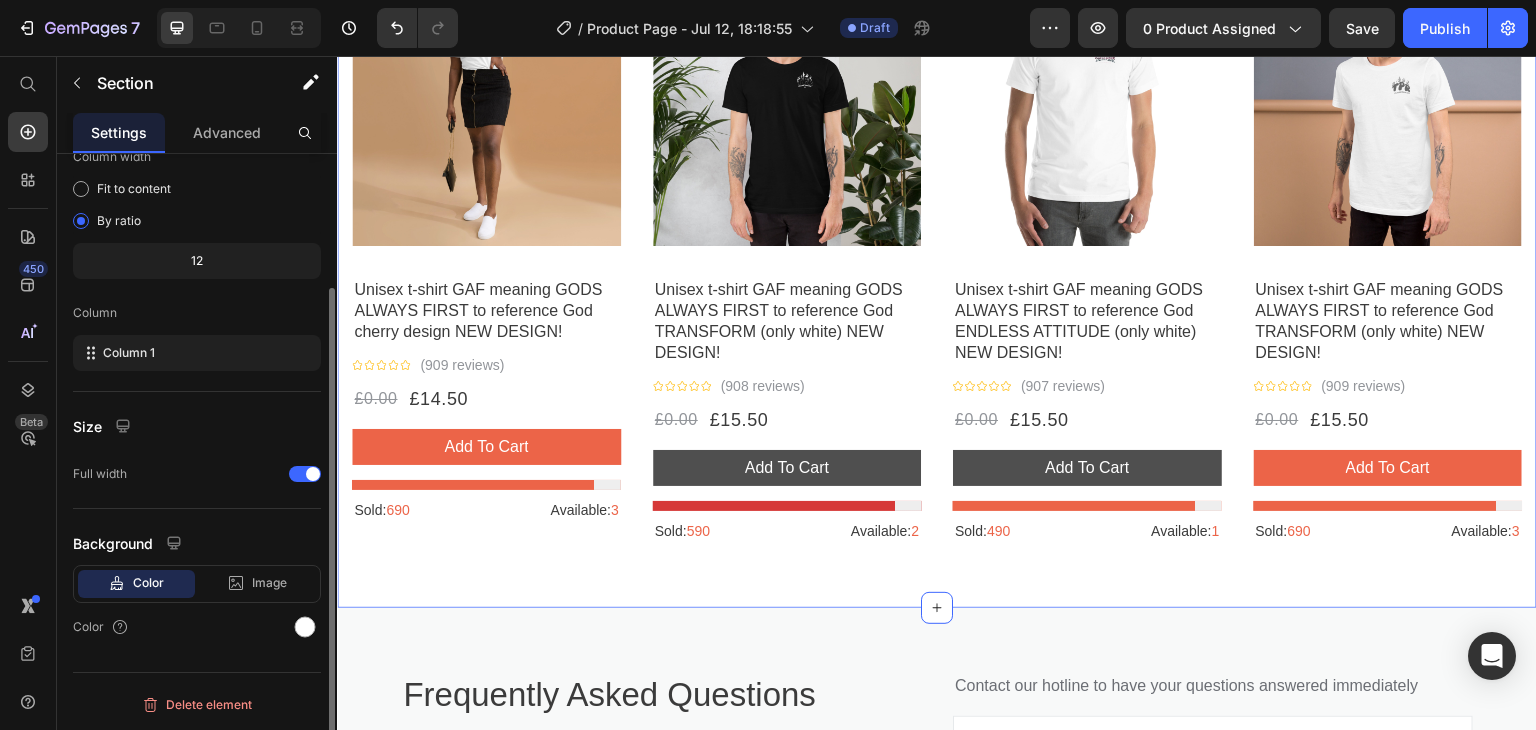 scroll, scrollTop: 0, scrollLeft: 0, axis: both 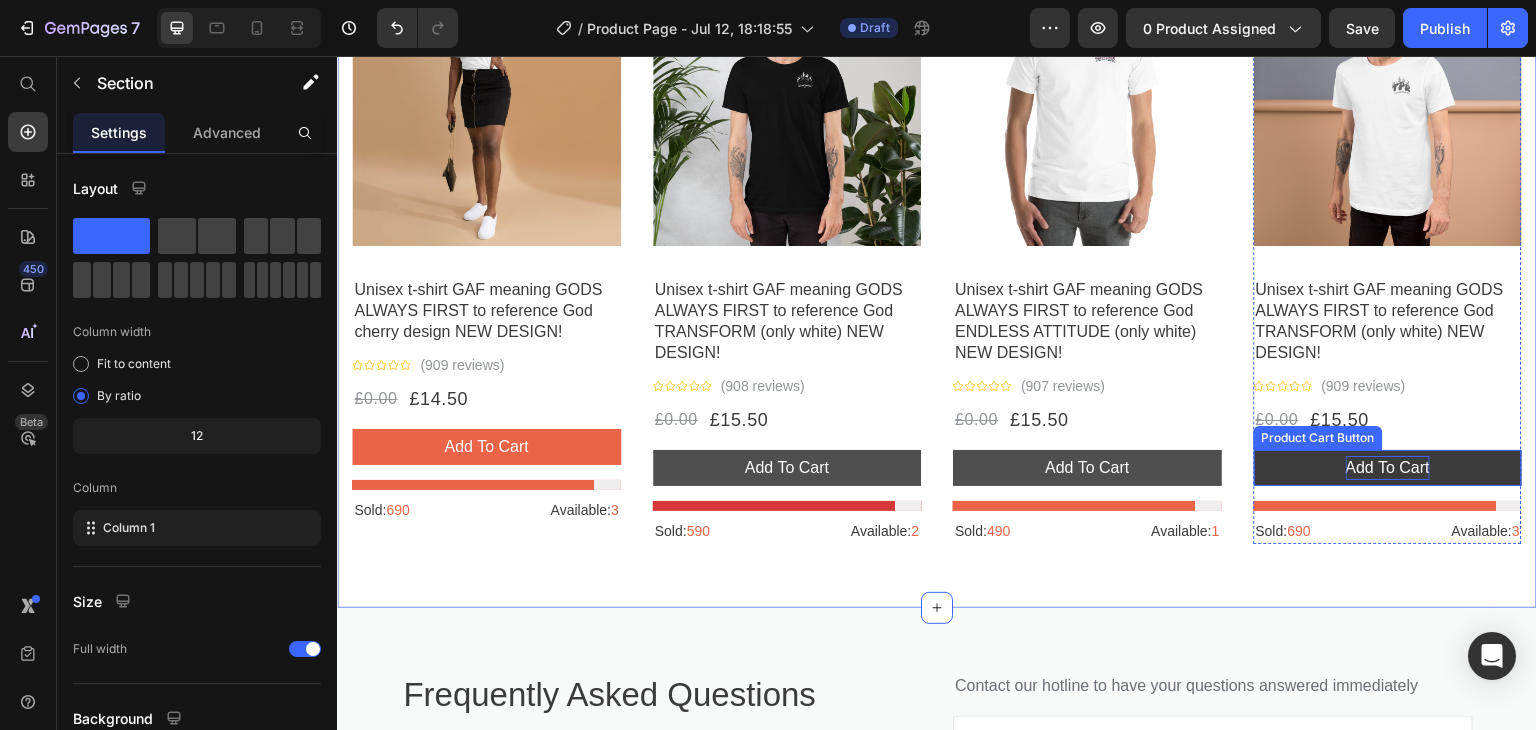 click on "add to cart" at bounding box center [1388, 468] 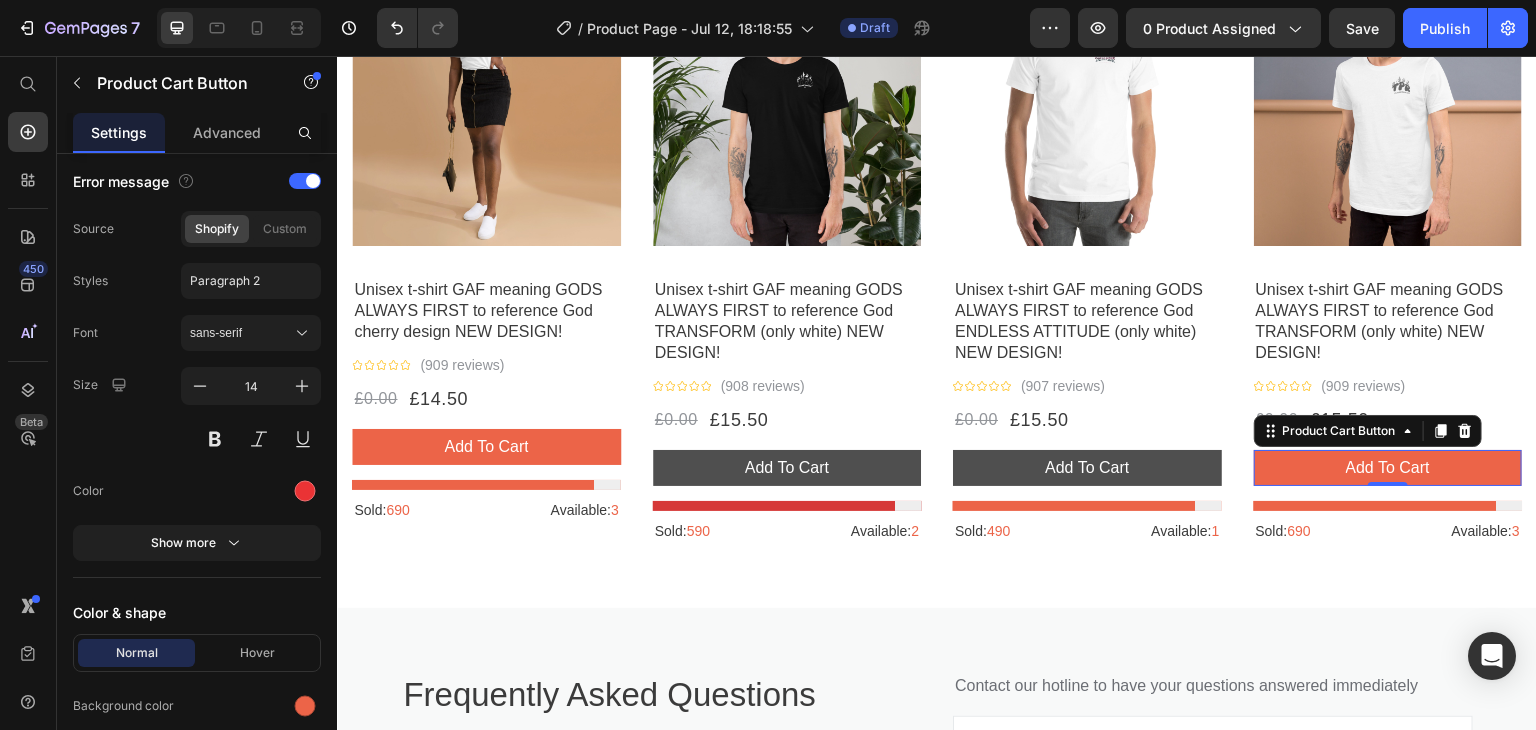 scroll, scrollTop: 1736, scrollLeft: 0, axis: vertical 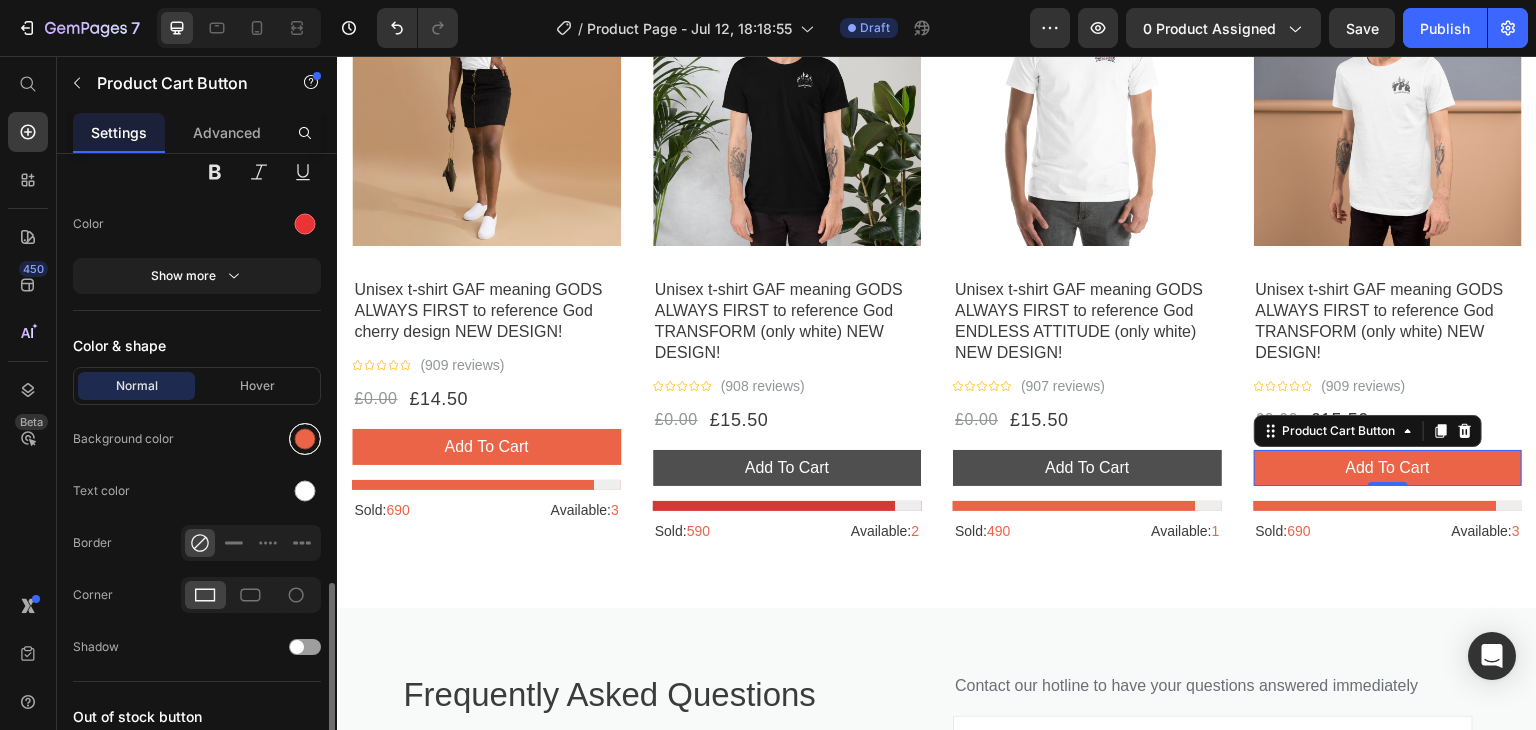 click at bounding box center [305, 439] 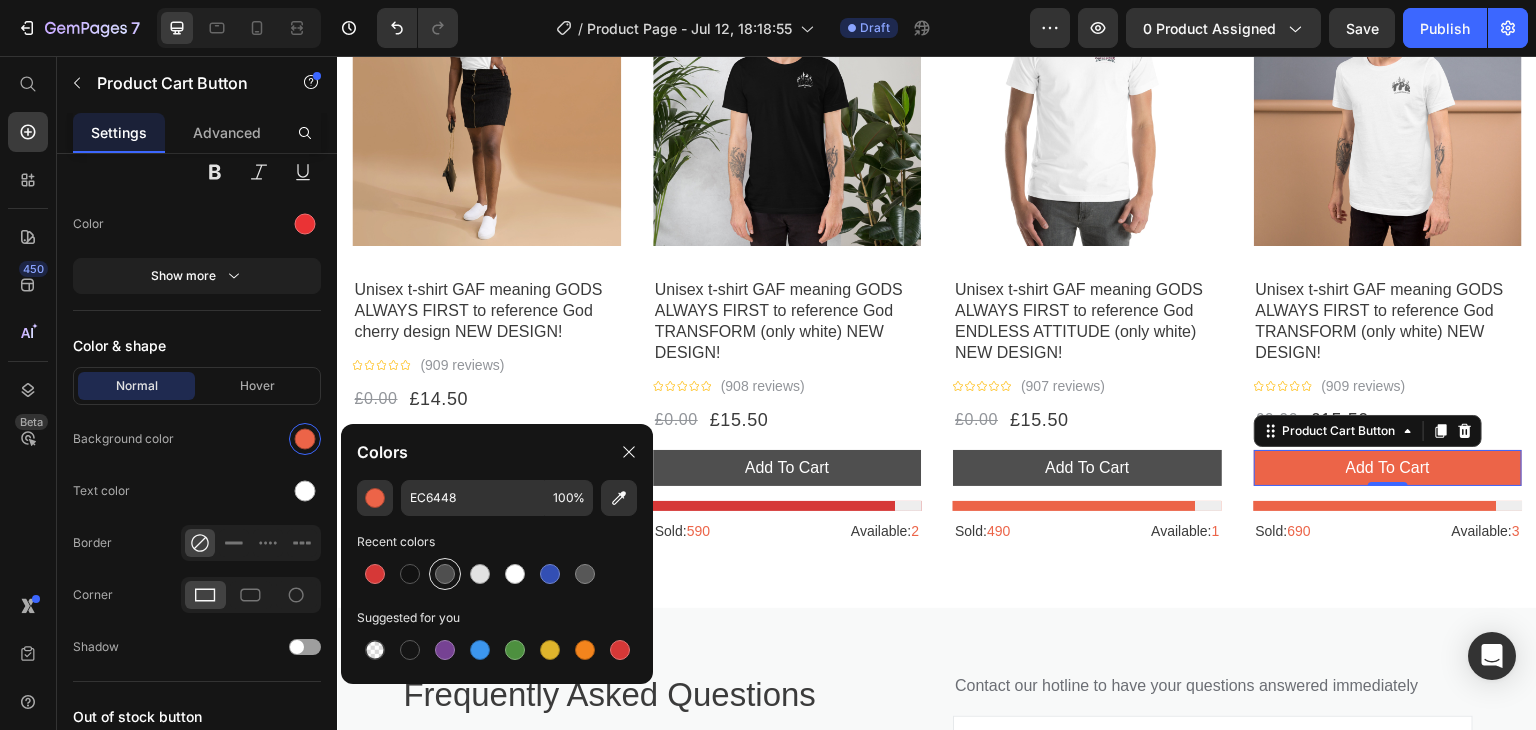 click at bounding box center [445, 574] 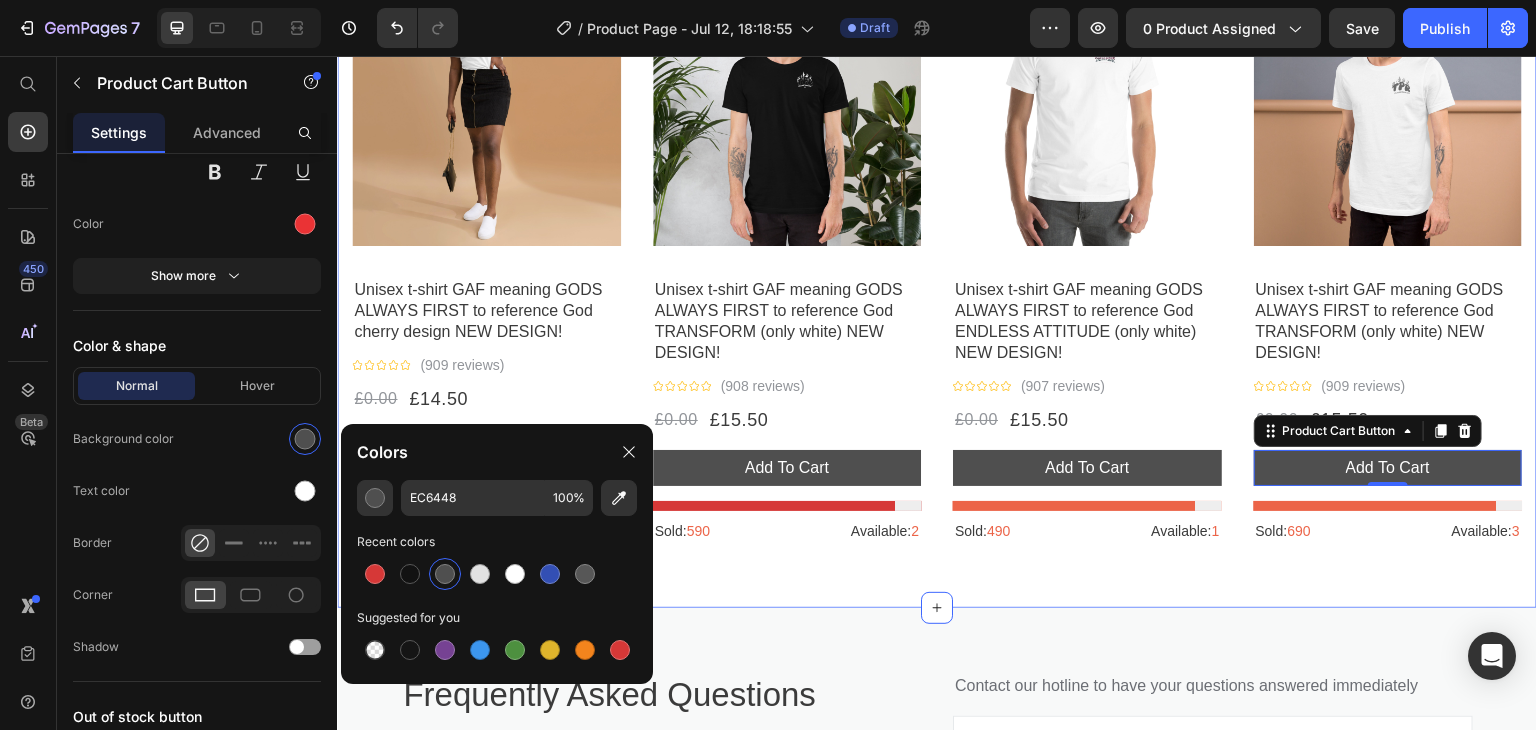 click on "Products related to this item Heading                Title Line Row - 0% Product Tag Product Images Row Unisex t-shirt GAF meaning GODS ALWAYS FIRST to reference God cherry design NEW DESIGN! Product Title
Icon
Icon
Icon
Icon
Icon Icon List Hoz (909 reviews) Text block Row £0.00 Product Price £14.50 Product Price Row add to cart Product Cart Button Product Stock Counter Sold:  690  Text block Available:  3 Text block Row Product - 0% Product Tag Product Images Row Unisex t-shirt GAF meaning GODS ALWAYS FIRST to reference God TRANSFORM (only white) NEW DESIGN! Product Title
Icon
Icon
Icon
Icon
Icon Icon List Hoz (908 reviews) Text block Row £0.00 Product Price £15.50 Product Price Row add to cart Product Cart Button Product Stock Counter Sold:  590 Text block Available:  2 Text block Row Product Row - 0% Product Tag Product Images Row Product Title" at bounding box center [937, 209] 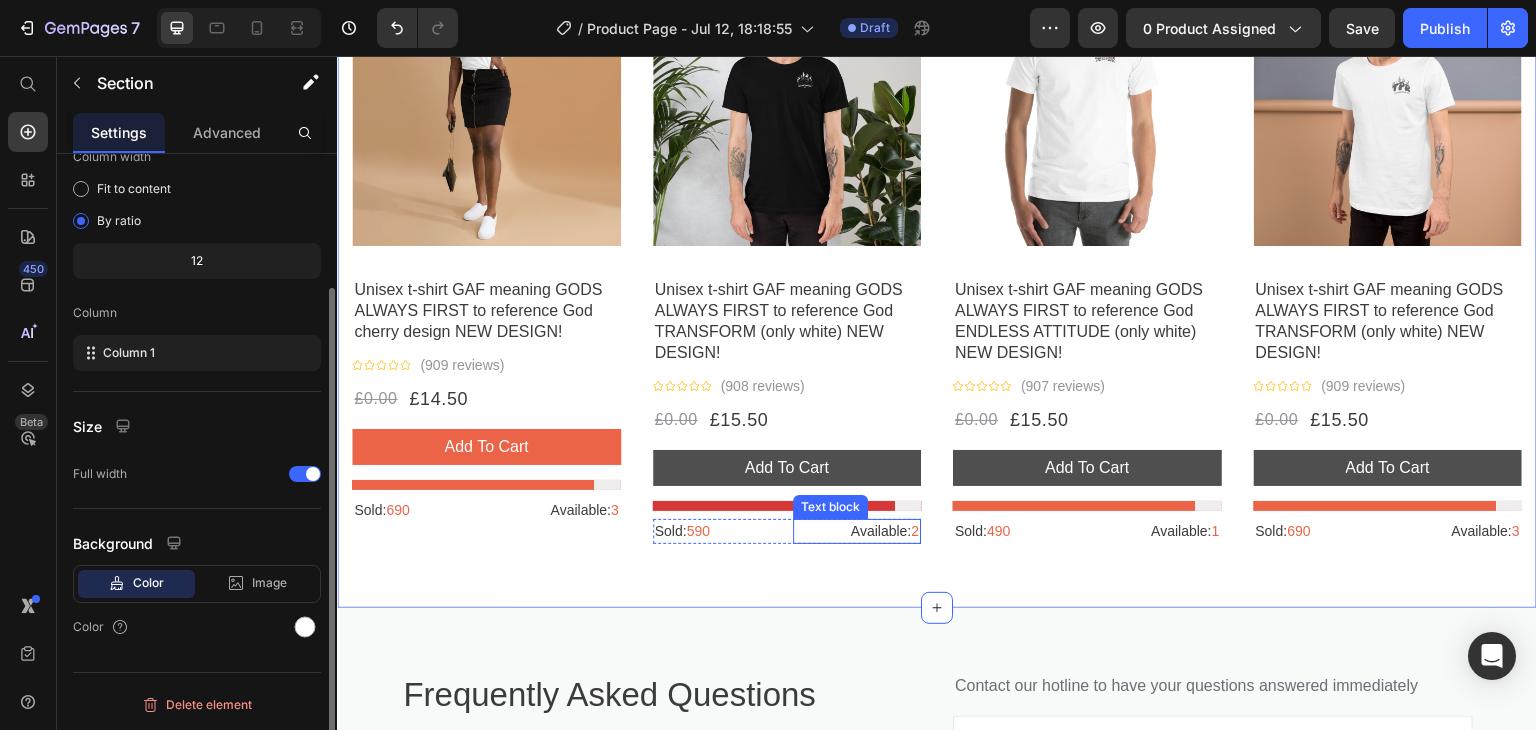 scroll, scrollTop: 0, scrollLeft: 0, axis: both 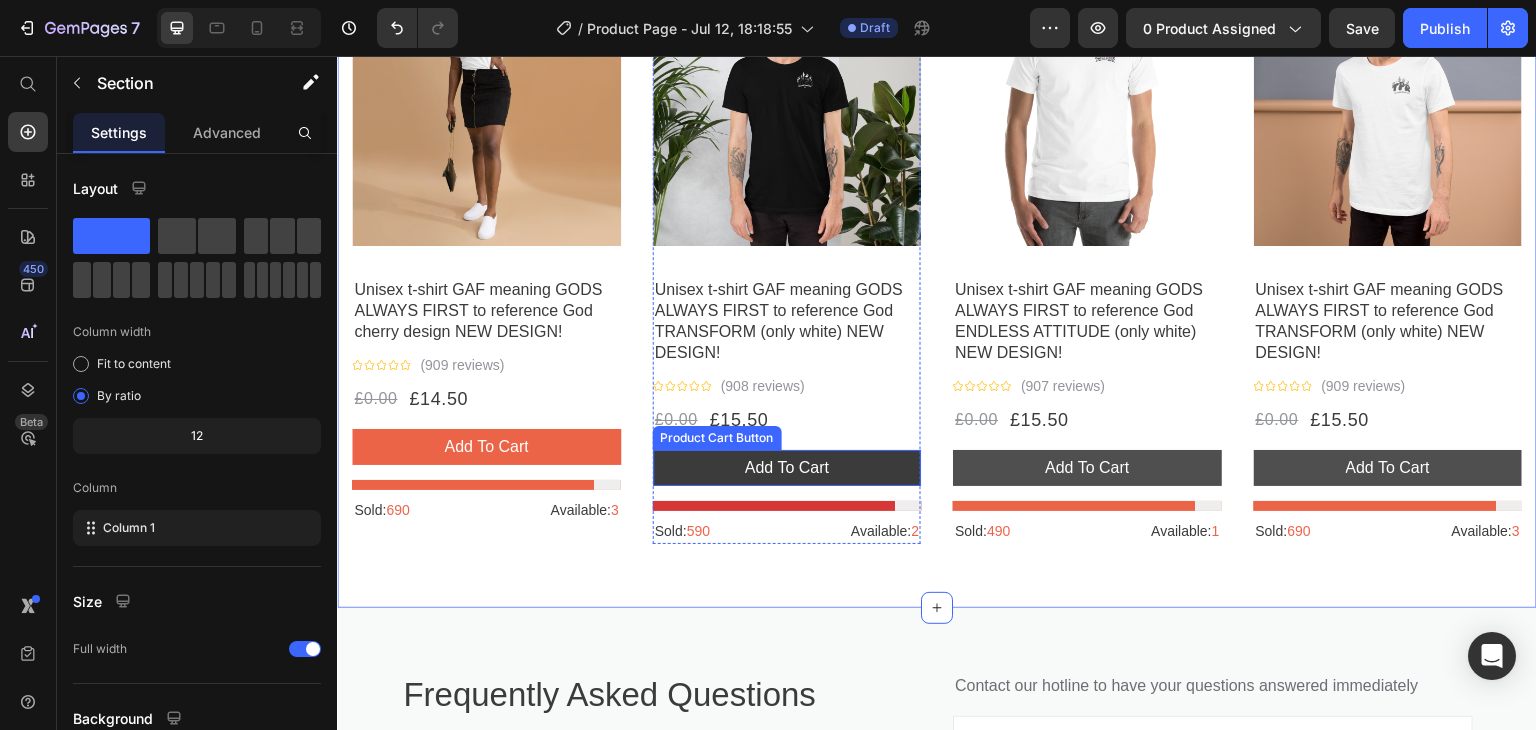 click on "add to cart" at bounding box center (787, 468) 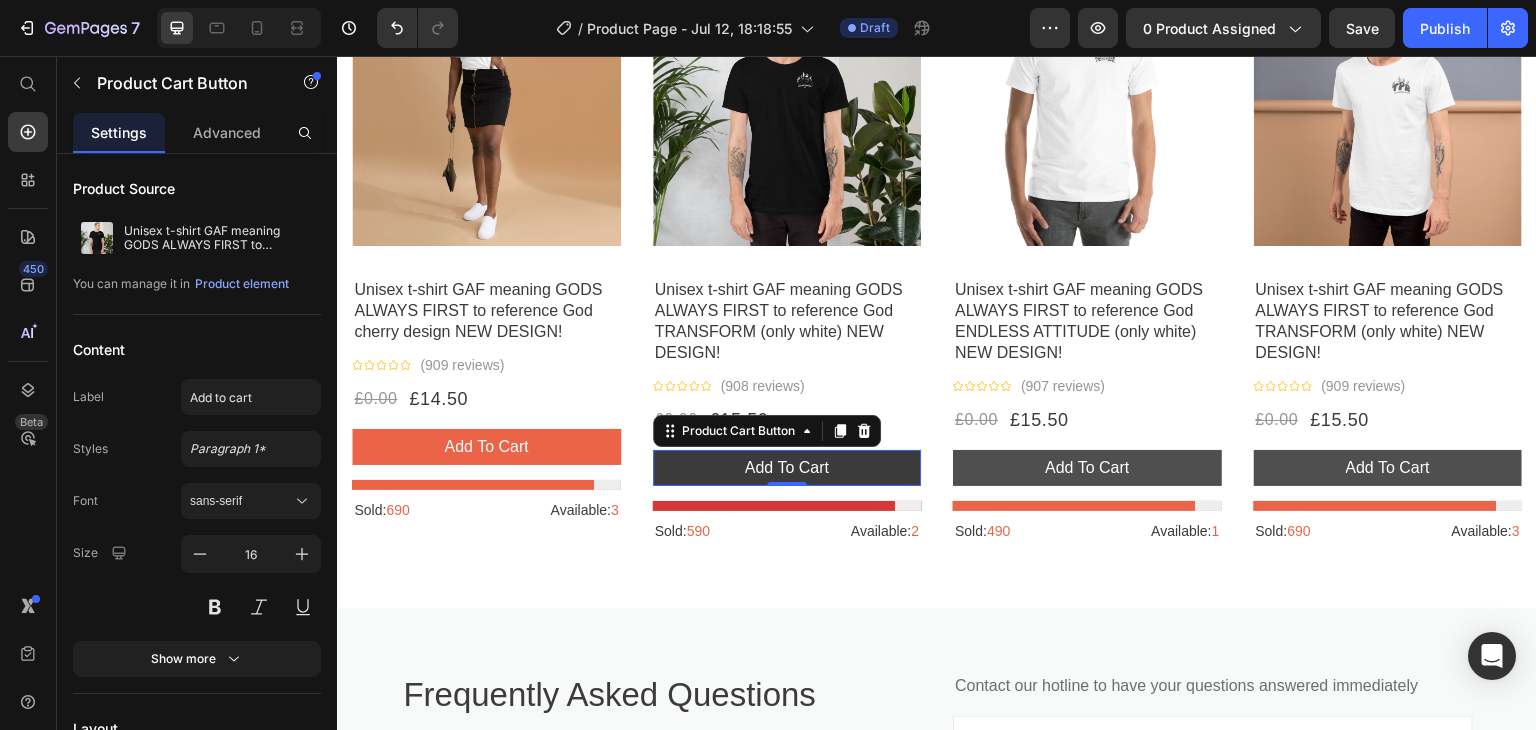 click on "add to cart" at bounding box center [787, 468] 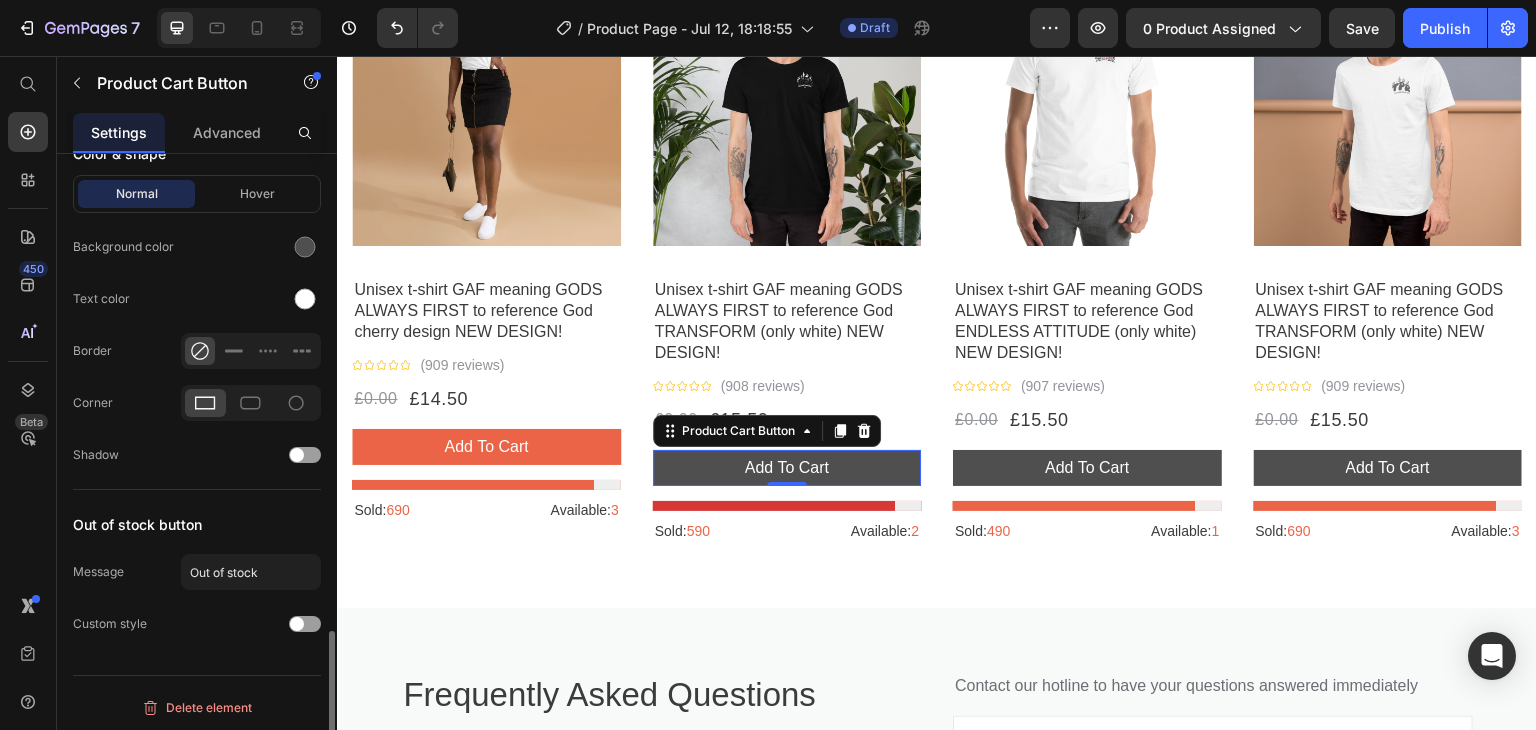 scroll, scrollTop: 1660, scrollLeft: 0, axis: vertical 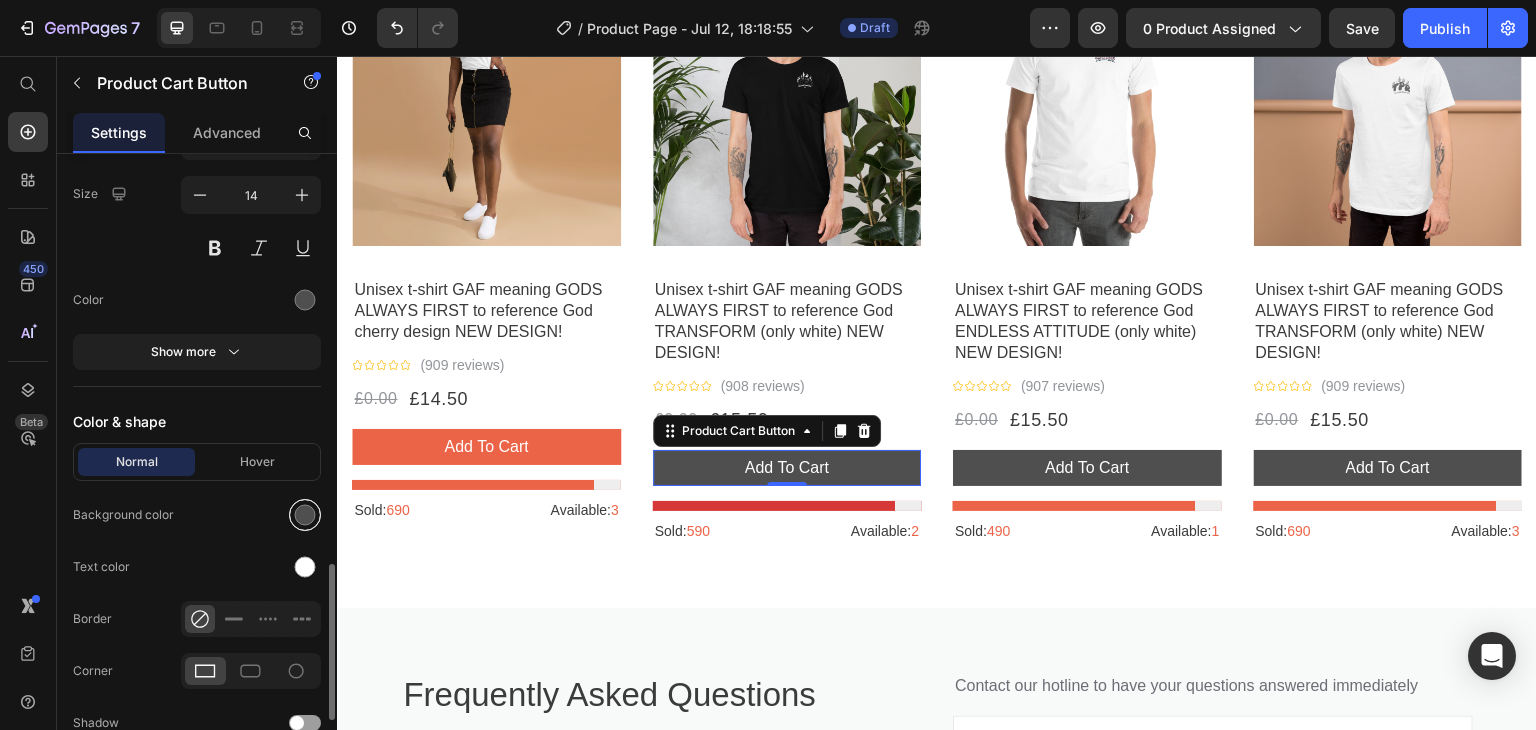 click at bounding box center (305, 515) 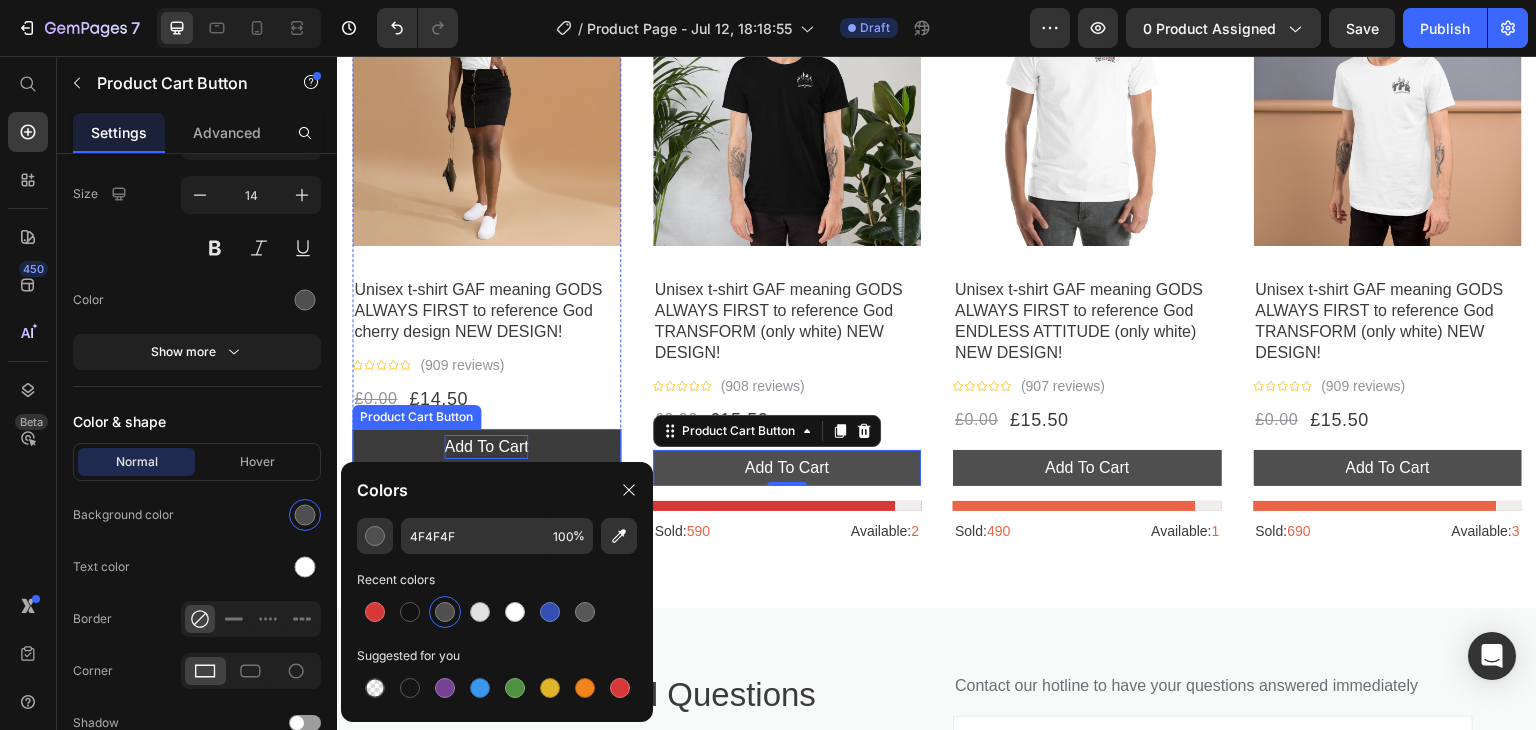 click on "add to cart" at bounding box center [486, 447] 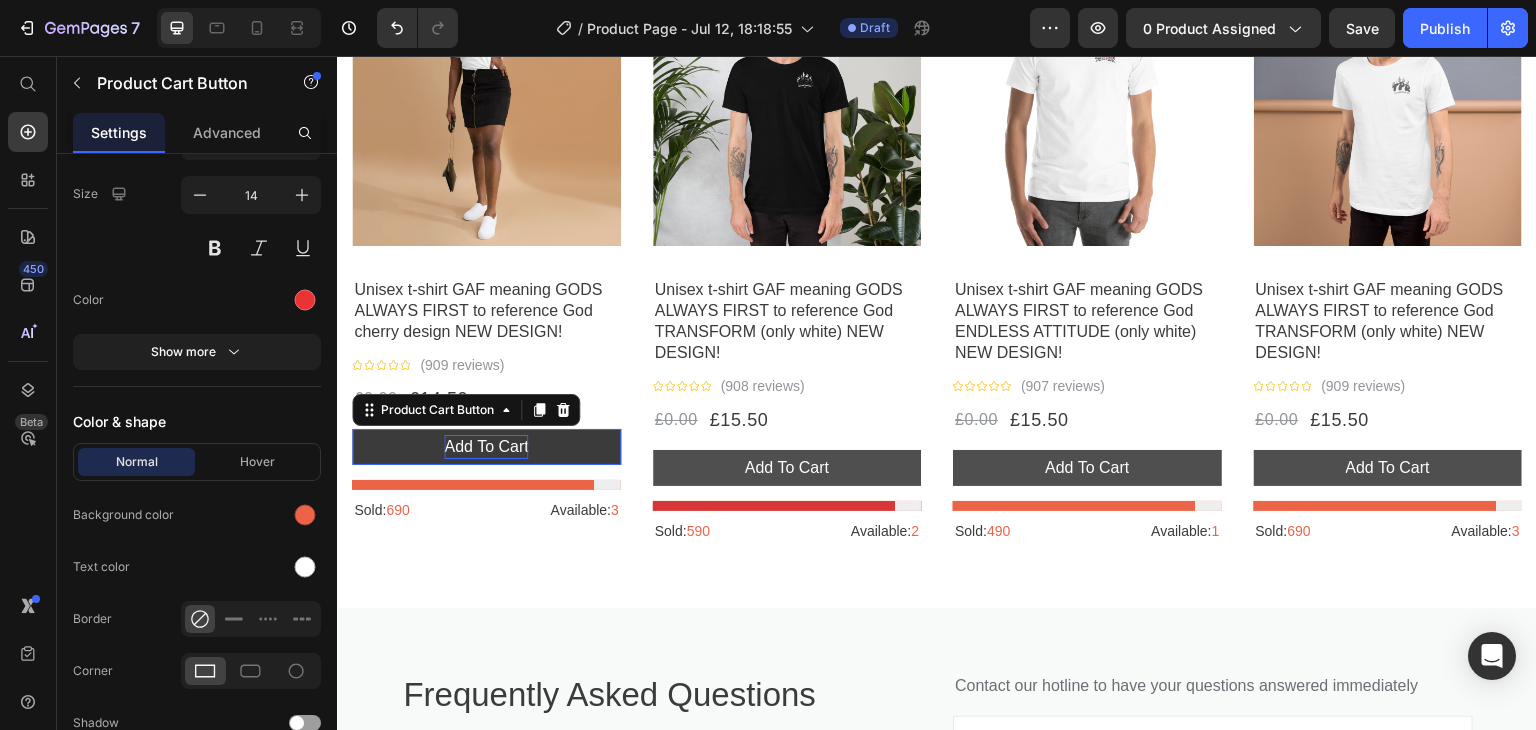 scroll, scrollTop: 1660, scrollLeft: 0, axis: vertical 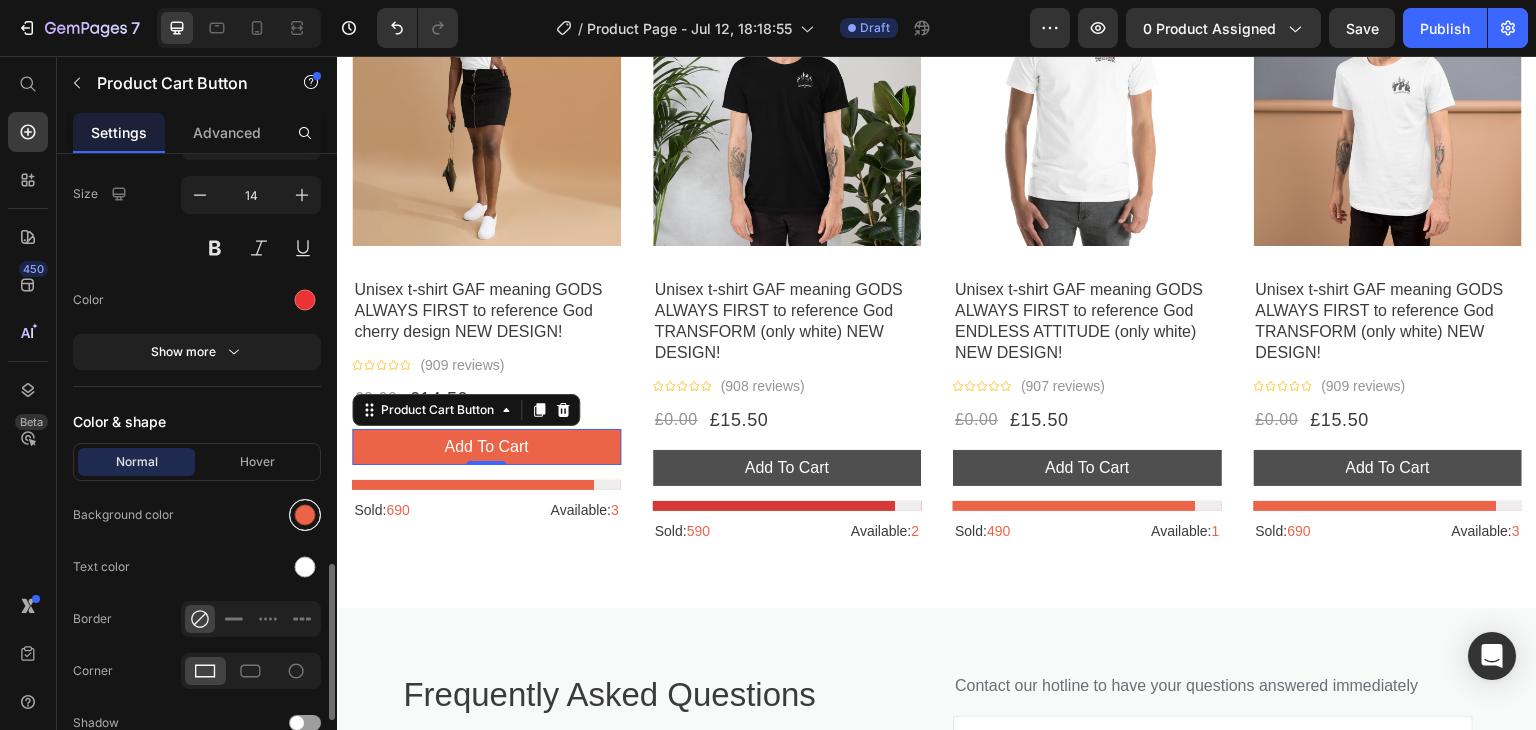 drag, startPoint x: 274, startPoint y: 516, endPoint x: 302, endPoint y: 521, distance: 28.442924 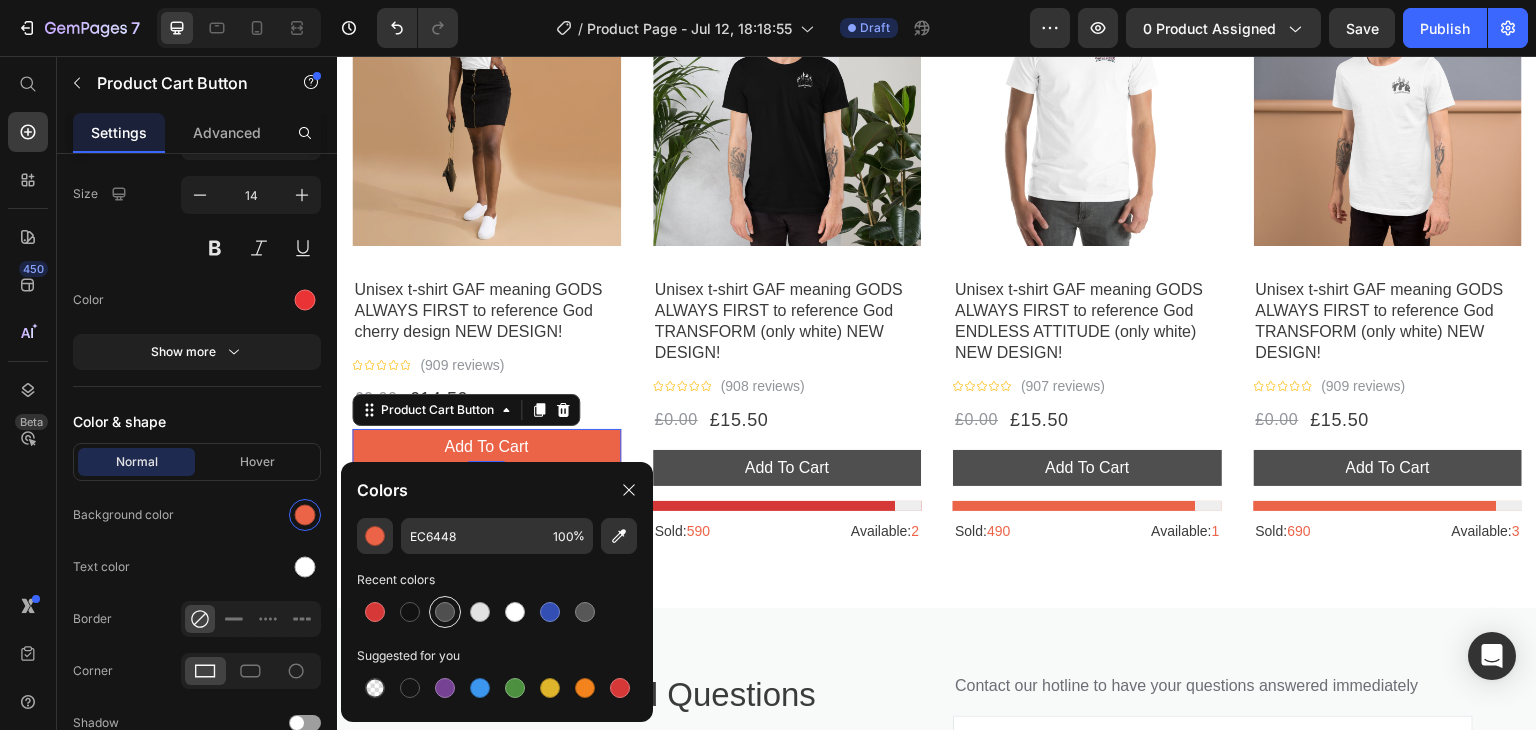 click at bounding box center (445, 612) 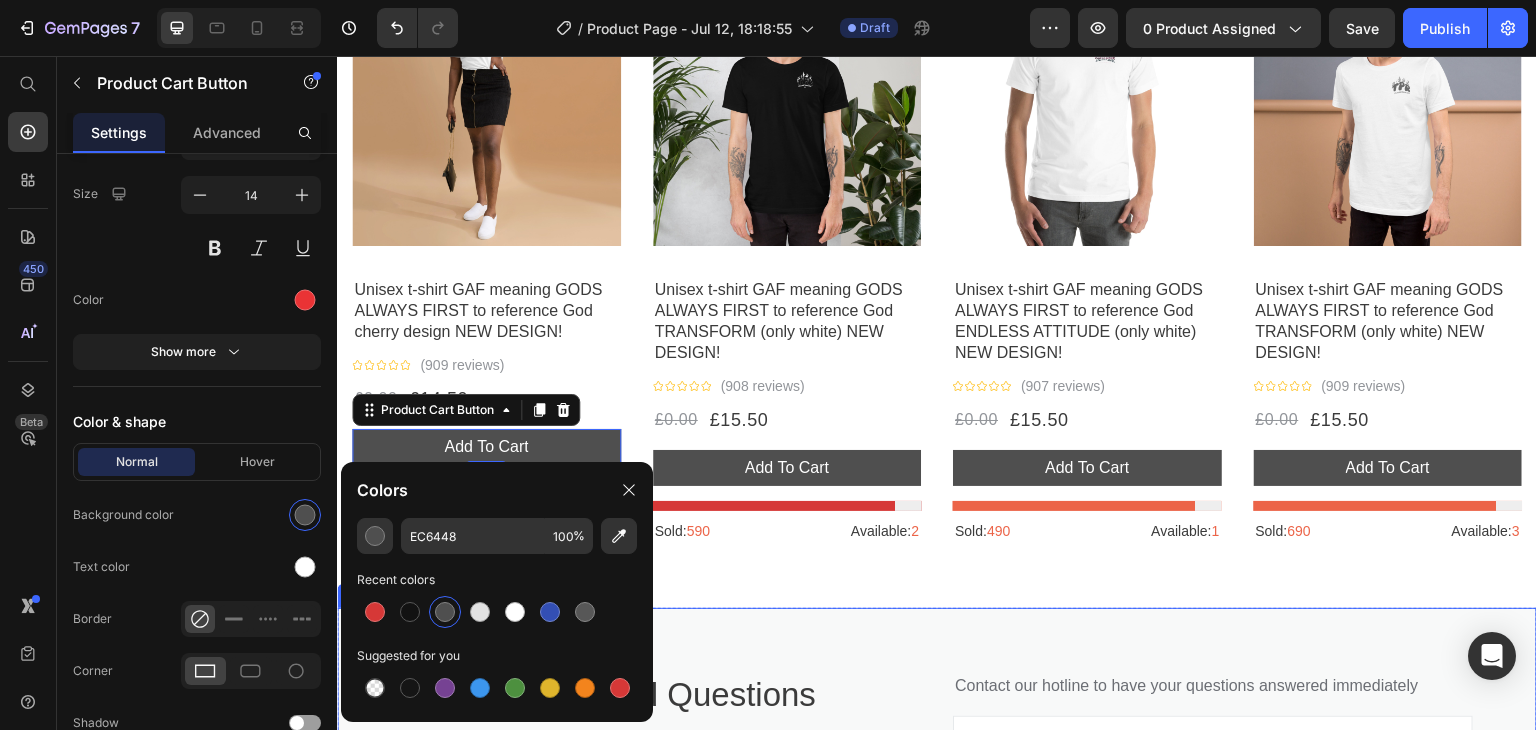 click on "Frequently Asked Questions  Heading                Title Line Is this sweater fitted or more relaxed? Will you be restocking the camel in xs anytime soon? What is the length of the medium?  What are the drying instructions? What are the drying instructions? Accordion Contact our hotline to have your questions answered immediately  Text block Tell us your question Text block Email Text block Email Field Tell me about... Text block Text Field Submit Submit Button Contact Form Row Row Row" at bounding box center (937, 881) 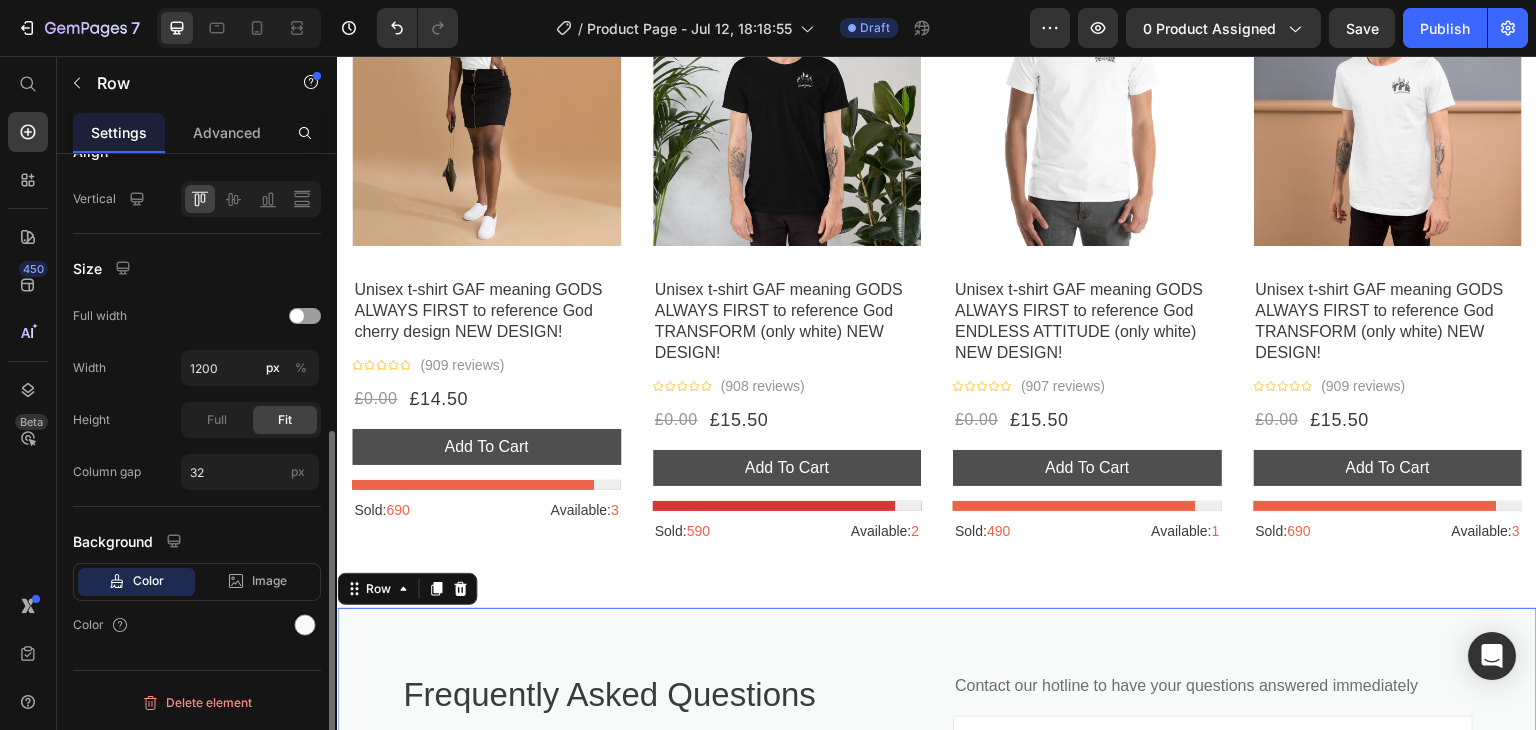 scroll, scrollTop: 0, scrollLeft: 0, axis: both 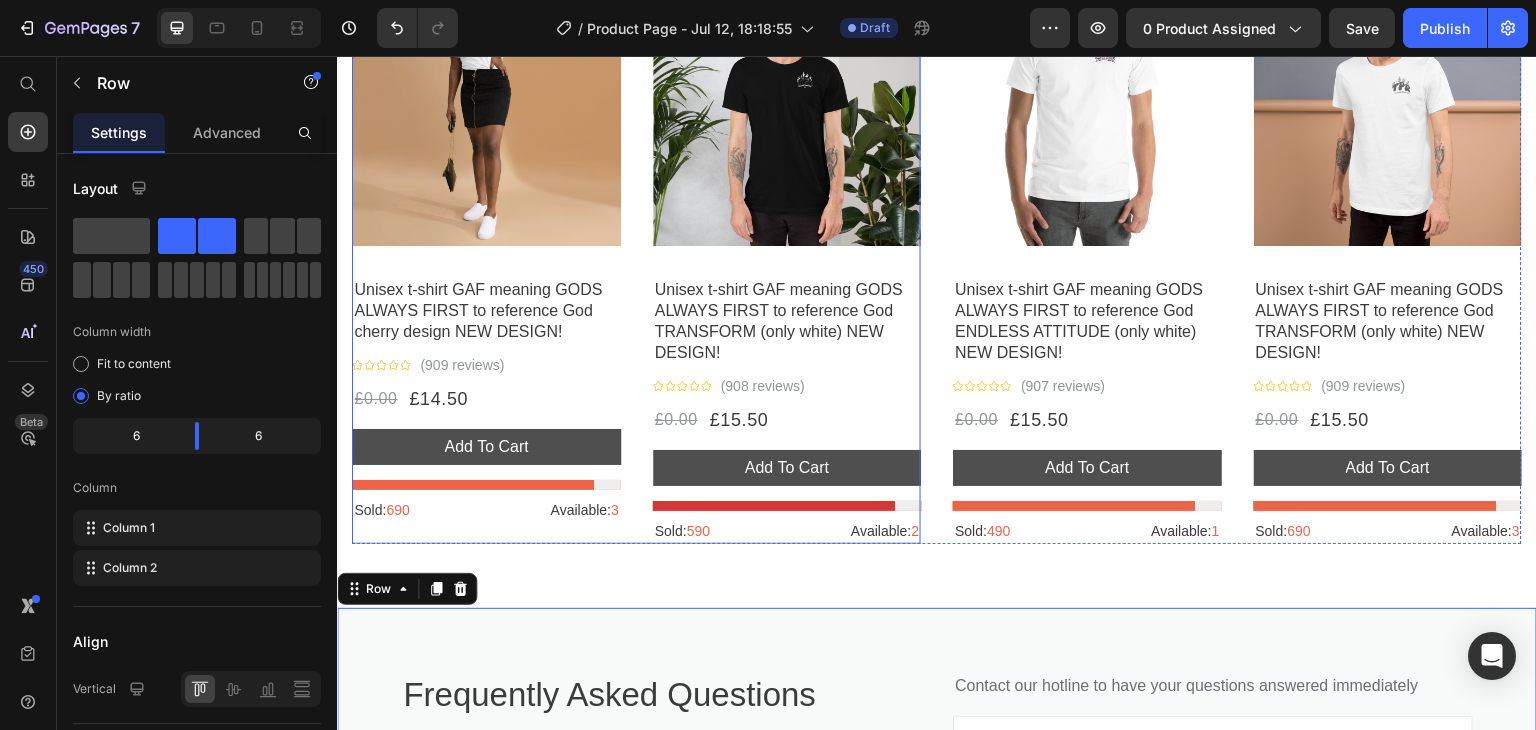 click on "- 0% Product Tag Product Images Row Unisex t-shirt GAF meaning GODS ALWAYS FIRST to reference God cherry design NEW DESIGN! Product Title
Icon
Icon
Icon
Icon
Icon Icon List Hoz (909 reviews) Text block Row £0.00 Product Price £14.50 Product Price Row add to cart Product Cart Button Product Stock Counter Sold:  690  Text block Available:  3 Text block Row Product" at bounding box center [486, 261] 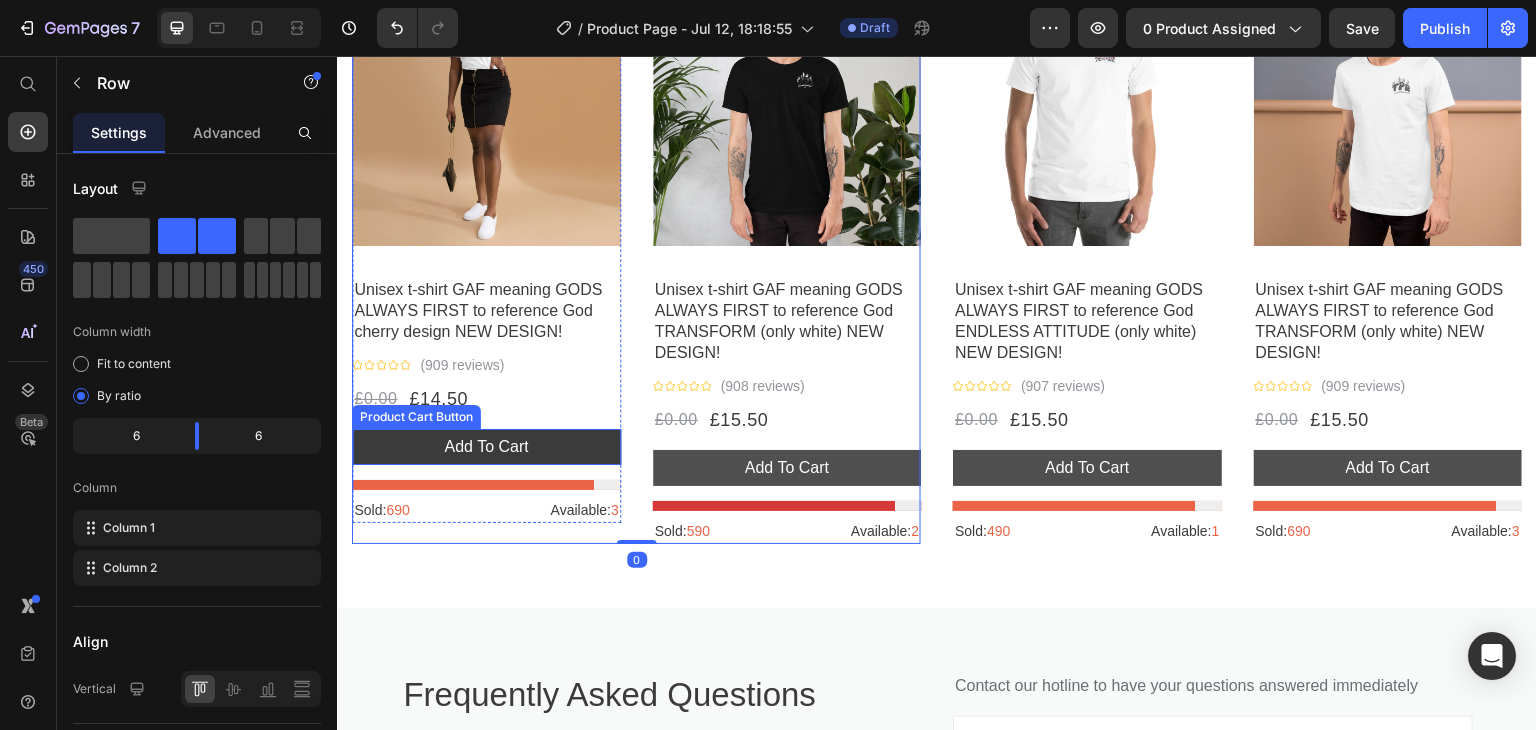 click on "add to cart" at bounding box center [486, 447] 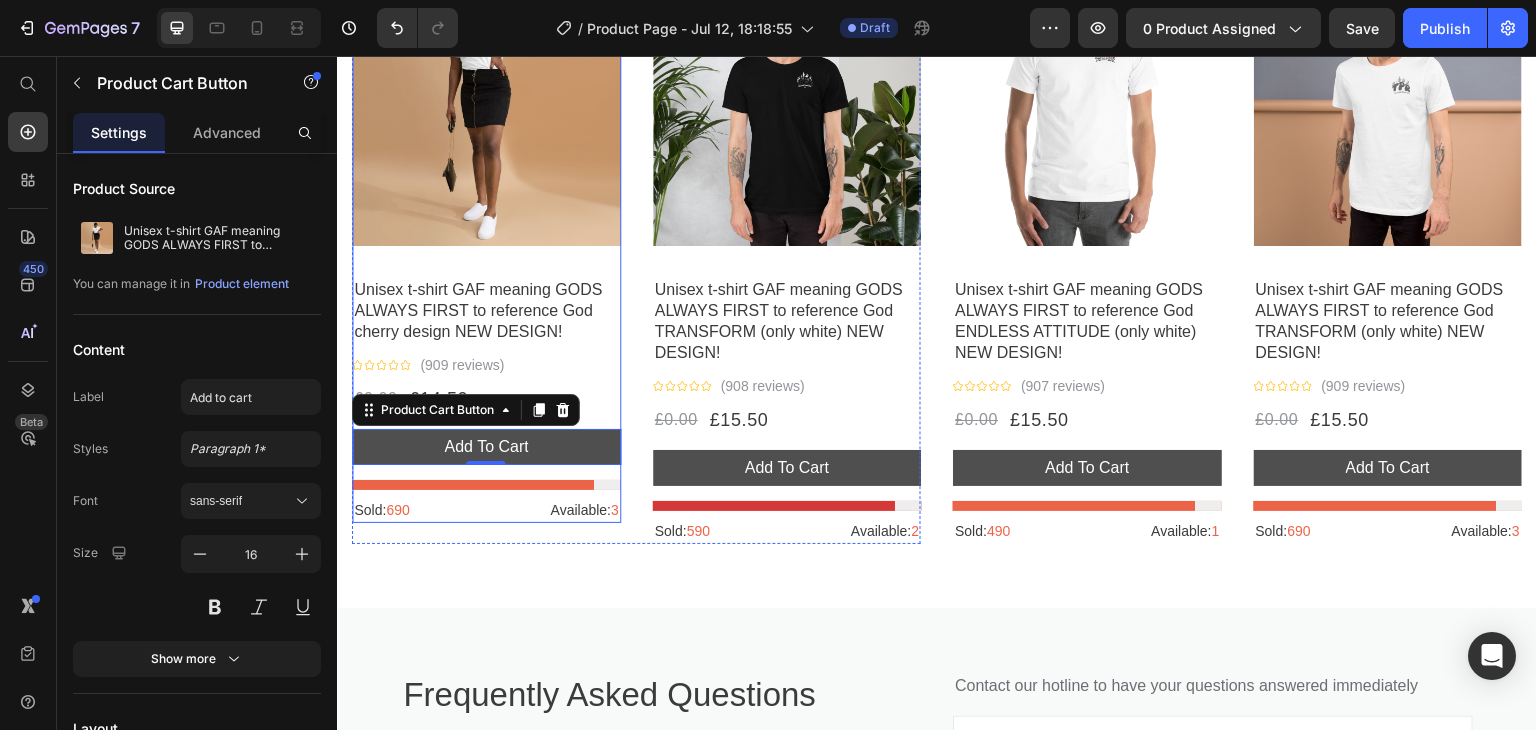 click on "- 0% Product Tag Product Images Row Unisex t-shirt GAF meaning GODS ALWAYS FIRST to reference God cherry design NEW DESIGN! Product Title
Icon
Icon
Icon
Icon
Icon Icon List Hoz (909 reviews) Text block Row £0.00 Product Price £14.50 Product Price Row add to cart Product Cart Button   0 Product Stock Counter Sold:  690  Text block Available:  3 Text block Row" at bounding box center (486, 250) 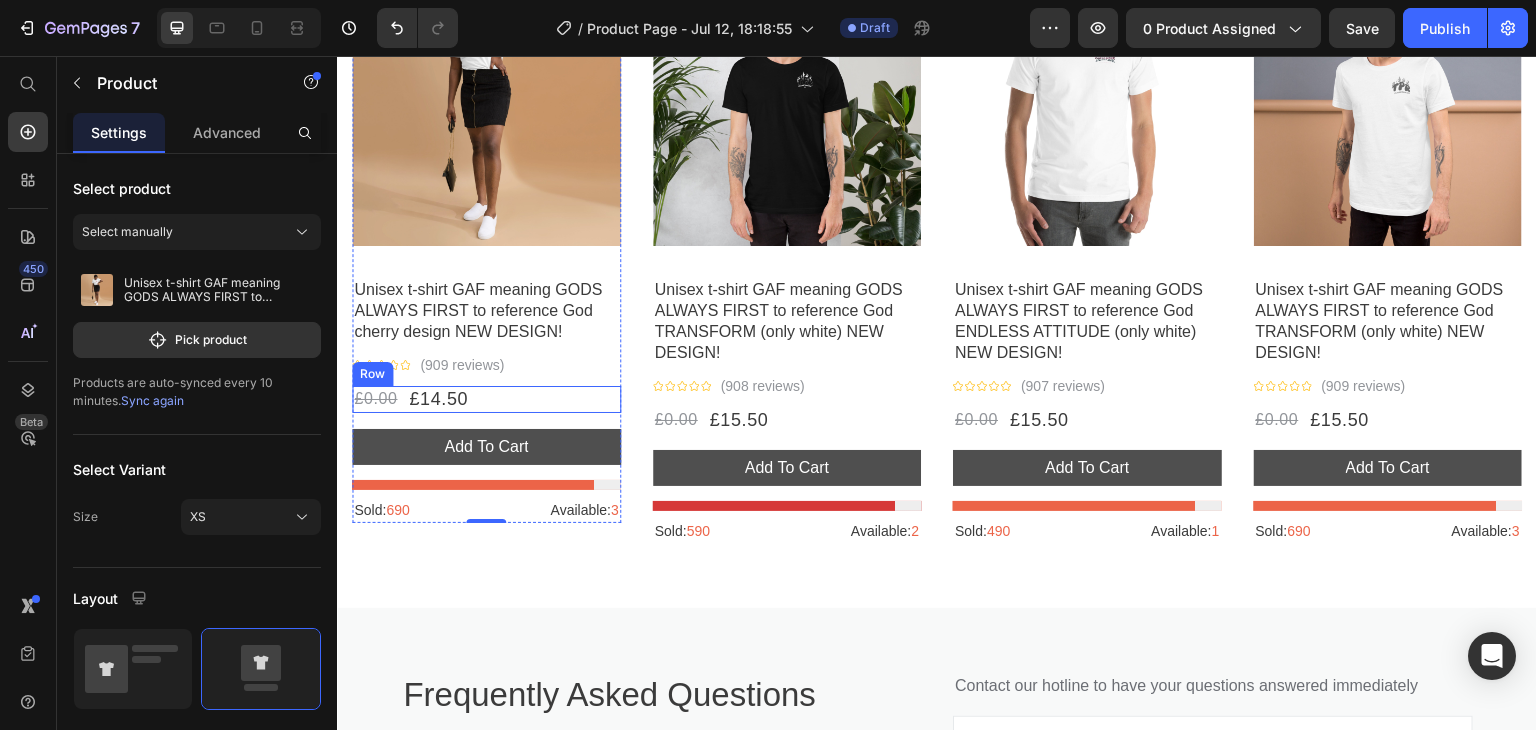 click on "£0.00 Product Price £14.50 Product Price Row" at bounding box center (486, 399) 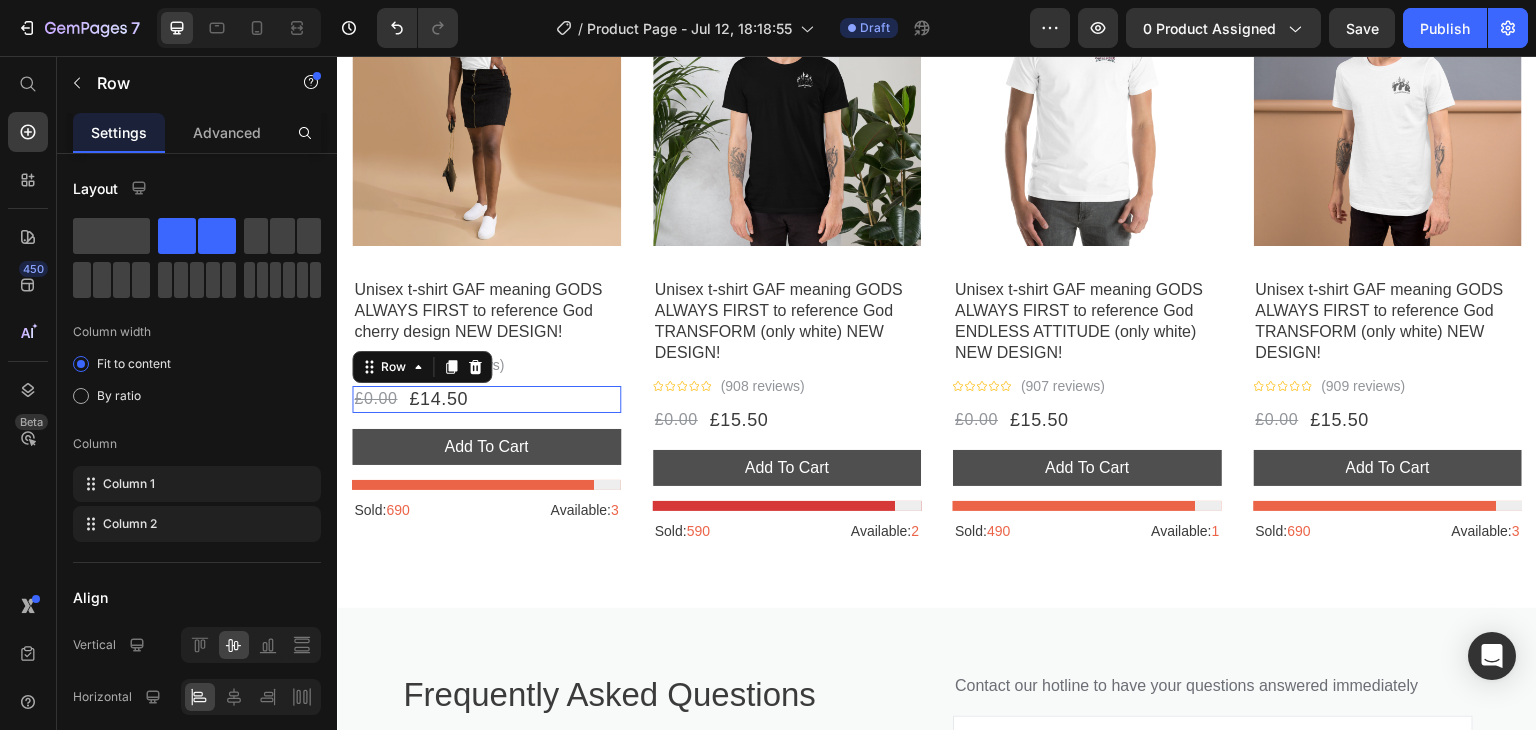 click on "£0.00 Product Price £14.50 Product Price Row   0" at bounding box center (486, 399) 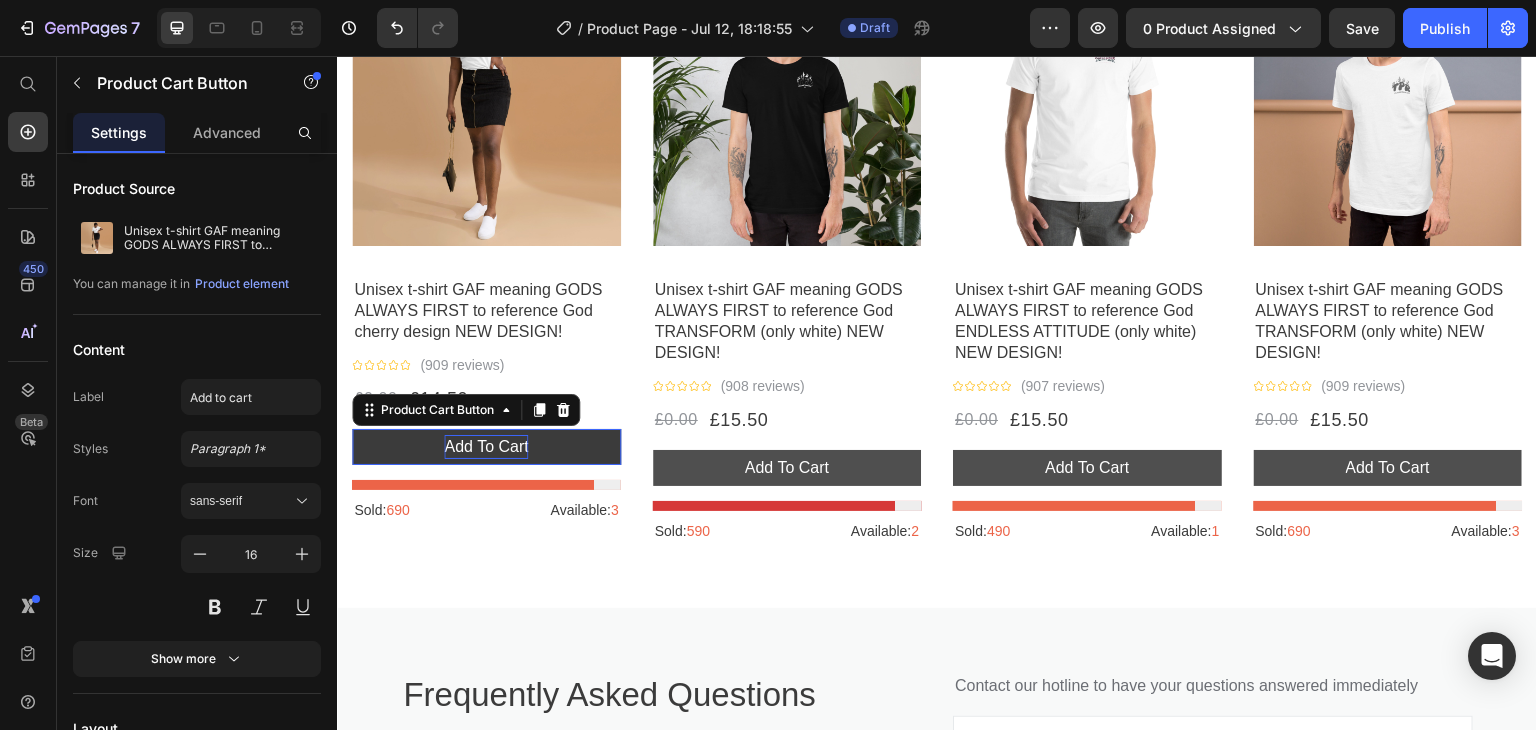 click on "add to cart" at bounding box center [486, 447] 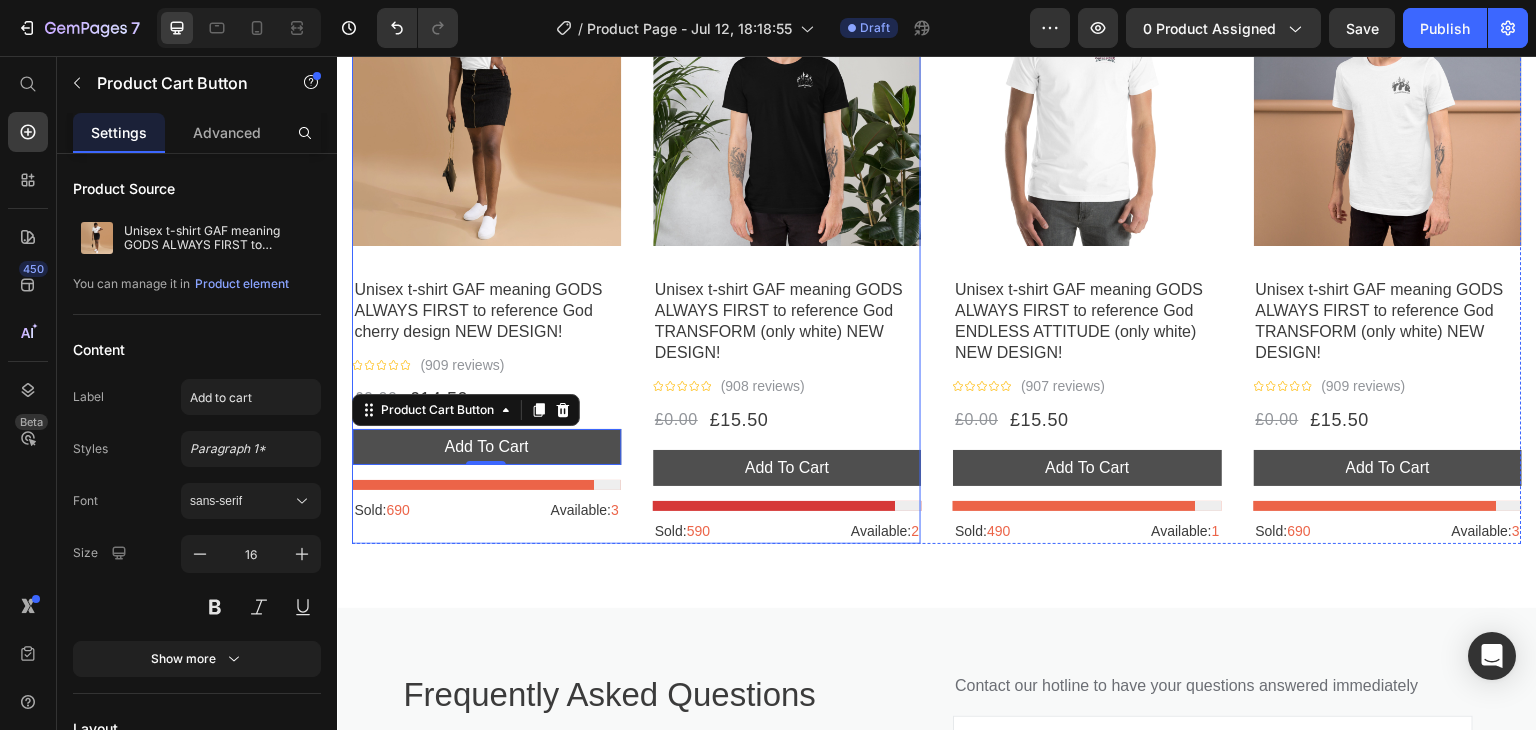 click on "- 0% Product Tag Product Images Row Unisex t-shirt GAF meaning GODS ALWAYS FIRST to reference God cherry design NEW DESIGN! Product Title
Icon
Icon
Icon
Icon
Icon Icon List Hoz (909 reviews) Text block Row £0.00 Product Price £14.50 Product Price Row add to cart Product Cart Button   0 Product Stock Counter Sold:  690  Text block Available:  3 Text block Row Product" at bounding box center (486, 261) 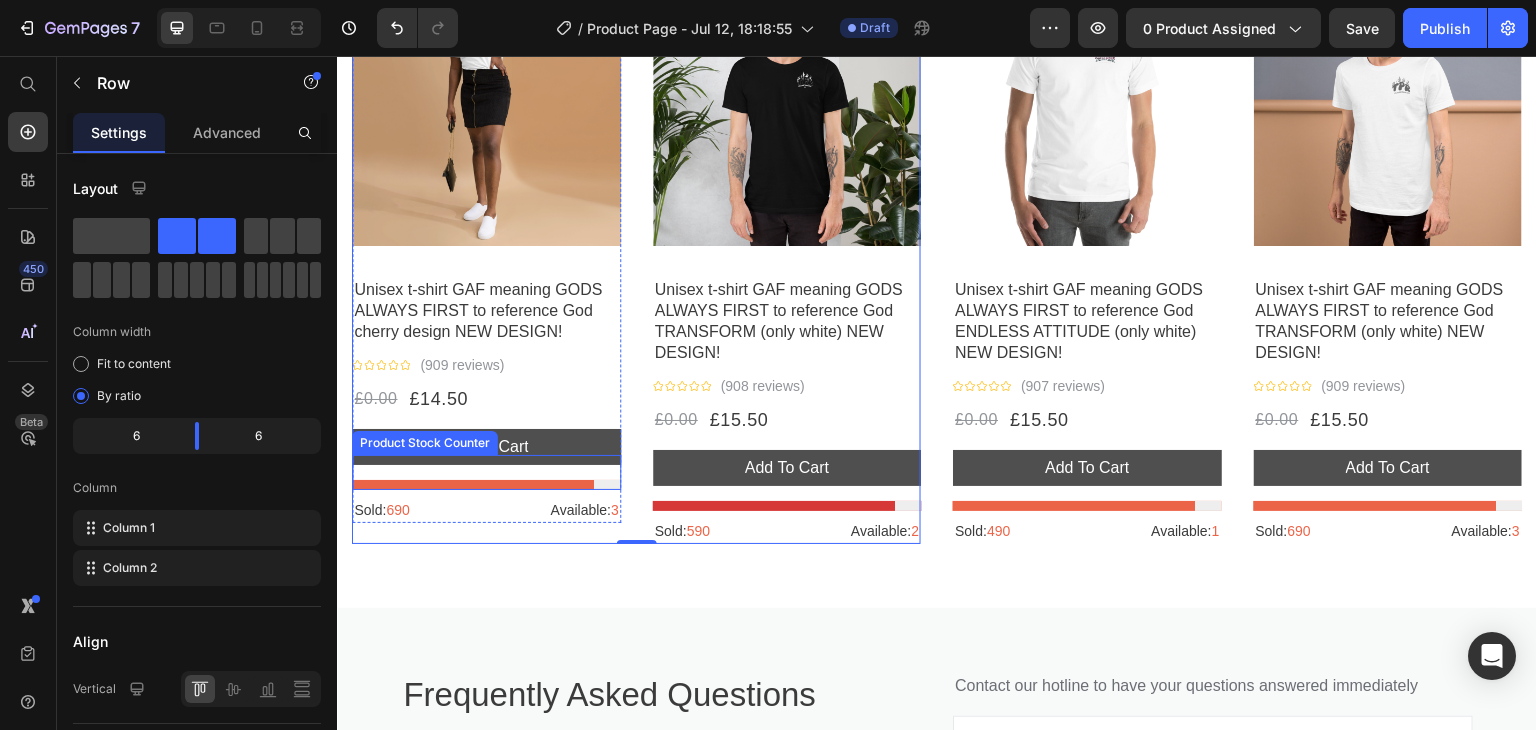 click at bounding box center (486, 485) 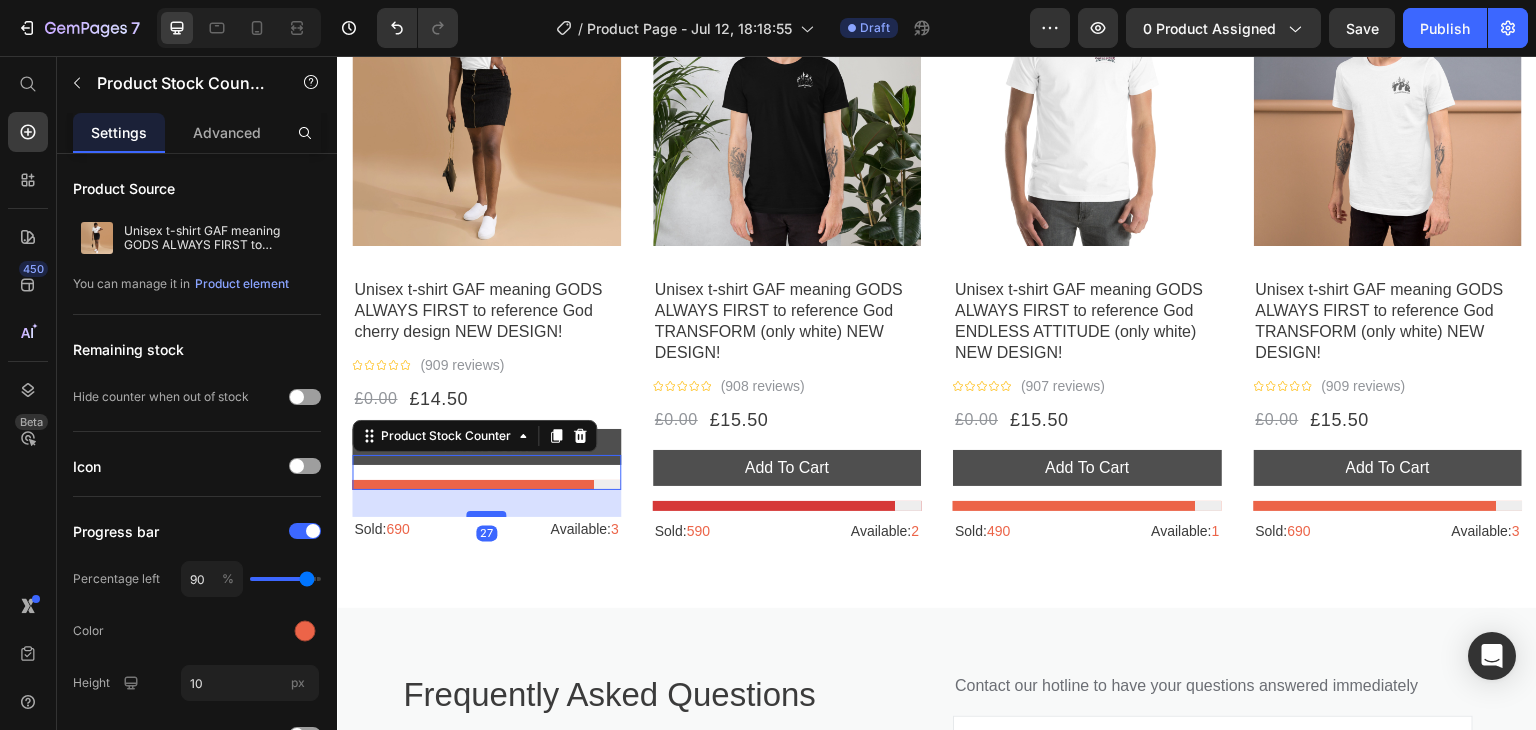 drag, startPoint x: 482, startPoint y: 489, endPoint x: 487, endPoint y: 508, distance: 19.646883 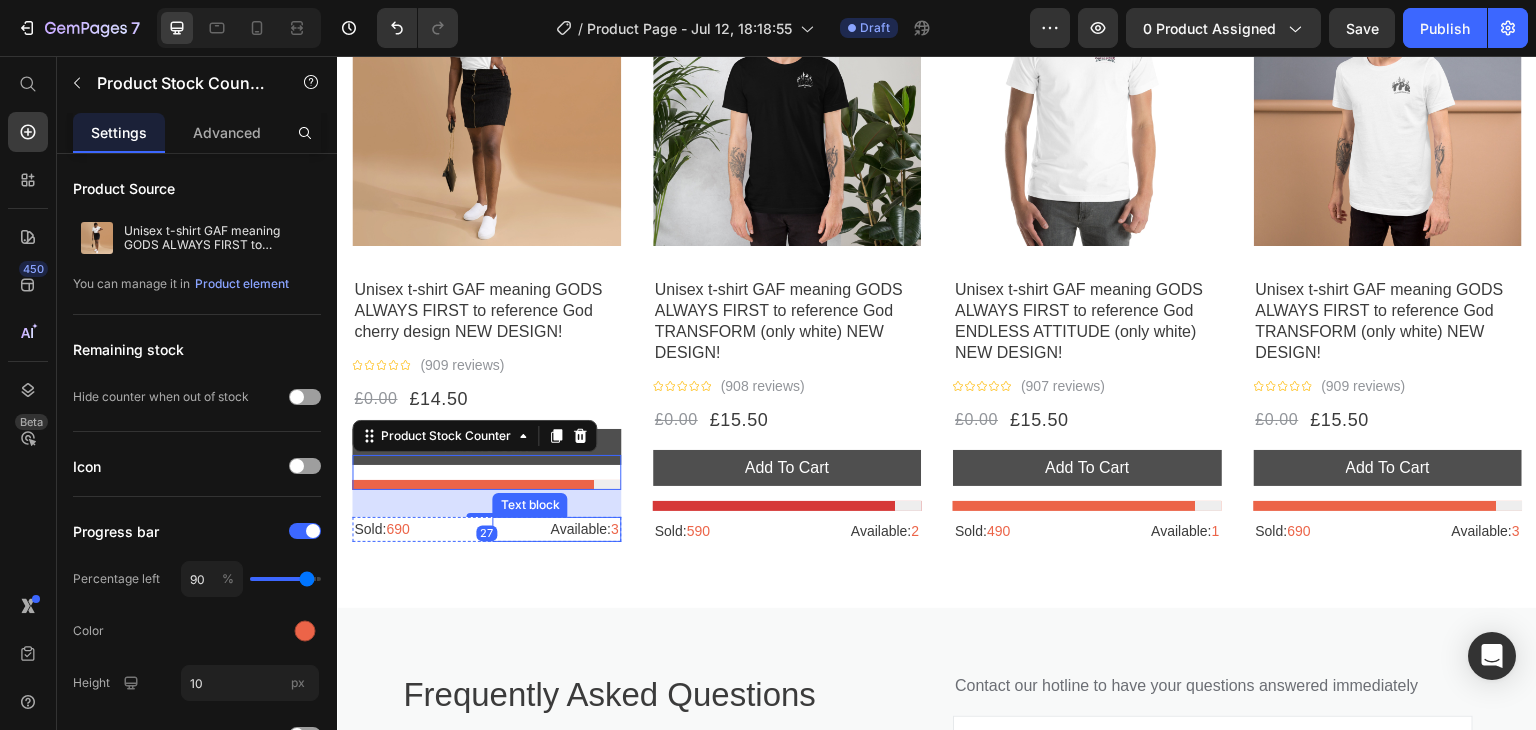 click on "Products related to this item Heading                Title Line Row - 0% Product Tag Product Images Row Unisex t-shirt GAF meaning GODS ALWAYS FIRST to reference God cherry design NEW DESIGN! Product Title
Icon
Icon
Icon
Icon
Icon Icon List Hoz (909 reviews) Text block Row £0.00 Product Price £14.50 Product Price Row add to cart Product Cart Button Product Stock Counter   27 Sold:  690  Text block Available:  3 Text block Row Product - 0% Product Tag Product Images Row Unisex t-shirt GAF meaning GODS ALWAYS FIRST to reference God TRANSFORM (only white) NEW DESIGN! Product Title
Icon
Icon
Icon
Icon
Icon Icon List Hoz (908 reviews) Text block Row £0.00 Product Price £15.50 Product Price Row add to cart Product Cart Button Product Stock Counter Sold:  590 Text block Available:  2 Text block Row Product Row - 0% Product Tag Product Images Row Icon Row" at bounding box center (937, 209) 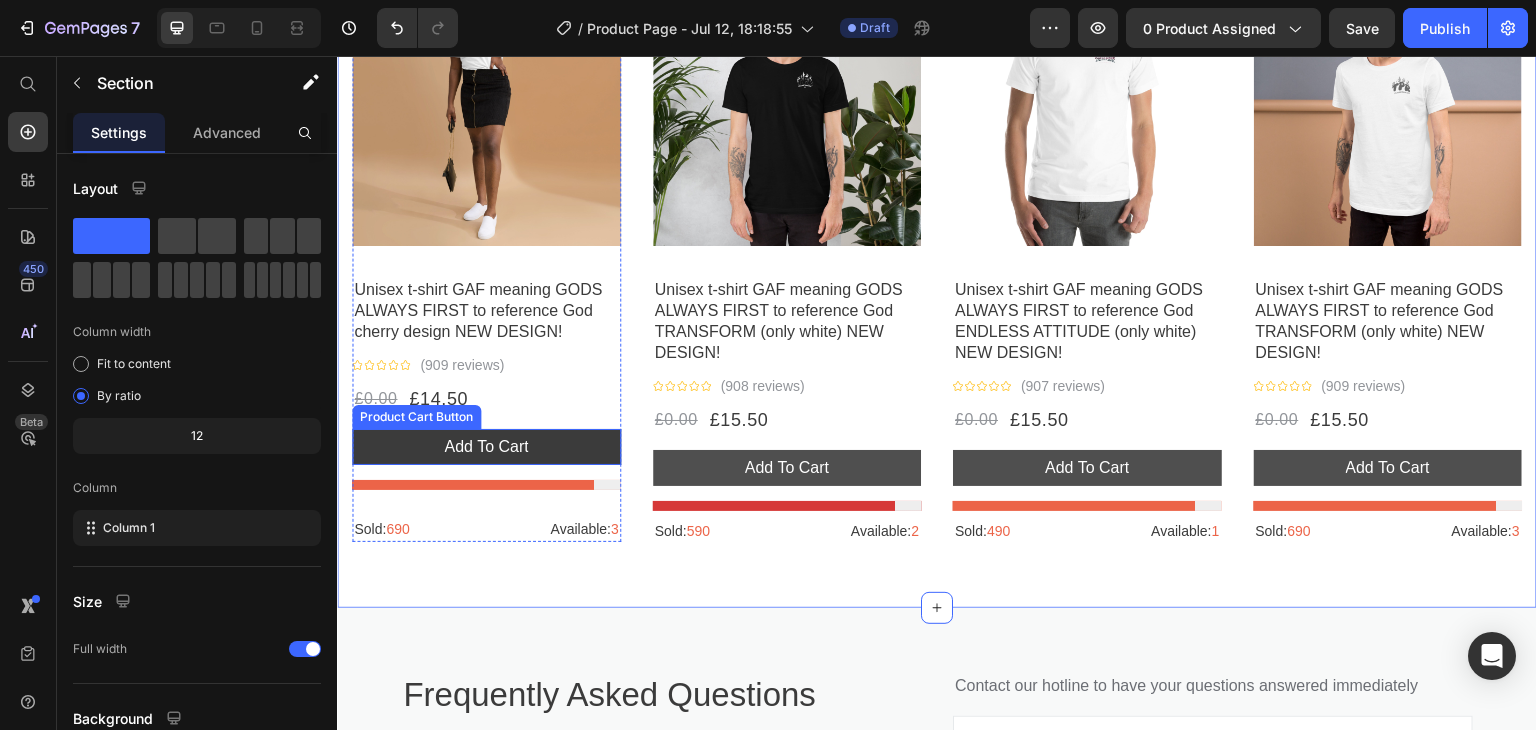 click on "add to cart" at bounding box center (486, 447) 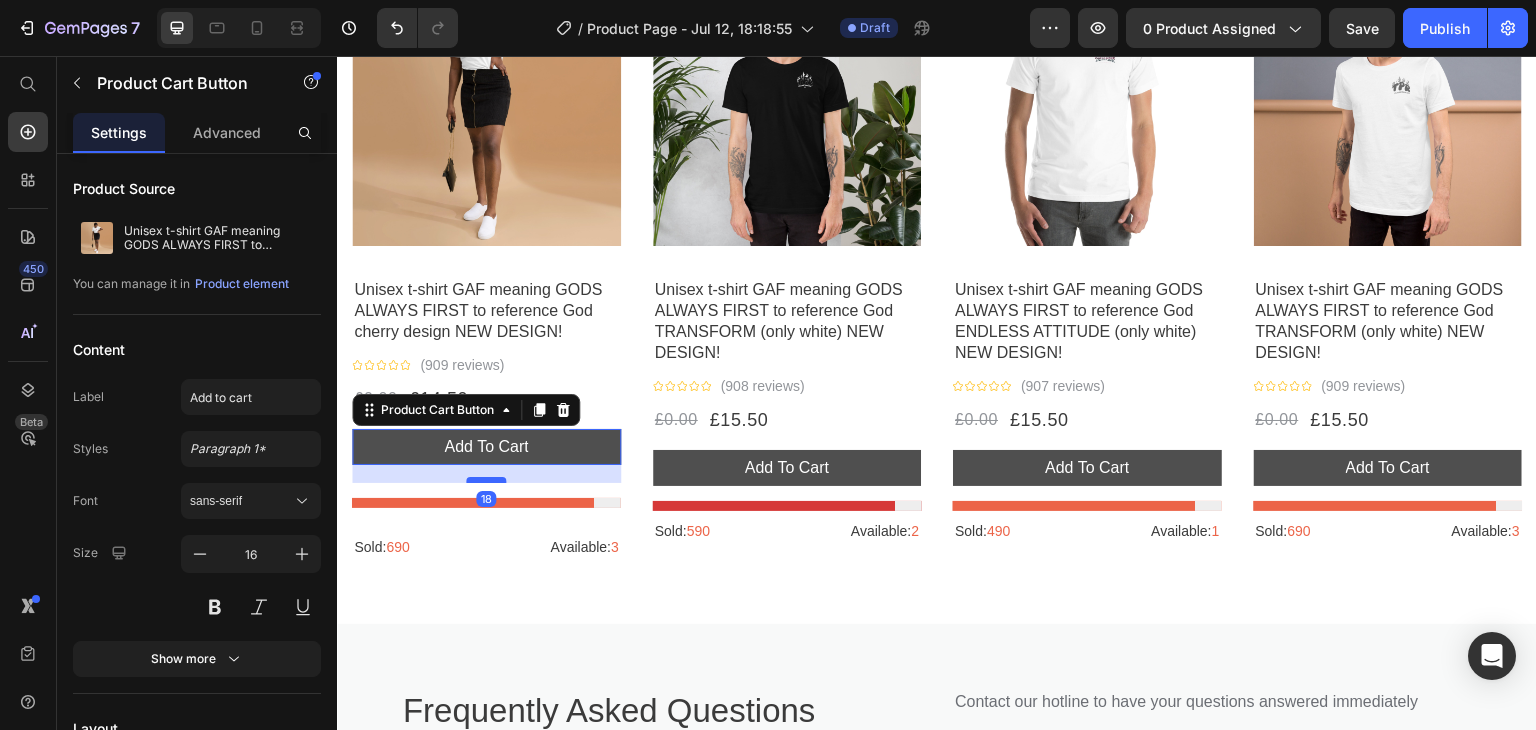 drag, startPoint x: 484, startPoint y: 456, endPoint x: 500, endPoint y: 474, distance: 24.083189 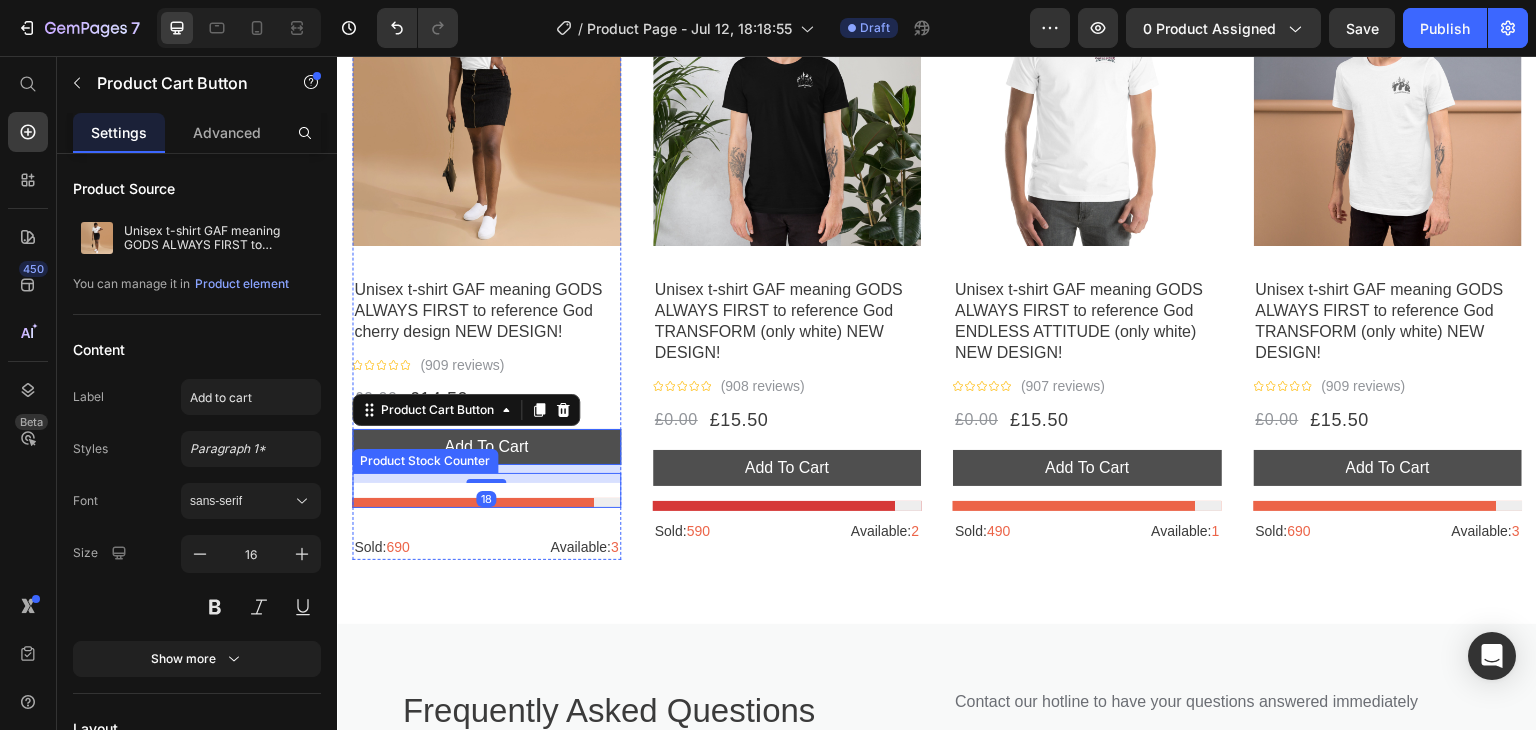 click on "Products related to this item Heading                Title Line Row - 0% Product Tag Product Images Row Unisex t-shirt GAF meaning GODS ALWAYS FIRST to reference God cherry design NEW DESIGN! Product Title
Icon
Icon
Icon
Icon
Icon Icon List Hoz (909 reviews) Text block Row £0.00 Product Price £14.50 Product Price Row add to cart Product Cart Button   18 Product Stock Counter Sold:  690  Text block Available:  3 Text block Row Product - 0% Product Tag Product Images Row Unisex t-shirt GAF meaning GODS ALWAYS FIRST to reference God TRANSFORM (only white) NEW DESIGN! Product Title
Icon
Icon
Icon
Icon
Icon Icon List Hoz (908 reviews) Text block Row £0.00 Product Price £15.50 Product Price Row add to cart Product Cart Button Product Stock Counter Sold:  590 Text block Available:  2 Text block Row Product Row - 0% Product Tag Product Images Row Icon Row" at bounding box center (937, 225) 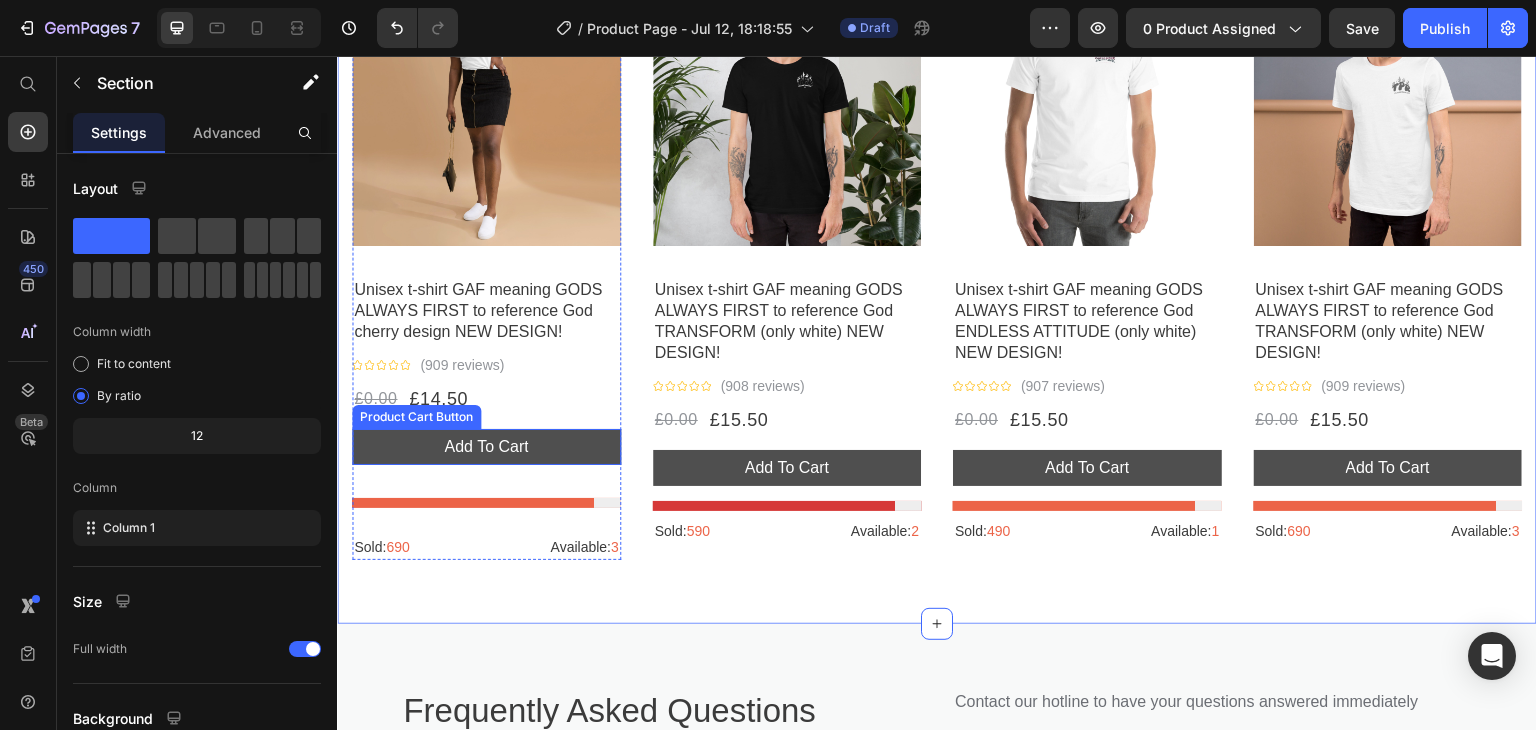 drag, startPoint x: 501, startPoint y: 434, endPoint x: 589, endPoint y: 418, distance: 89.44272 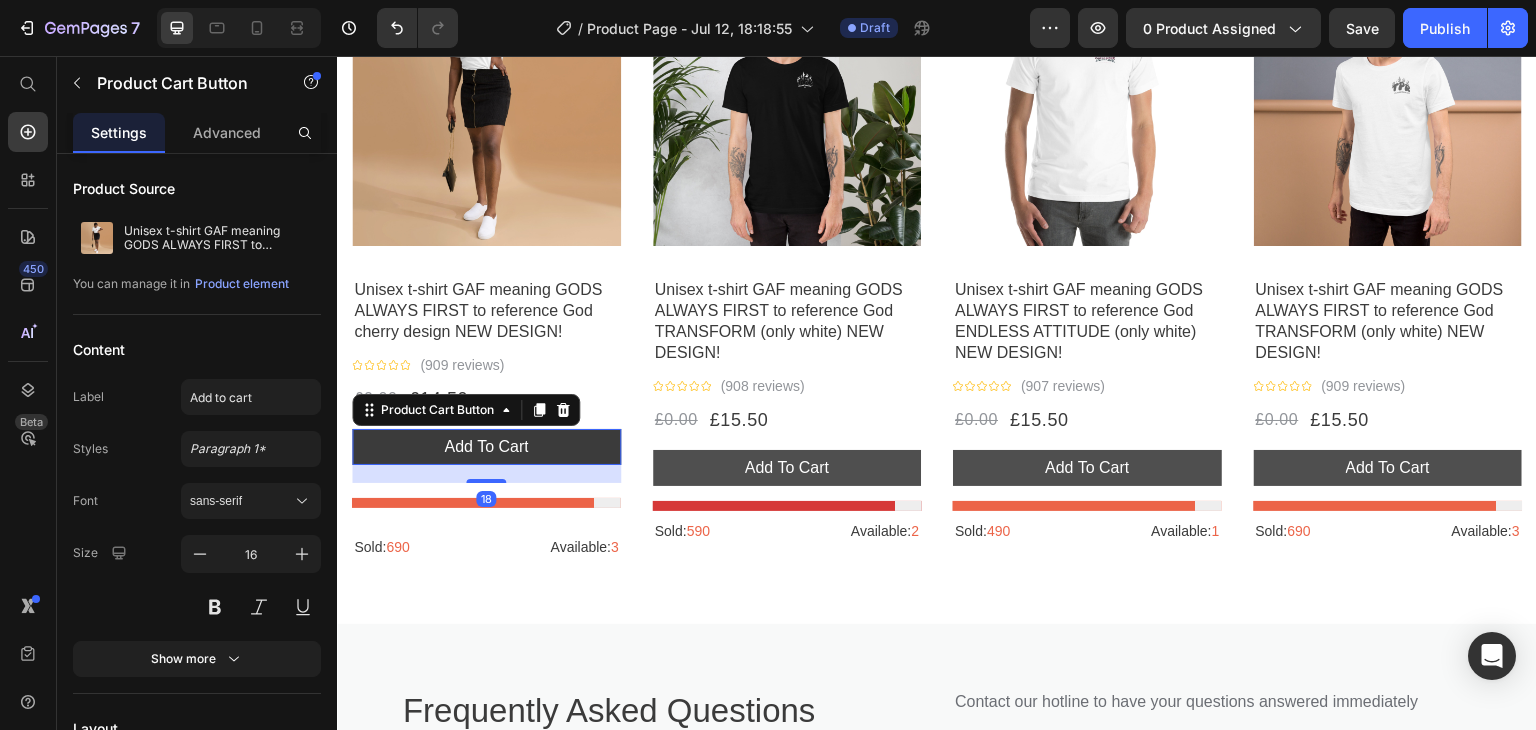 click on "add to cart" at bounding box center (486, 447) 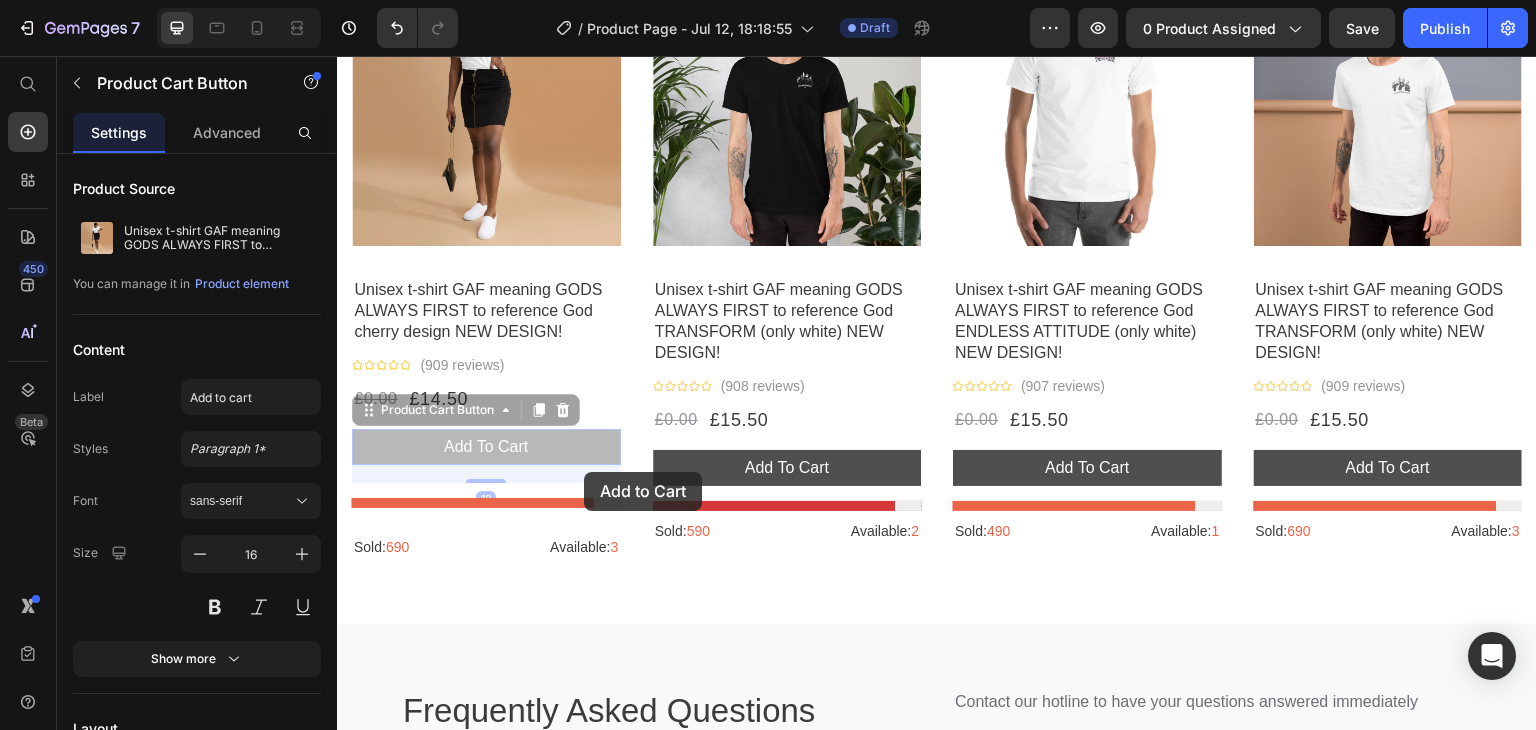 drag, startPoint x: 588, startPoint y: 441, endPoint x: 584, endPoint y: 472, distance: 31.257 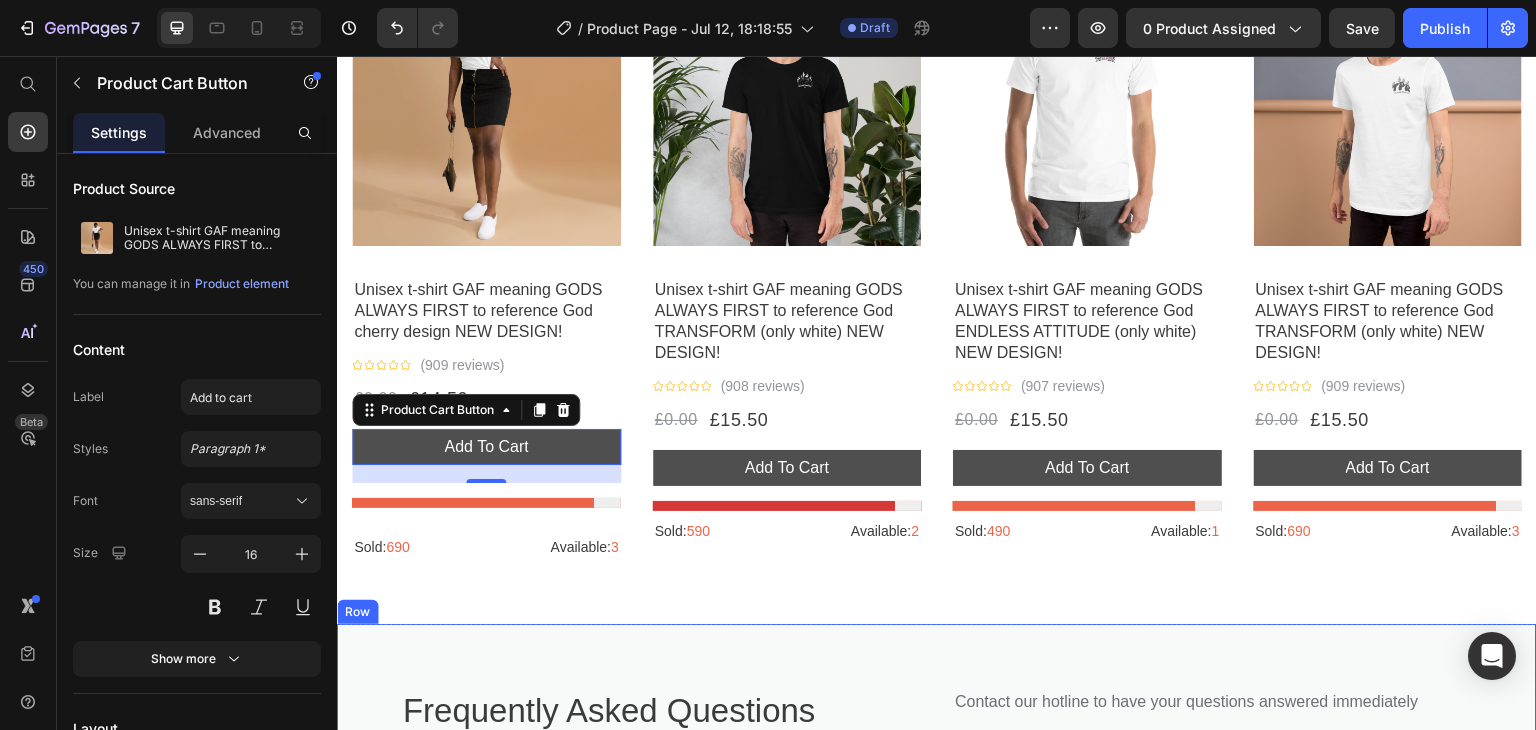 click on "Frequently Asked Questions  Heading                Title Line Is this sweater fitted or more relaxed? Will you be restocking the camel in xs anytime soon? What is the length of the medium?  What are the drying instructions? What are the drying instructions? Accordion Contact our hotline to have your questions answered immediately  Text block Tell us your question Text block Email Text block Email Field Tell me about... Text block Text Field Submit Submit Button Contact Form Row Row Row" at bounding box center (937, 897) 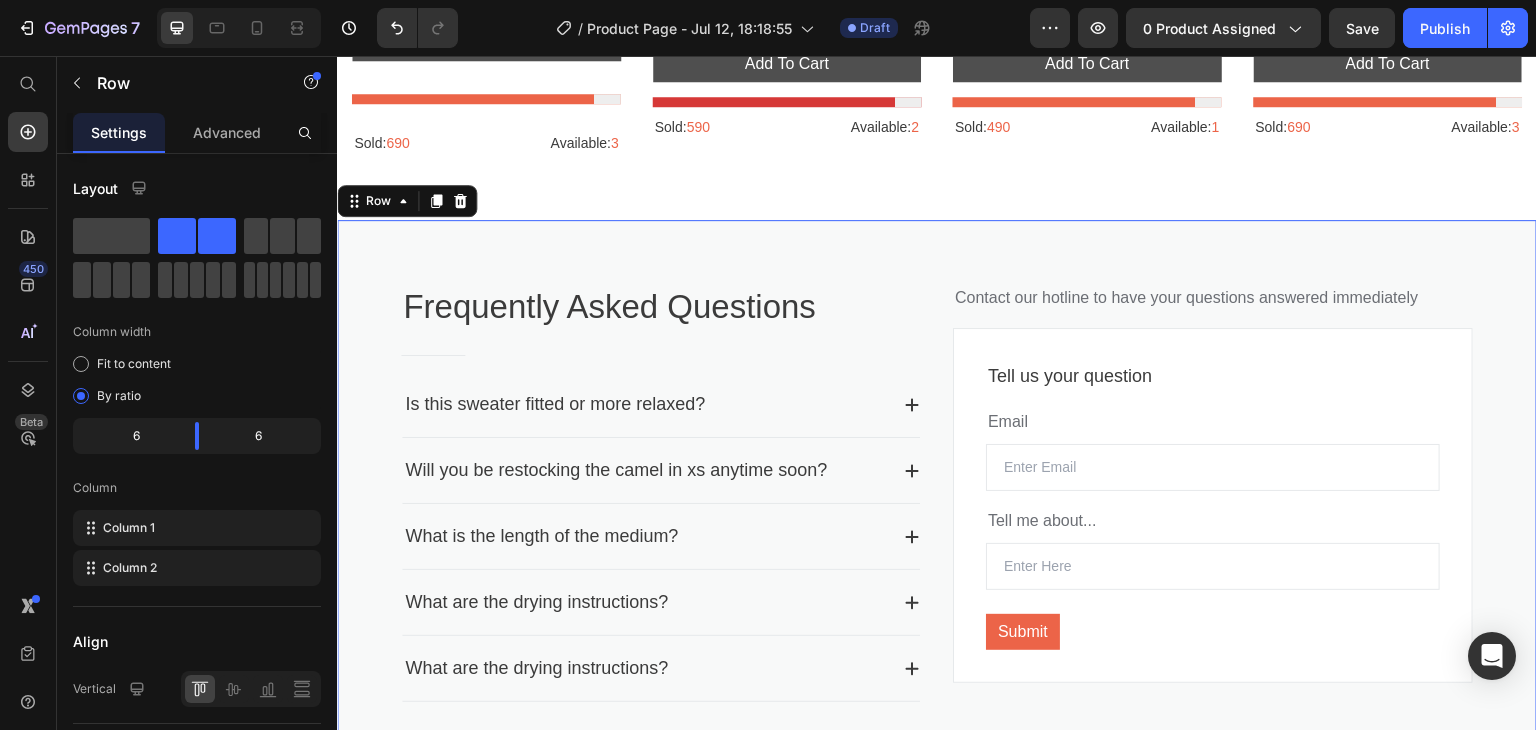scroll, scrollTop: 2400, scrollLeft: 0, axis: vertical 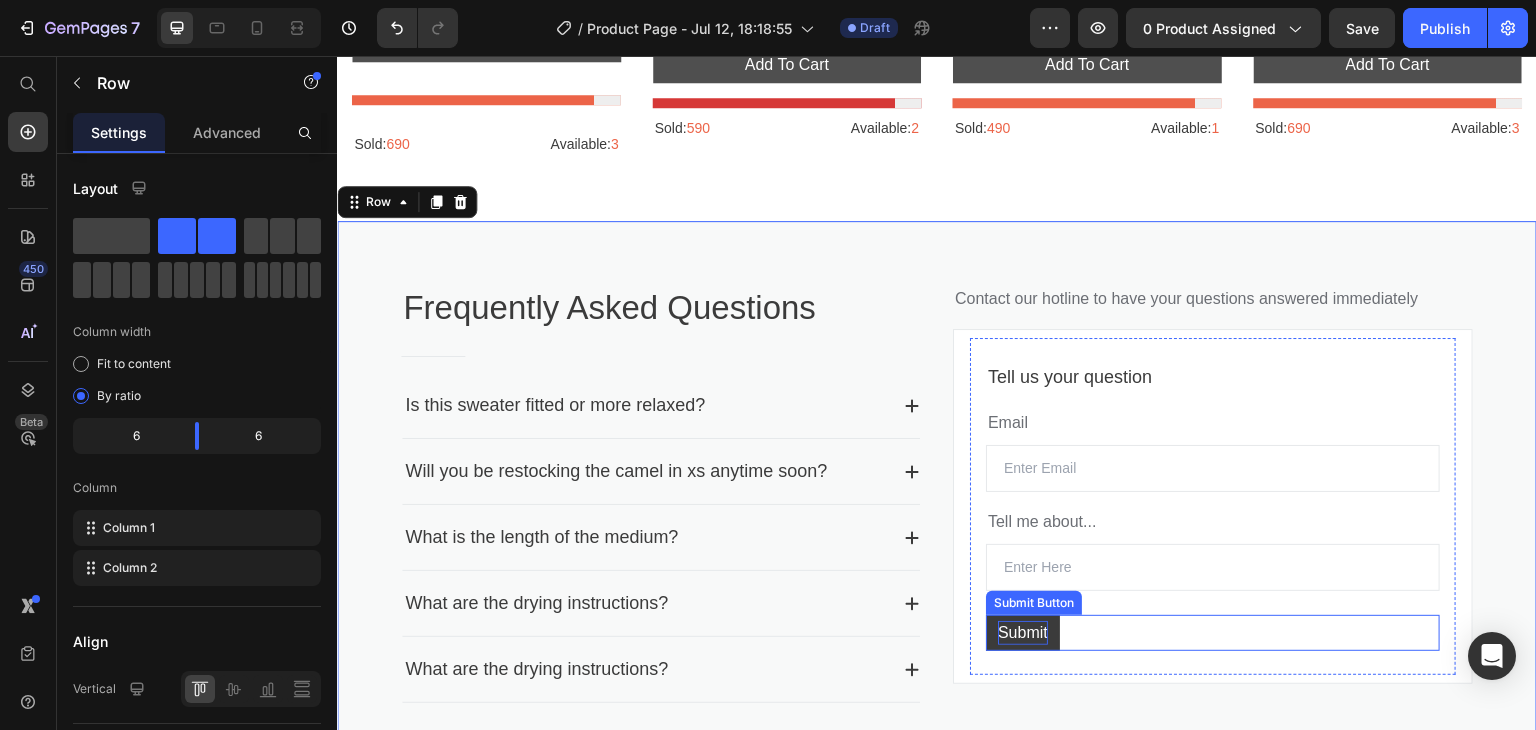 click on "Submit" at bounding box center (1023, 633) 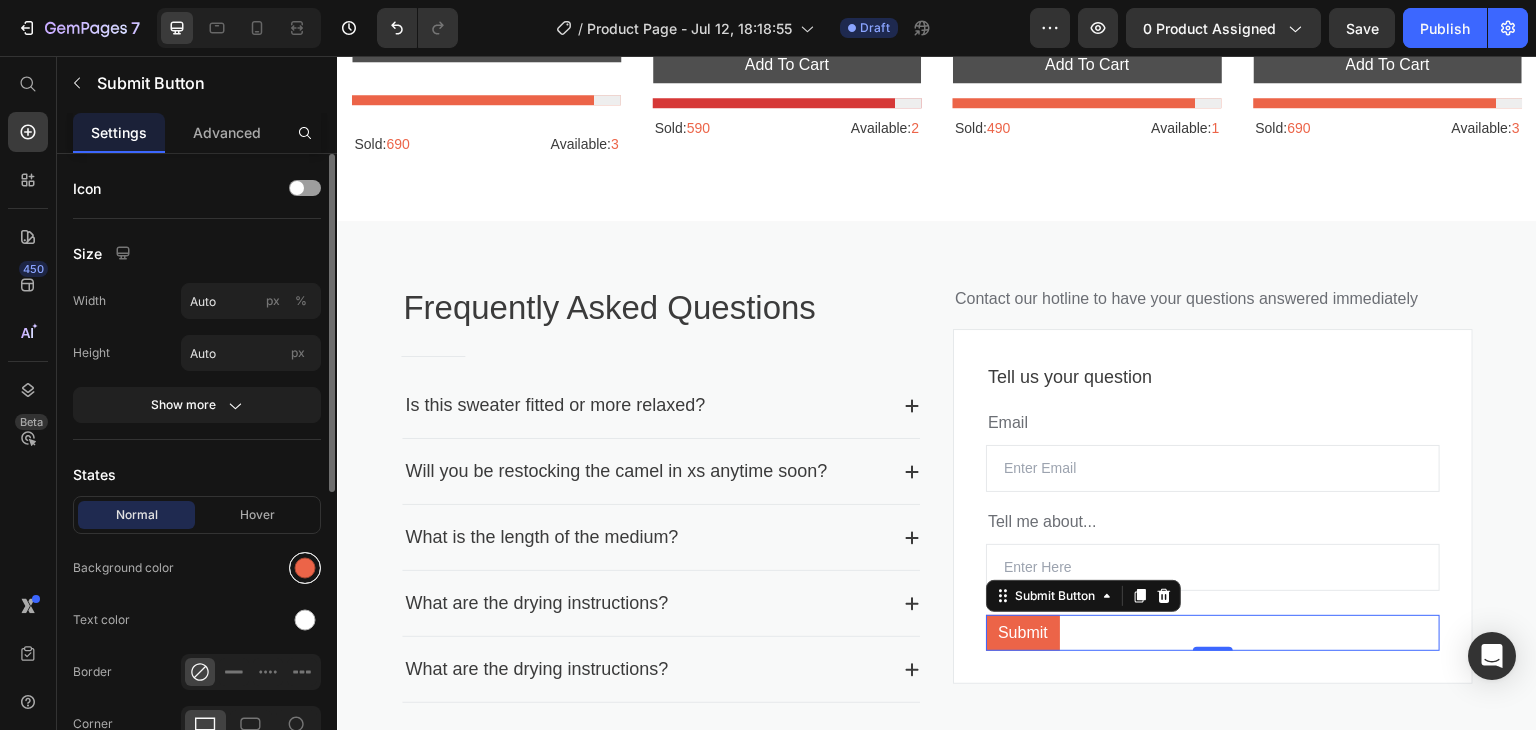 click at bounding box center [305, 568] 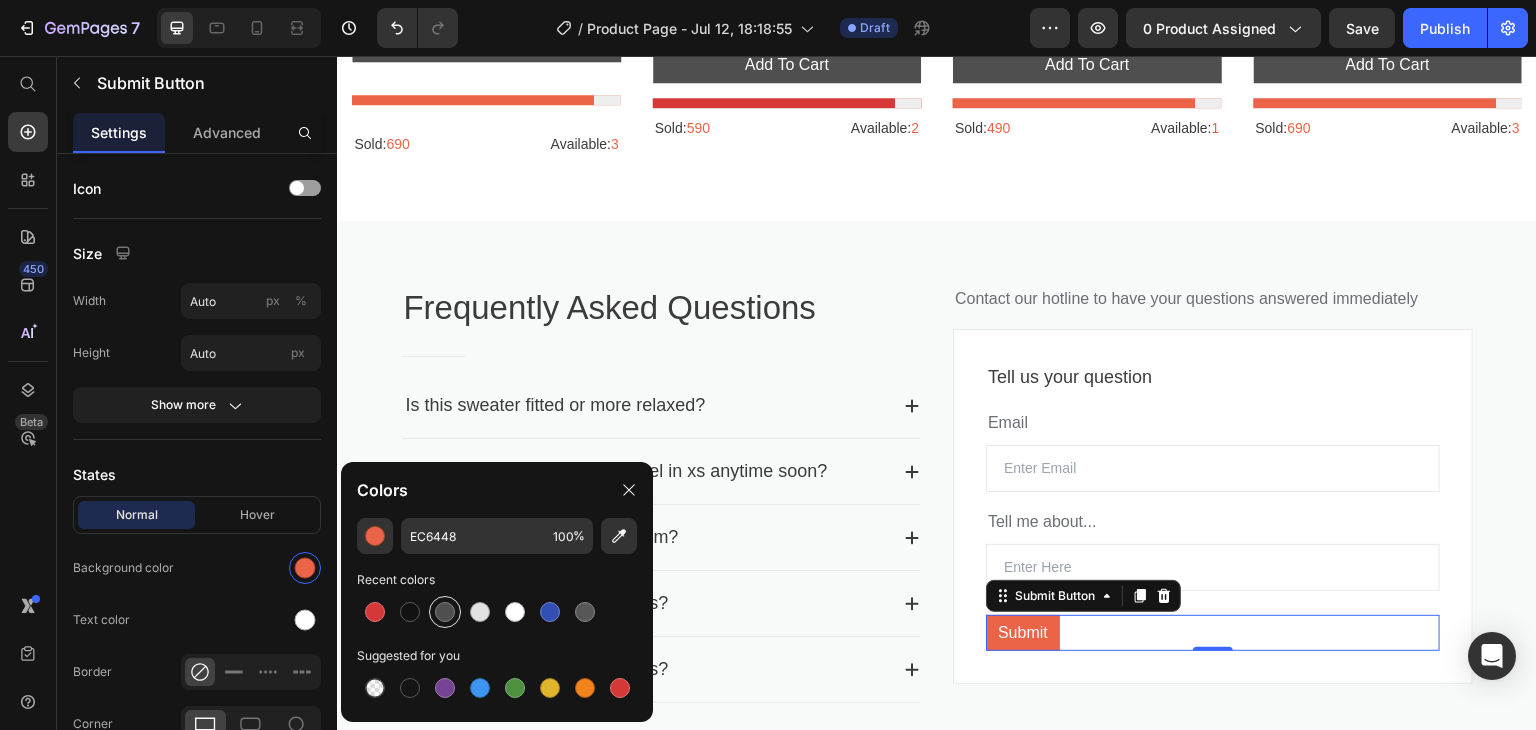 click at bounding box center (445, 612) 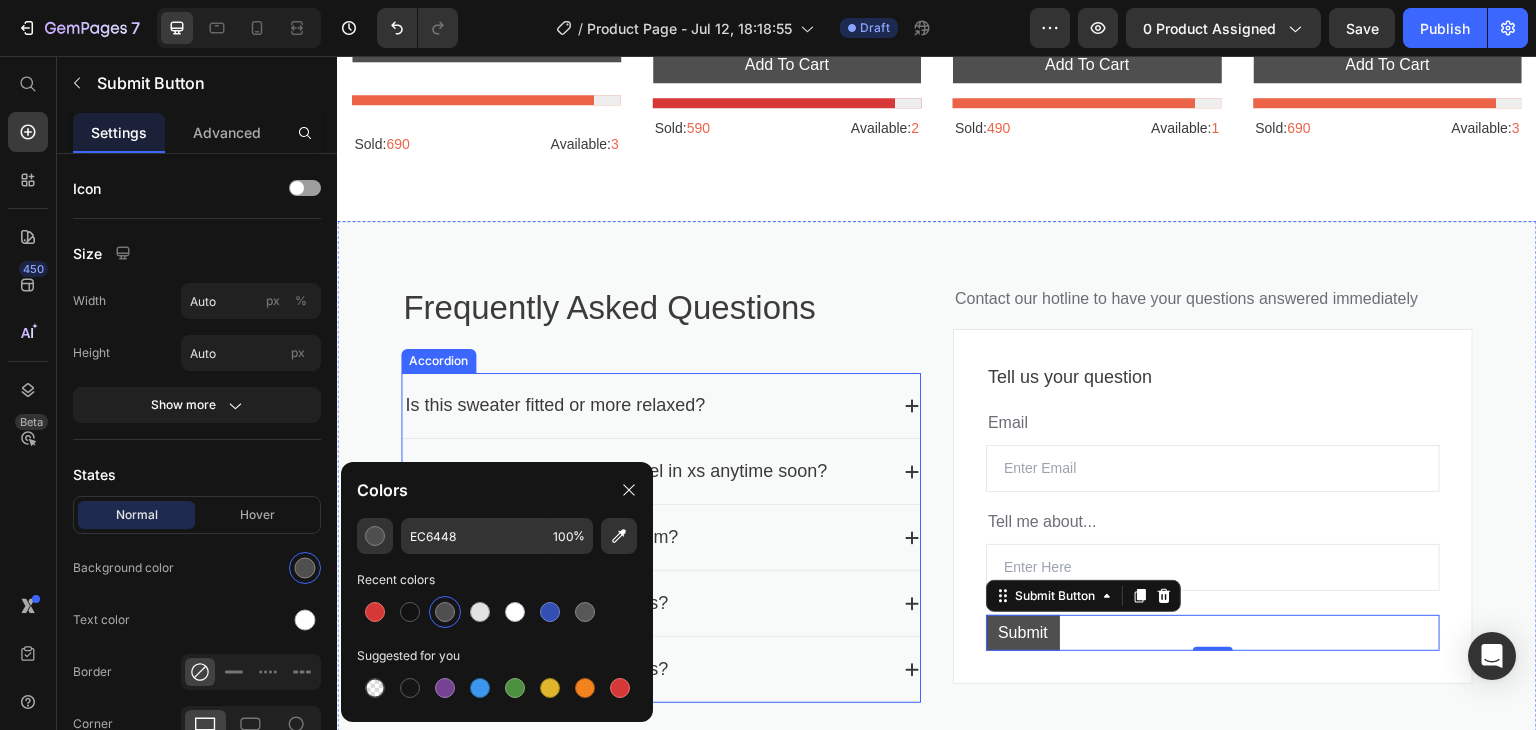 click on "What are the drying instructions?" at bounding box center (645, 603) 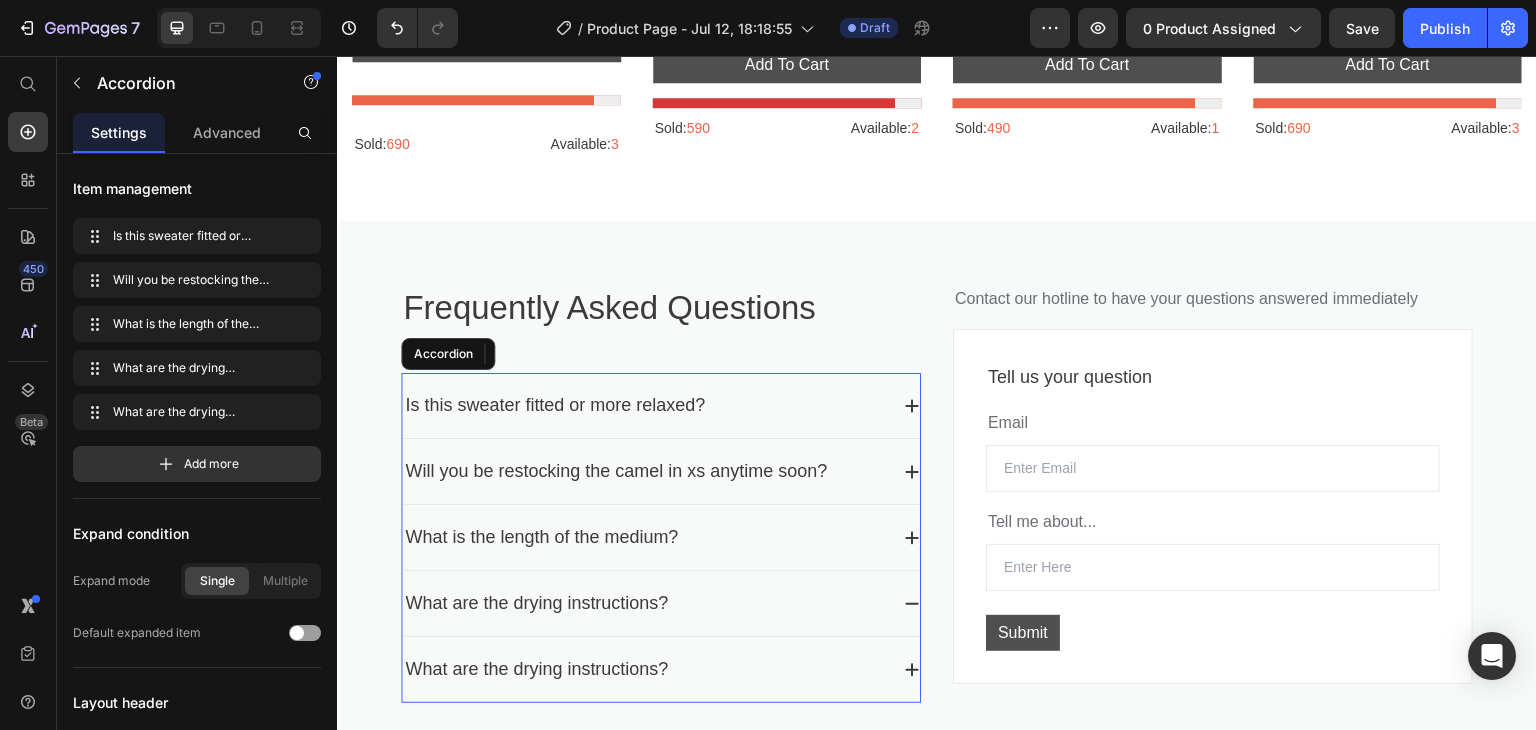 click on "Frequently Asked Questions  Heading                Title Line Is this sweater fitted or more relaxed? Will you be restocking the camel in xs anytime soon? What is the length of the medium?  What are the drying instructions? Sorry, your question was submitted to a fellow consumer. I am therefore unable to answer your question. Text block What are the drying instructions? Accordion Contact our hotline to have your questions answered immediately  Text block Tell us your question Text block Email Text block Email Field Tell me about... Text block Text Field Submit Submit Button   0 Contact Form Row Row Row" at bounding box center (937, 494) 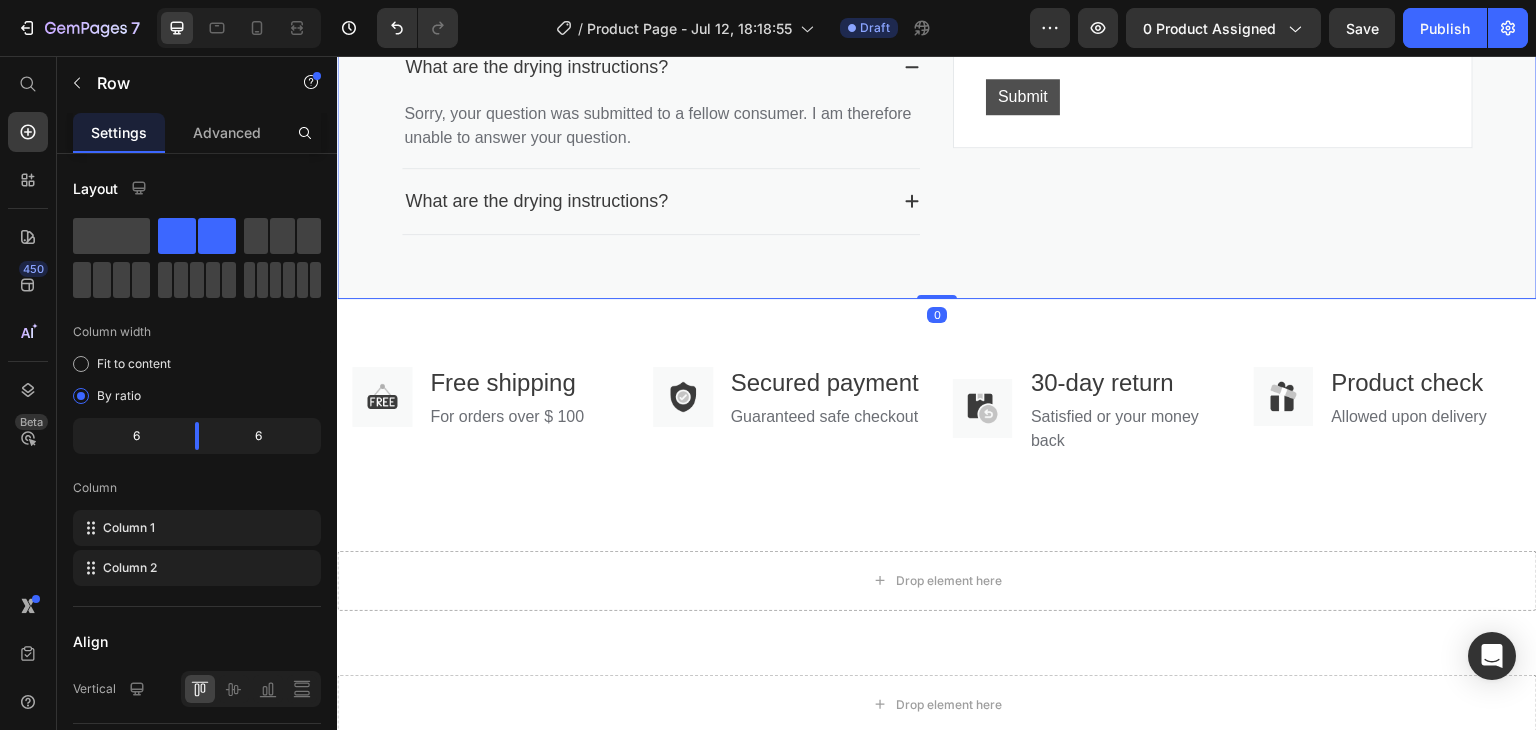 scroll, scrollTop: 3288, scrollLeft: 0, axis: vertical 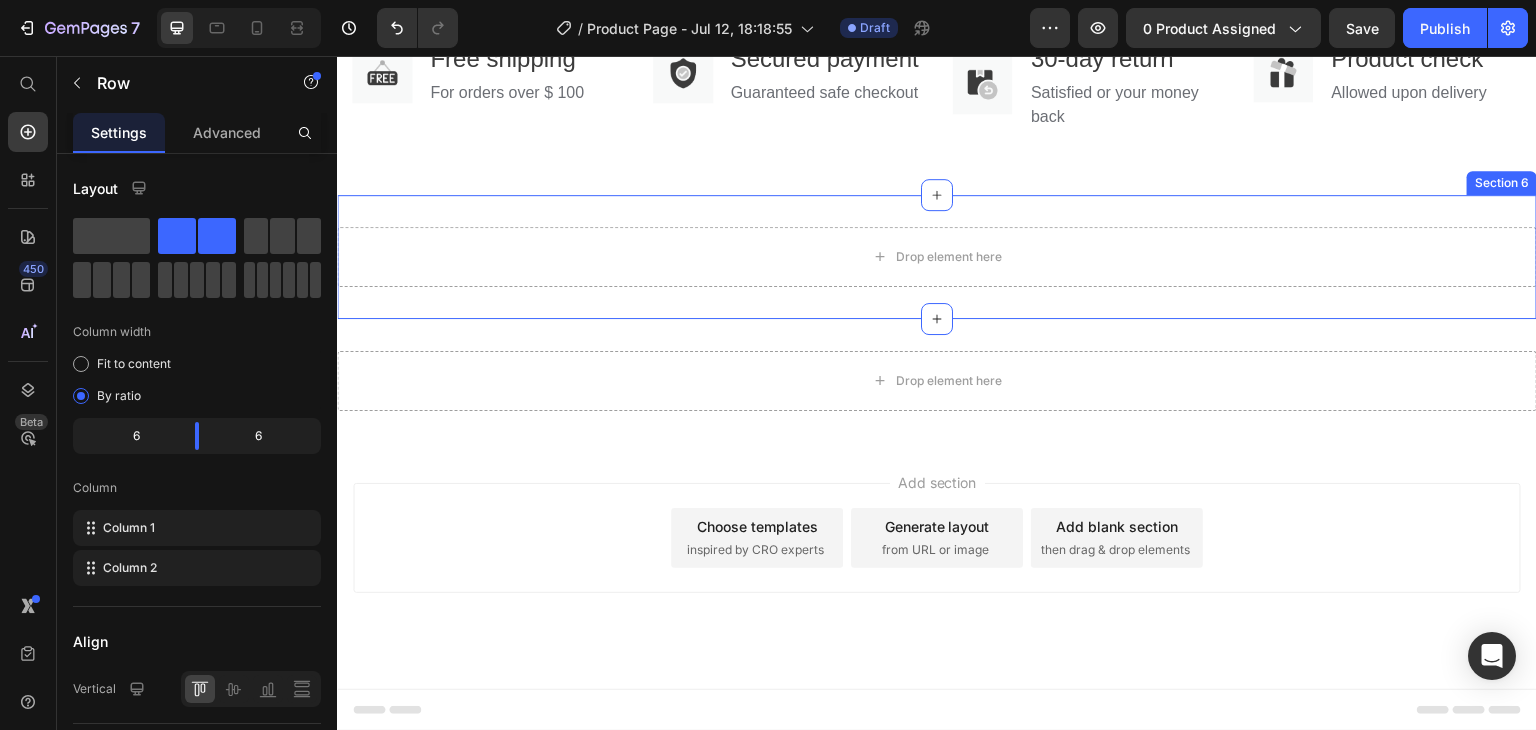 click on "Drop element here" at bounding box center [937, 257] 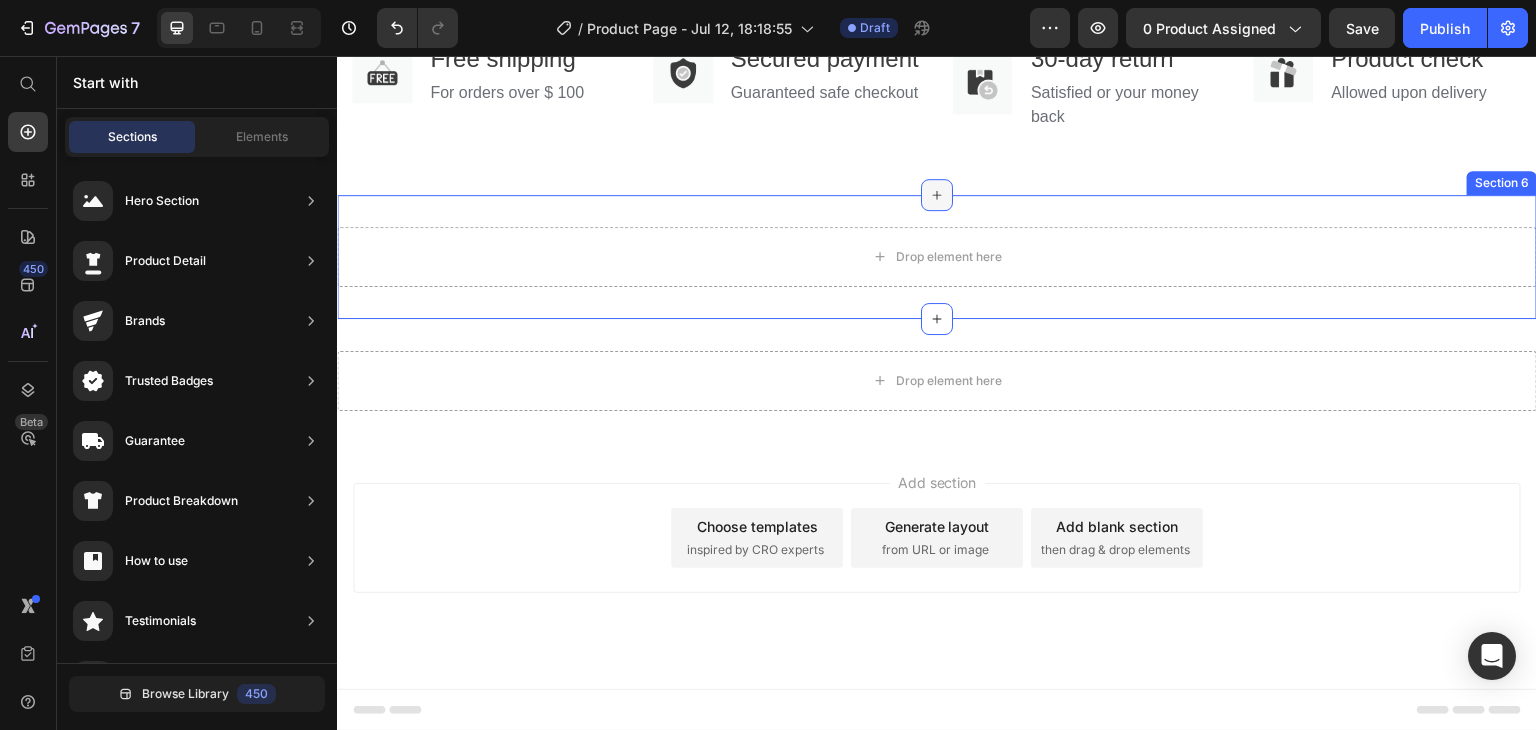 click at bounding box center [937, 195] 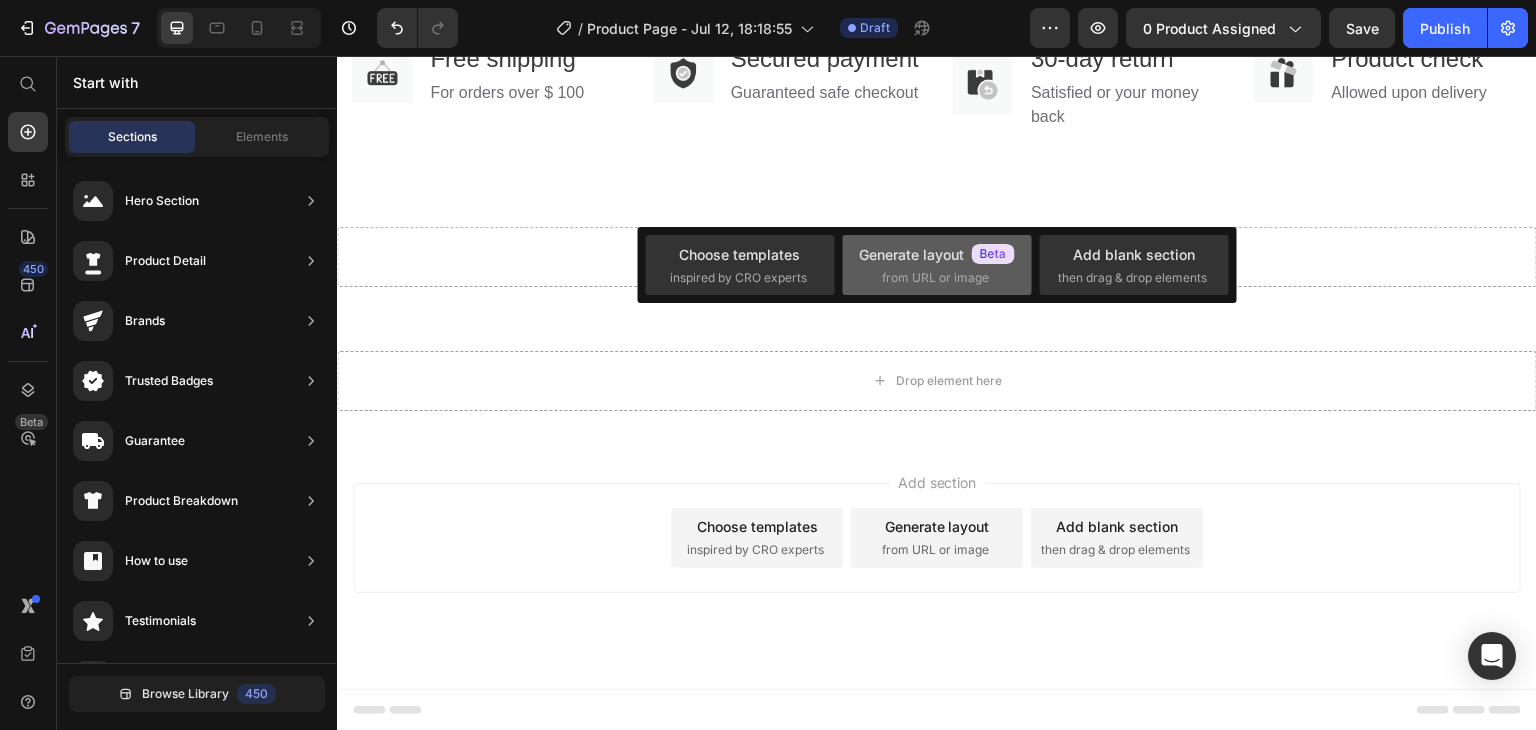 click on "from URL or image" at bounding box center (935, 278) 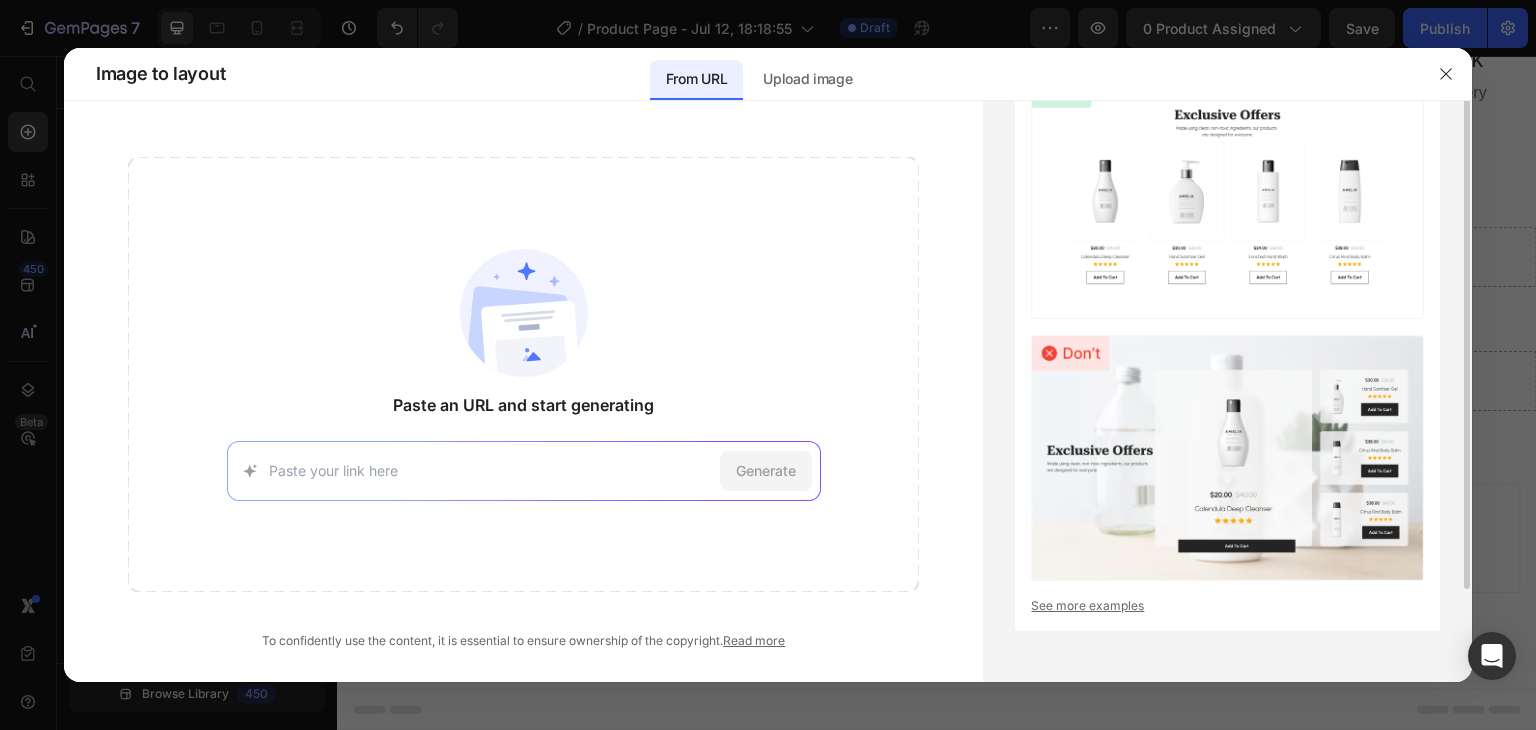 scroll, scrollTop: 0, scrollLeft: 0, axis: both 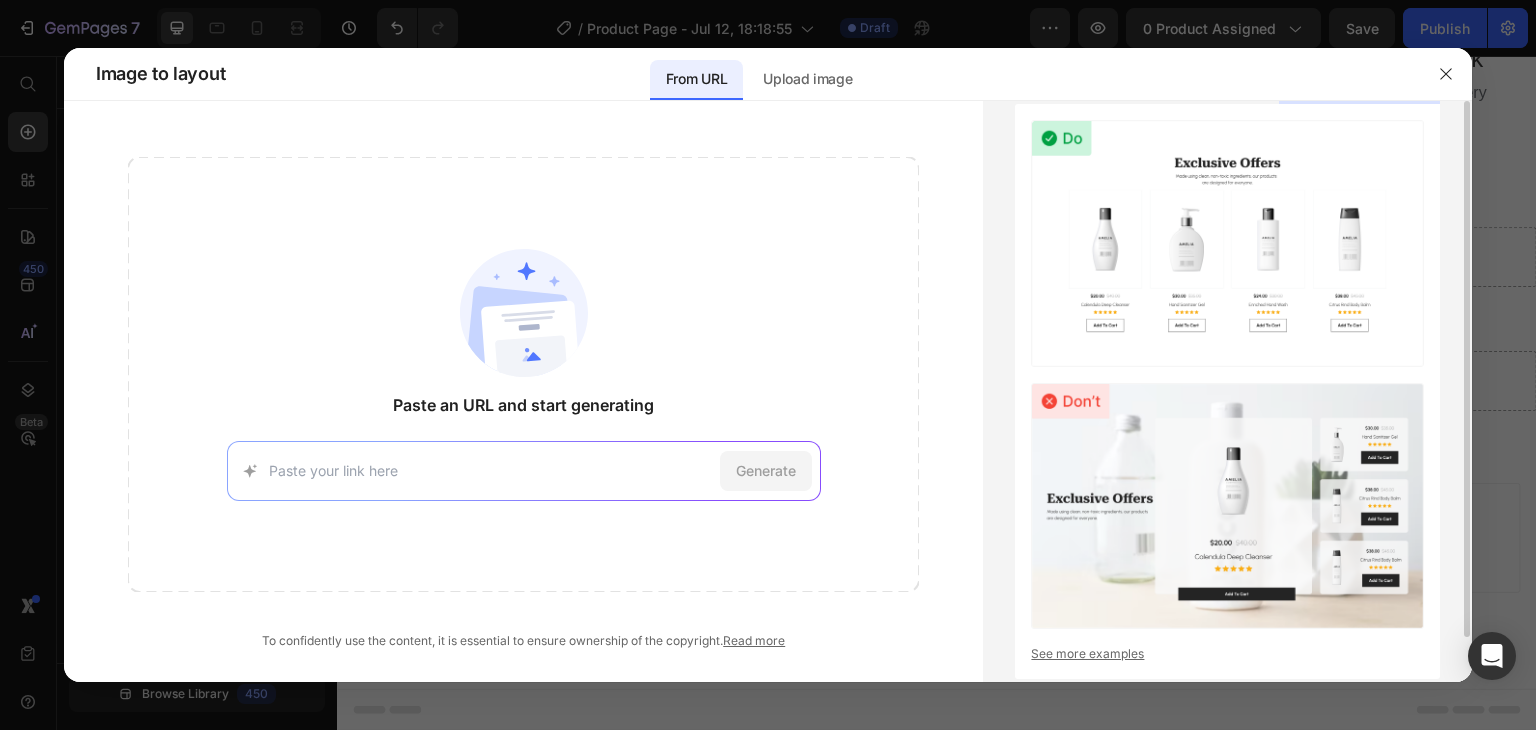 click at bounding box center (1227, 243) 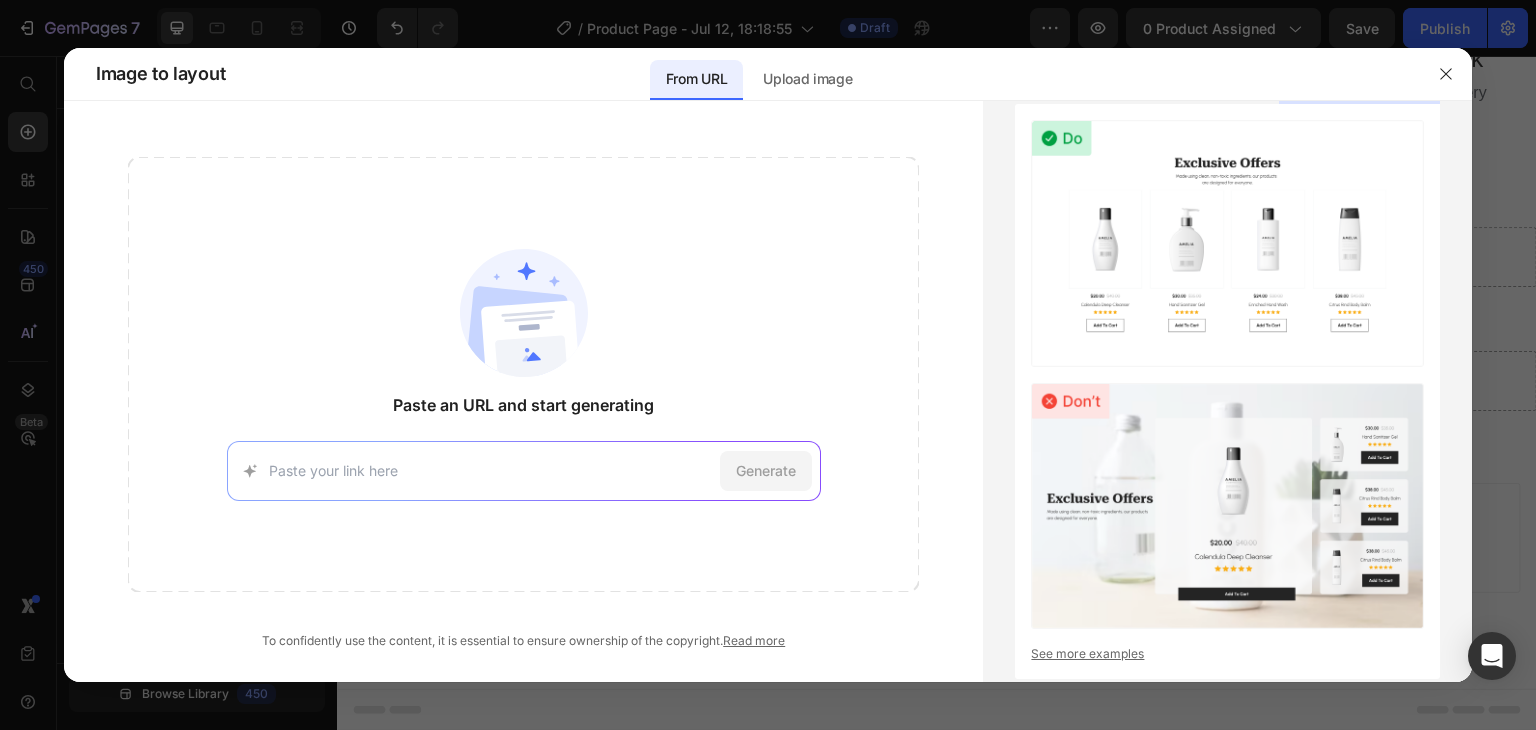 click at bounding box center (490, 470) 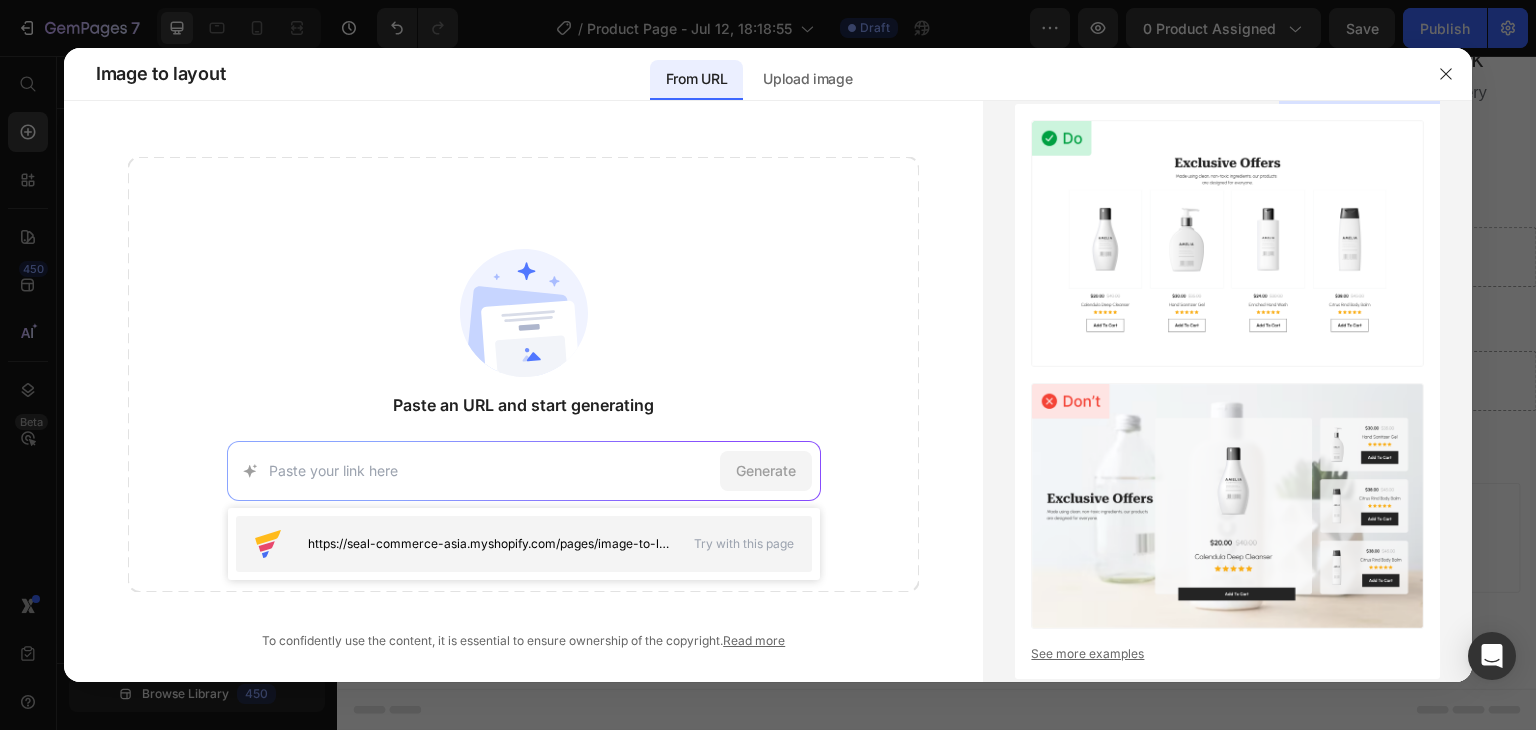 click on "https://seal-commerce-asia.myshopify.com/pages/image-to-layout-demo-page" at bounding box center (489, 544) 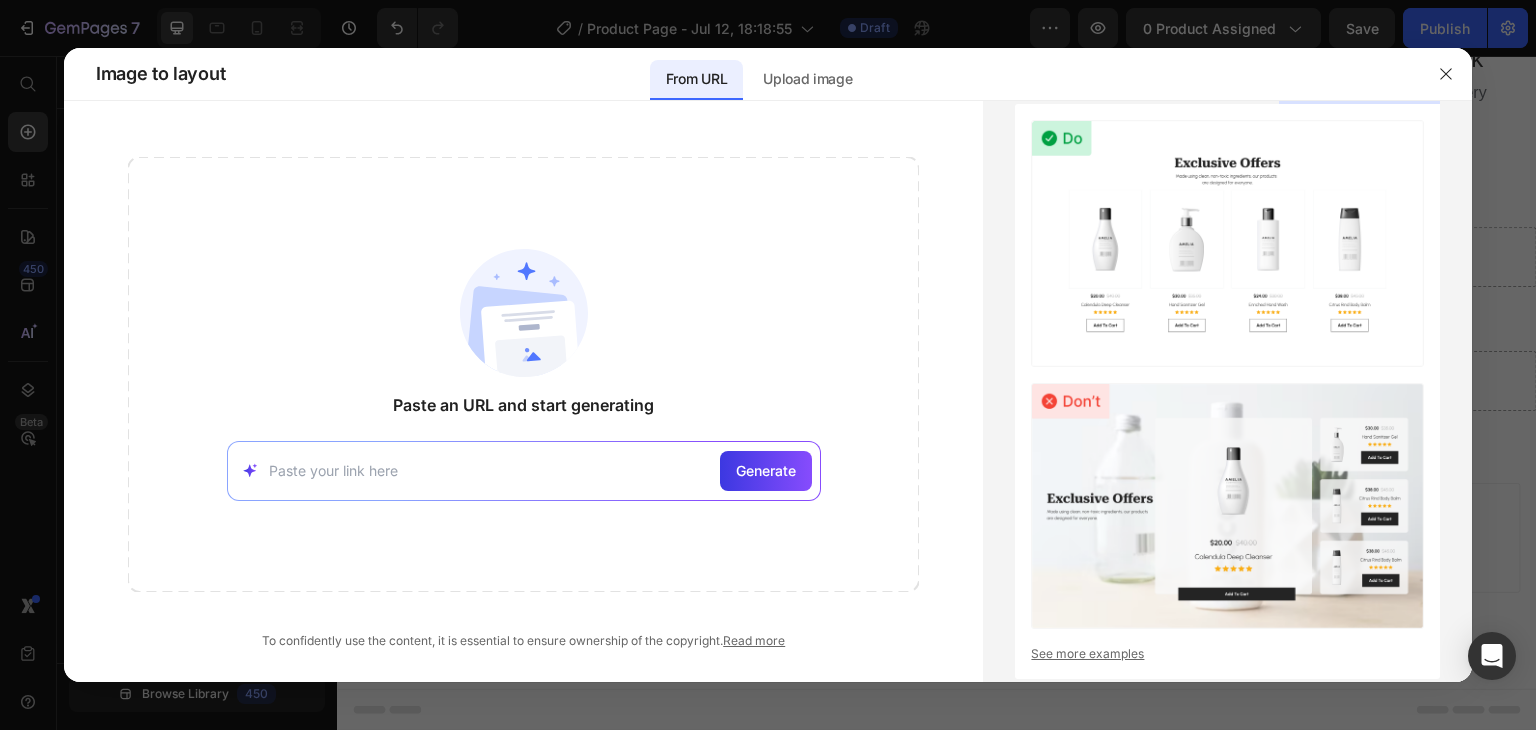 click on "Generate" at bounding box center [524, 471] 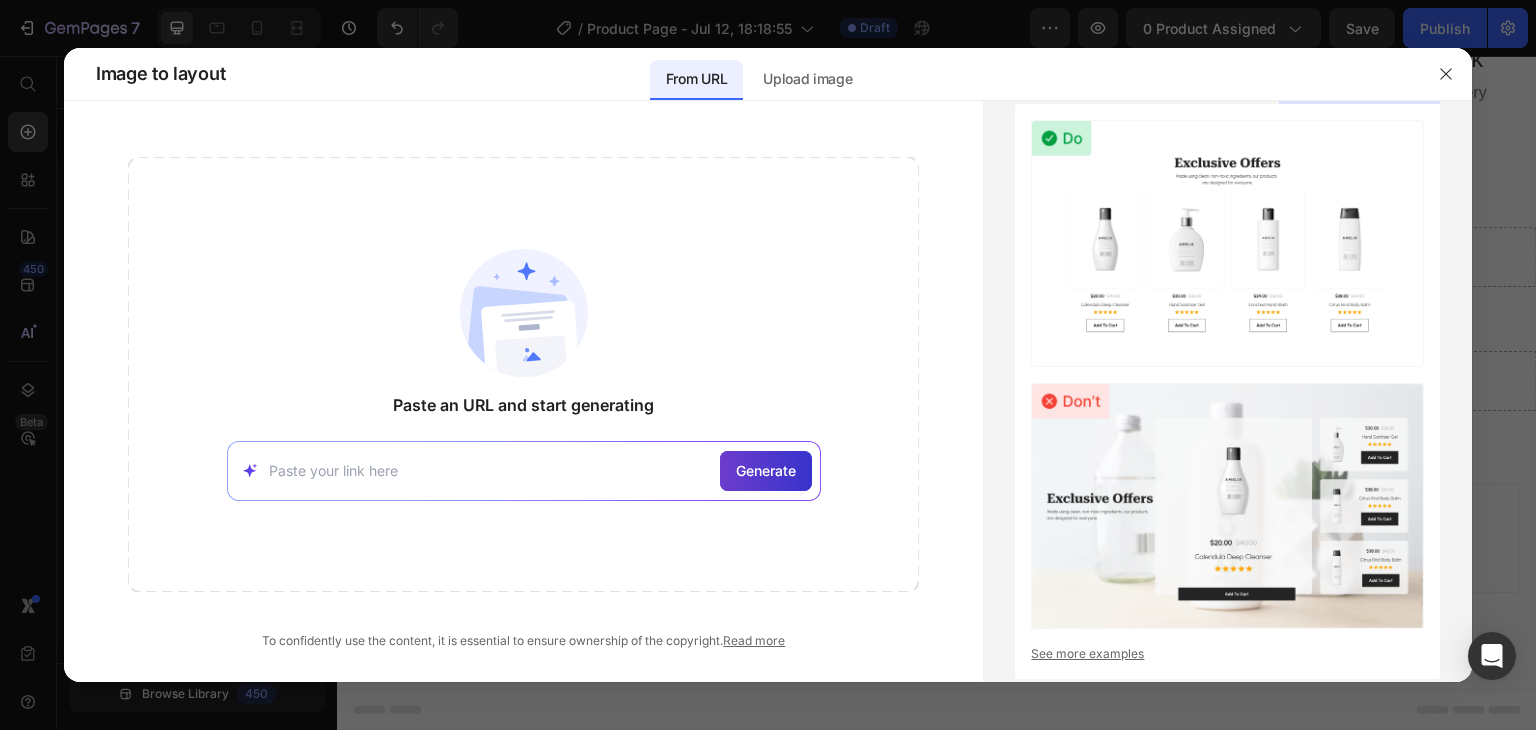 click on "Generate" 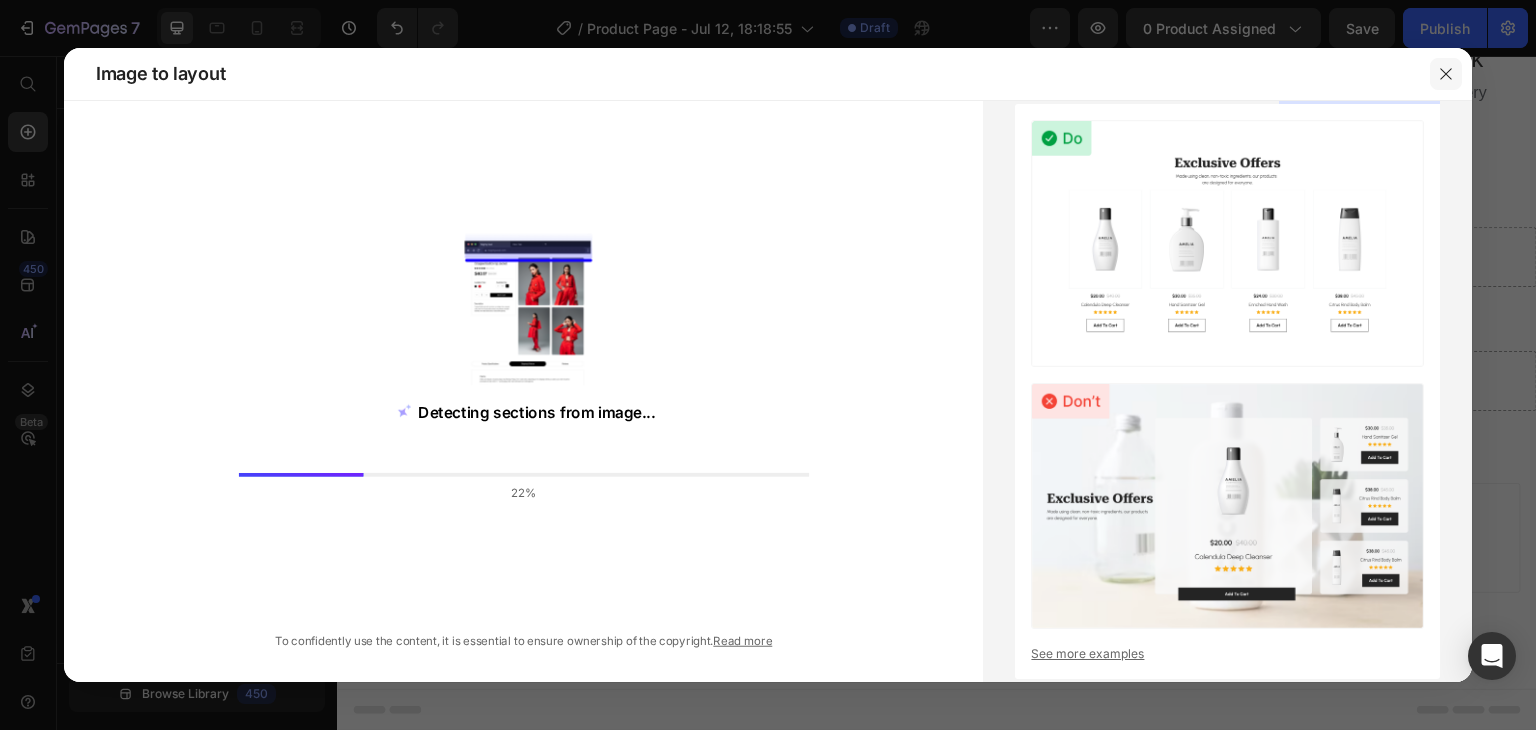 click at bounding box center (1446, 74) 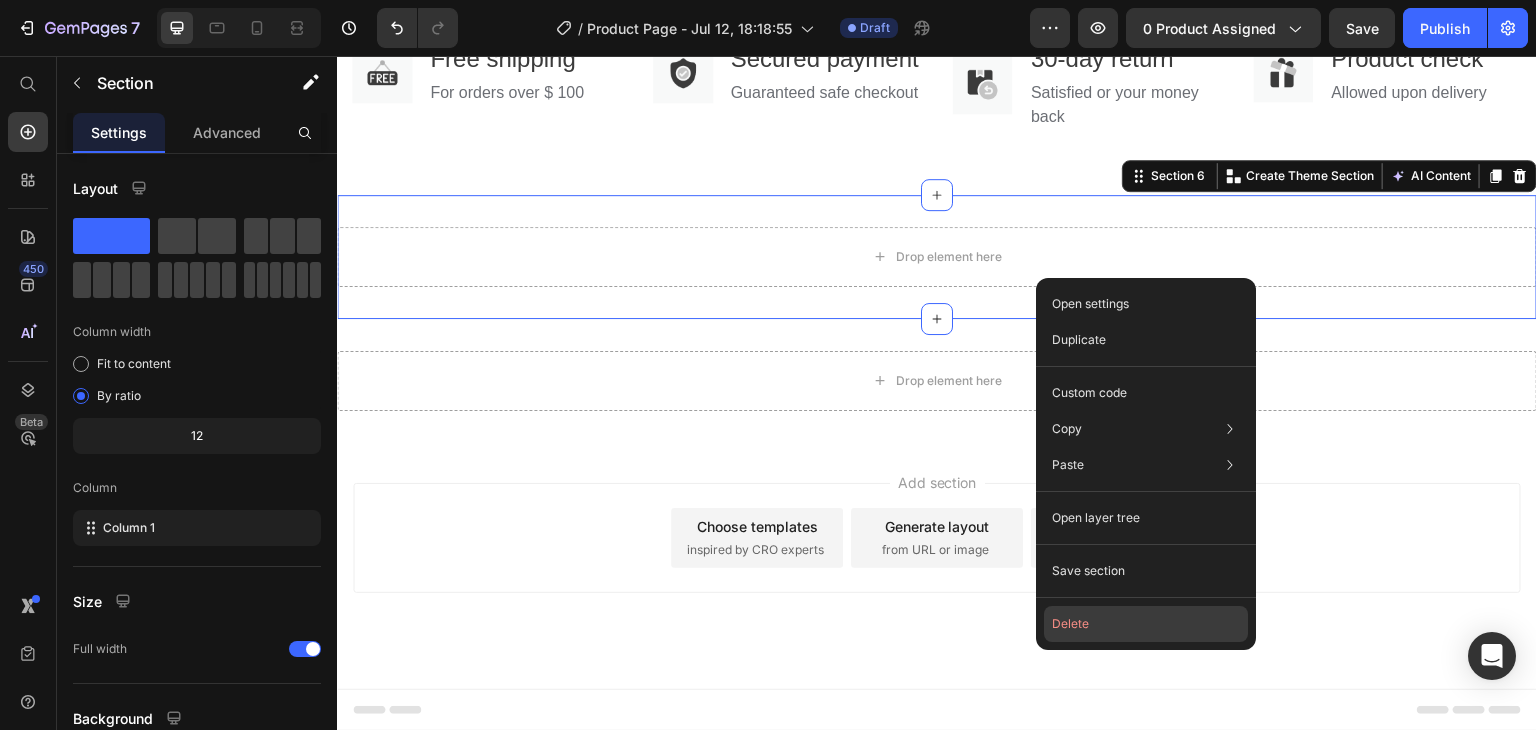 click on "Delete" 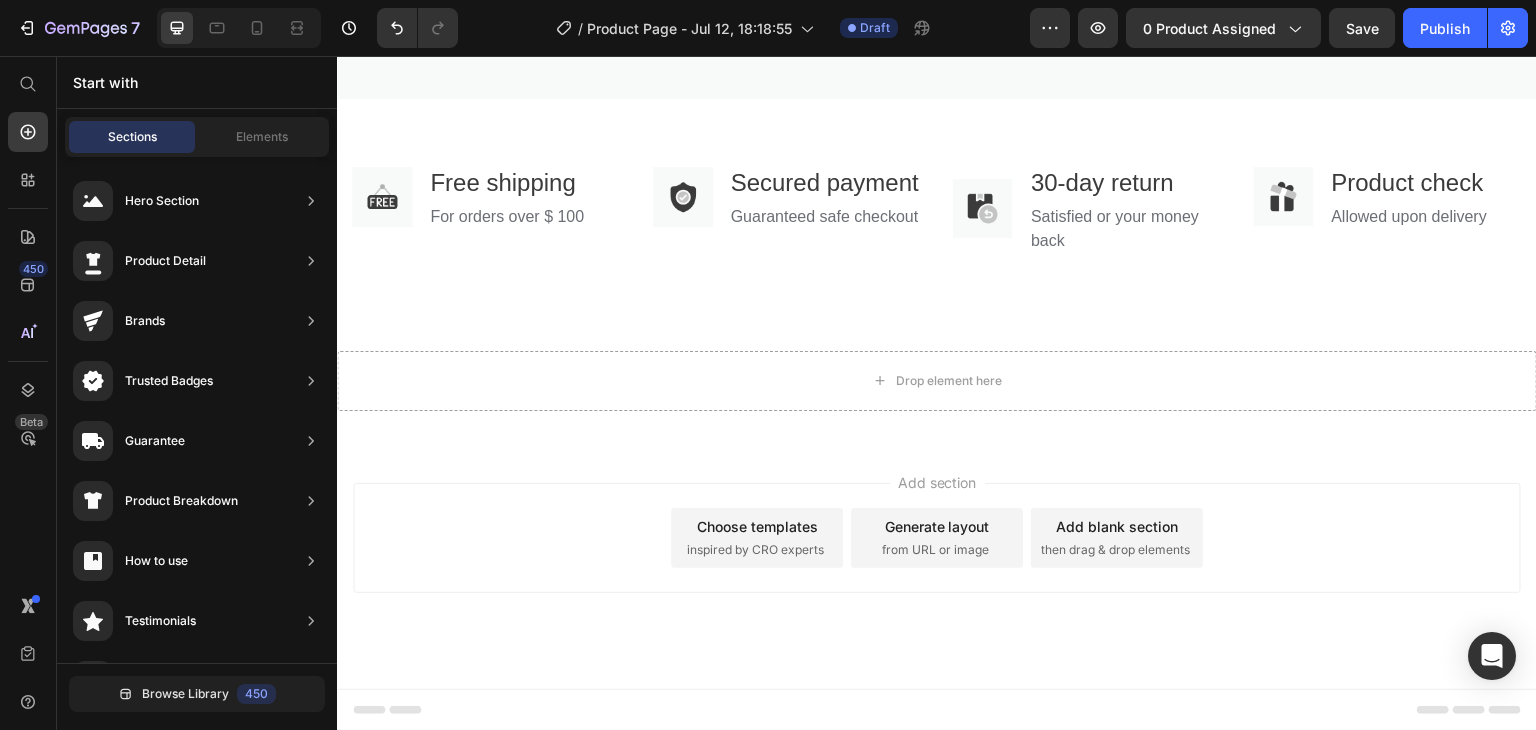 scroll, scrollTop: 3164, scrollLeft: 0, axis: vertical 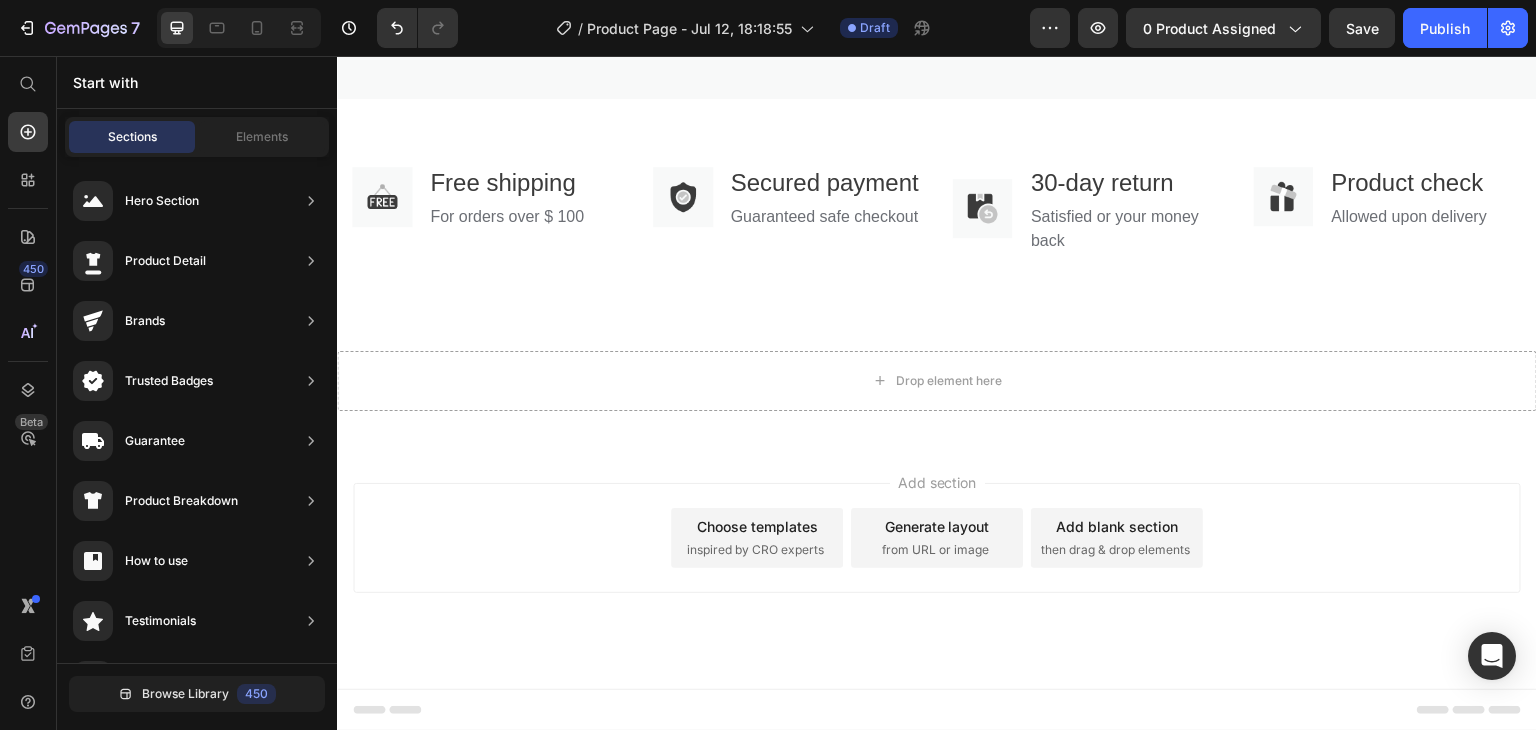 drag, startPoint x: 622, startPoint y: 510, endPoint x: 1116, endPoint y: 374, distance: 512.3788 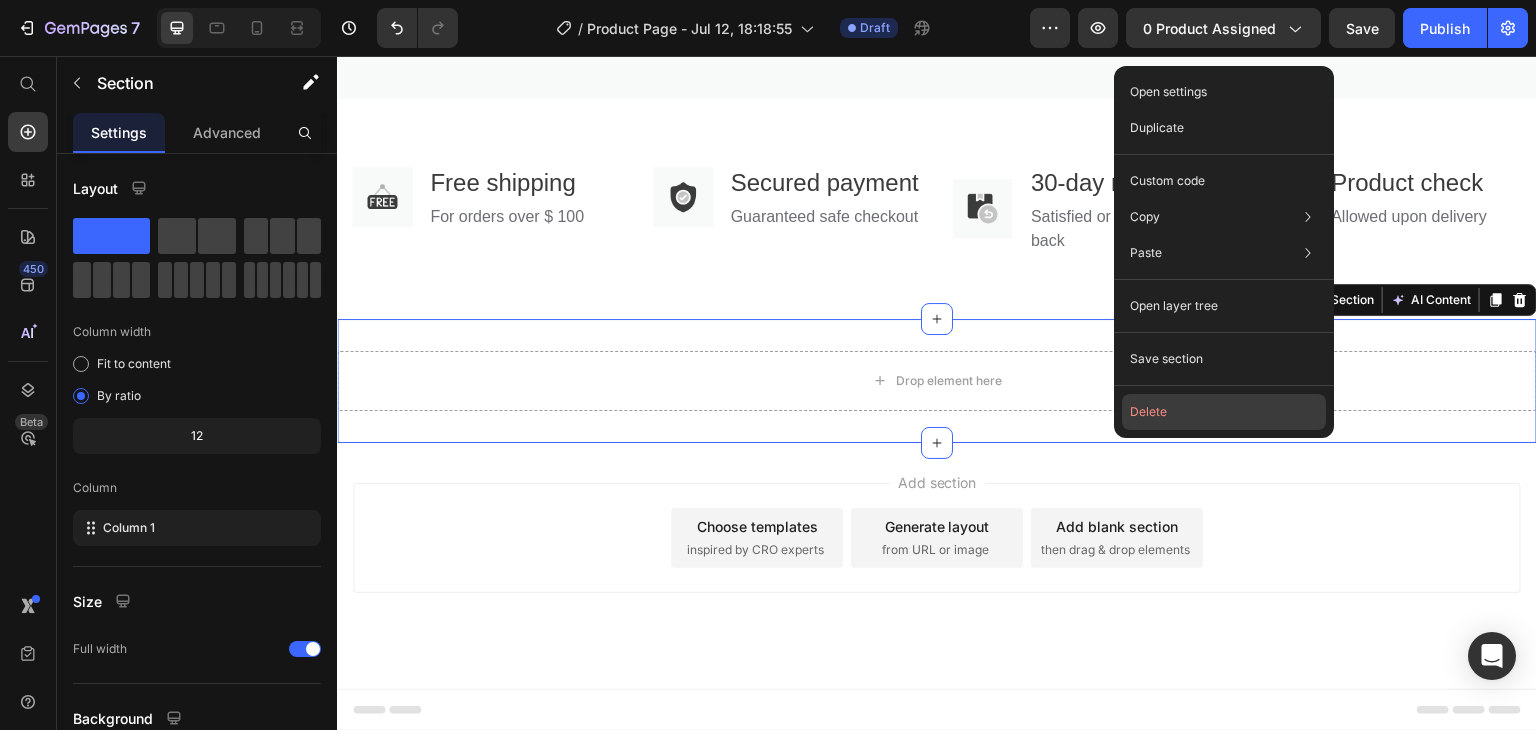 click on "Delete" 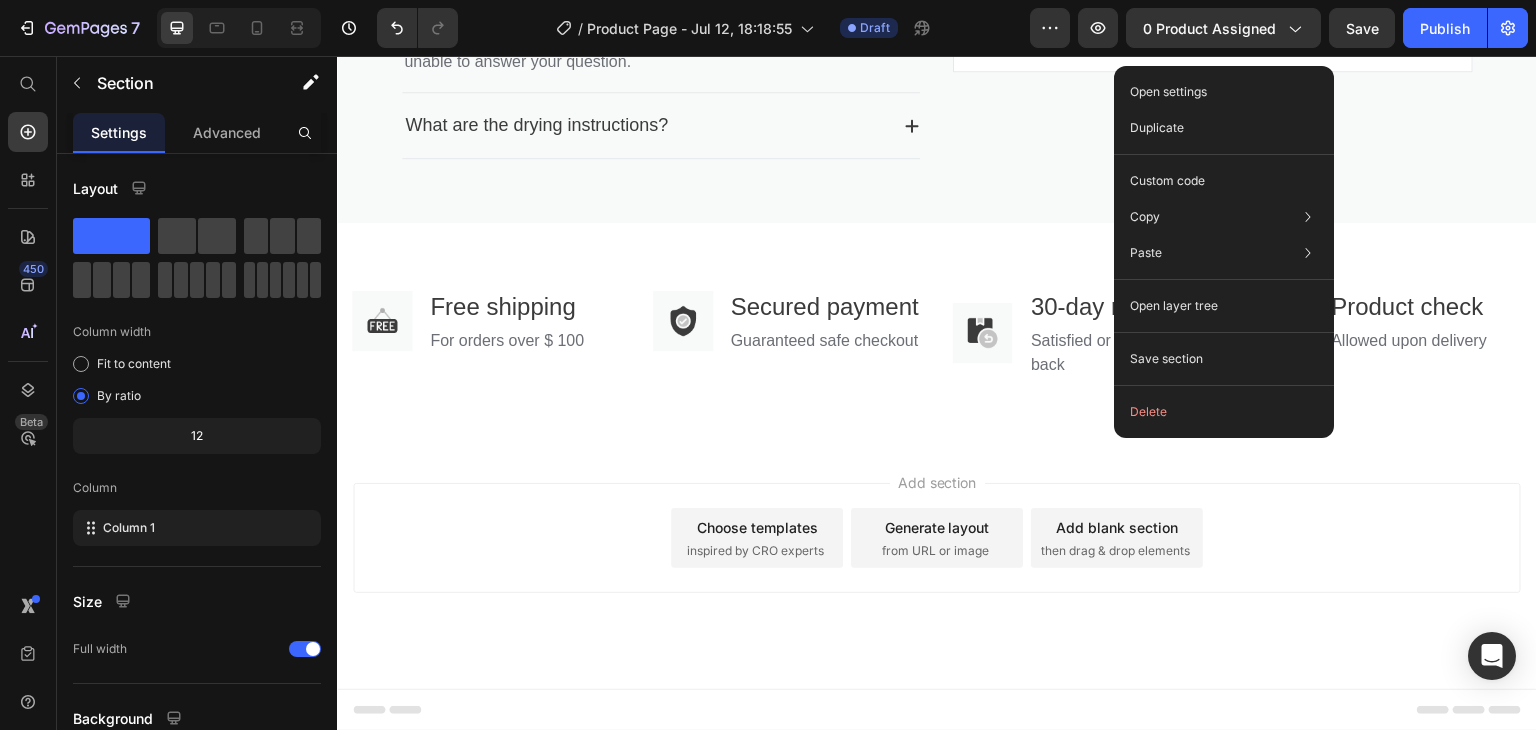 click on "Generate layout from URL or image" at bounding box center [937, 538] 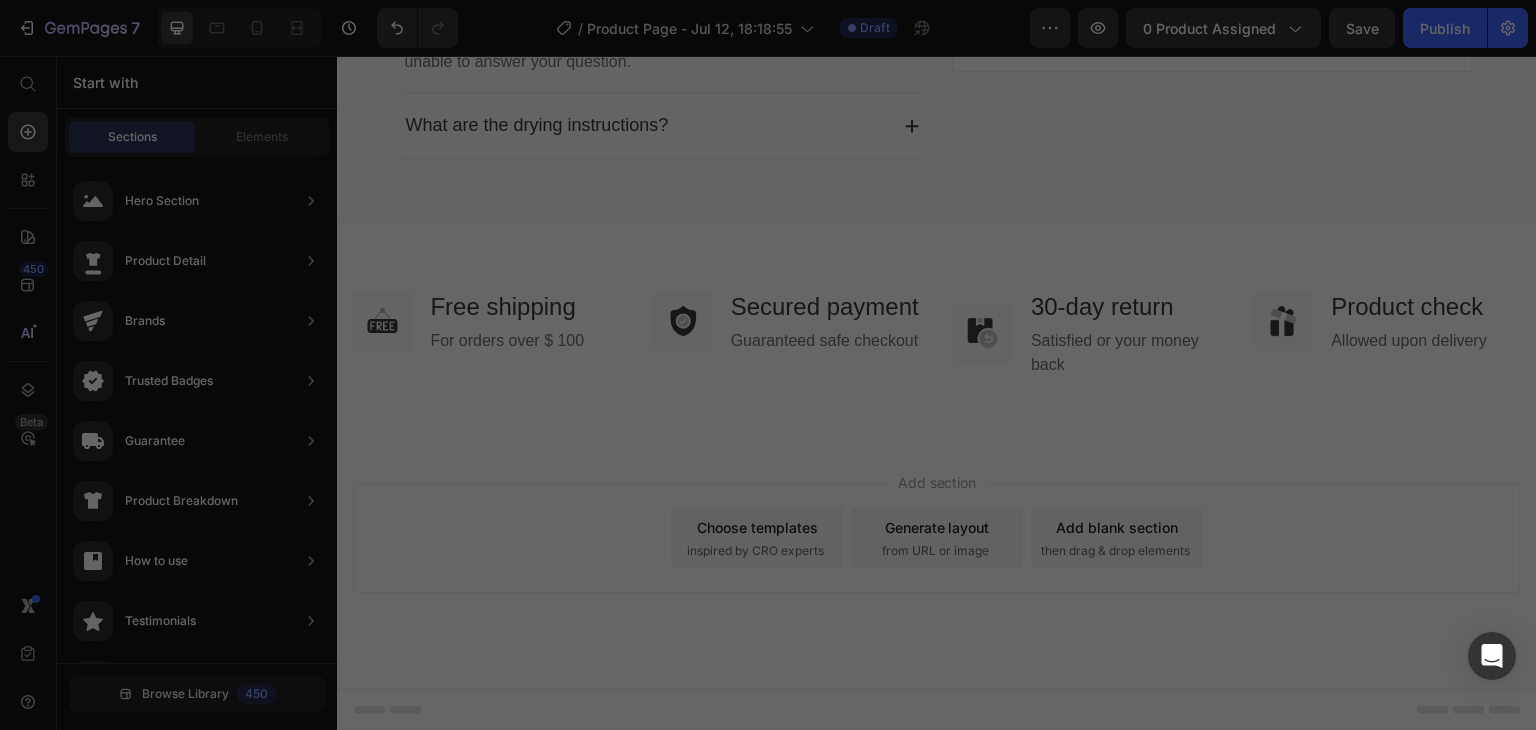 scroll, scrollTop: 3040, scrollLeft: 0, axis: vertical 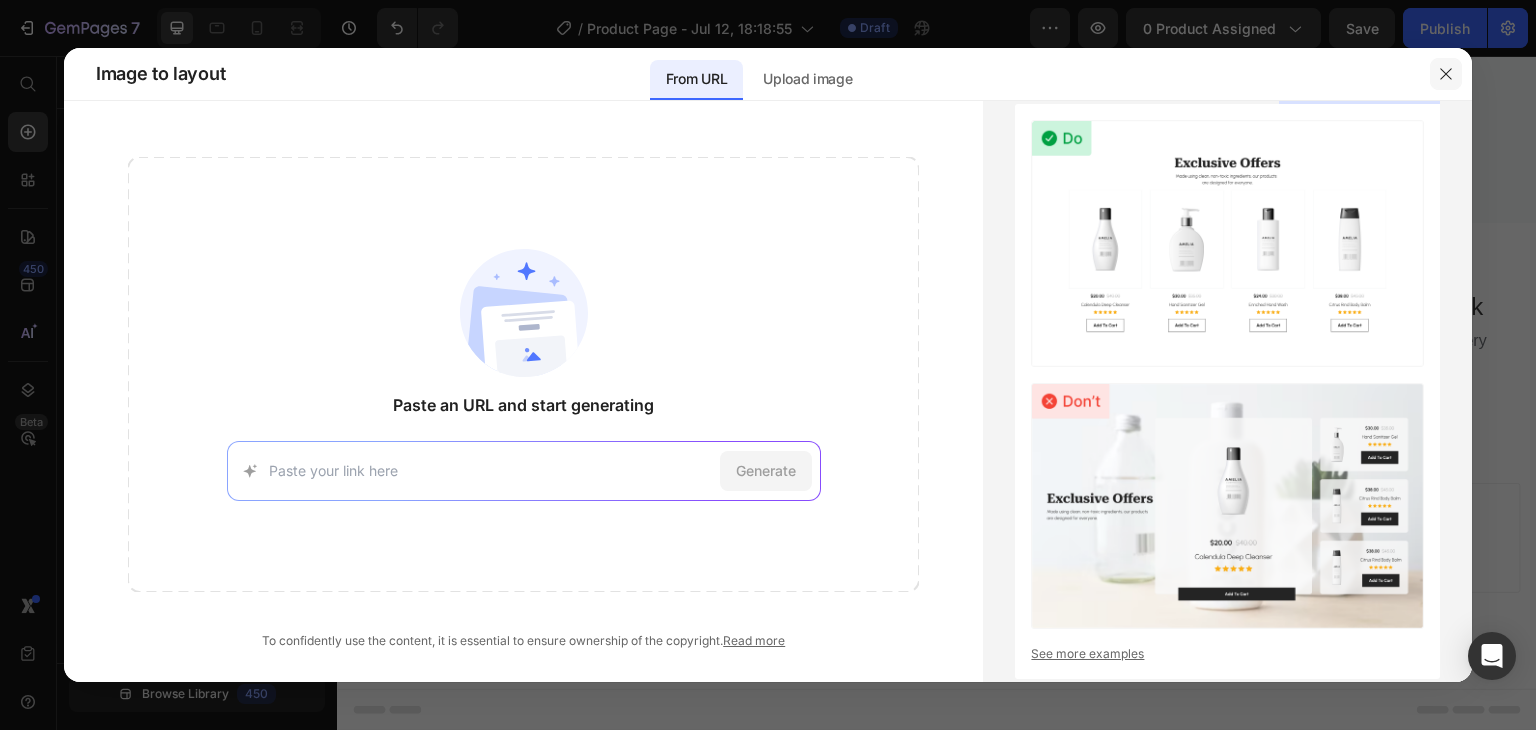 click at bounding box center (1446, 74) 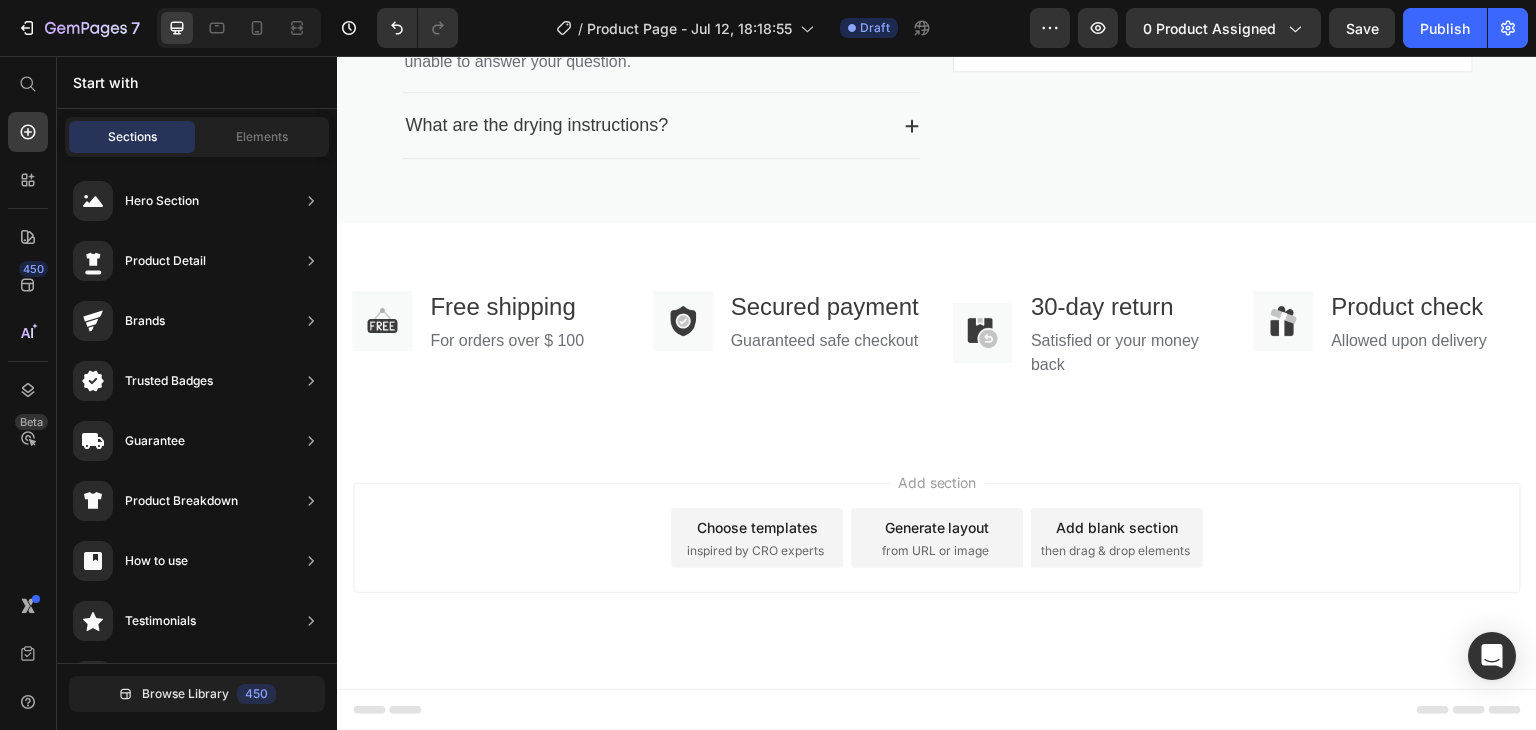click on "Add section" at bounding box center (937, 482) 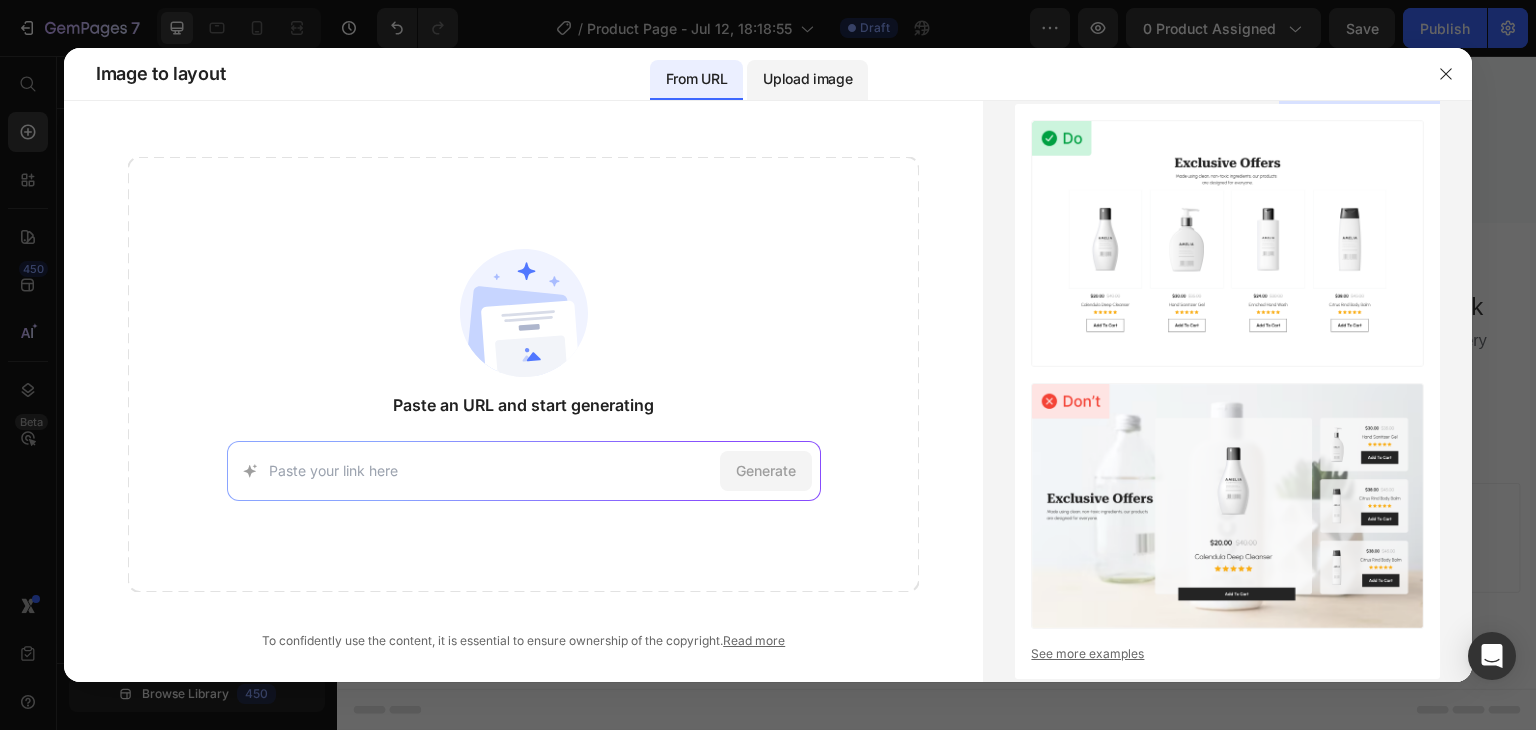 click on "Upload image" at bounding box center [807, 79] 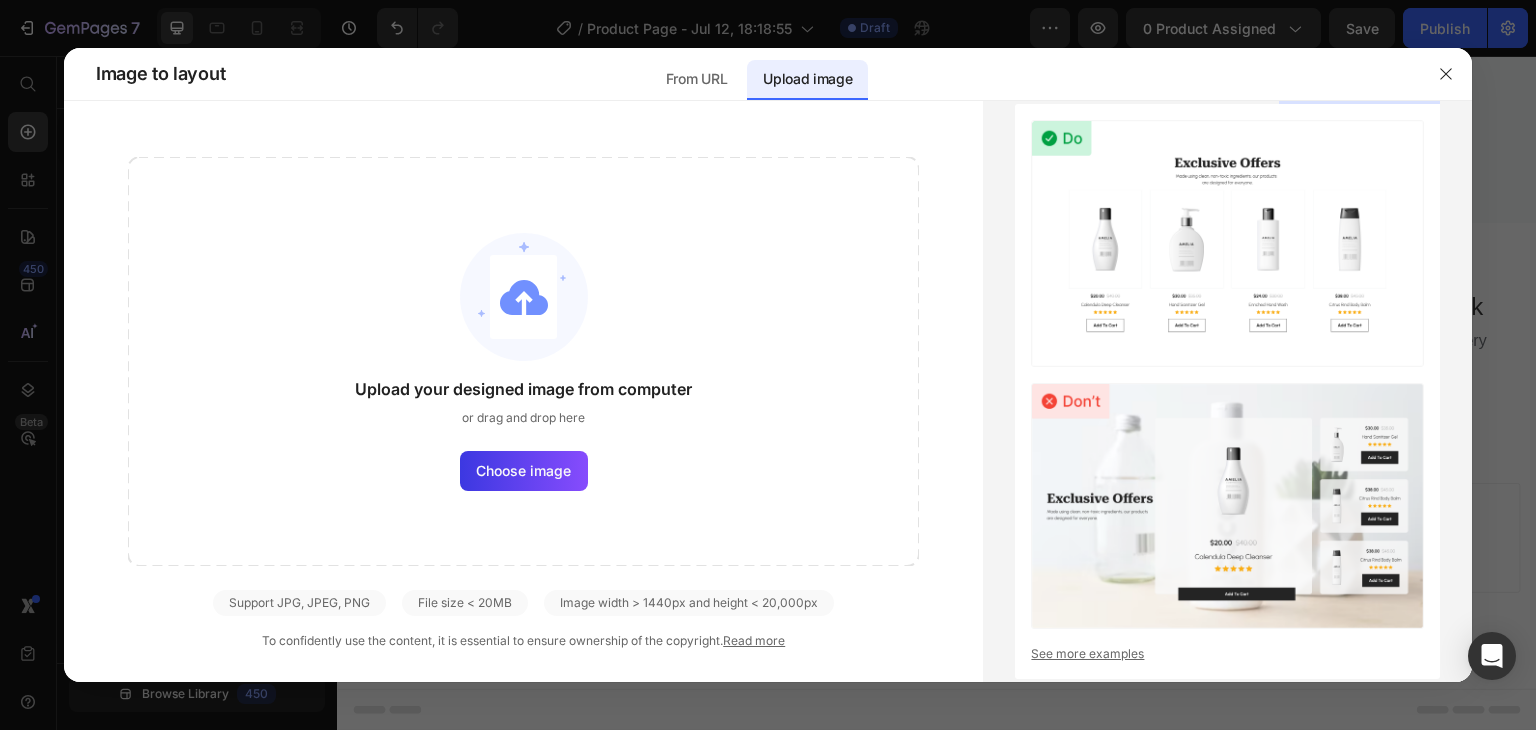 click on "Upload your designed image from computer or drag and drop here Choose image" 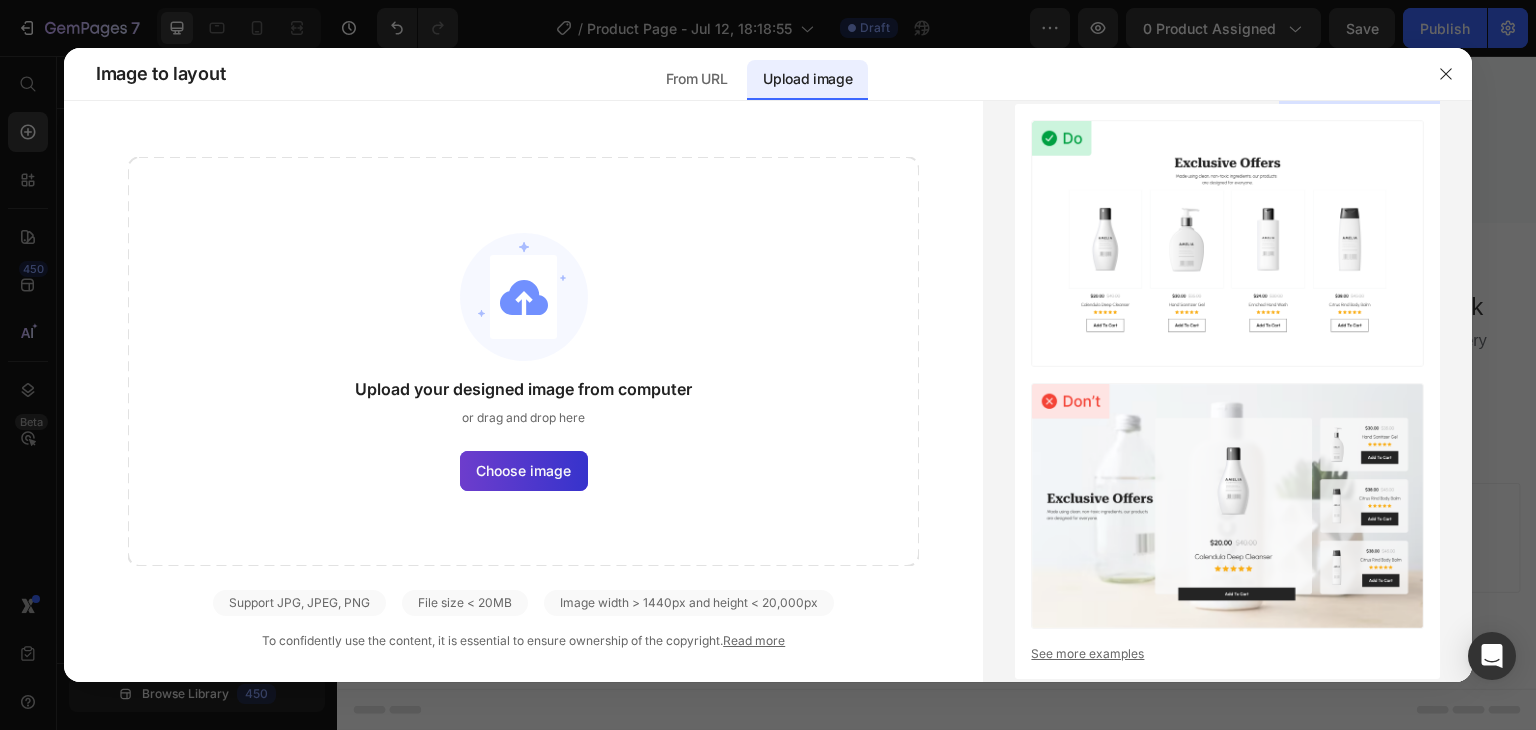 click on "Choose image" at bounding box center (523, 470) 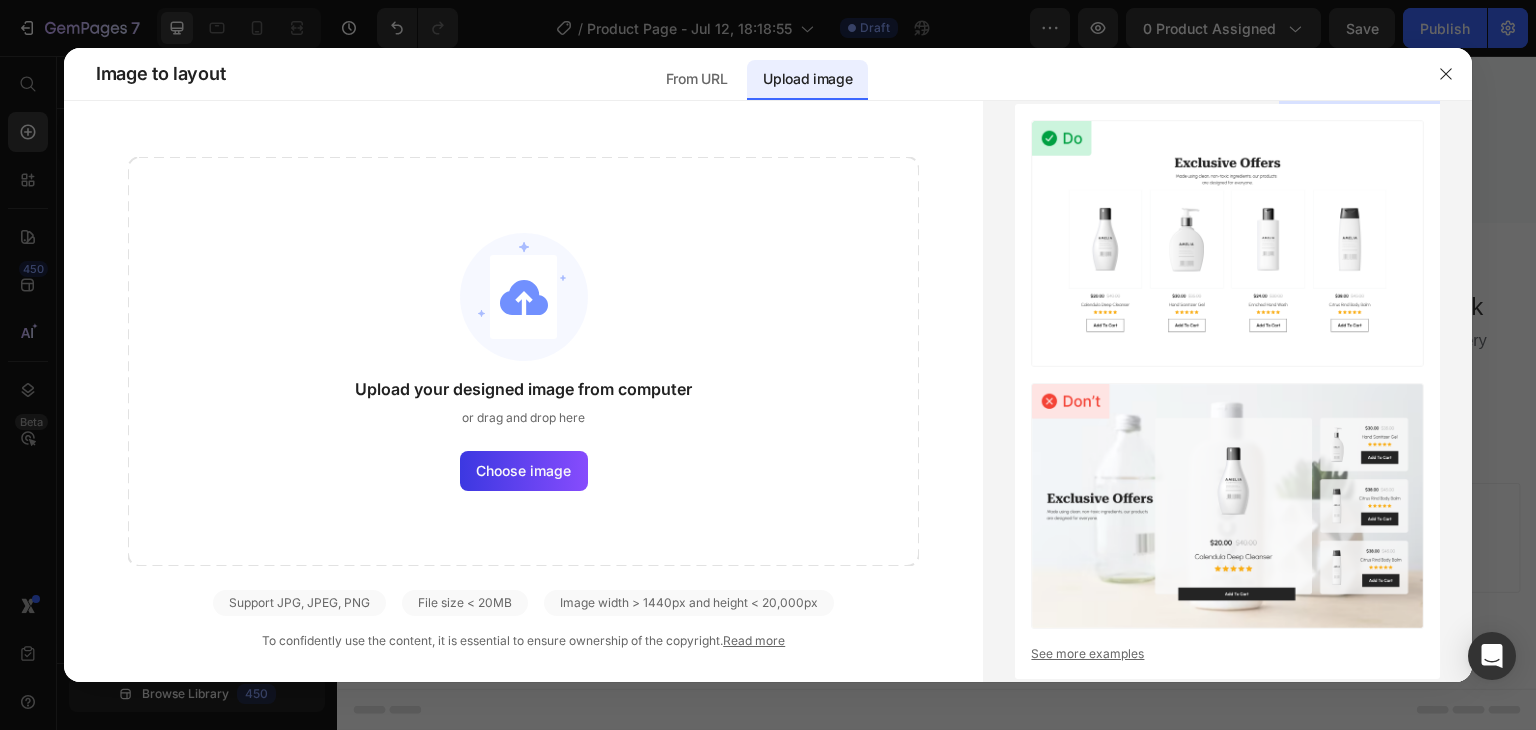 drag, startPoint x: 529, startPoint y: 32, endPoint x: 530, endPoint y: 42, distance: 10.049875 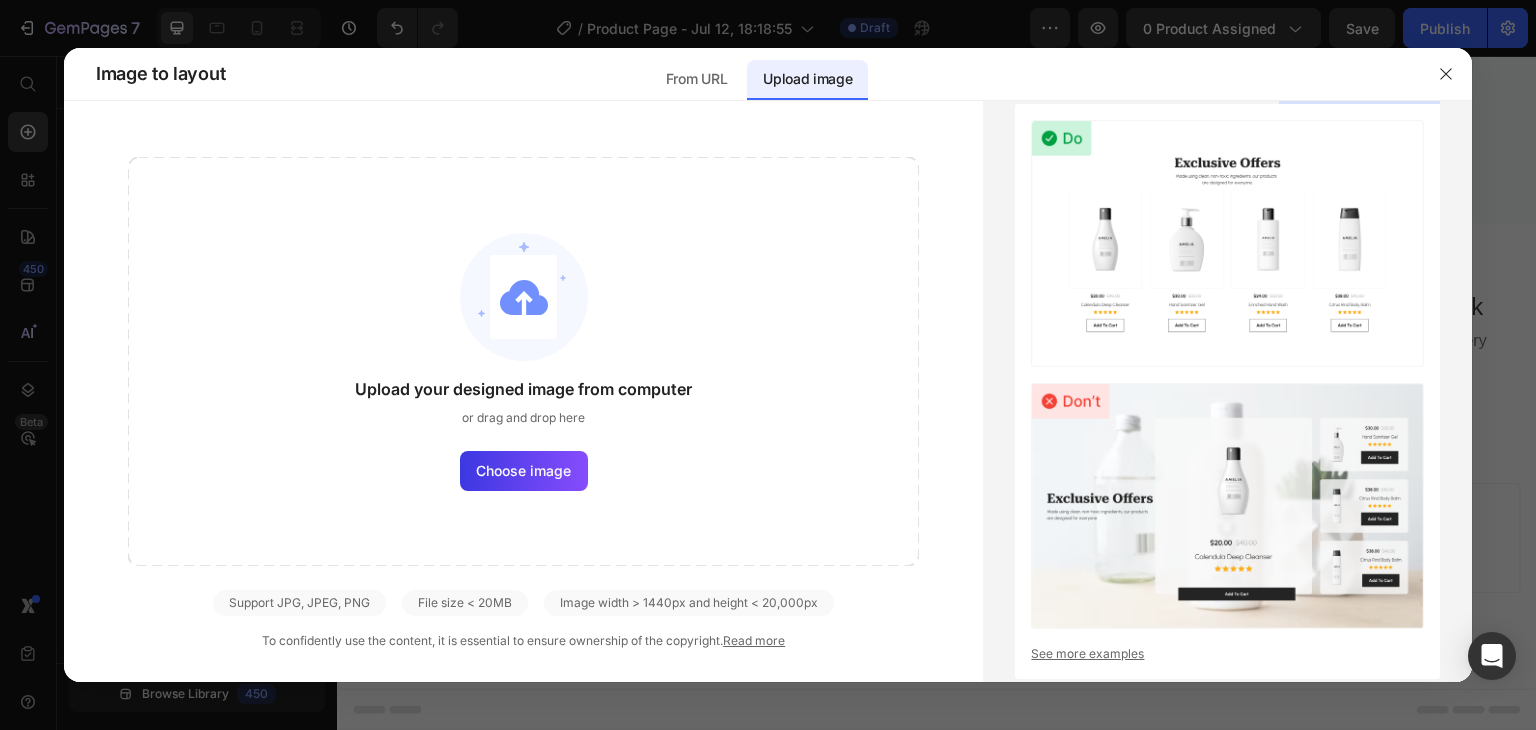 drag, startPoint x: 530, startPoint y: 42, endPoint x: 627, endPoint y: 173, distance: 163.00307 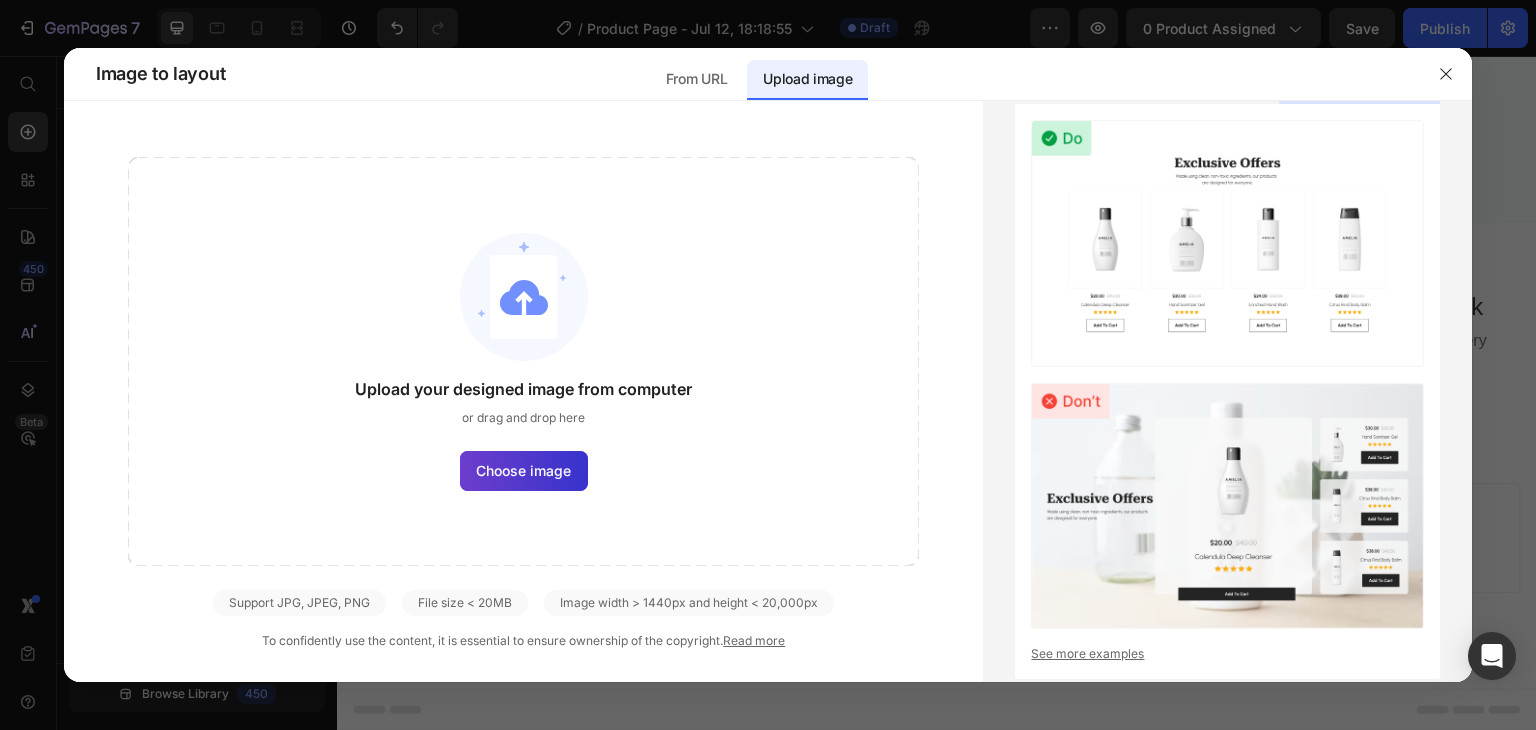 click on "Choose image" at bounding box center [523, 470] 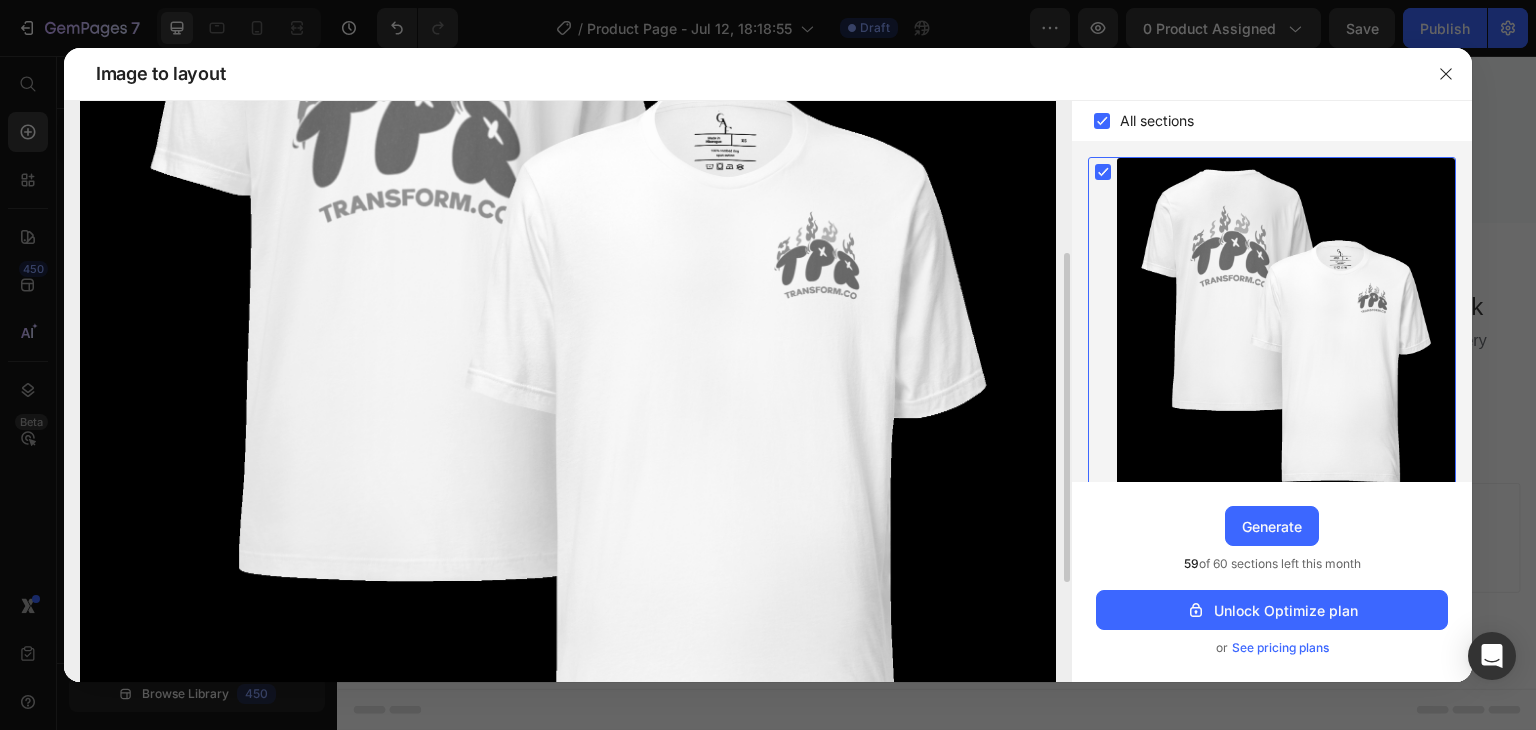 scroll, scrollTop: 441, scrollLeft: 0, axis: vertical 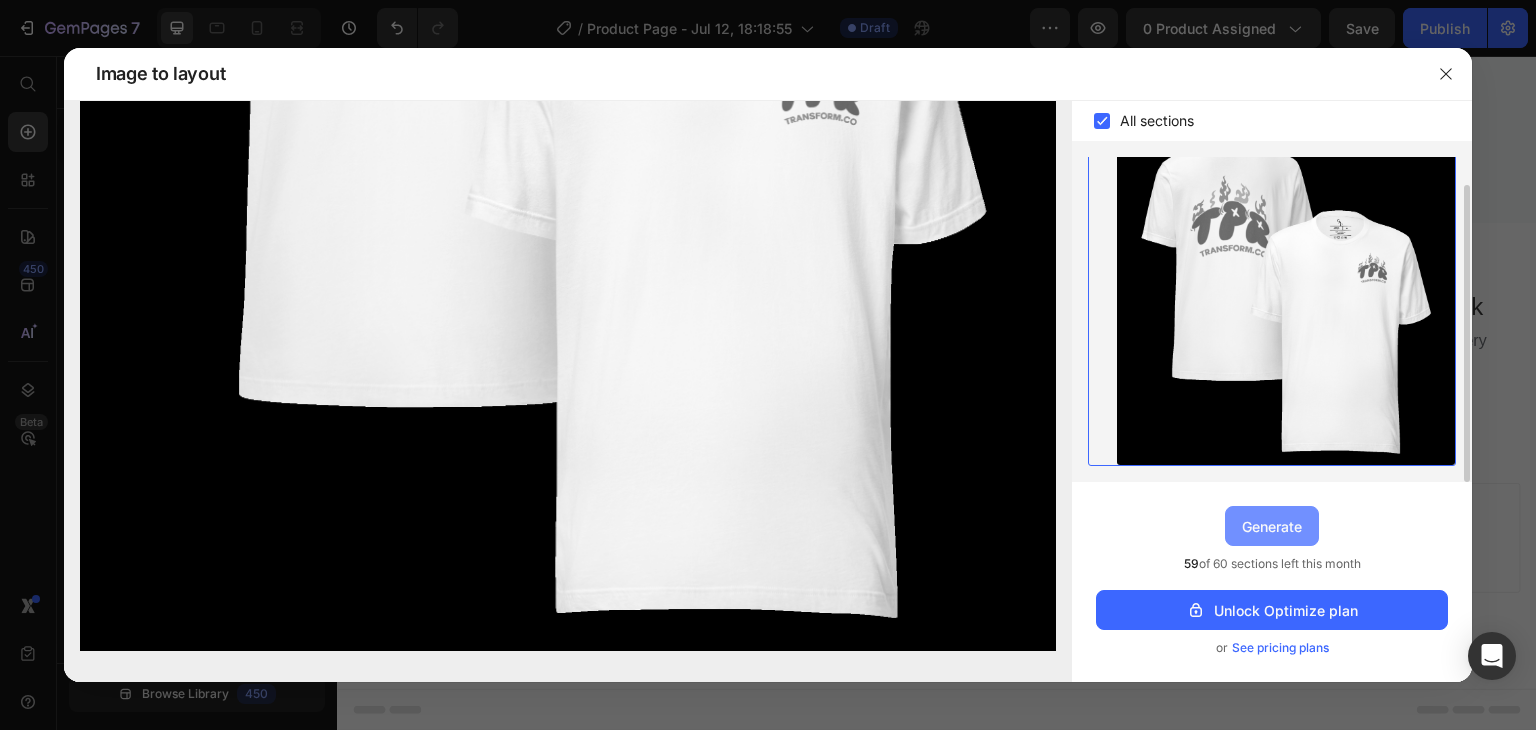 click on "Generate" at bounding box center [1272, 526] 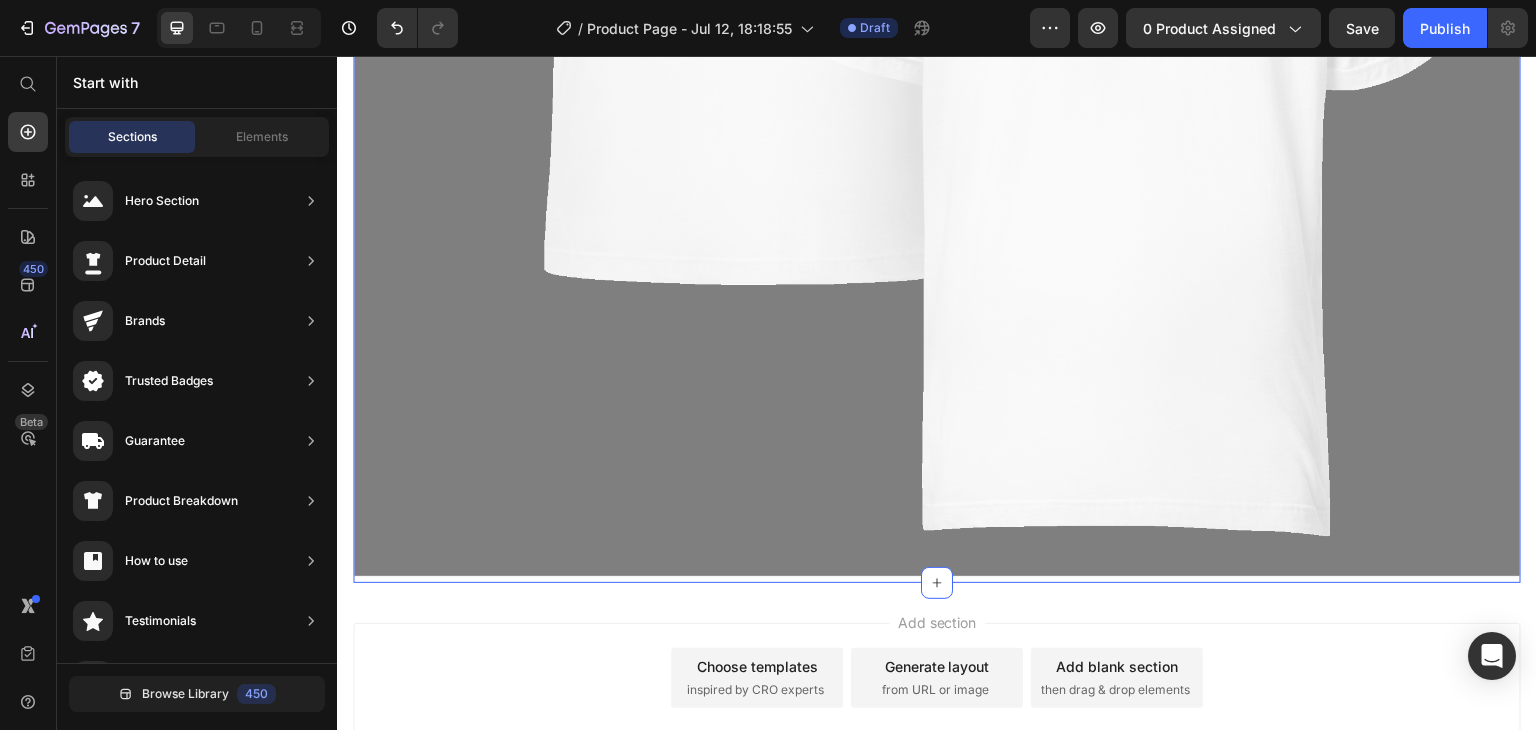 scroll, scrollTop: 3996, scrollLeft: 0, axis: vertical 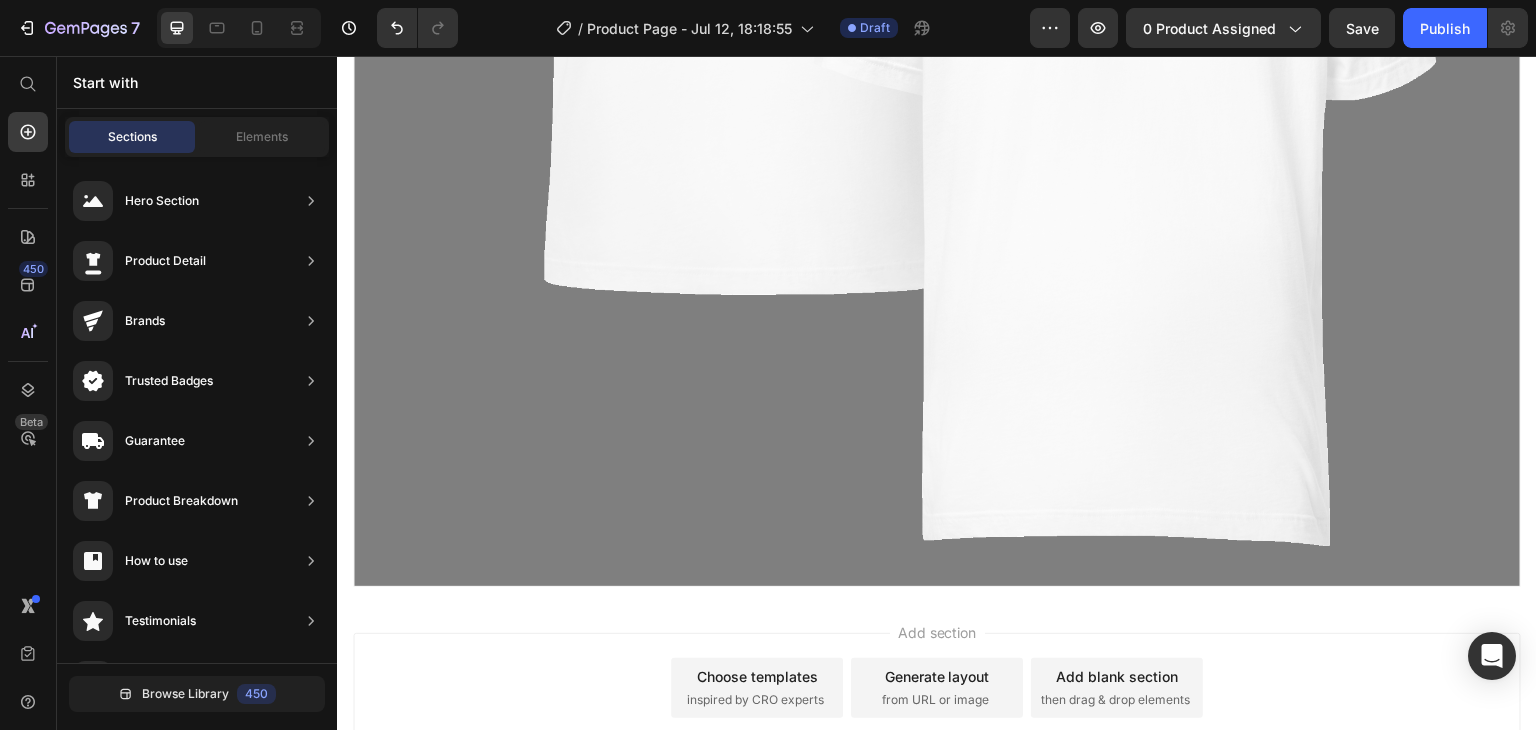 drag, startPoint x: 919, startPoint y: 689, endPoint x: 824, endPoint y: 609, distance: 124.197426 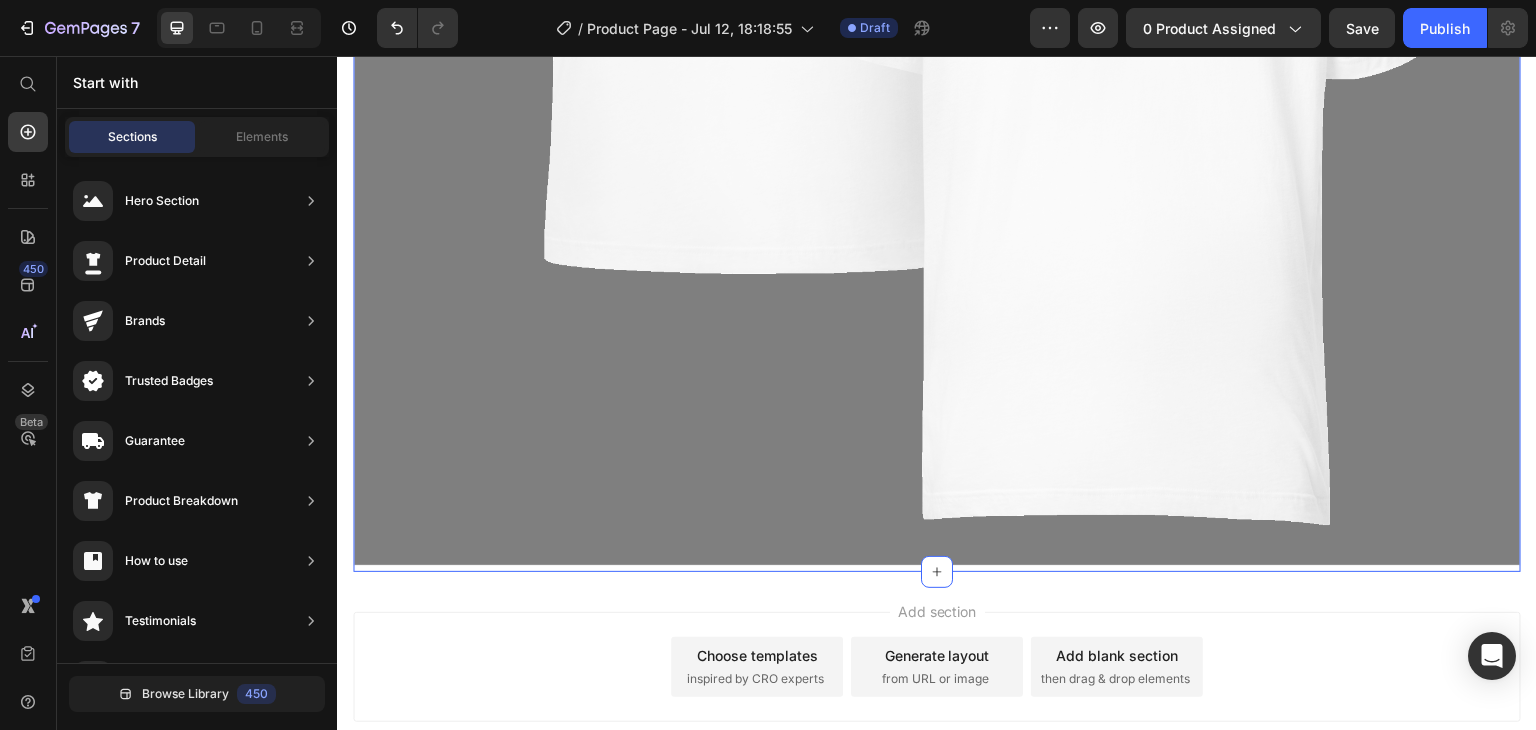 scroll, scrollTop: 4130, scrollLeft: 0, axis: vertical 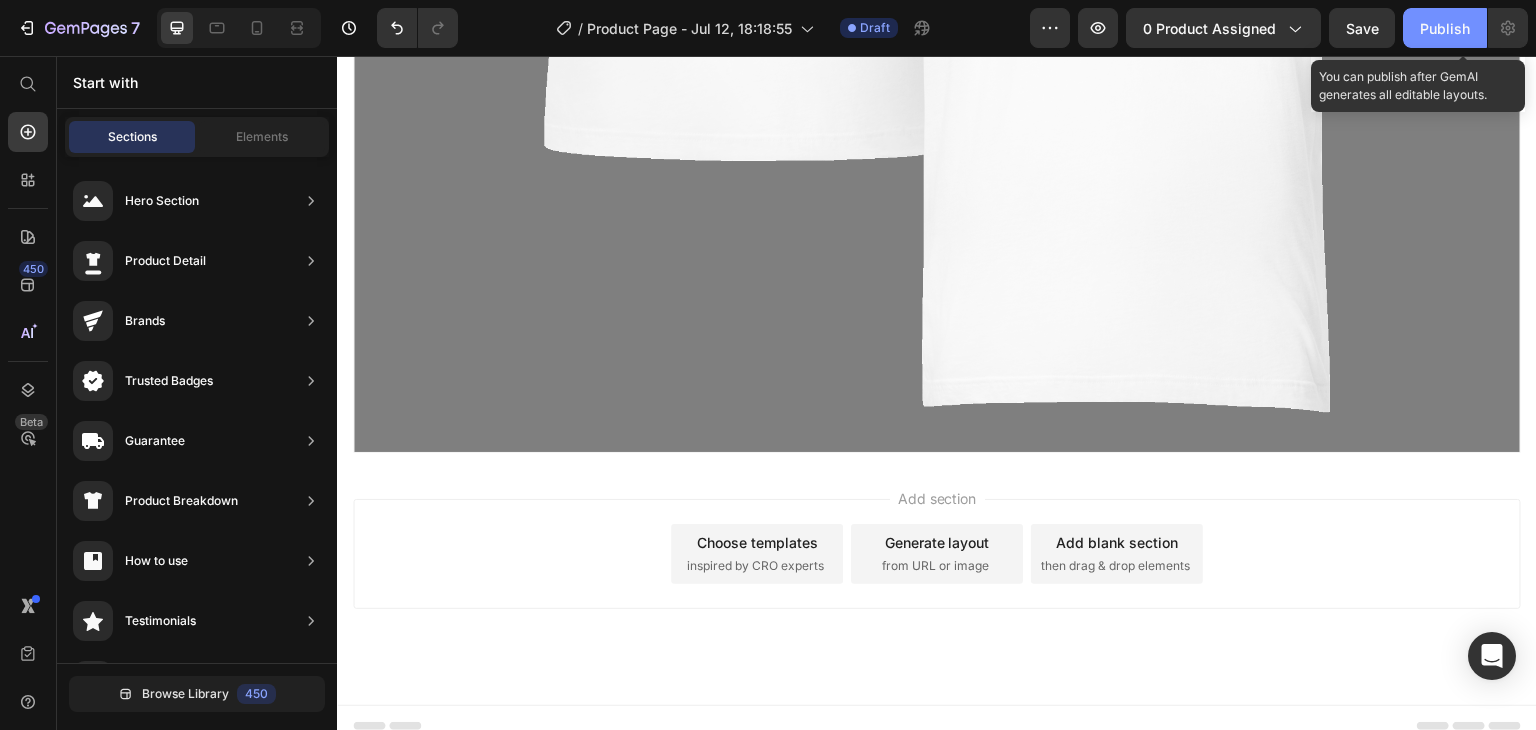 click on "Publish" at bounding box center (1445, 28) 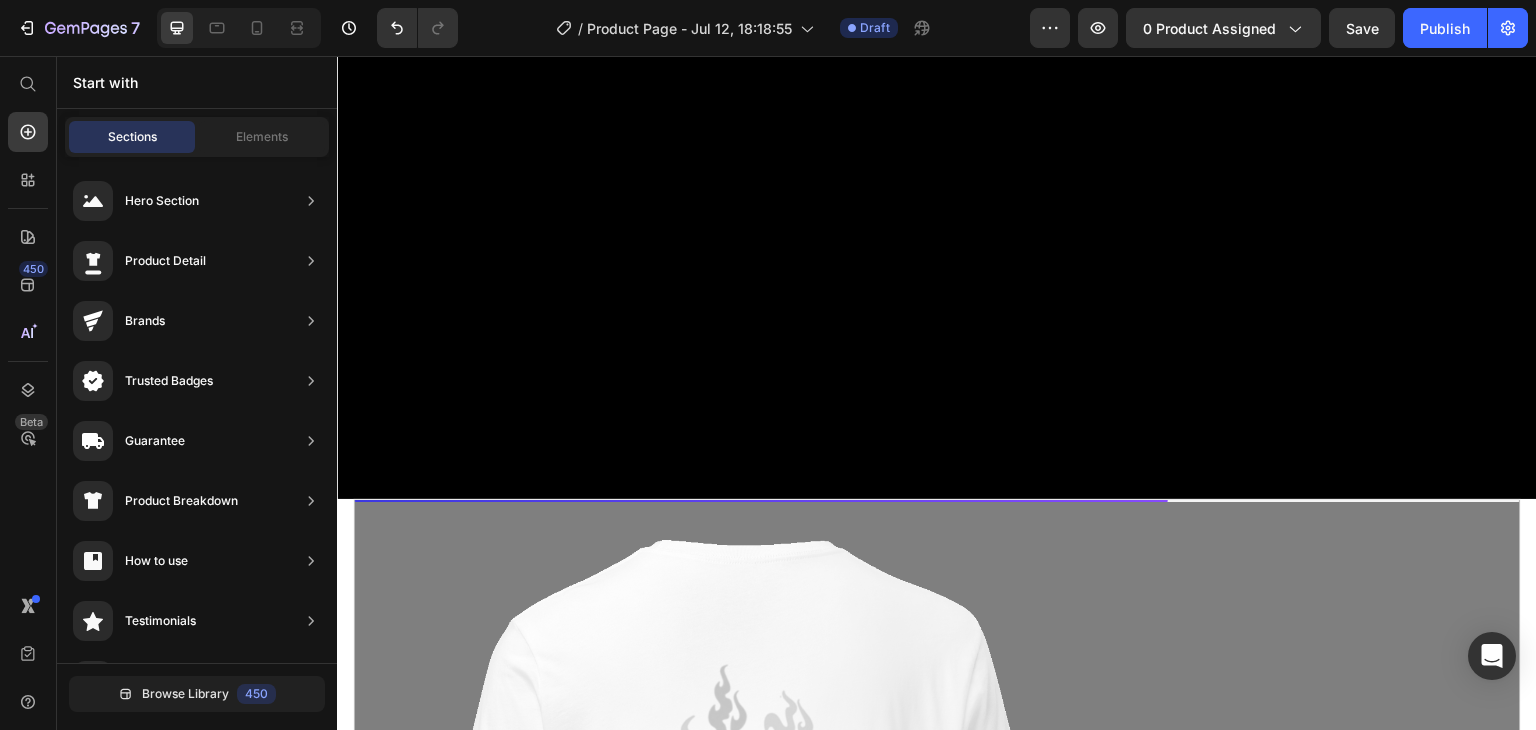scroll, scrollTop: 4185, scrollLeft: 0, axis: vertical 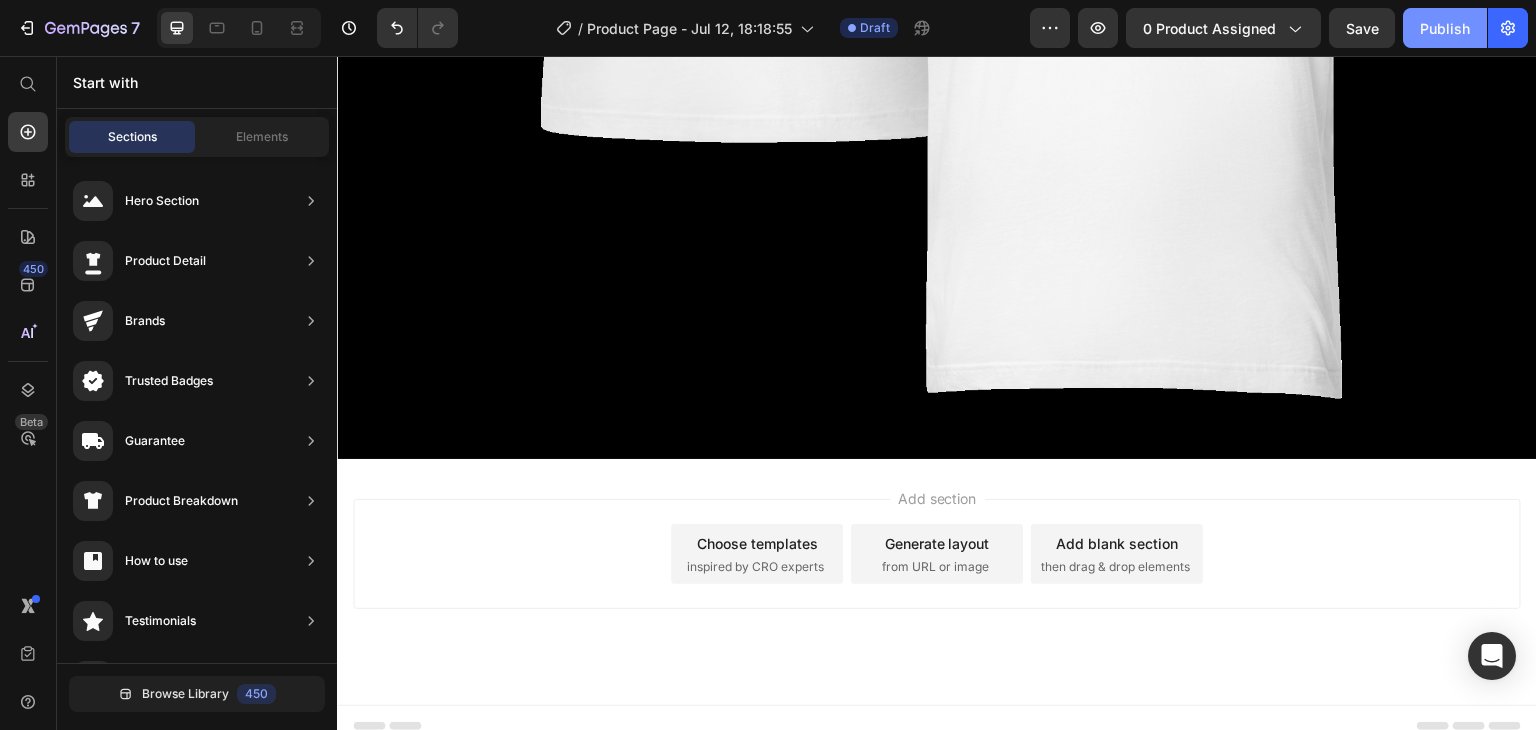 click on "Publish" at bounding box center (1445, 28) 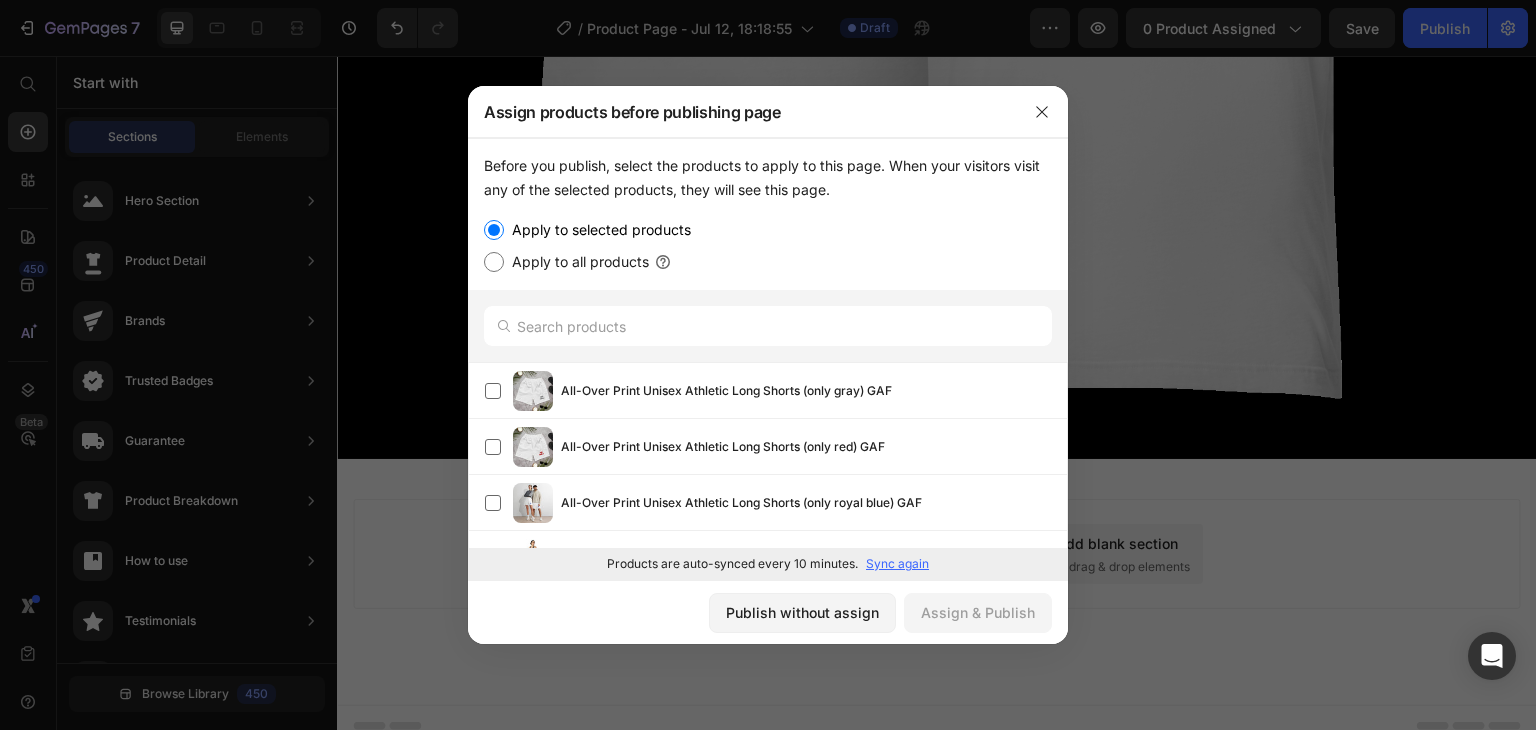 drag, startPoint x: 581, startPoint y: 263, endPoint x: 587, endPoint y: 250, distance: 14.3178215 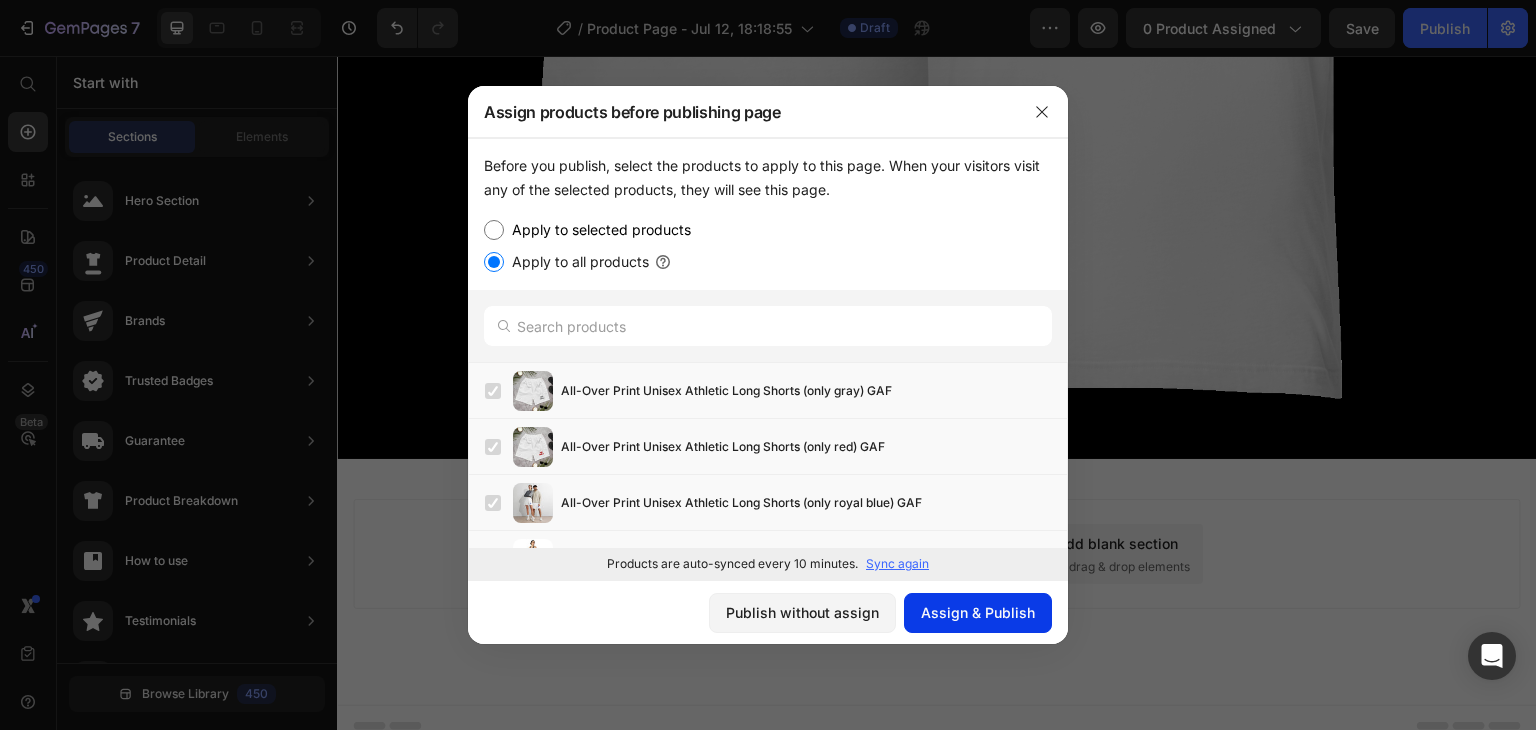 click on "Assign & Publish" at bounding box center [978, 612] 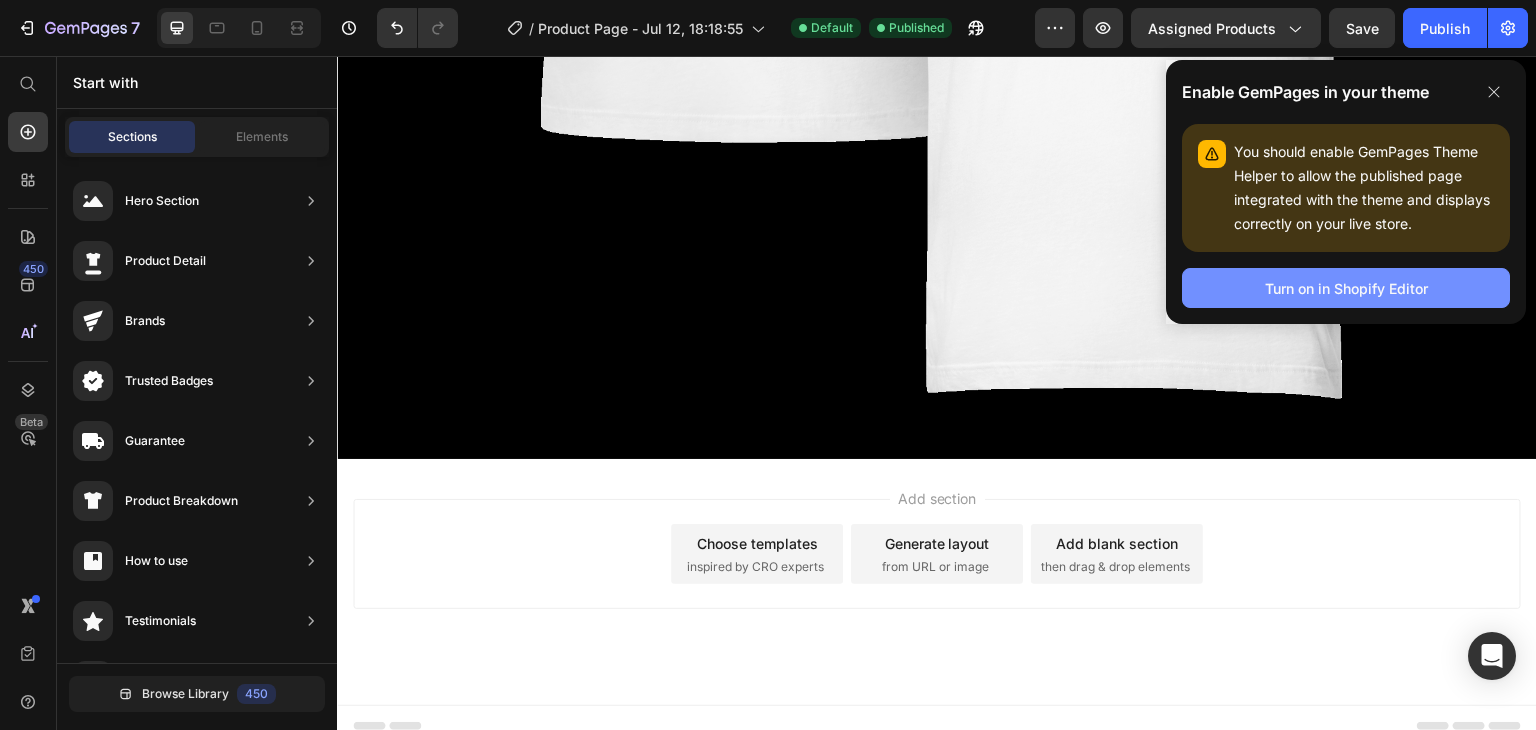 click on "Turn on in Shopify Editor" at bounding box center [1346, 288] 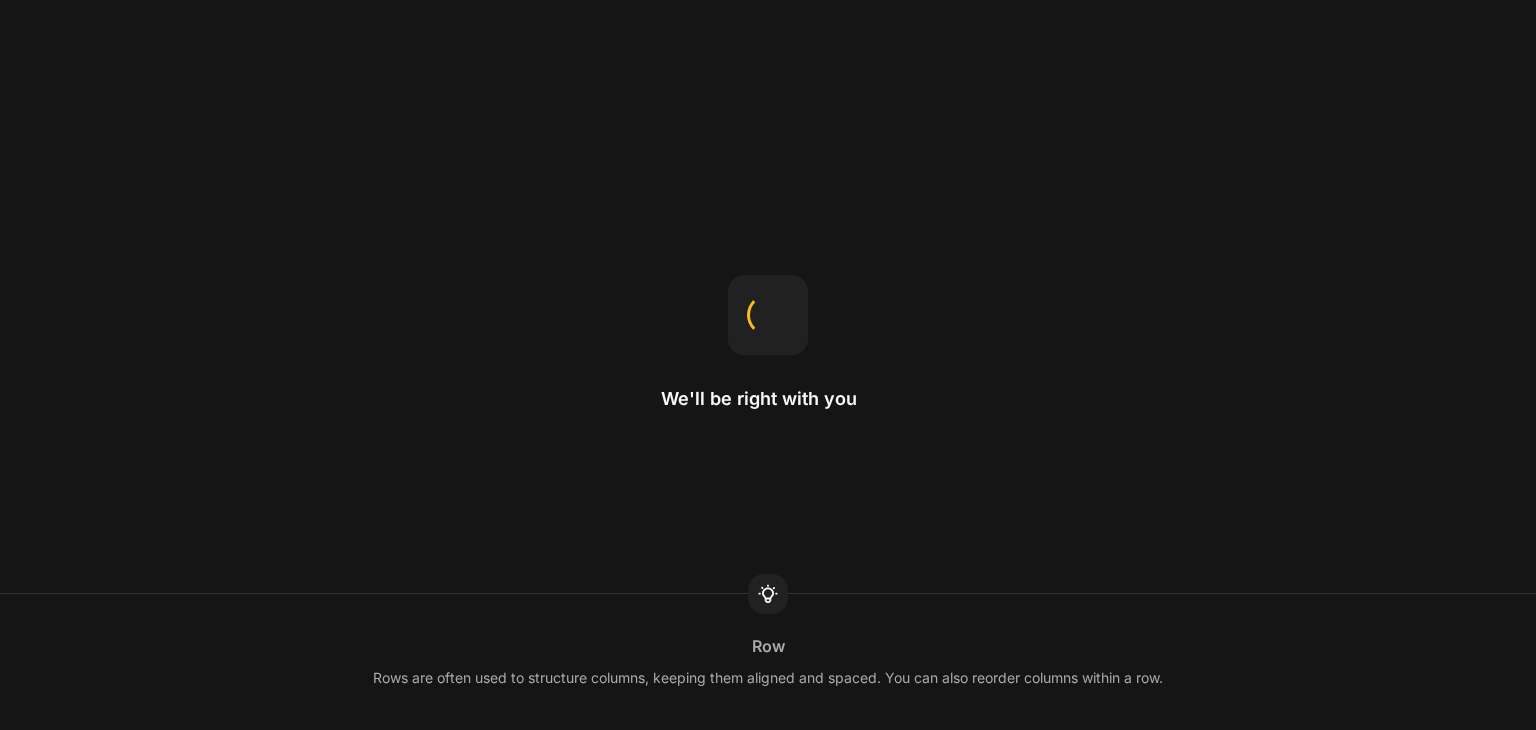 scroll, scrollTop: 0, scrollLeft: 0, axis: both 